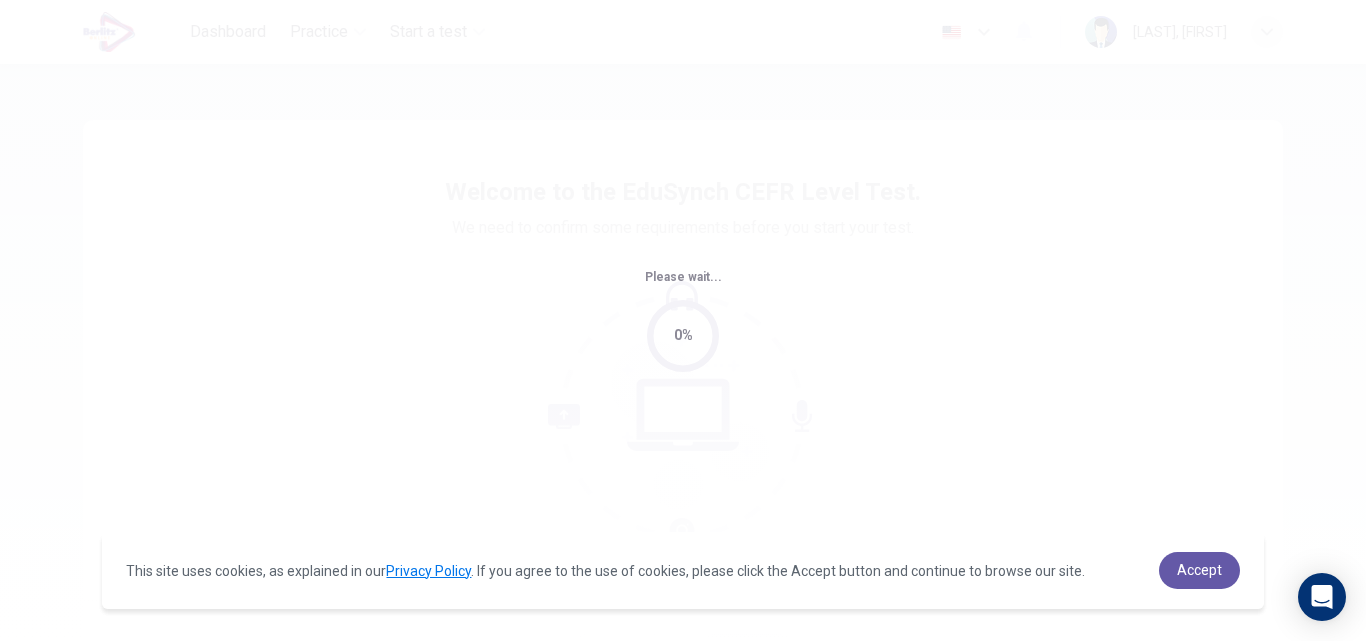 scroll, scrollTop: 0, scrollLeft: 0, axis: both 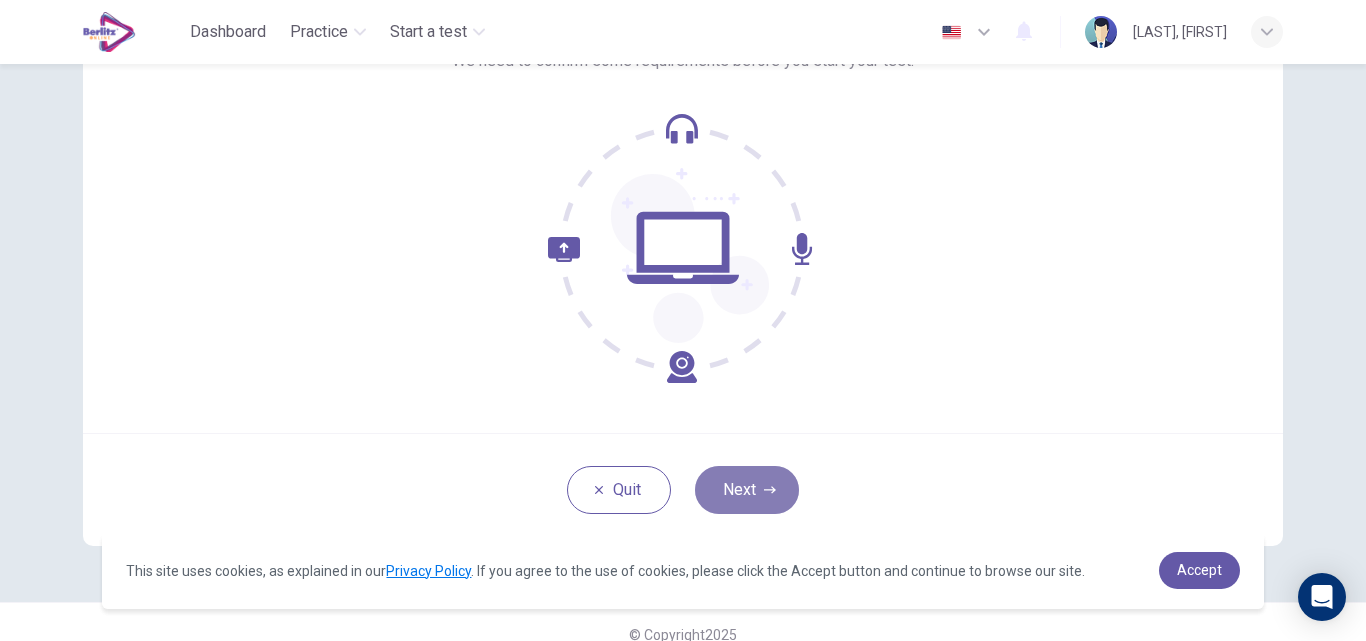 click on "Next" at bounding box center (747, 490) 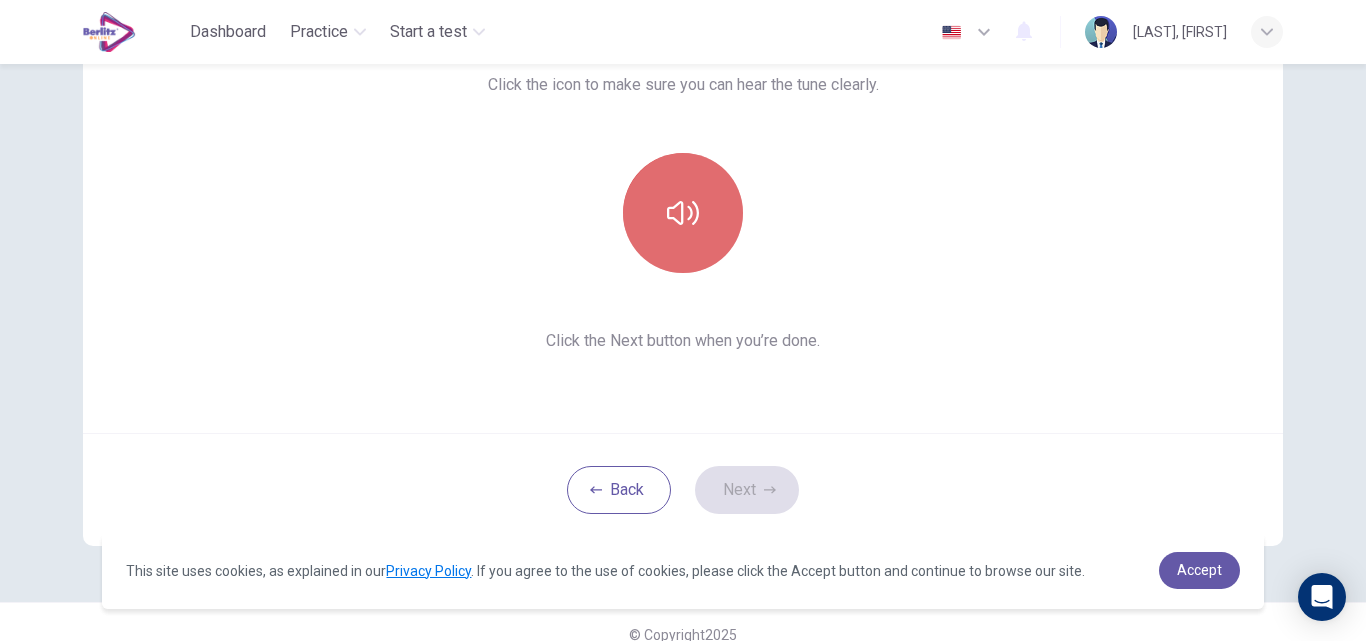 click at bounding box center [683, 213] 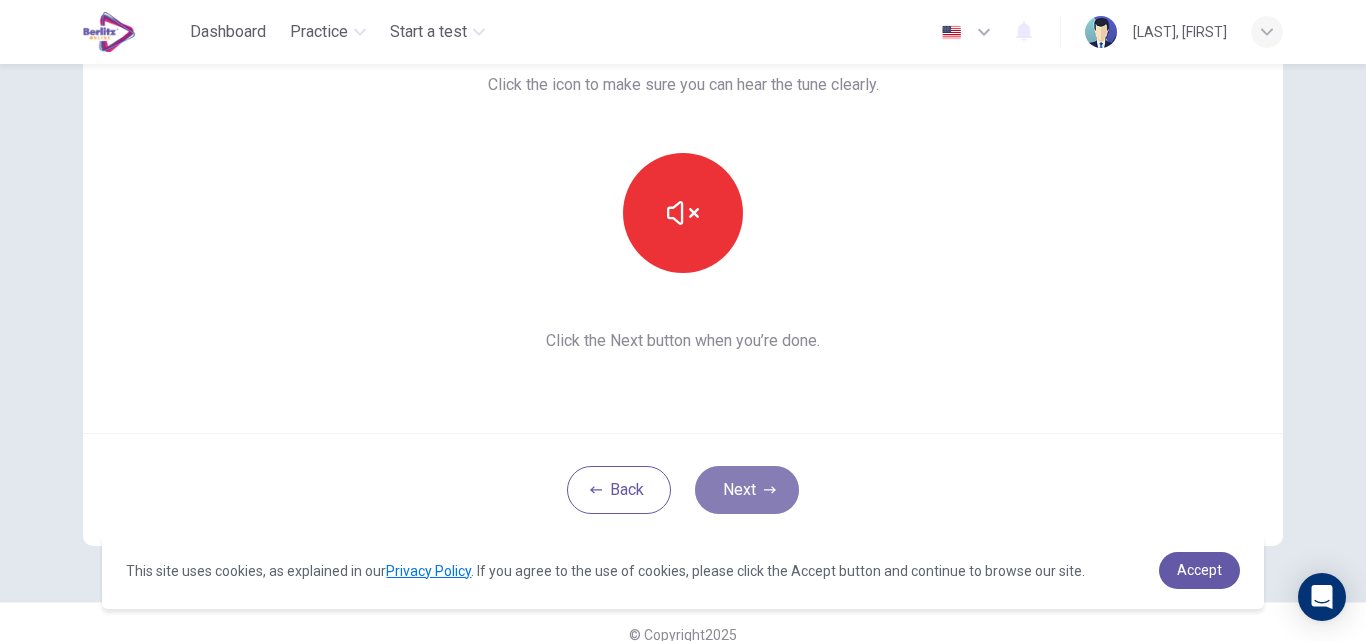 click on "Next" at bounding box center [747, 490] 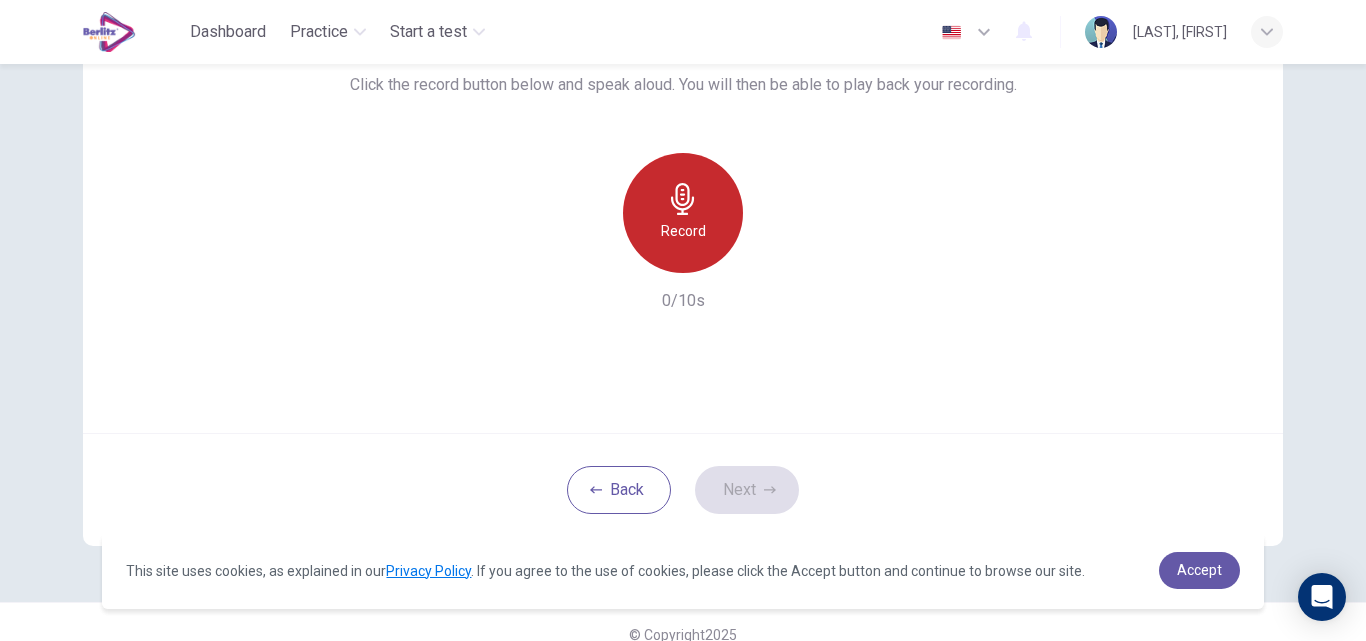 click on "Record" at bounding box center [683, 213] 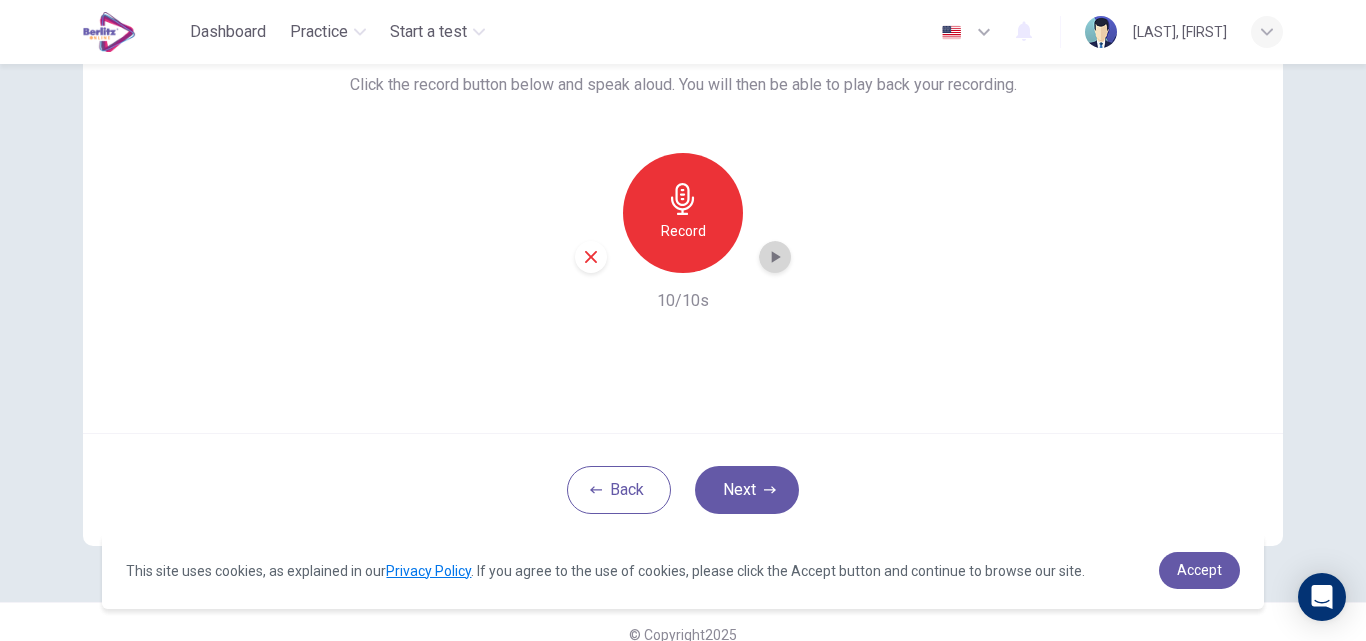 click 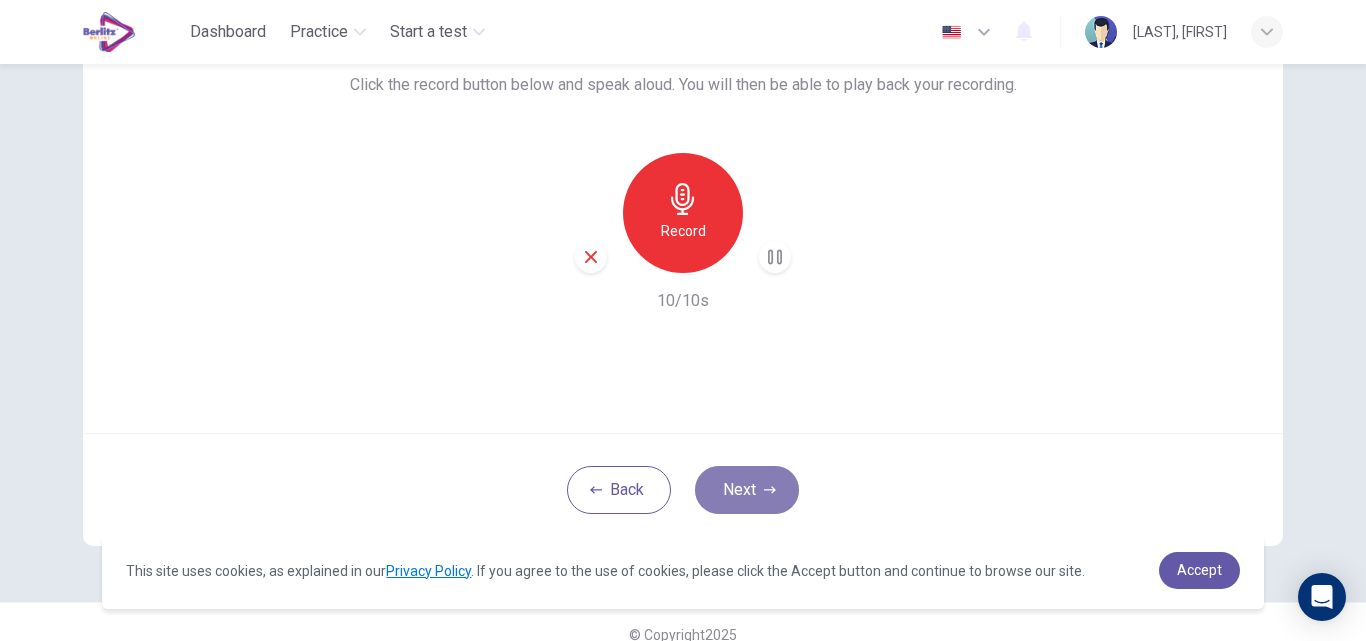 click on "Next" at bounding box center (747, 490) 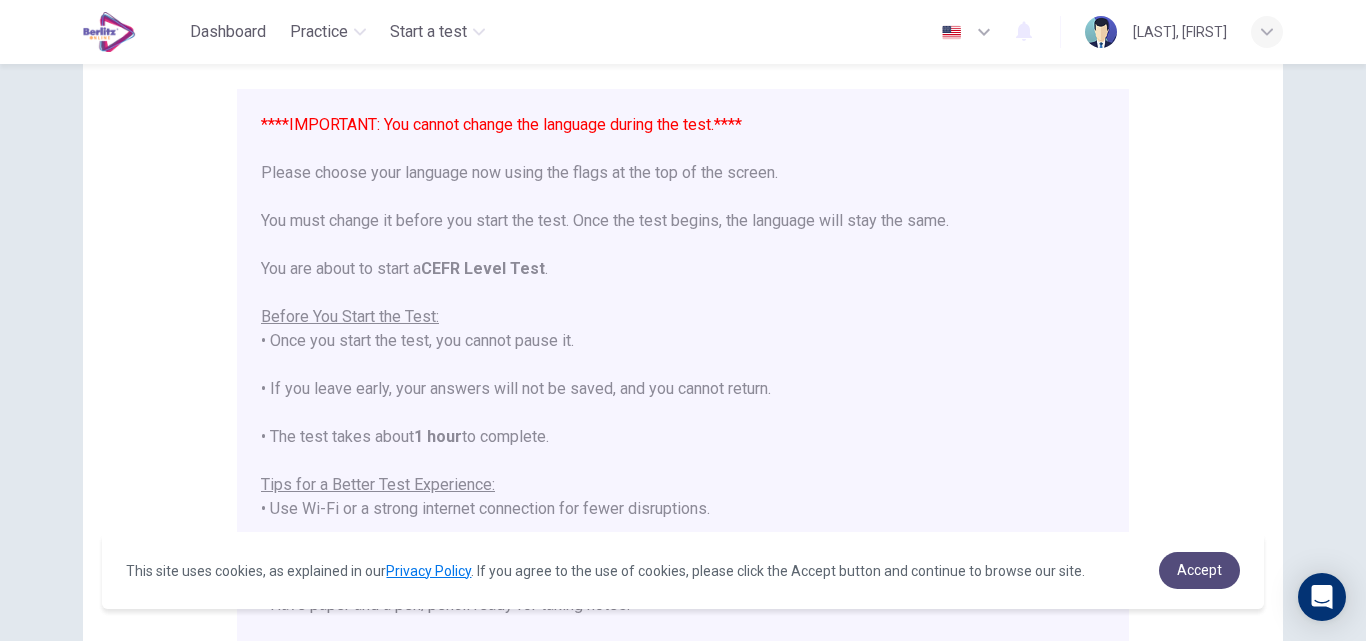 click on "Accept" at bounding box center (1199, 570) 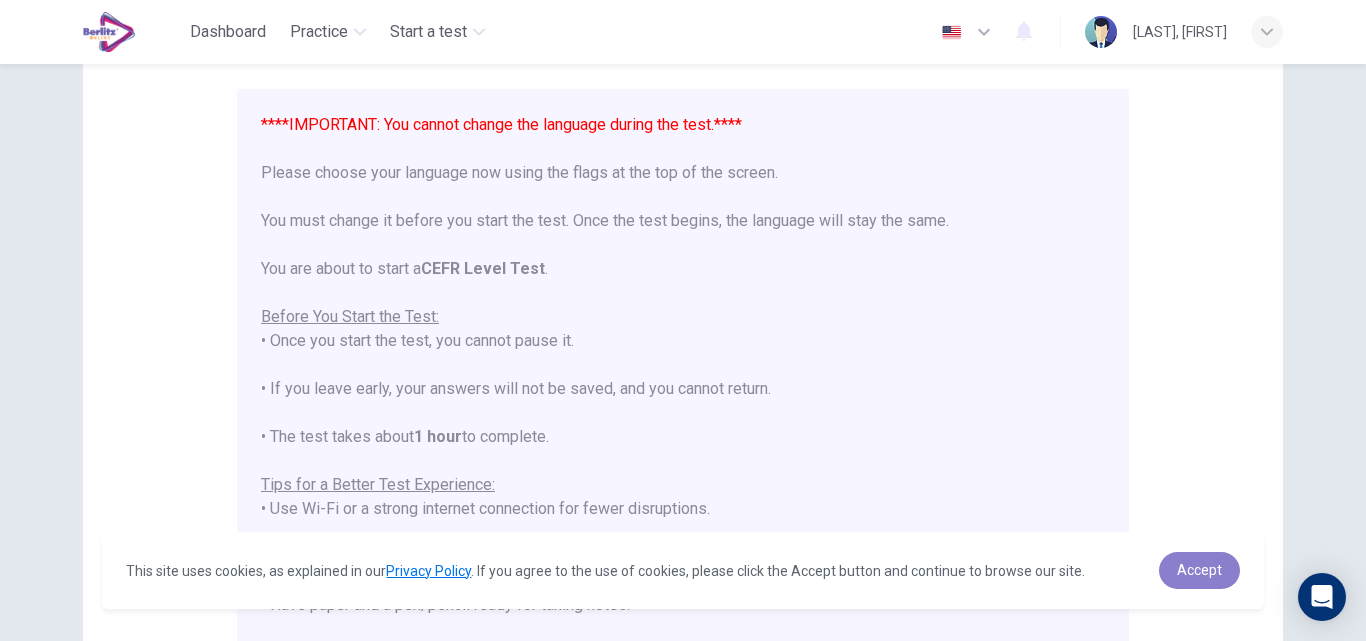 click on "Accept" at bounding box center [1199, 570] 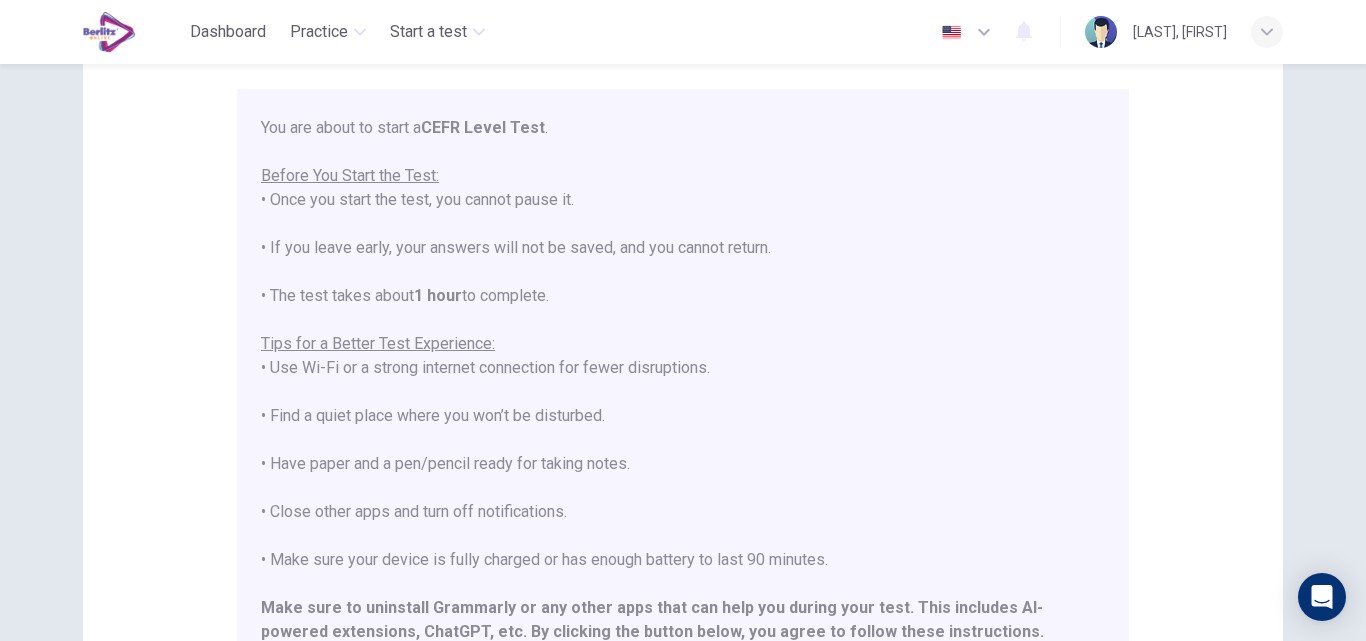 scroll, scrollTop: 191, scrollLeft: 0, axis: vertical 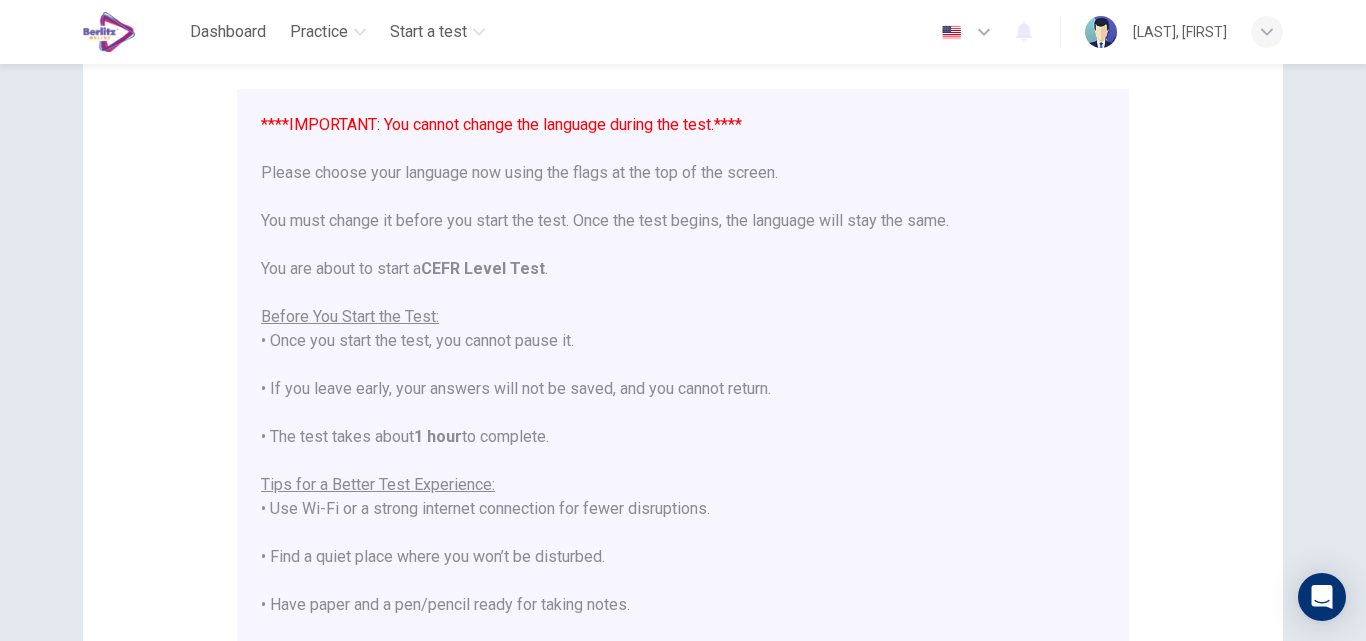 click on "Before You Start the Test:" at bounding box center [350, 316] 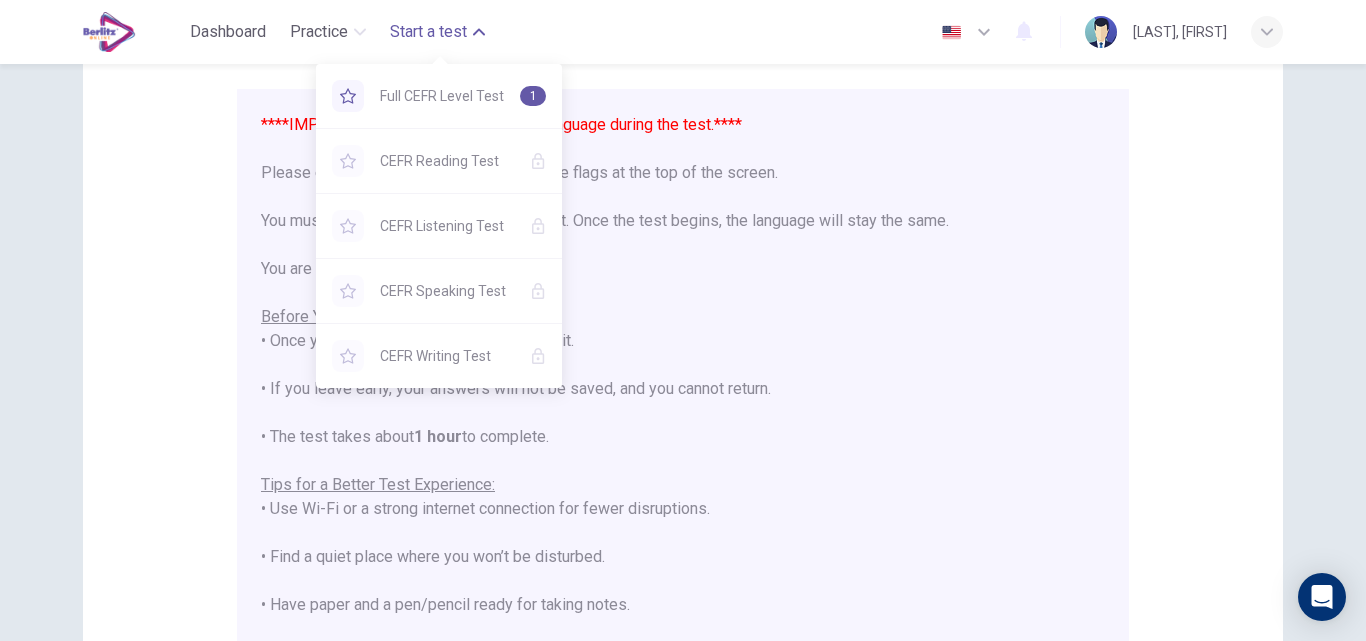 click on "Start a test" at bounding box center [428, 32] 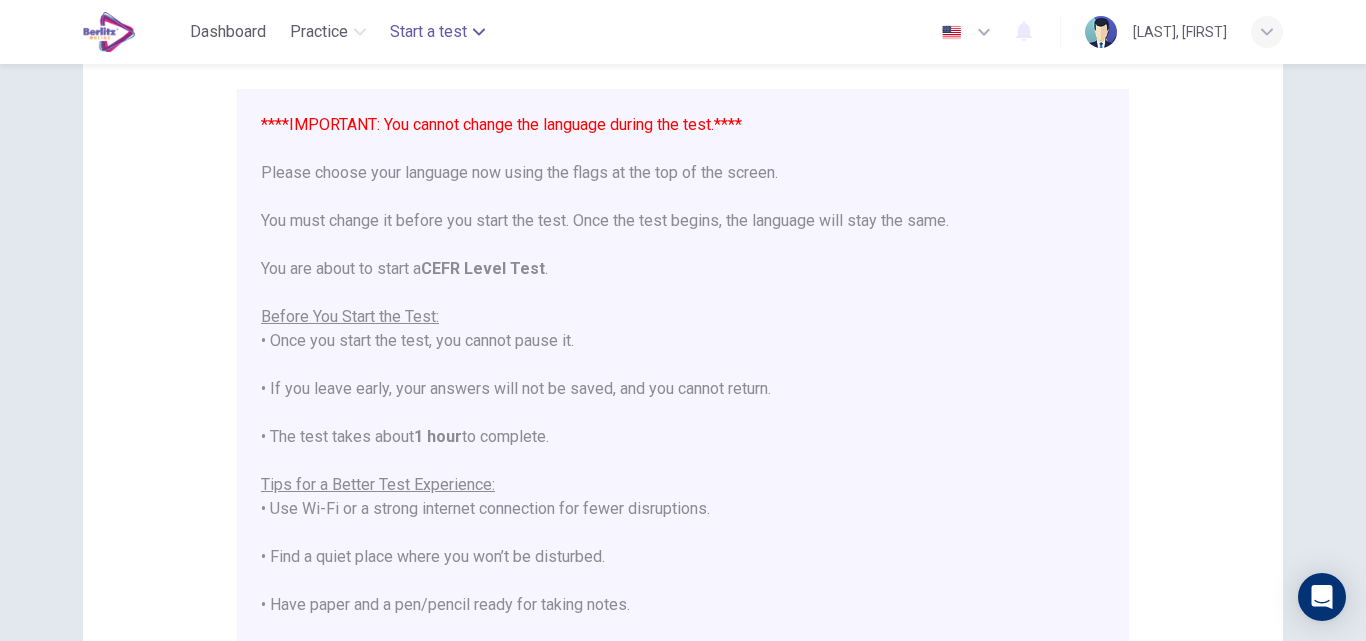 click on "Start a test" at bounding box center [428, 32] 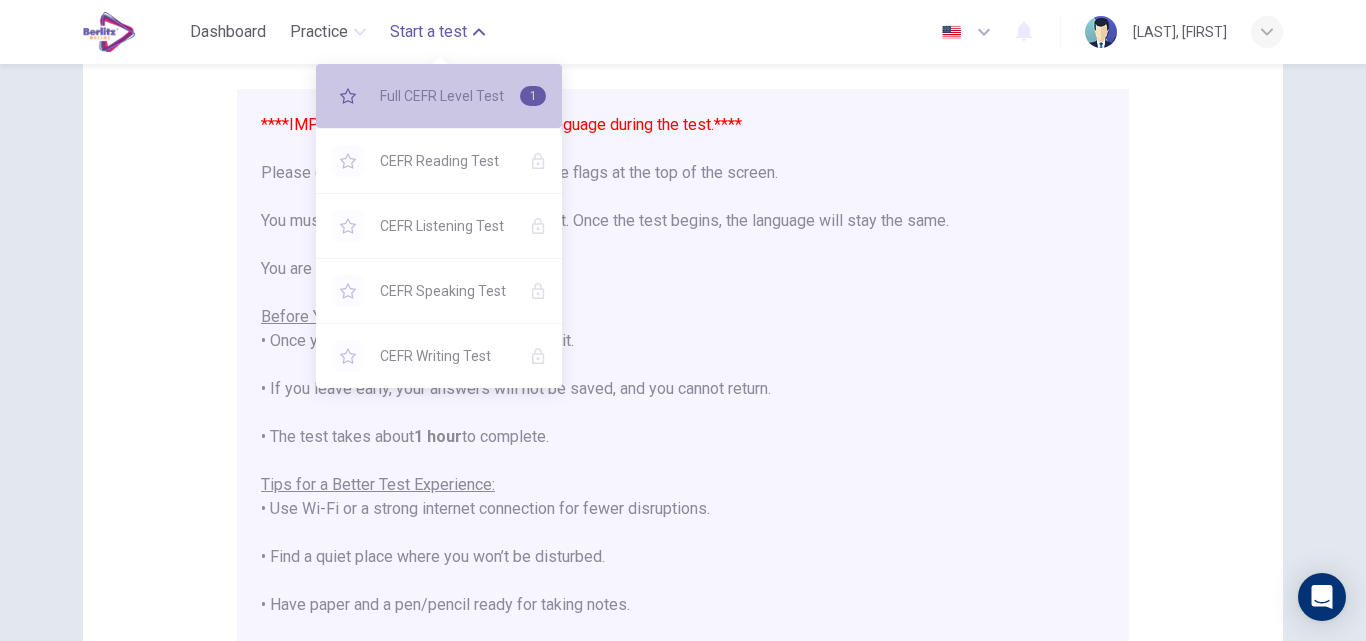 click on "Full CEFR Level Test" at bounding box center (442, 96) 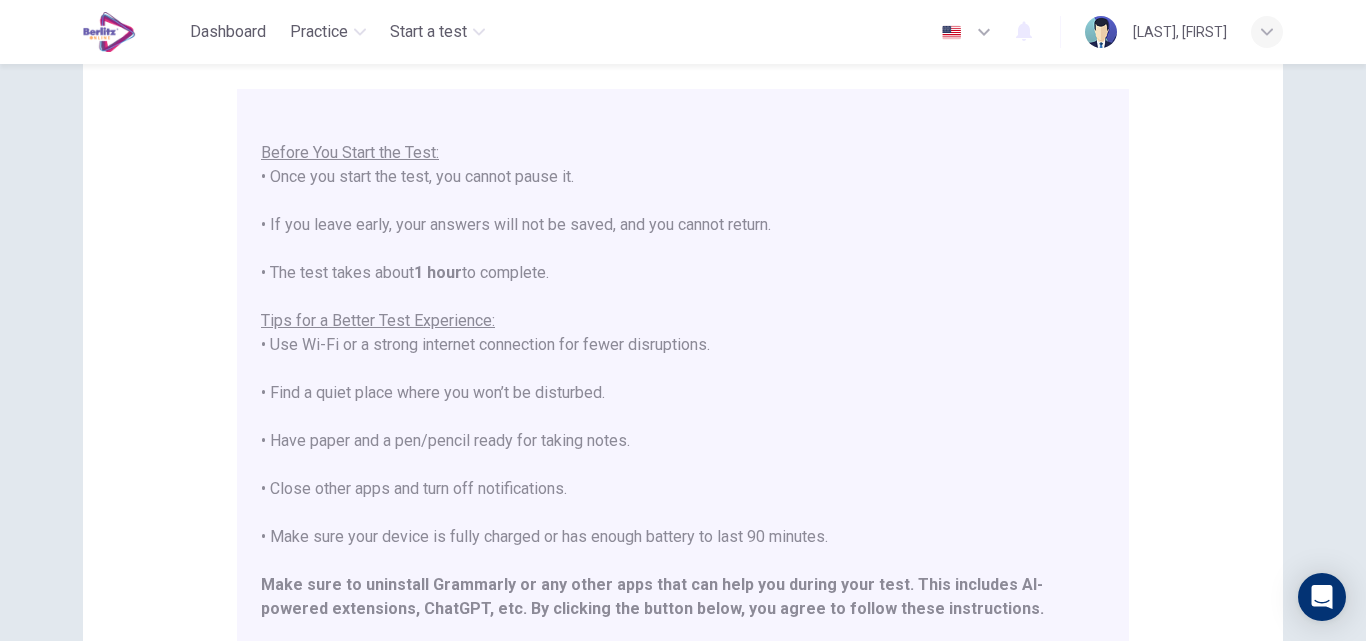 scroll, scrollTop: 191, scrollLeft: 0, axis: vertical 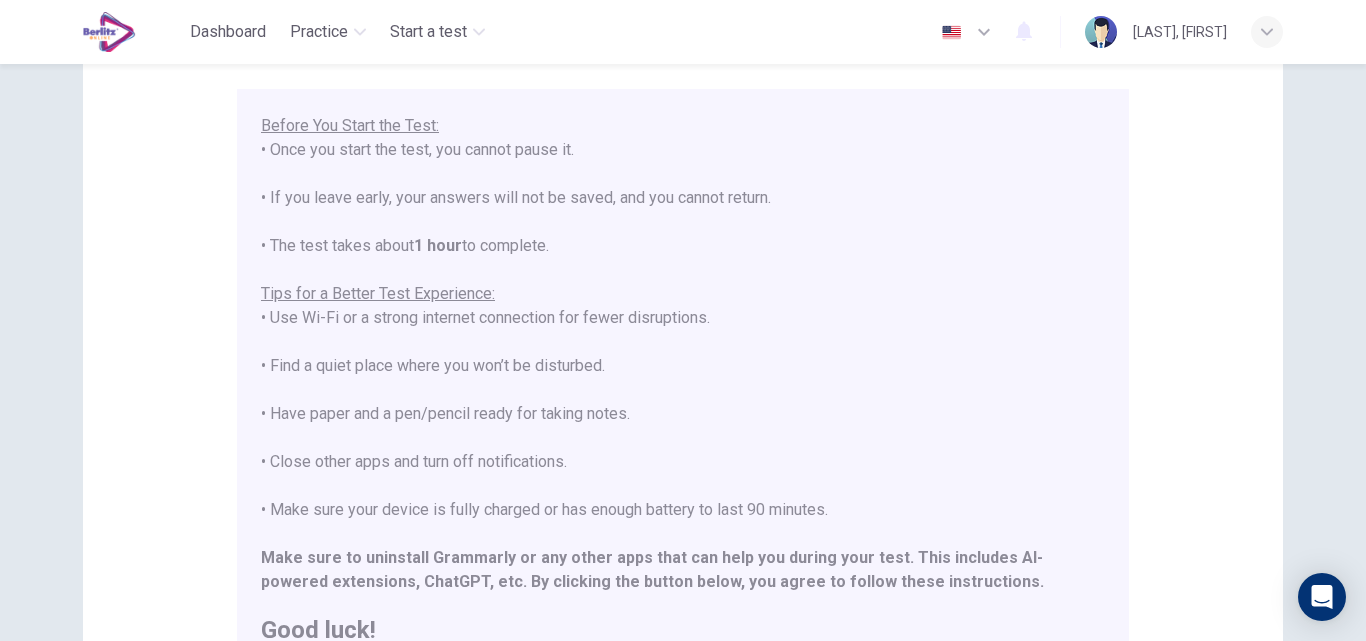 click on "****IMPORTANT: You cannot change the language during the test.****
Please choose your language now using the flags at the top of the screen. You must change it before you start the test. Once the test begins, the language will stay the same.
You are about to start a  CEFR Level Test .
Before You Start the Test:
• Once you start the test, you cannot pause it.
• If you leave early, your answers will not be saved, and you cannot return.
• The test takes about  1 hour  to complete.
Tips for a Better Test Experience:
• Use Wi-Fi or a strong internet connection for fewer disruptions.
• Find a quiet place where you won’t be disturbed.
• Have paper and a pen/pencil ready for taking notes.
• Close other apps and turn off notifications.
• Make sure your device is fully charged or has enough battery to last 90 minutes.
Make sure to uninstall Grammarly or any other apps that can help you during your test. This includes AI-powered extensions, ChatGPT, etc.
Good luck!" at bounding box center (683, 282) 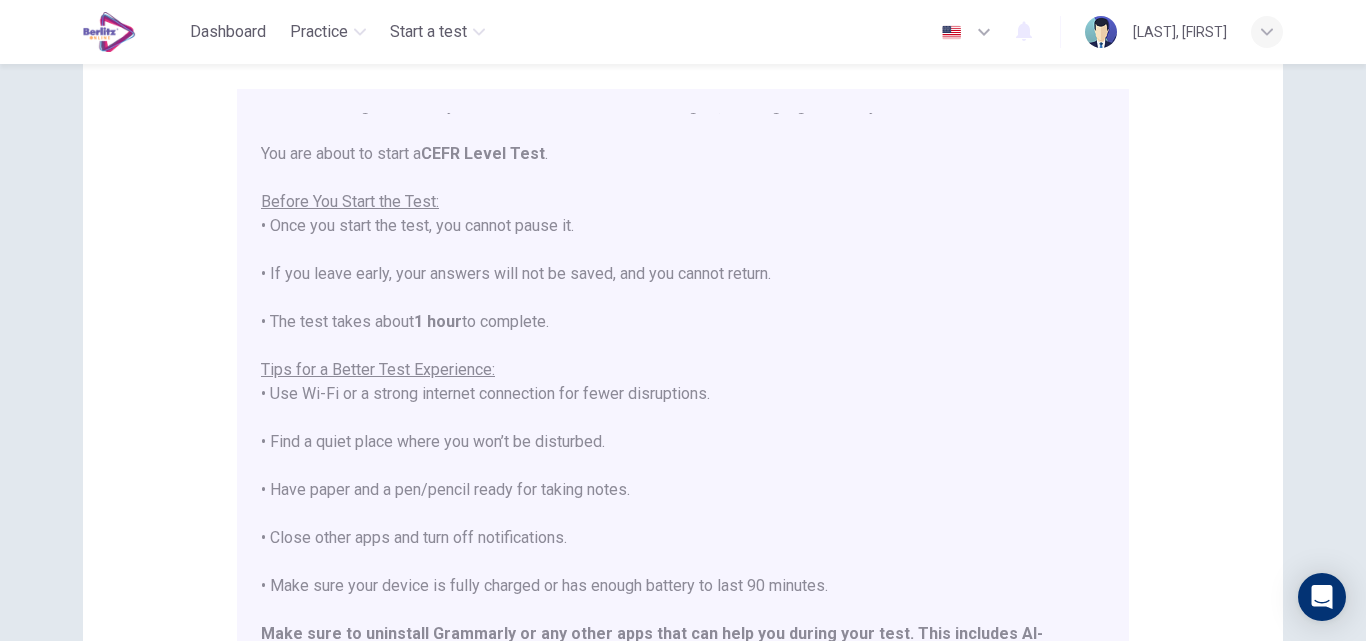 scroll, scrollTop: 0, scrollLeft: 0, axis: both 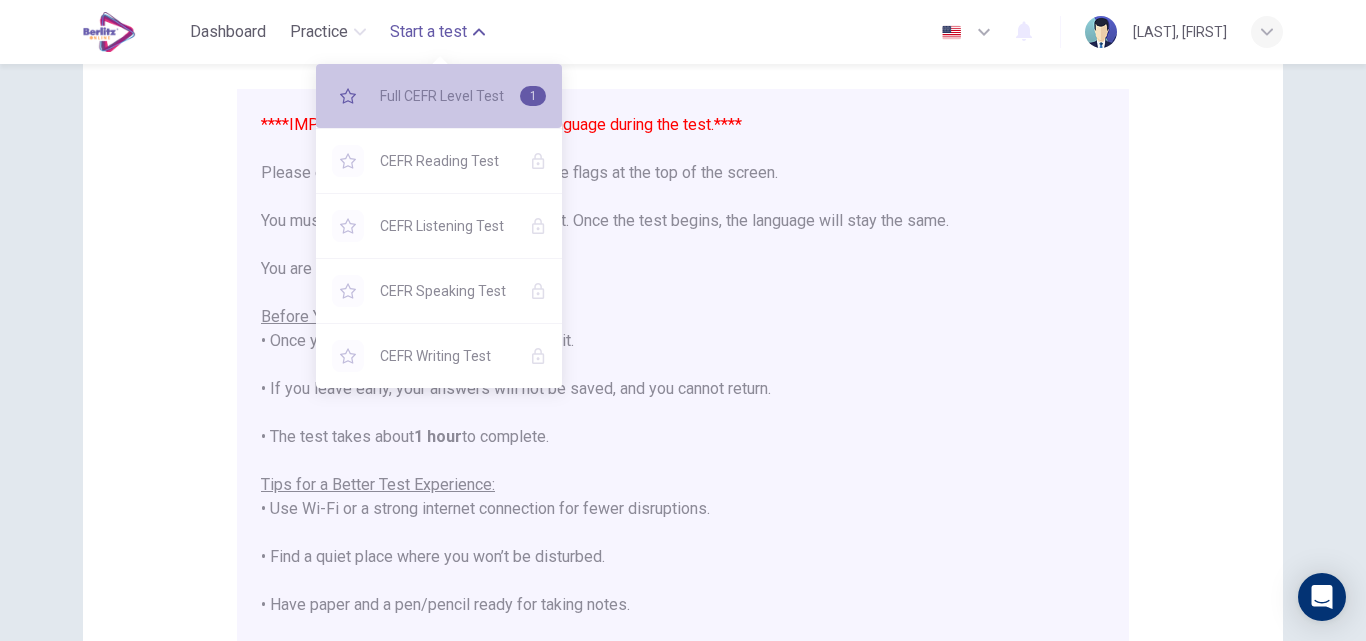 click on "Full CEFR Level Test 1" at bounding box center [439, 96] 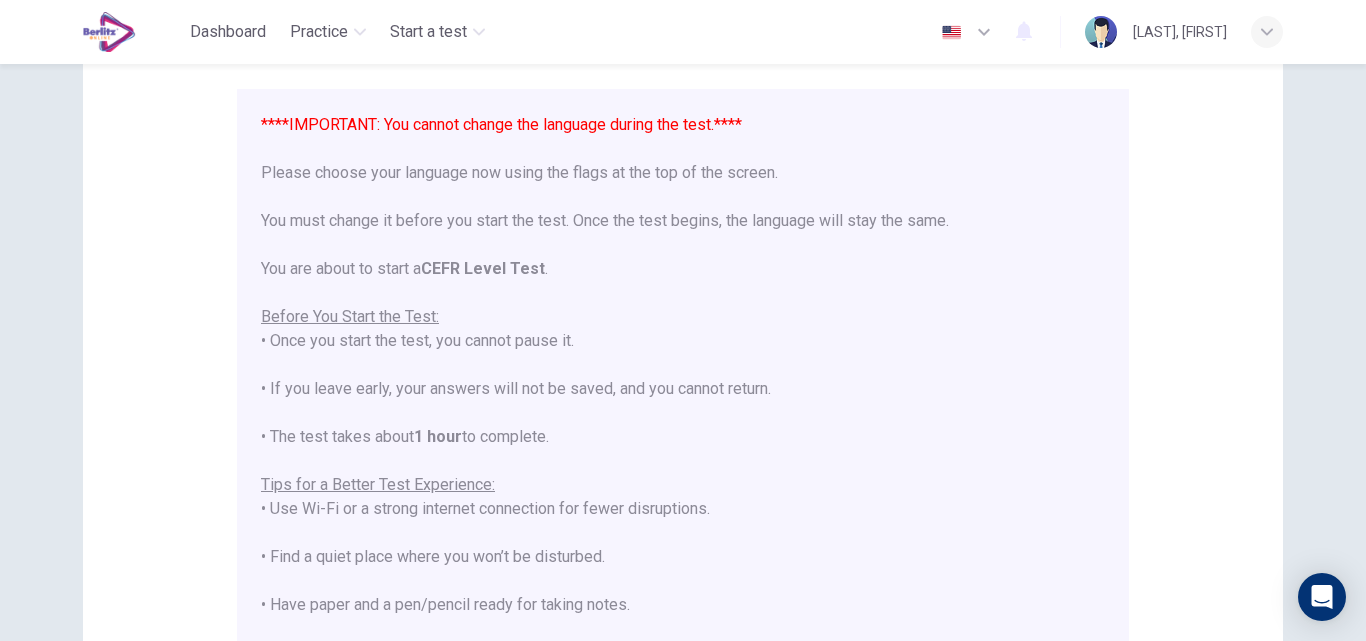 drag, startPoint x: 686, startPoint y: 640, endPoint x: 332, endPoint y: 567, distance: 361.4485 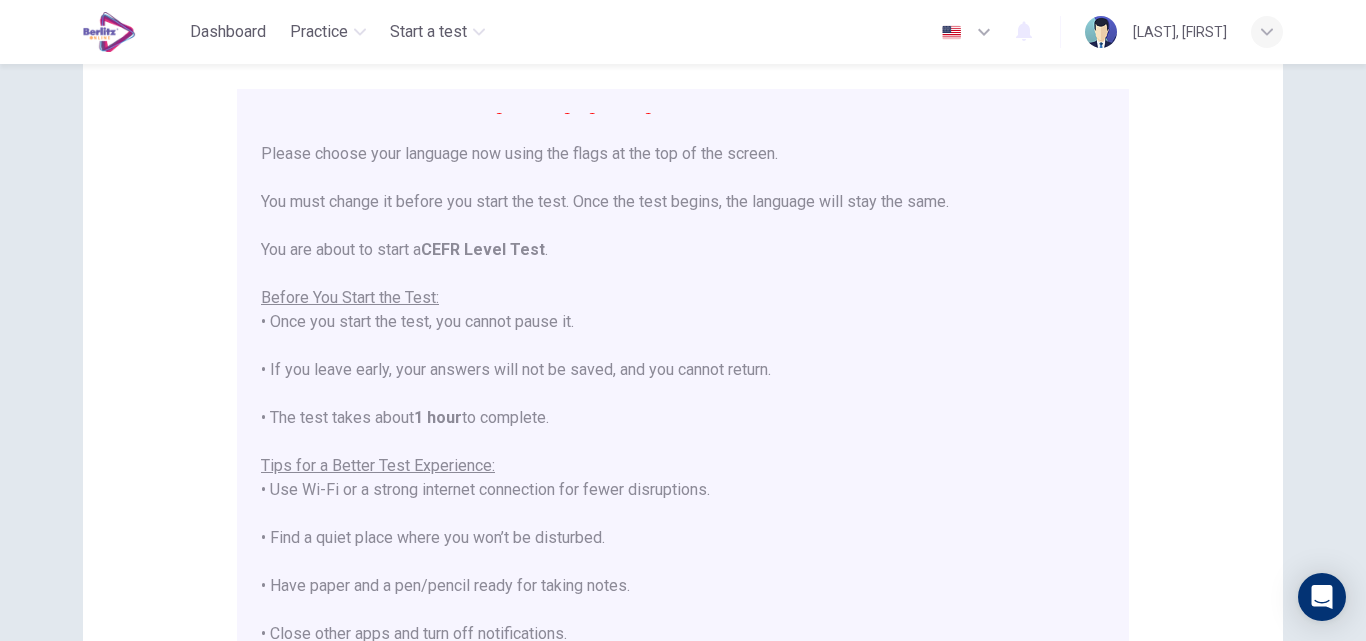 scroll, scrollTop: 0, scrollLeft: 0, axis: both 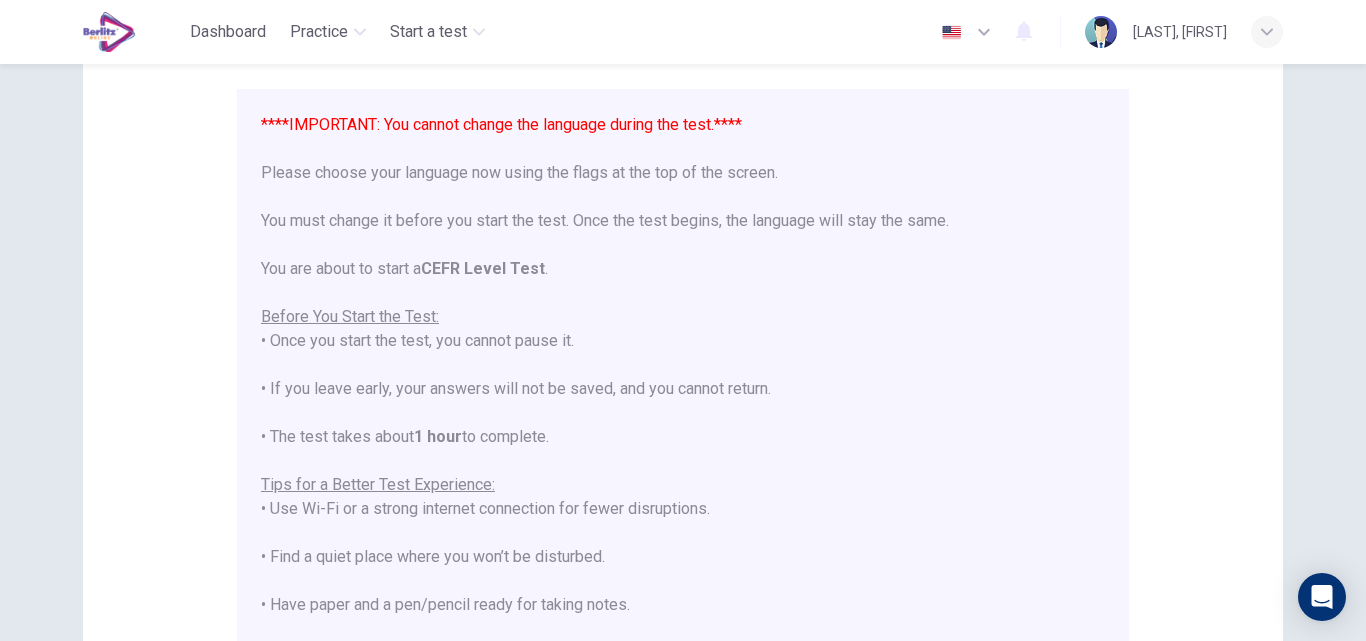 click on "Disclaimer: ****IMPORTANT: You cannot change the language during the test.****
Please choose your language now using the flags at the top of the screen. You must change it before you start the test. Once the test begins, the language will stay the same.
You are about to start a  CEFR Level Test .
Before You Start the Test:
• Once you start the test, you cannot pause it.
• If you leave early, your answers will not be saved, and you cannot return.
• The test takes about  1 hour  to complete.
Tips for a Better Test Experience:
• Use Wi-Fi or a strong internet connection for fewer disruptions.
• Find a quiet place where you won’t be disturbed.
• Have paper and a pen/pencil ready for taking notes.
• Close other apps and turn off notifications.
• Make sure your device is fully charged or has enough battery to last 90 minutes.
Make sure to uninstall Grammarly or any other apps that can help you during your test. This includes AI-powered extensions, ChatGPT, etc." at bounding box center (683, 332) 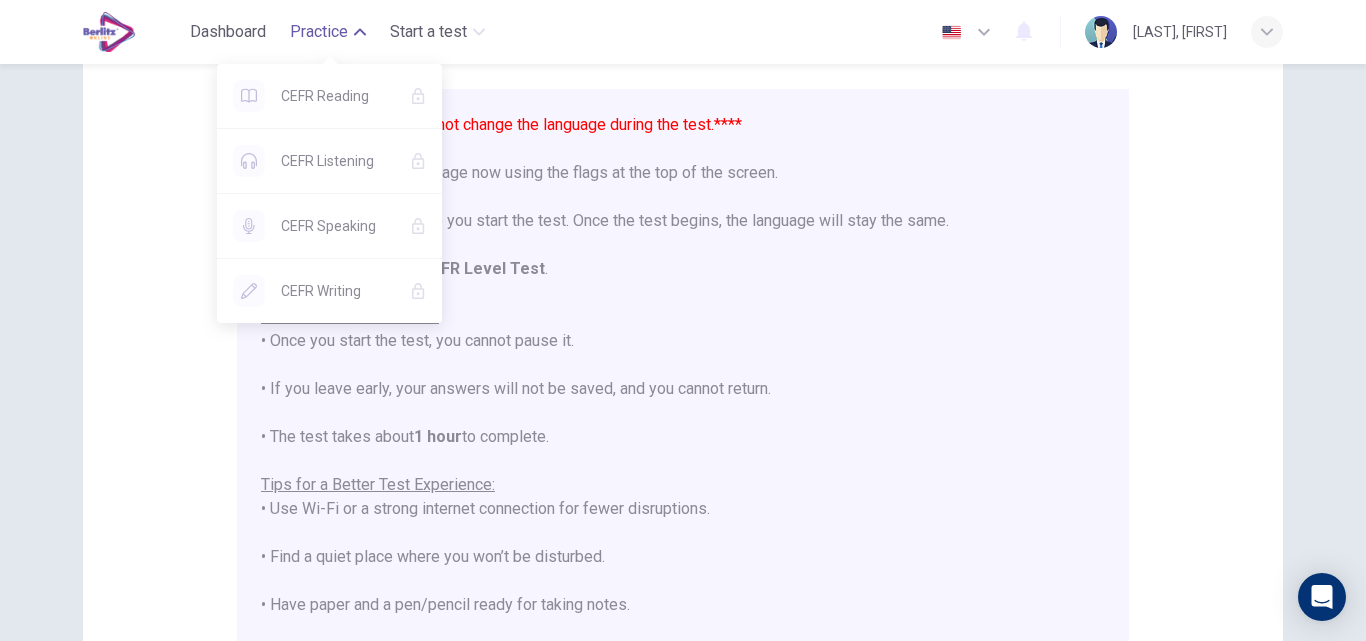 click 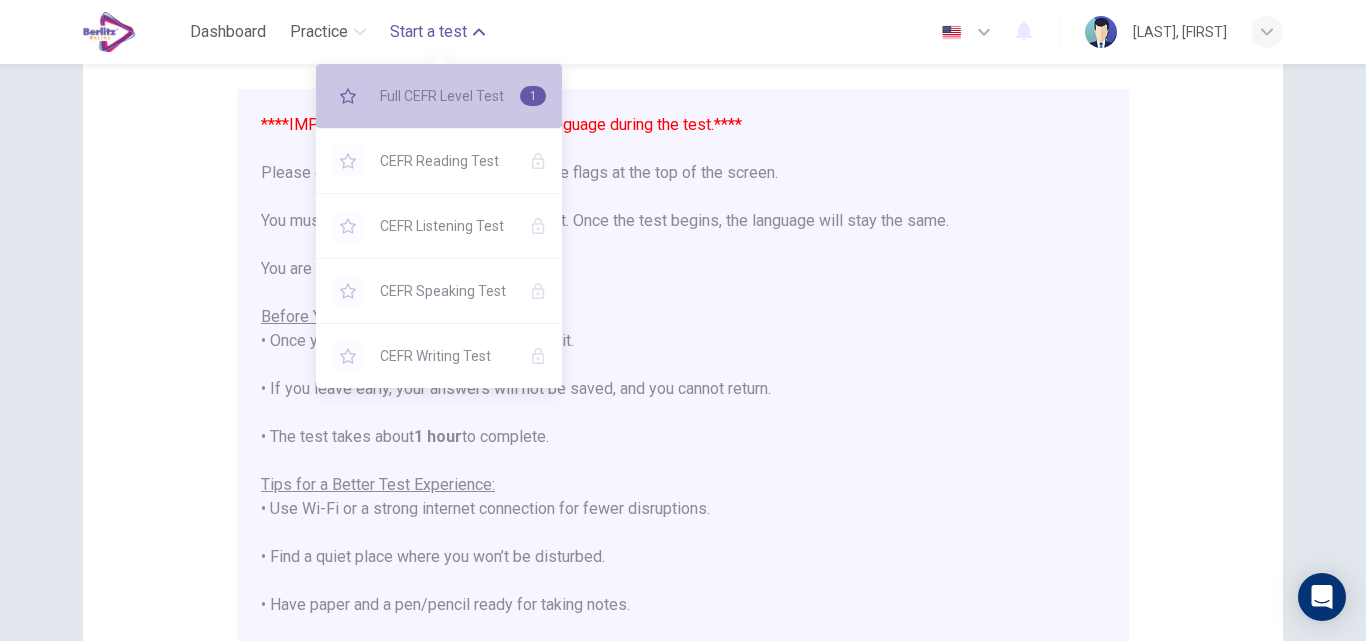 click 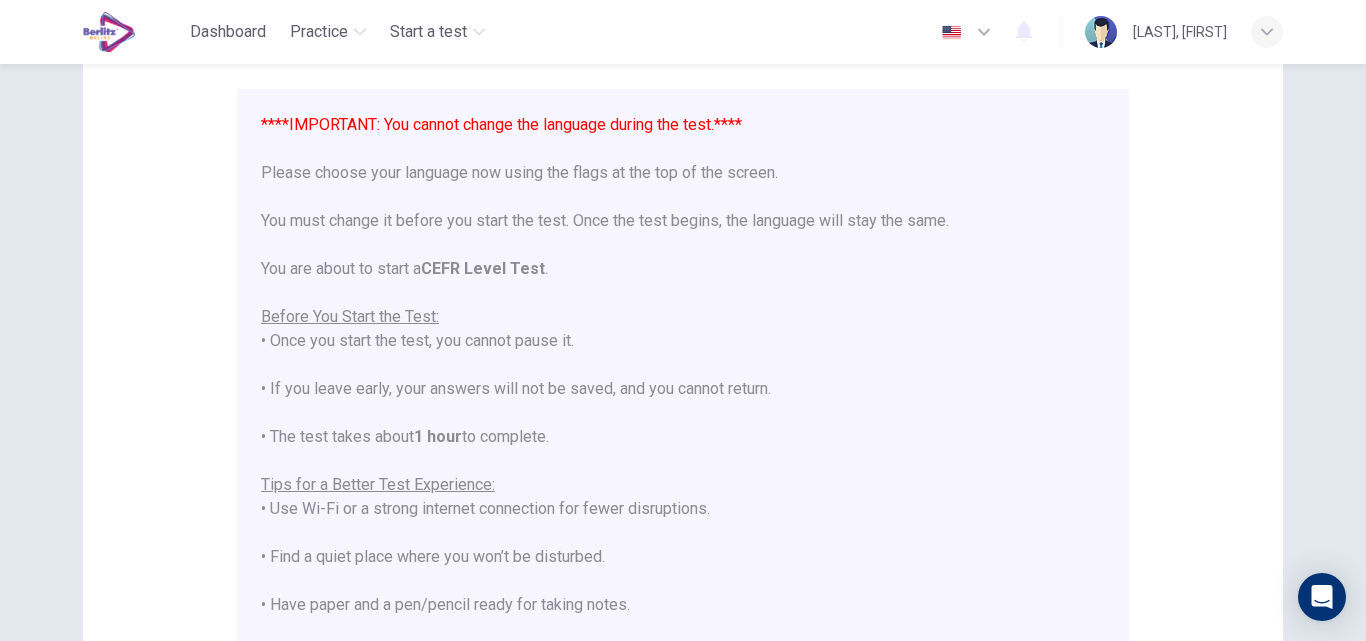 click on "****IMPORTANT: You cannot change the language during the test.****" at bounding box center (501, 124) 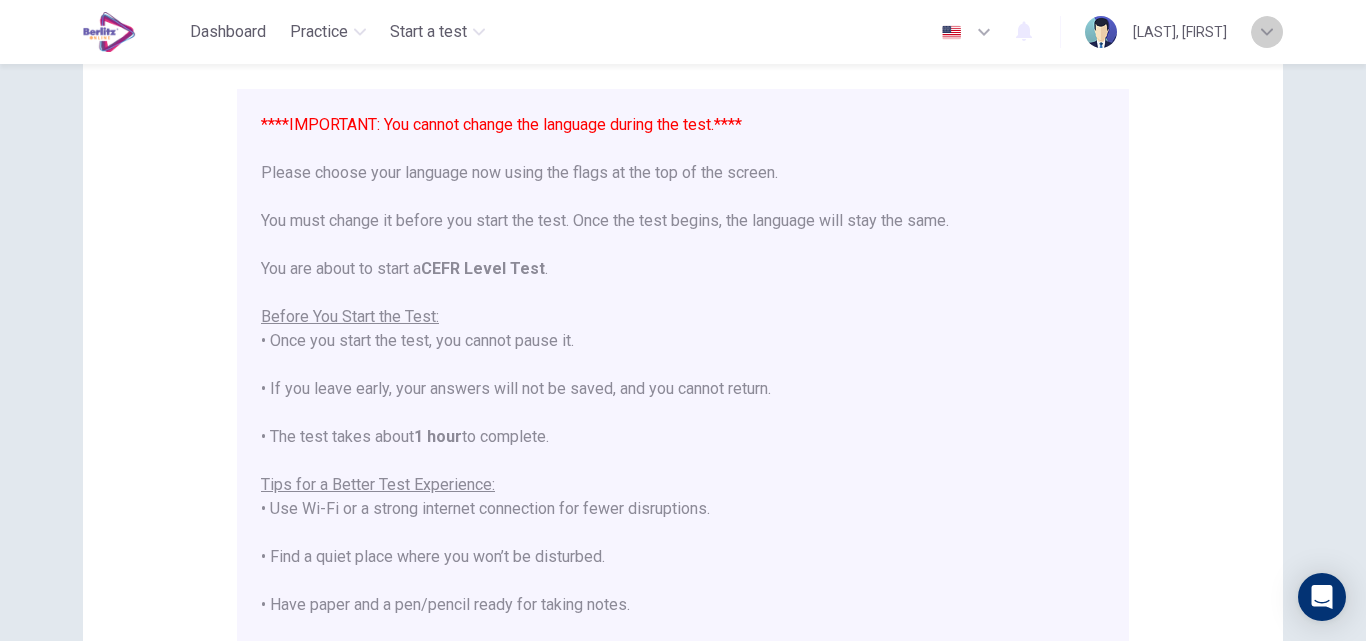 click 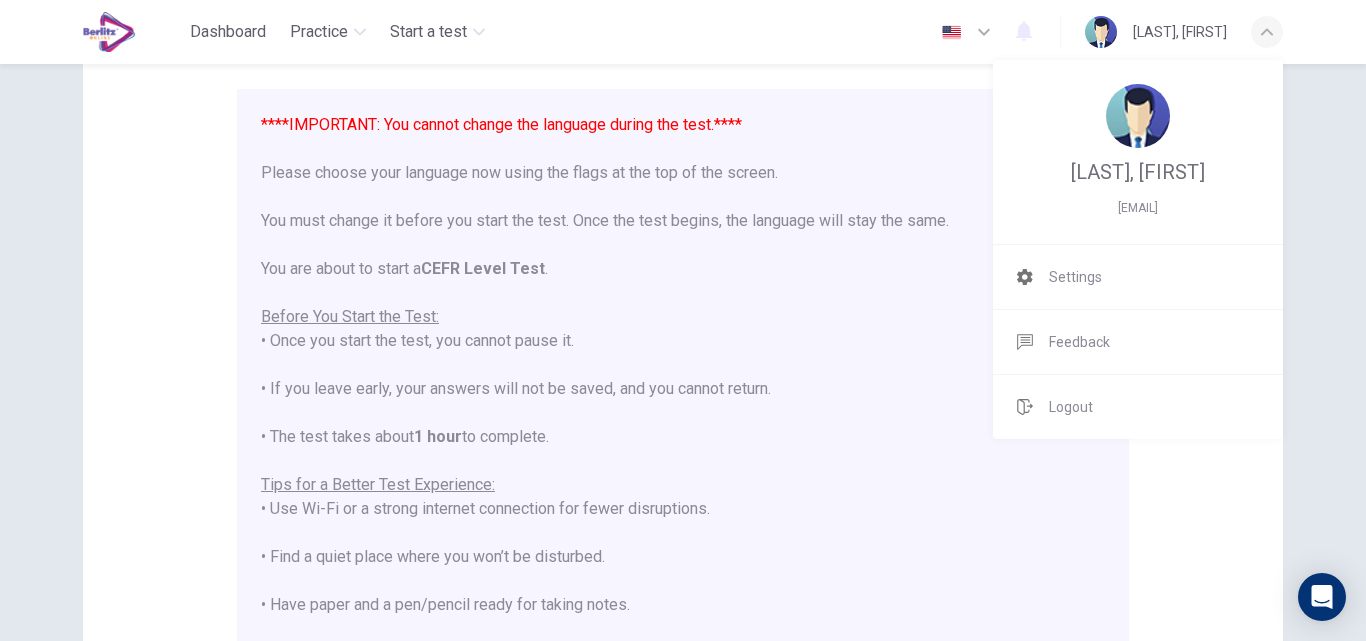 click at bounding box center [683, 320] 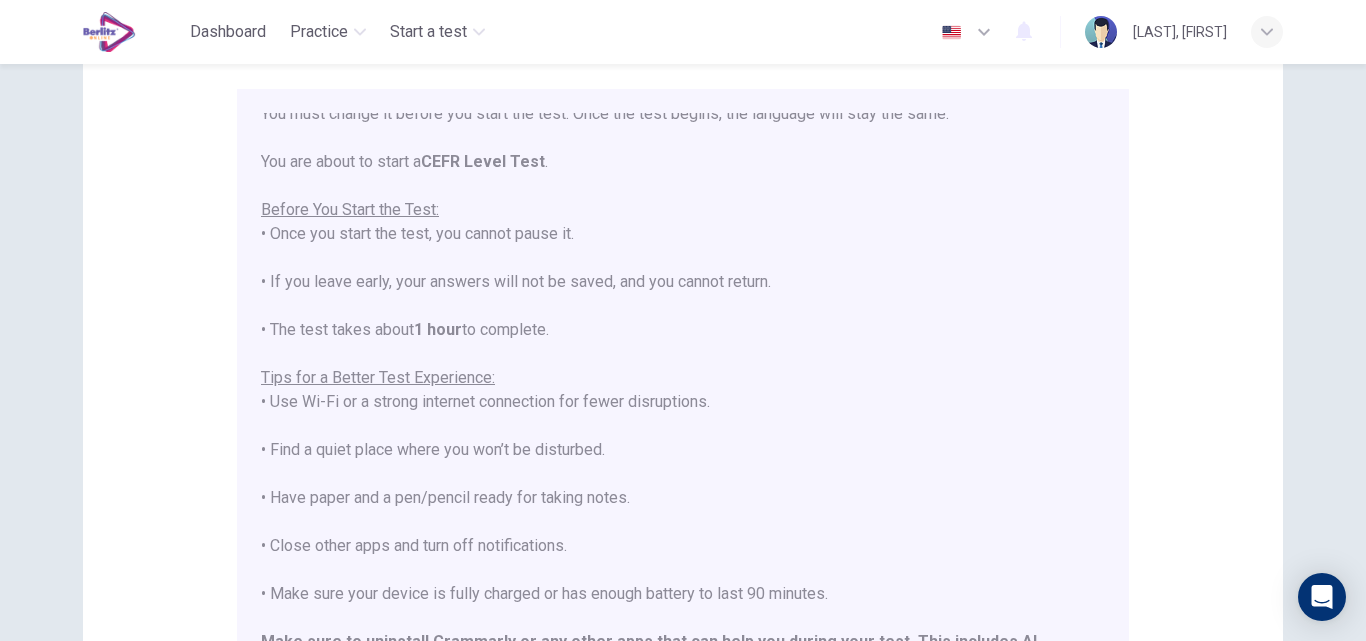 scroll, scrollTop: 191, scrollLeft: 0, axis: vertical 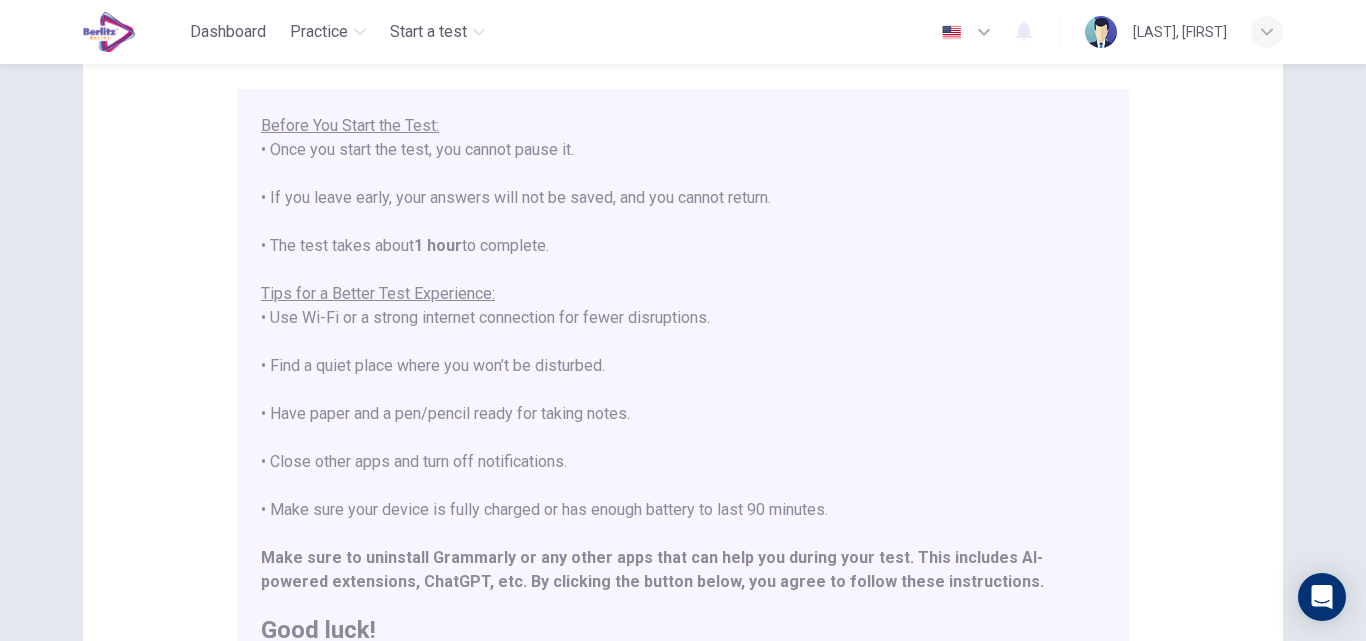 click on "****IMPORTANT: You cannot change the language during the test.****
Please choose your language now using the flags at the top of the screen. You must change it before you start the test. Once the test begins, the language will stay the same.
You are about to start a  CEFR Level Test .
Before You Start the Test:
• Once you start the test, you cannot pause it.
• If you leave early, your answers will not be saved, and you cannot return.
• The test takes about  1 hour  to complete.
Tips for a Better Test Experience:
• Use Wi-Fi or a strong internet connection for fewer disruptions.
• Find a quiet place where you won’t be disturbed.
• Have paper and a pen/pencil ready for taking notes.
• Close other apps and turn off notifications.
• Make sure your device is fully charged or has enough battery to last 90 minutes.
Make sure to uninstall Grammarly or any other apps that can help you during your test. This includes AI-powered extensions, ChatGPT, etc.
Good luck!" at bounding box center [683, 282] 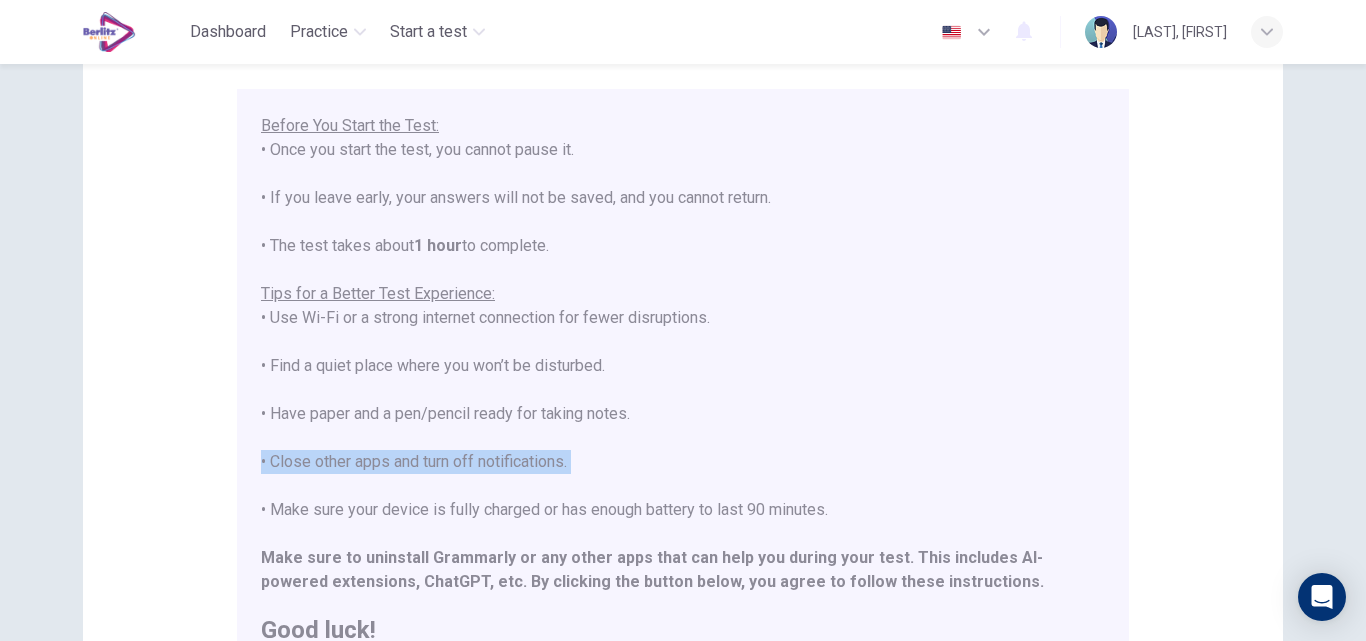 click on "****IMPORTANT: You cannot change the language during the test.****
Please choose your language now using the flags at the top of the screen. You must change it before you start the test. Once the test begins, the language will stay the same.
You are about to start a  CEFR Level Test .
Before You Start the Test:
• Once you start the test, you cannot pause it.
• If you leave early, your answers will not be saved, and you cannot return.
• The test takes about  1 hour  to complete.
Tips for a Better Test Experience:
• Use Wi-Fi or a strong internet connection for fewer disruptions.
• Find a quiet place where you won’t be disturbed.
• Have paper and a pen/pencil ready for taking notes.
• Close other apps and turn off notifications.
• Make sure your device is fully charged or has enough battery to last 90 minutes.
Make sure to uninstall Grammarly or any other apps that can help you during your test. This includes AI-powered extensions, ChatGPT, etc.
Good luck!" at bounding box center (683, 282) 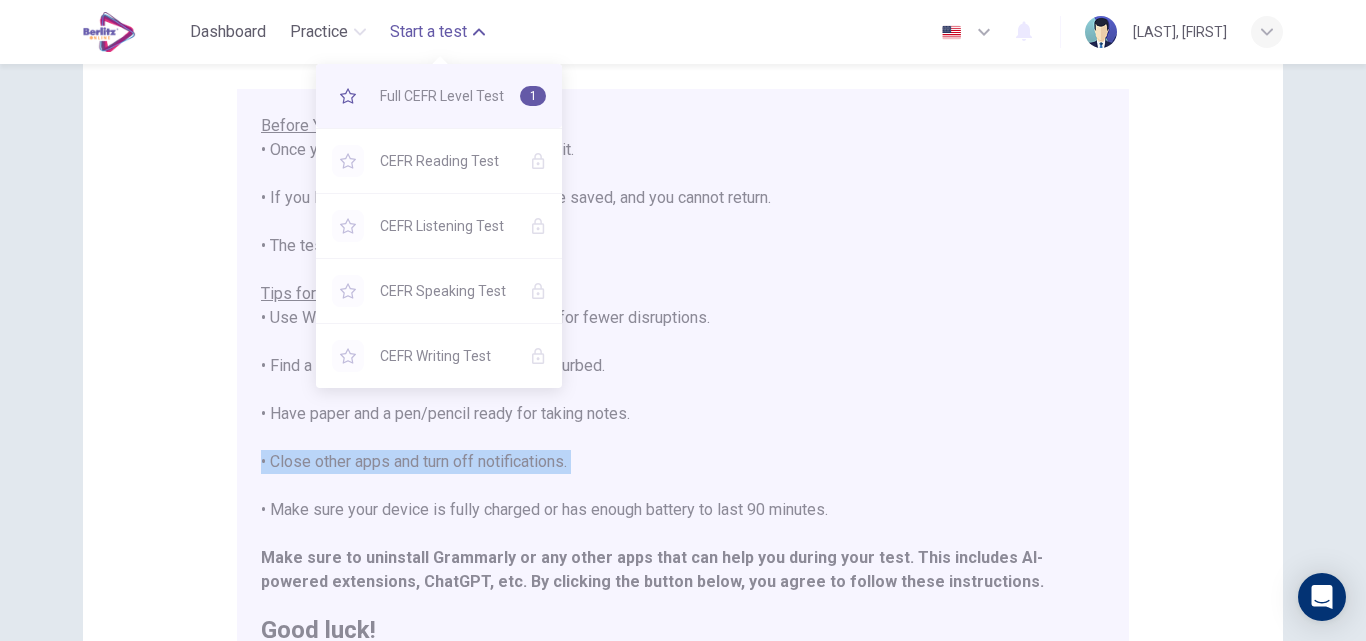 click on "1" at bounding box center [533, 96] 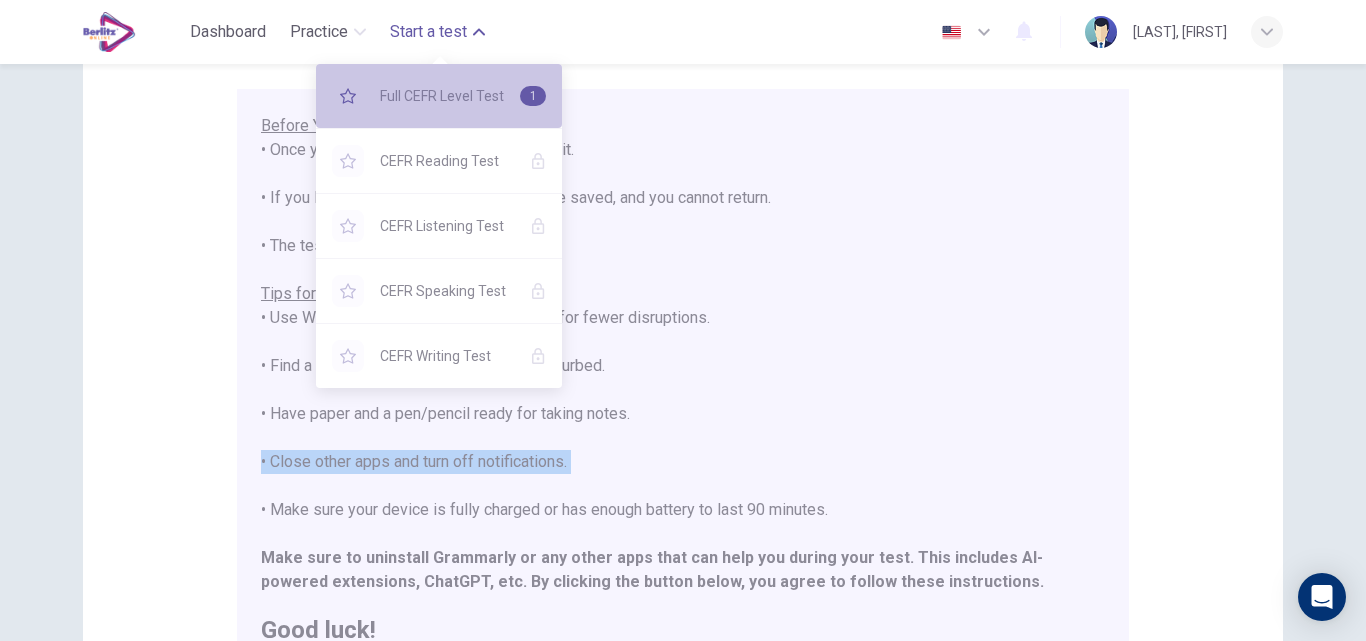 click on "1" at bounding box center [533, 96] 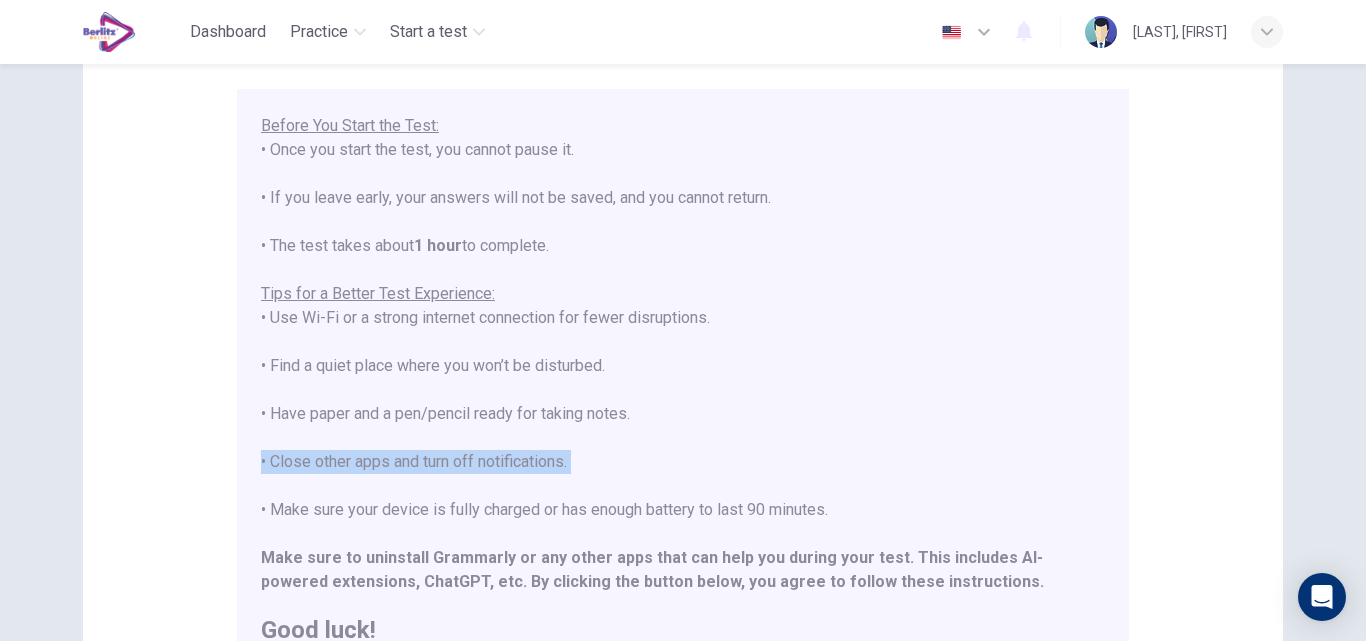 click 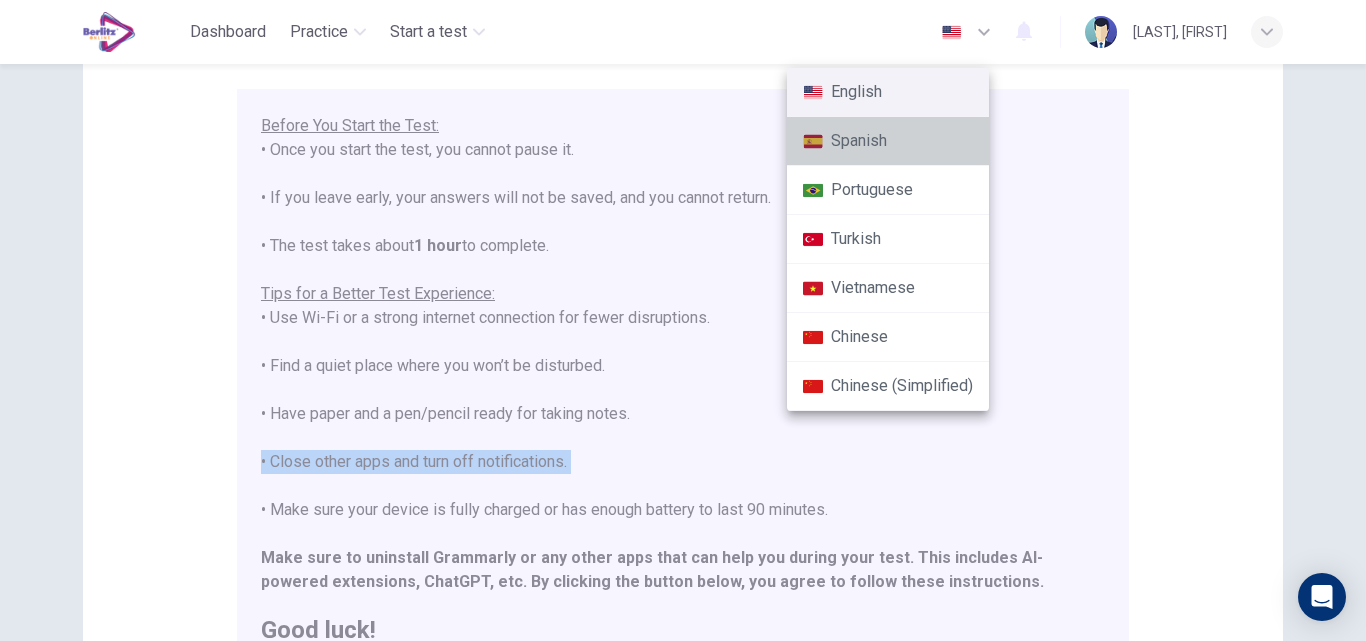 click on "Spanish" at bounding box center (888, 141) 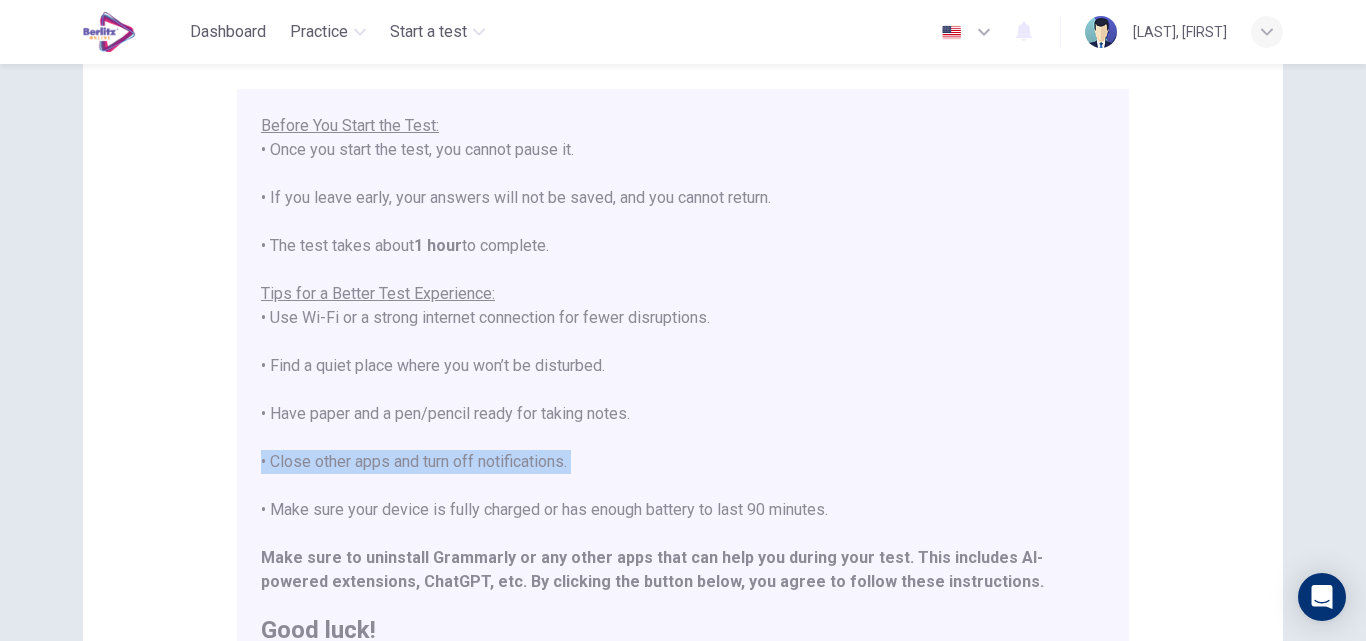 type on "**" 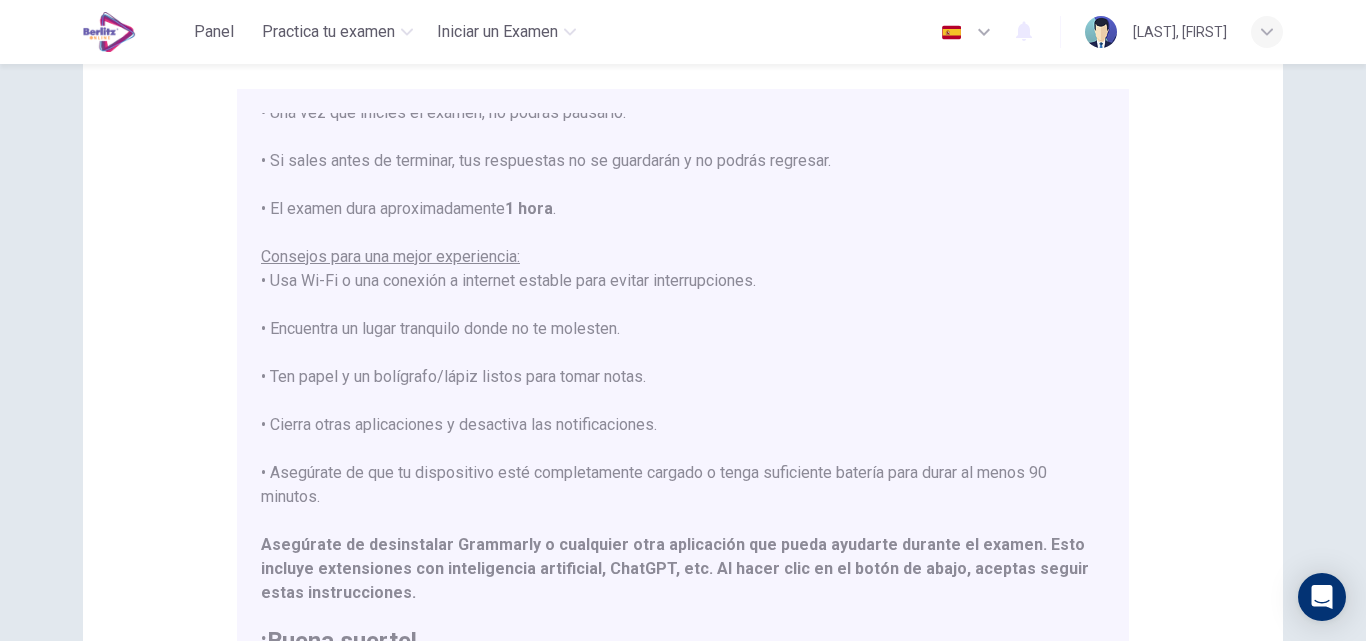scroll, scrollTop: 239, scrollLeft: 0, axis: vertical 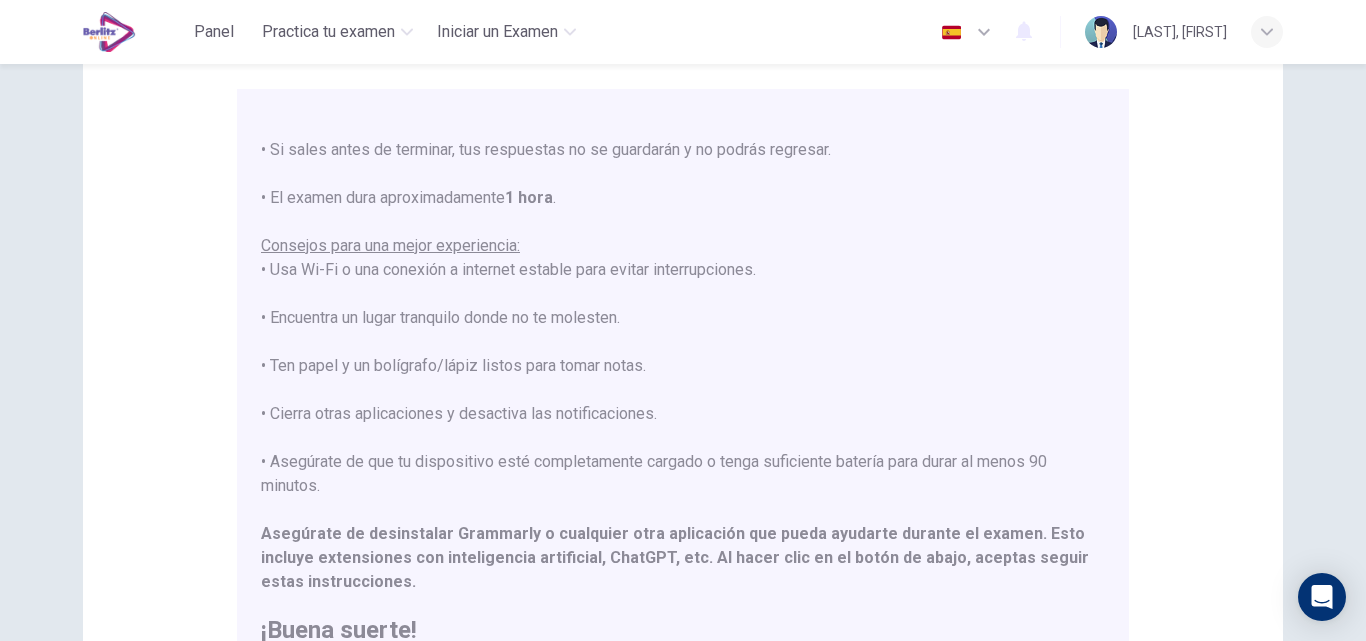 click on "****IMPORTANTE: No puedes cambiar el idioma durante el examen.****
Por favor, elige tu idioma ahora usando las banderas en la parte superior de la pantalla. Debes cambiarlo antes de comenzar el examen. Una vez que el examen empiece, el idioma no se puede cambiar.
Estás a punto de comenzar el  examen de colocación .
Antes de comenzar el examen:
• Una vez que inicies el examen, no podrás pausarlo.
• Si sales antes de terminar, tus respuestas no se guardarán y no podrás regresar.
• El examen dura aproximadamente  [TIME]
Consejos para una mejor experiencia:
• Usa Wi-Fi o una conexión a internet estable para evitar interrupciones.
• Encuentra un lugar tranquilo donde no te molesten.
• Ten papel y un bolígrafo/lápiz listos para tomar notas.
• Cierra otras aplicaciones y desactiva las notificaciones.
• Asegúrate de que tu dispositivo esté completamente cargado o tenga suficiente batería para durar al menos [TIME].
¡Buena suerte!" at bounding box center (683, 258) 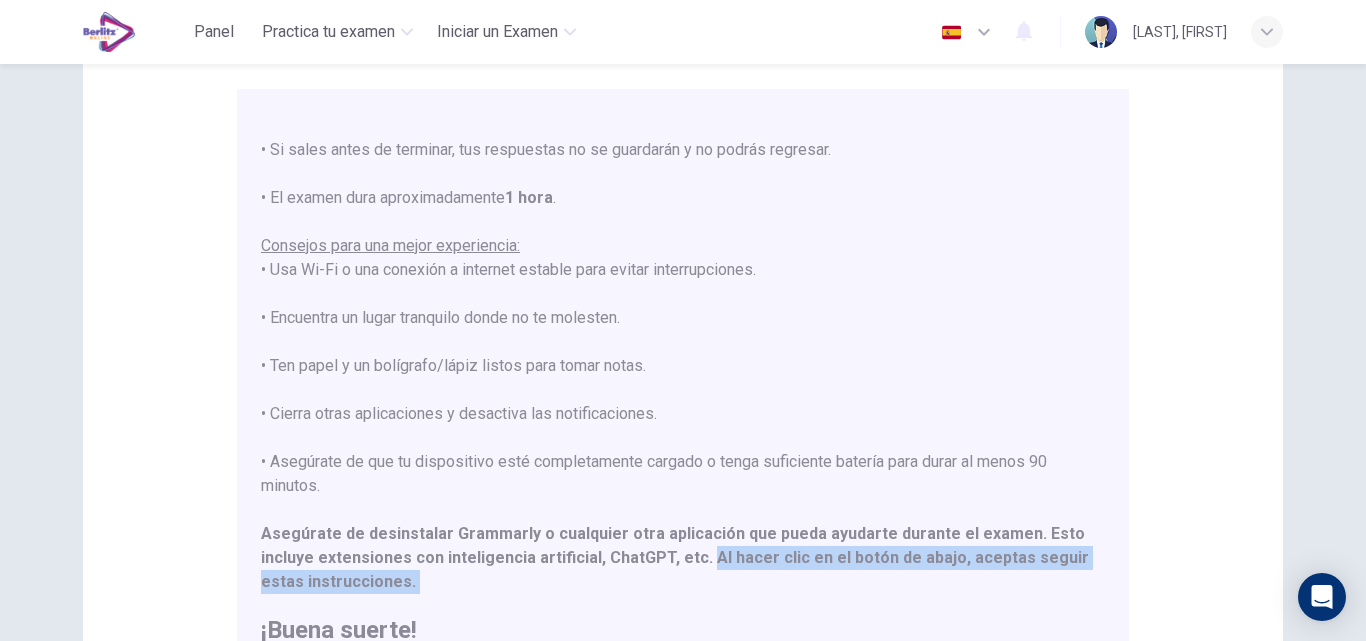 click on "****IMPORTANTE: No puedes cambiar el idioma durante el examen.****
Por favor, elige tu idioma ahora usando las banderas en la parte superior de la pantalla. Debes cambiarlo antes de comenzar el examen. Una vez que el examen empiece, el idioma no se puede cambiar.
Estás a punto de comenzar el  examen de colocación .
Antes de comenzar el examen:
• Una vez que inicies el examen, no podrás pausarlo.
• Si sales antes de terminar, tus respuestas no se guardarán y no podrás regresar.
• El examen dura aproximadamente  [TIME]
Consejos para una mejor experiencia:
• Usa Wi-Fi o una conexión a internet estable para evitar interrupciones.
• Encuentra un lugar tranquilo donde no te molesten.
• Ten papel y un bolígrafo/lápiz listos para tomar notas.
• Cierra otras aplicaciones y desactiva las notificaciones.
• Asegúrate de que tu dispositivo esté completamente cargado o tenga suficiente batería para durar al menos [TIME].
¡Buena suerte!" at bounding box center (683, 258) 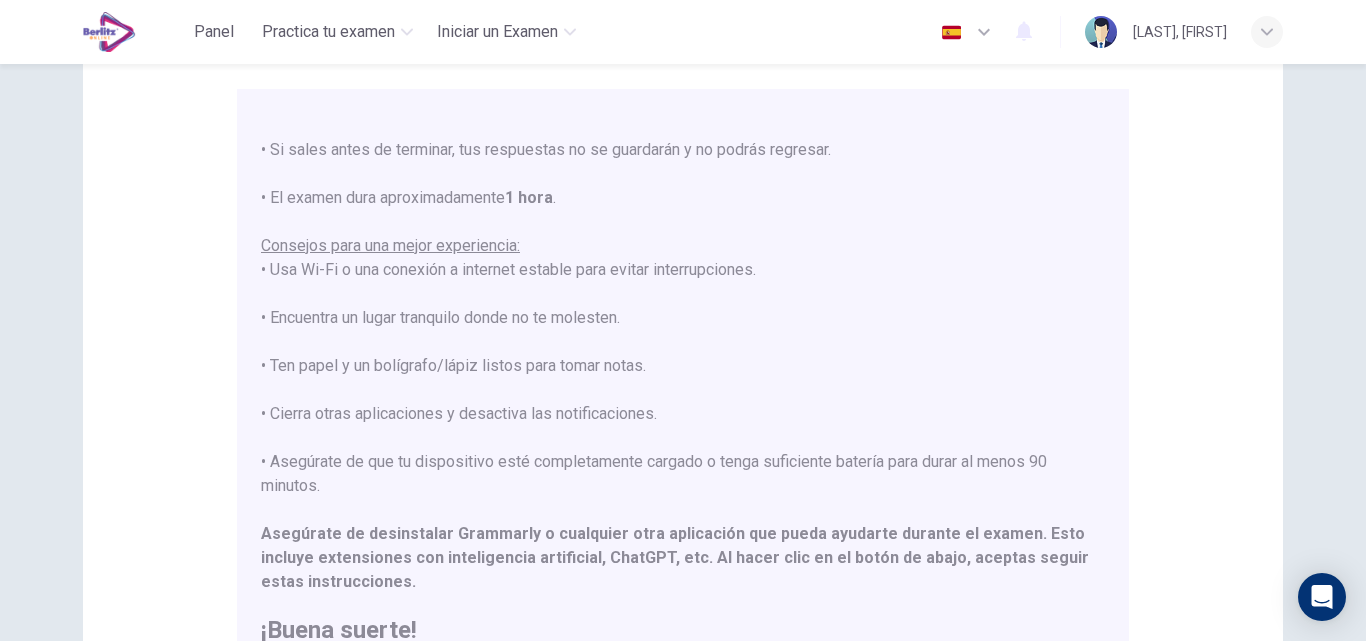 click on "¡Buena suerte!" at bounding box center [683, 630] 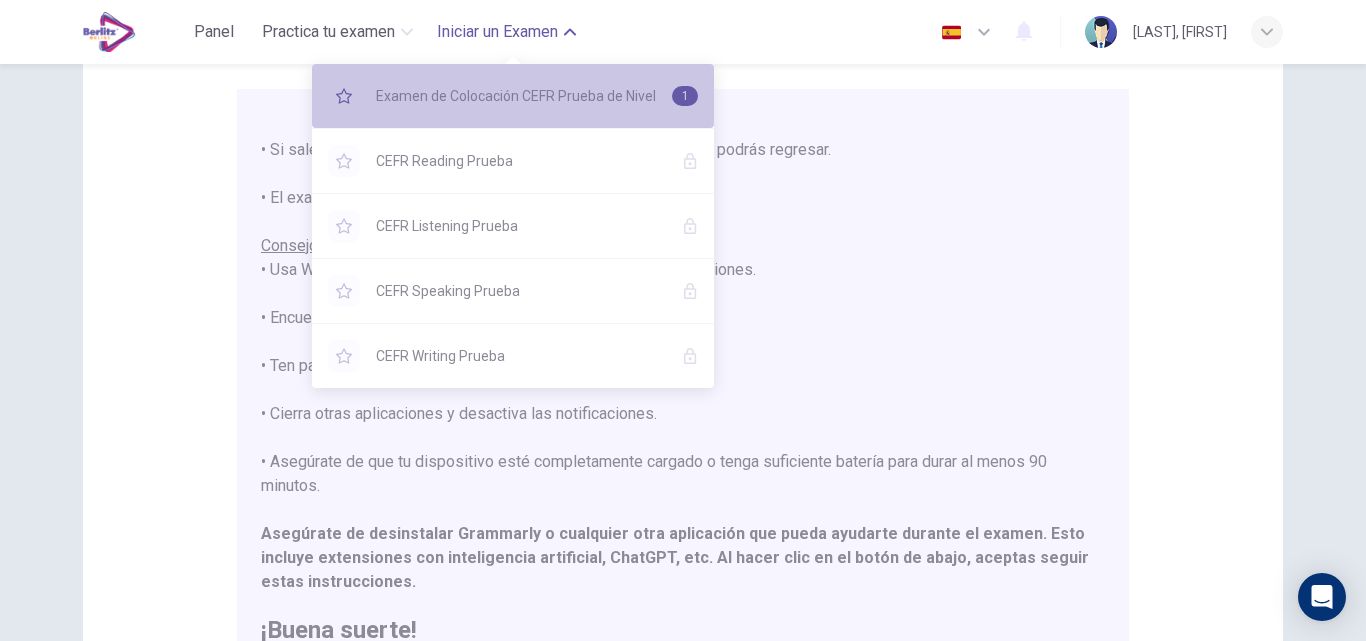click on "1" at bounding box center [685, 96] 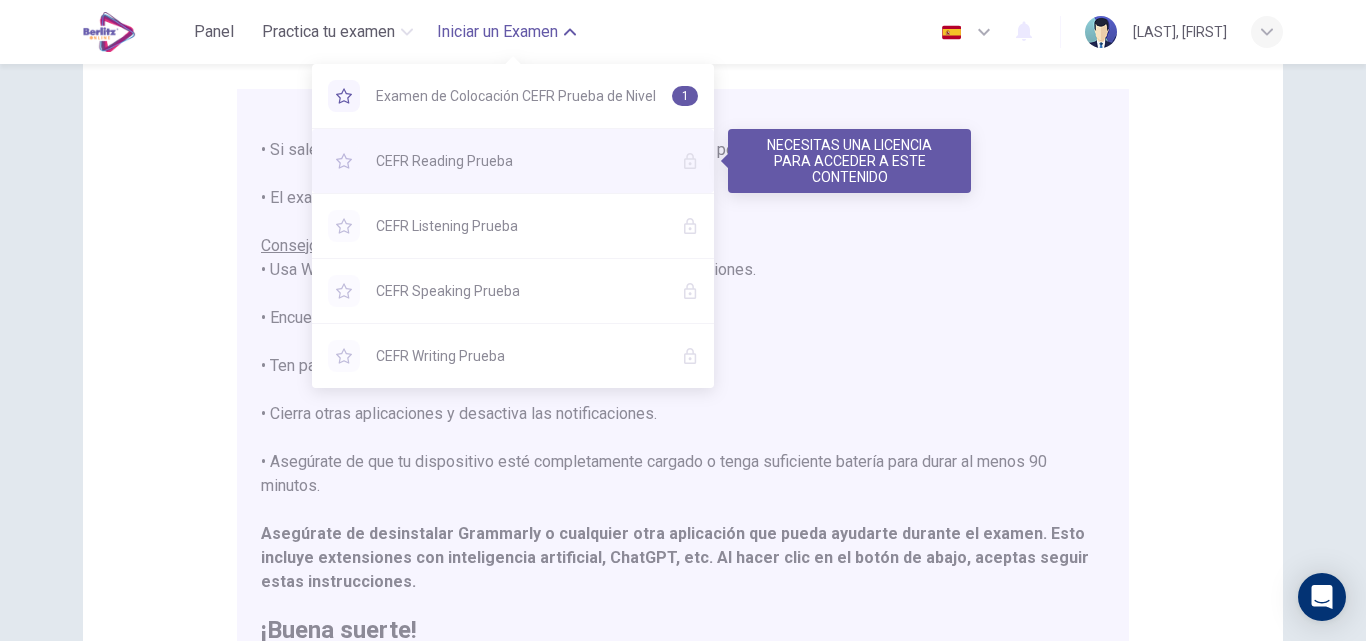 click on "CEFR Reading Prueba" at bounding box center [521, 161] 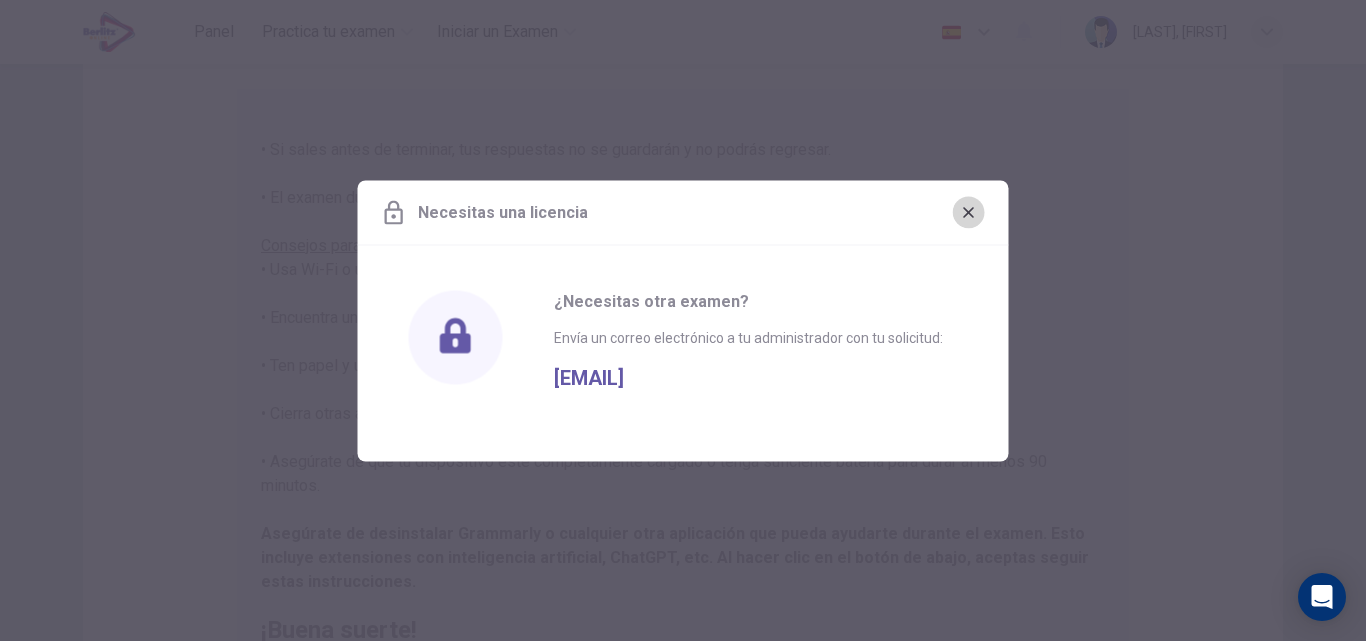 click 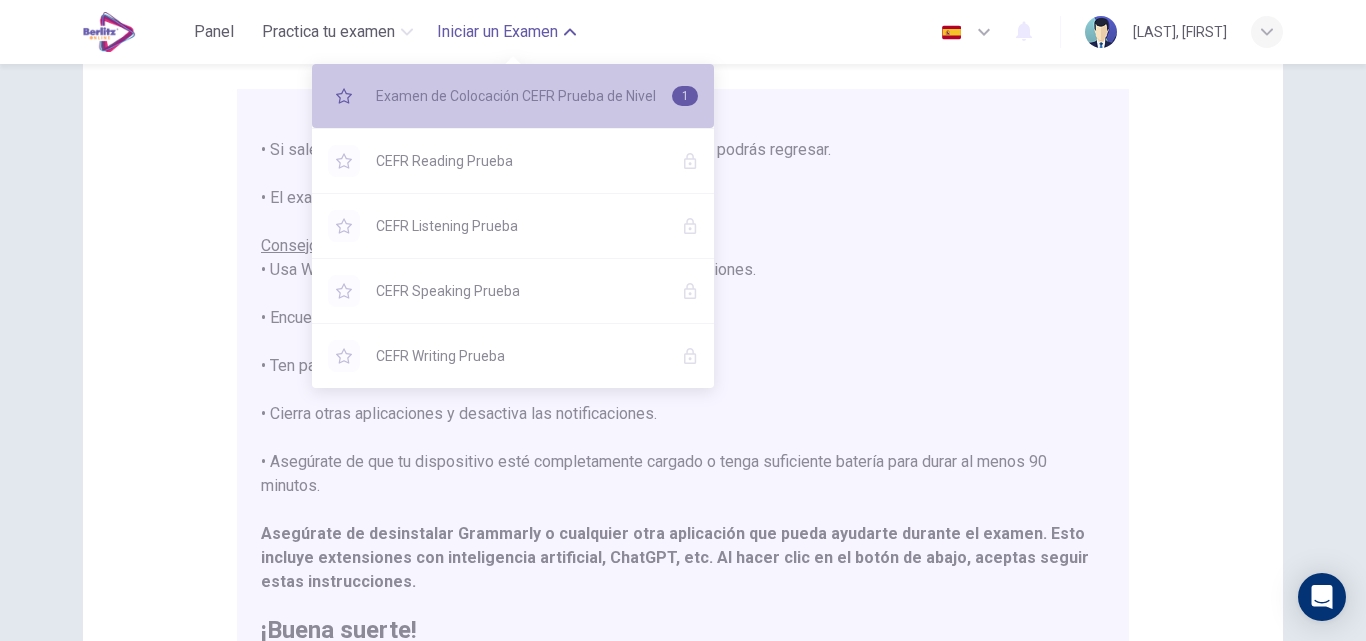 click on "1" at bounding box center [685, 96] 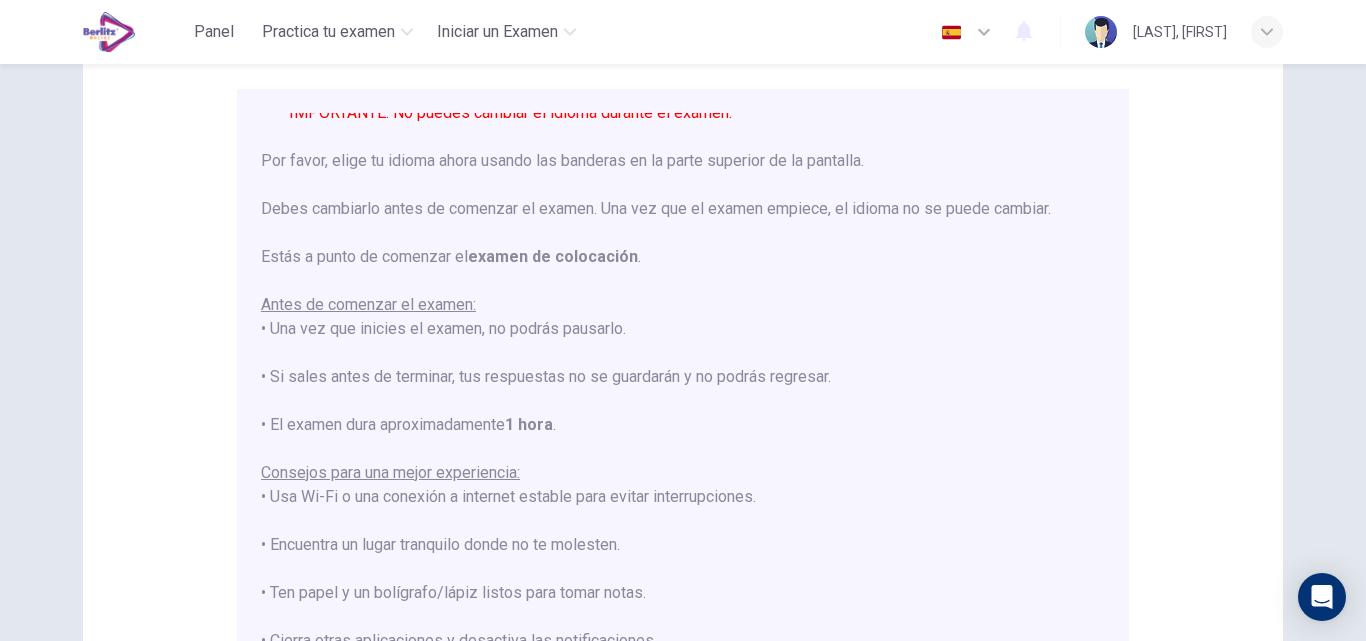 scroll, scrollTop: 0, scrollLeft: 0, axis: both 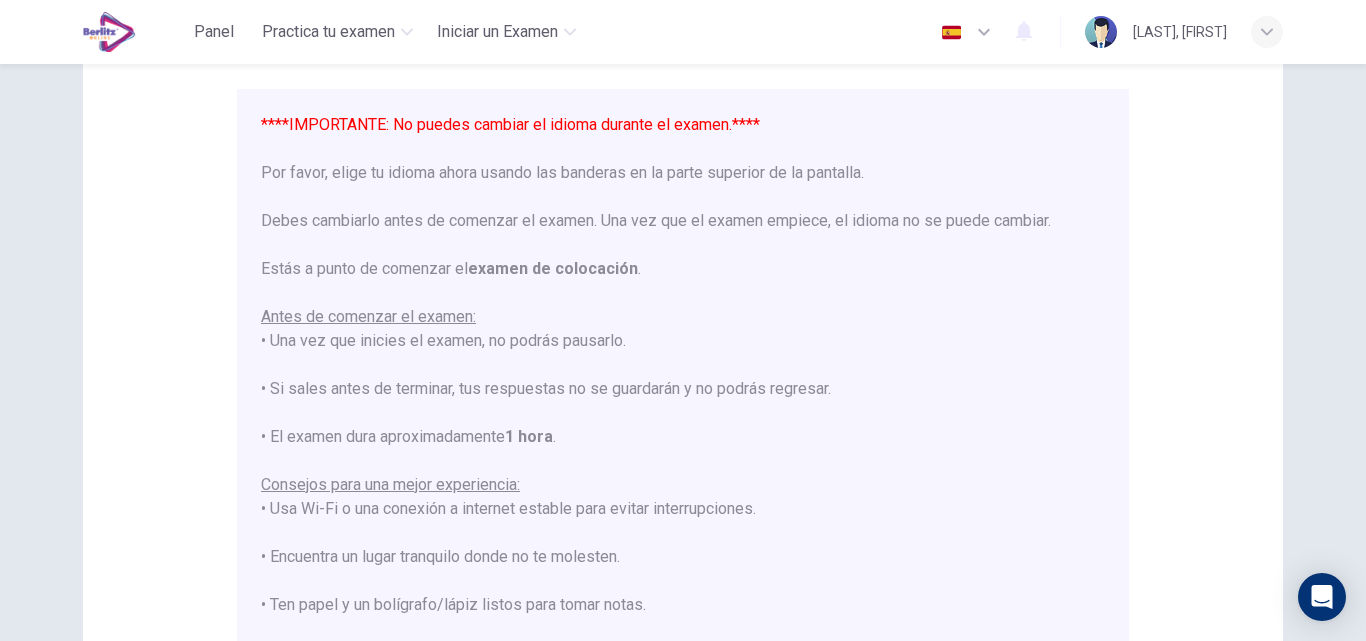 click on "****IMPORTANTE: No puedes cambiar el idioma durante el examen.****
Por favor, elige tu idioma ahora usando las banderas en la parte superior de la pantalla. Debes cambiarlo antes de comenzar el examen. Una vez que el examen empiece, el idioma no se puede cambiar.
Estás a punto de comenzar el  examen de colocación .
Antes de comenzar el examen:
• Una vez que inicies el examen, no podrás pausarlo.
• Si sales antes de terminar, tus respuestas no se guardarán y no podrás regresar.
• El examen dura aproximadamente  [TIME]
Consejos para una mejor experiencia:
• Usa Wi-Fi o una conexión a internet estable para evitar interrupciones.
• Encuentra un lugar tranquilo donde no te molesten.
• Ten papel y un bolígrafo/lápiz listos para tomar notas.
• Cierra otras aplicaciones y desactiva las notificaciones.
• Asegúrate de que tu dispositivo esté completamente cargado o tenga suficiente batería para durar al menos [TIME].
¡Buena suerte!" at bounding box center (683, 378) 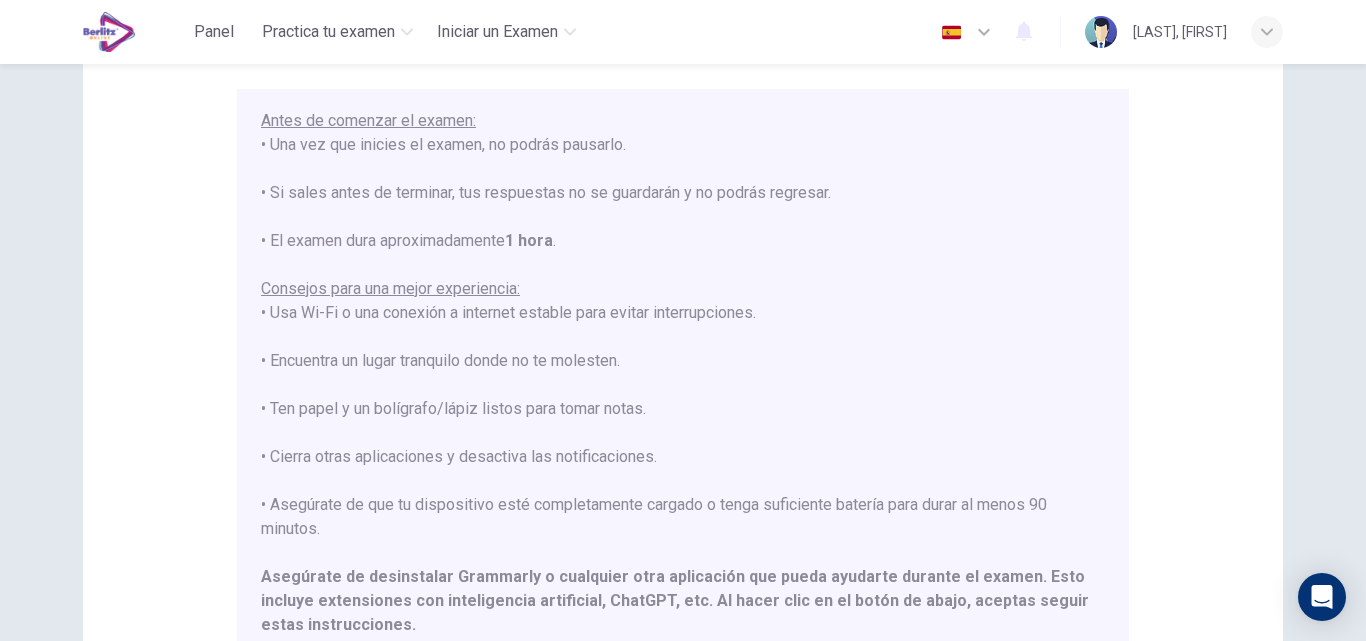 scroll, scrollTop: 239, scrollLeft: 0, axis: vertical 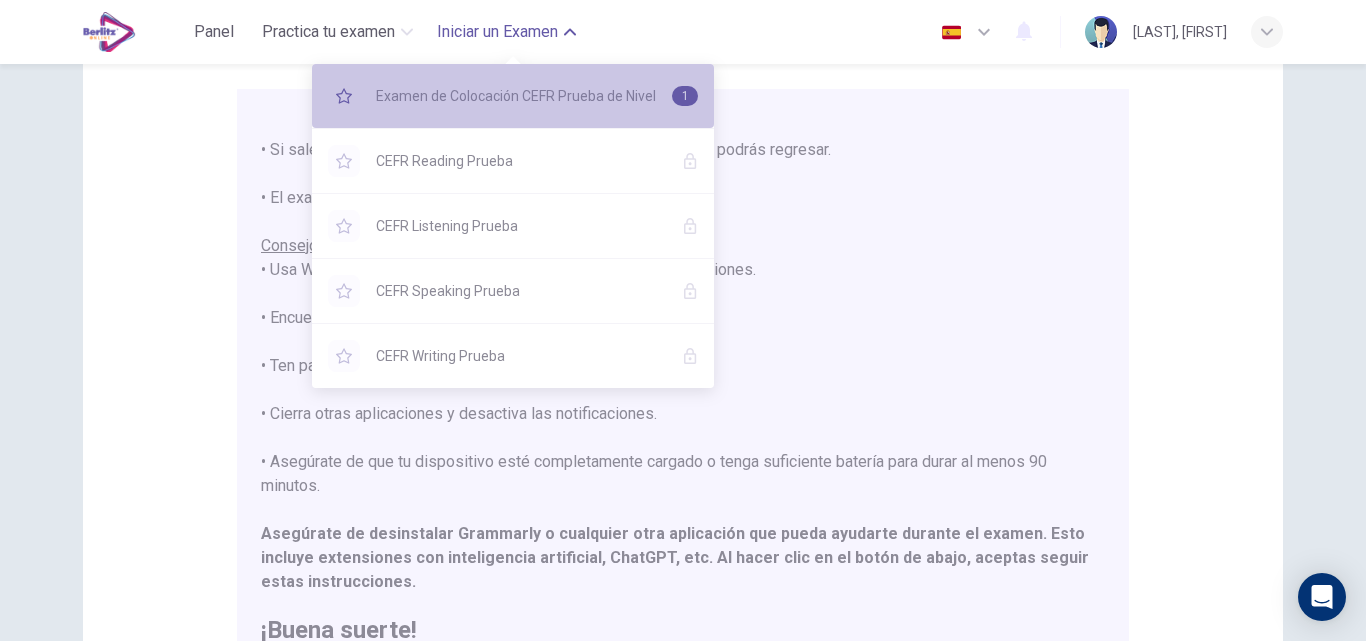 click on "Examen de Colocación CEFR Prueba de Nivel" at bounding box center [516, 96] 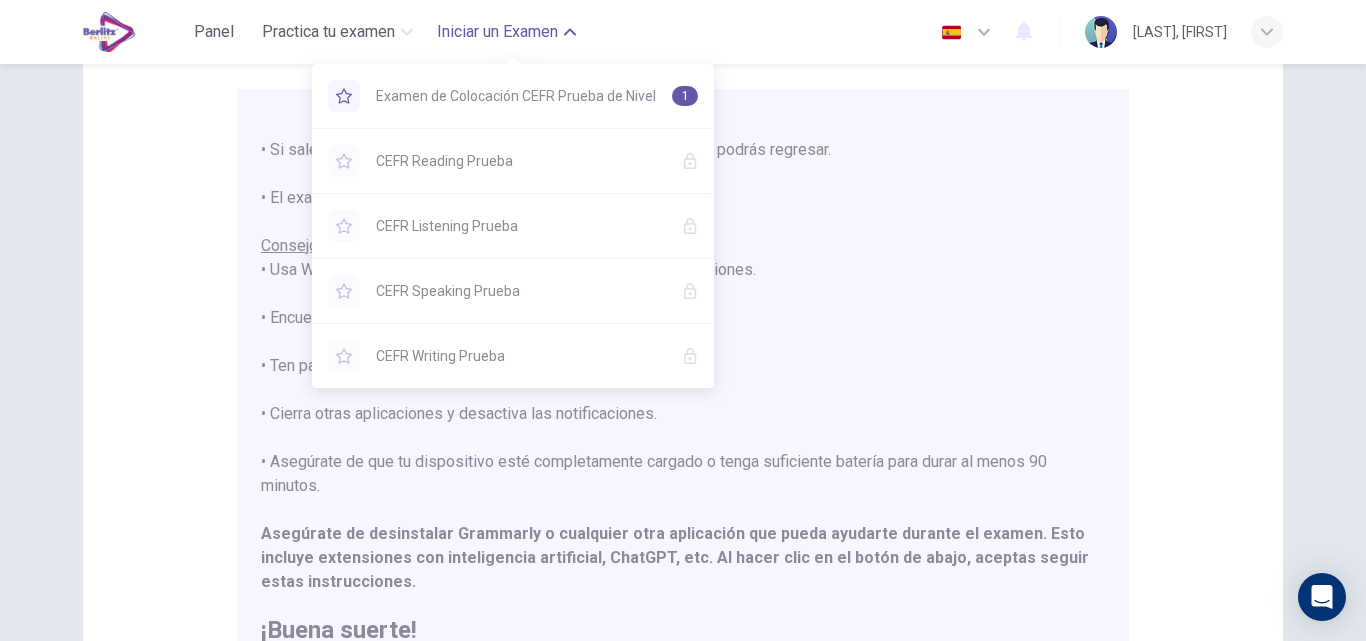 click on "Iniciar un Examen" at bounding box center (497, 32) 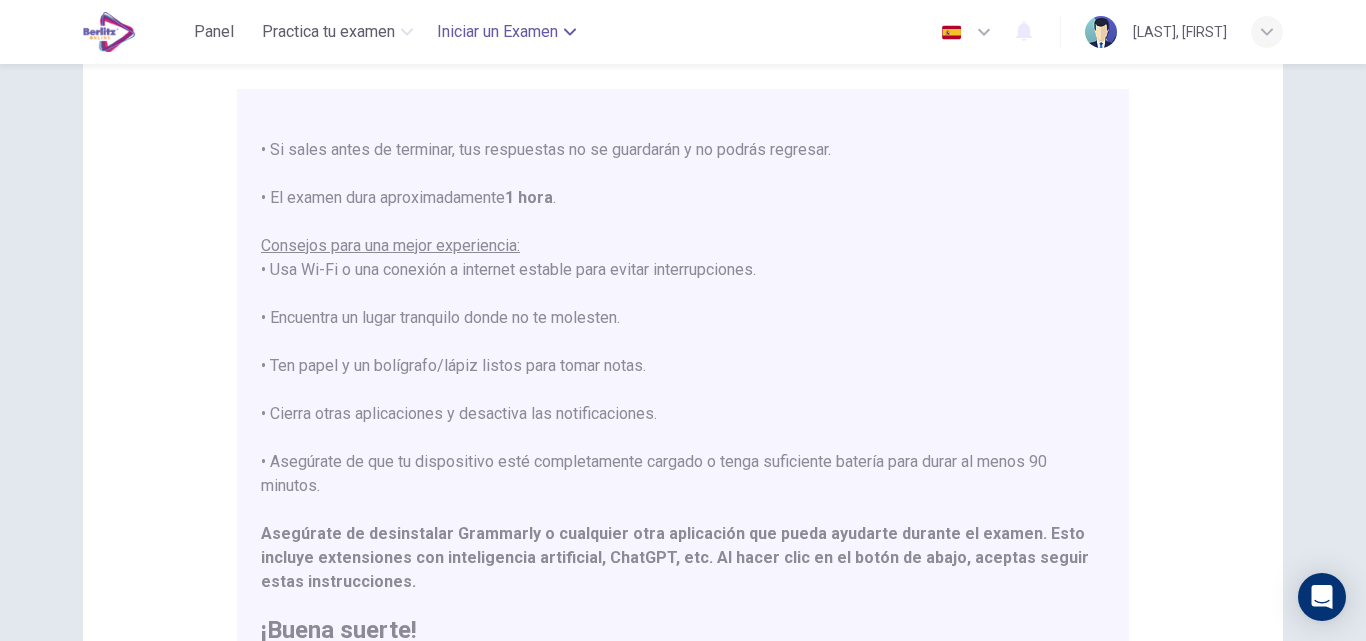 click on "Iniciar un Examen" at bounding box center [497, 32] 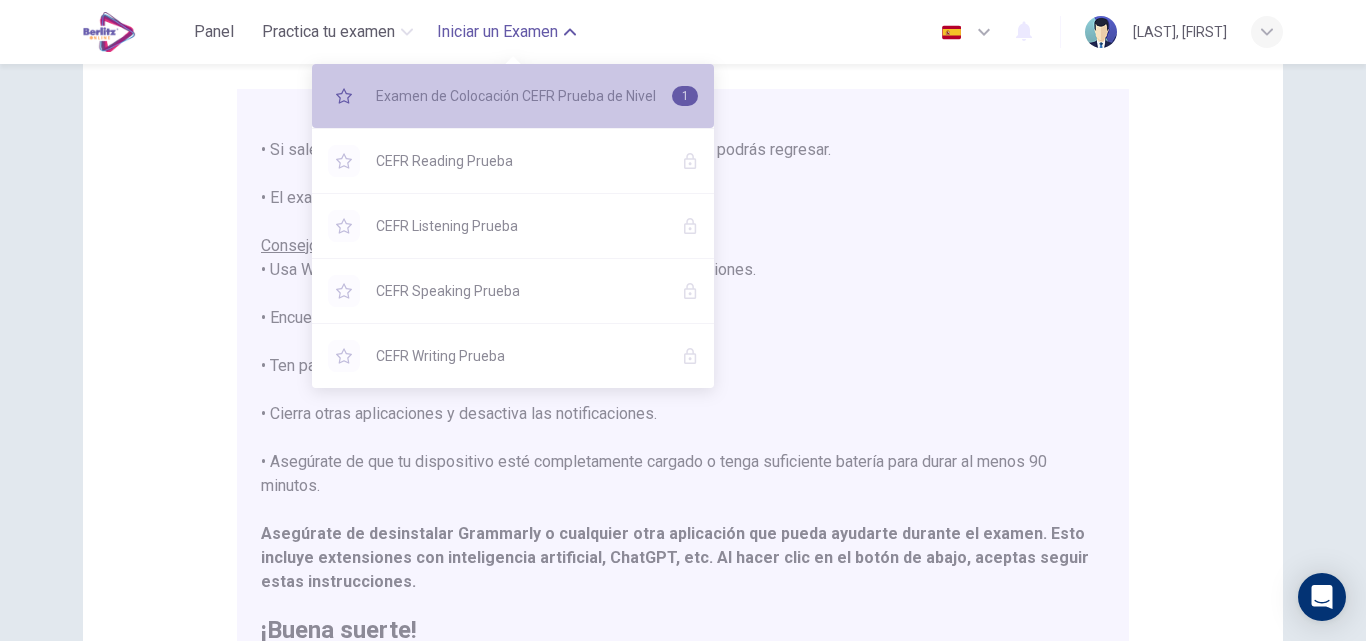 click 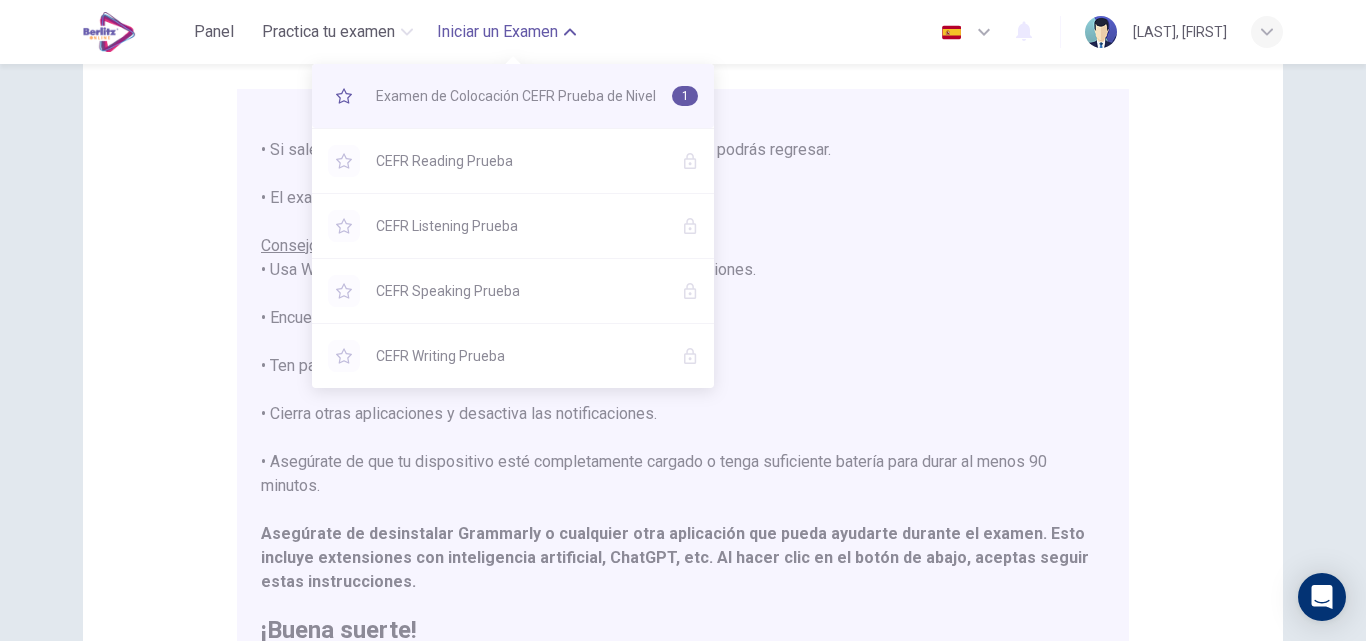 click 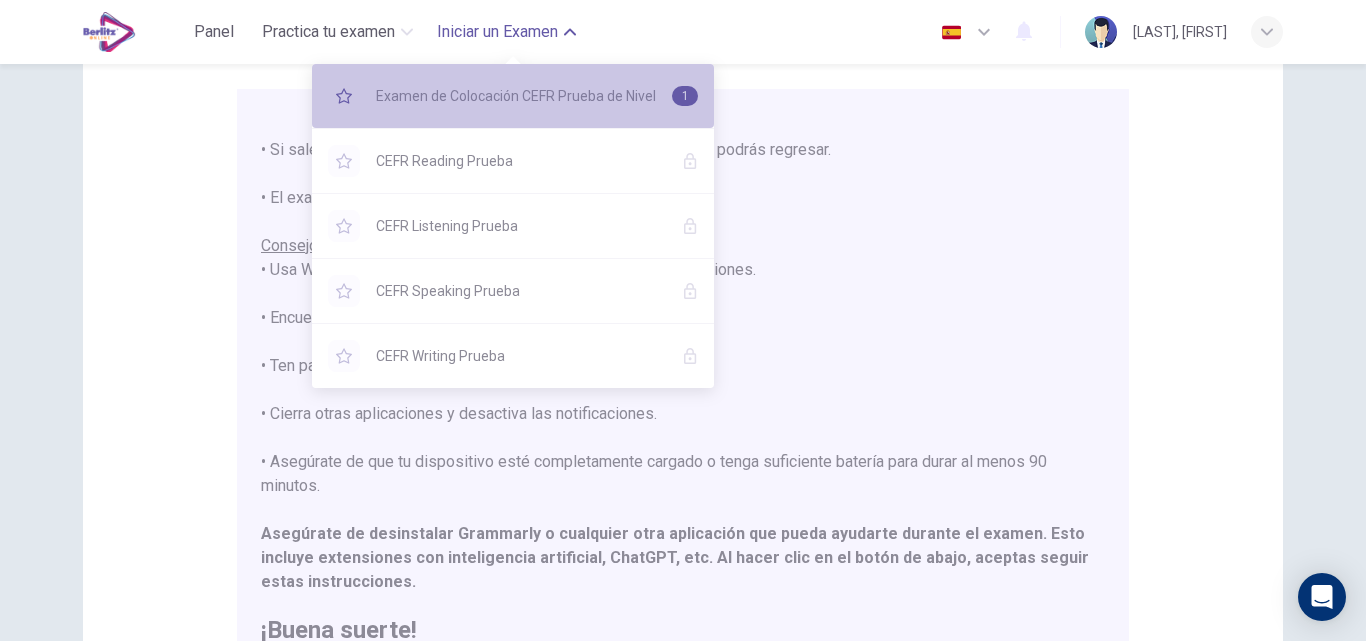 click on "1" at bounding box center [685, 96] 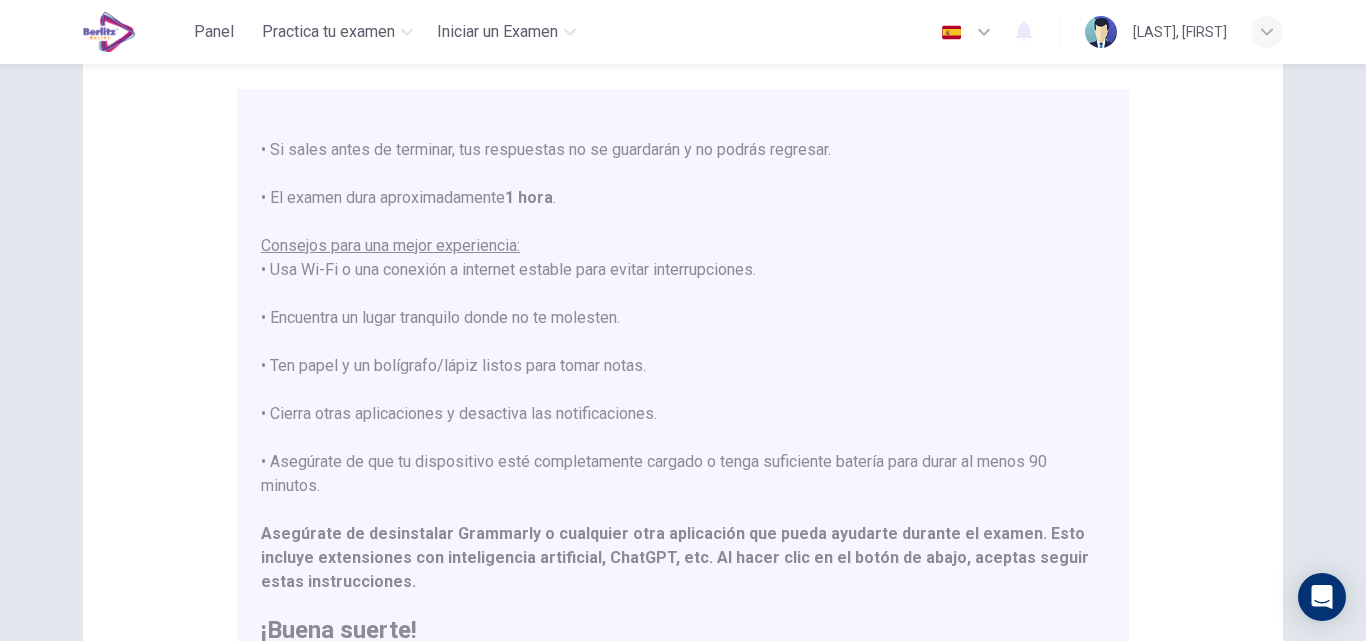 click 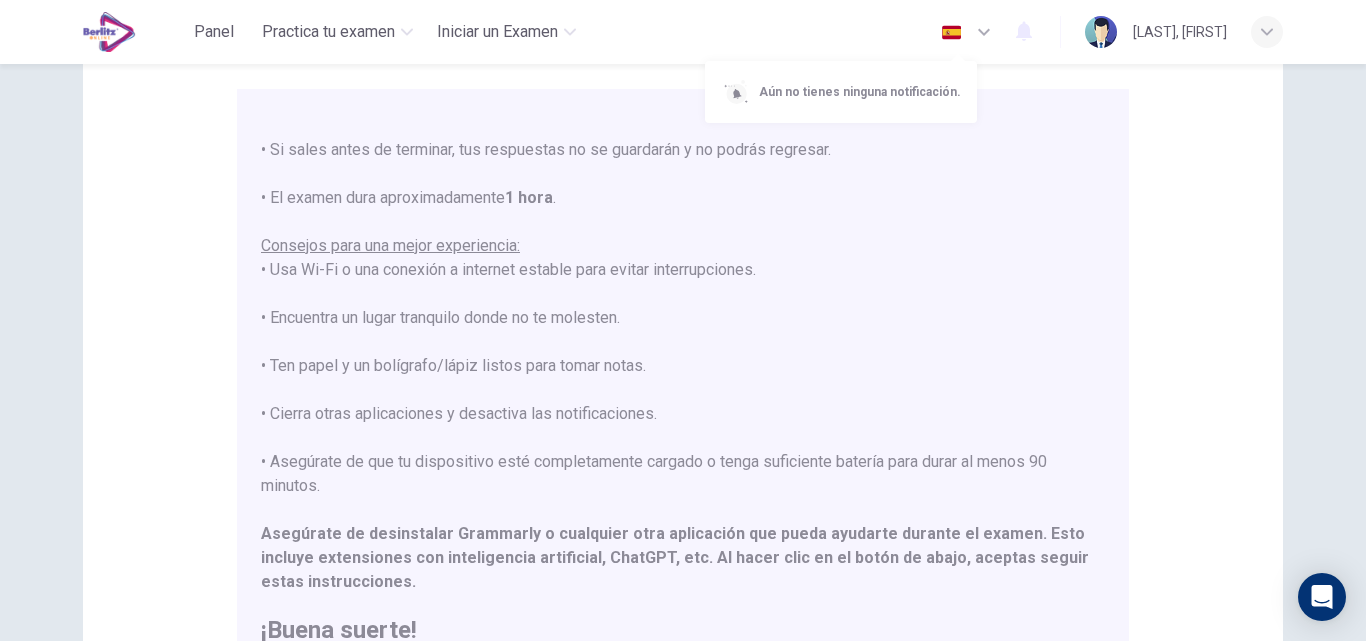 click at bounding box center [683, 320] 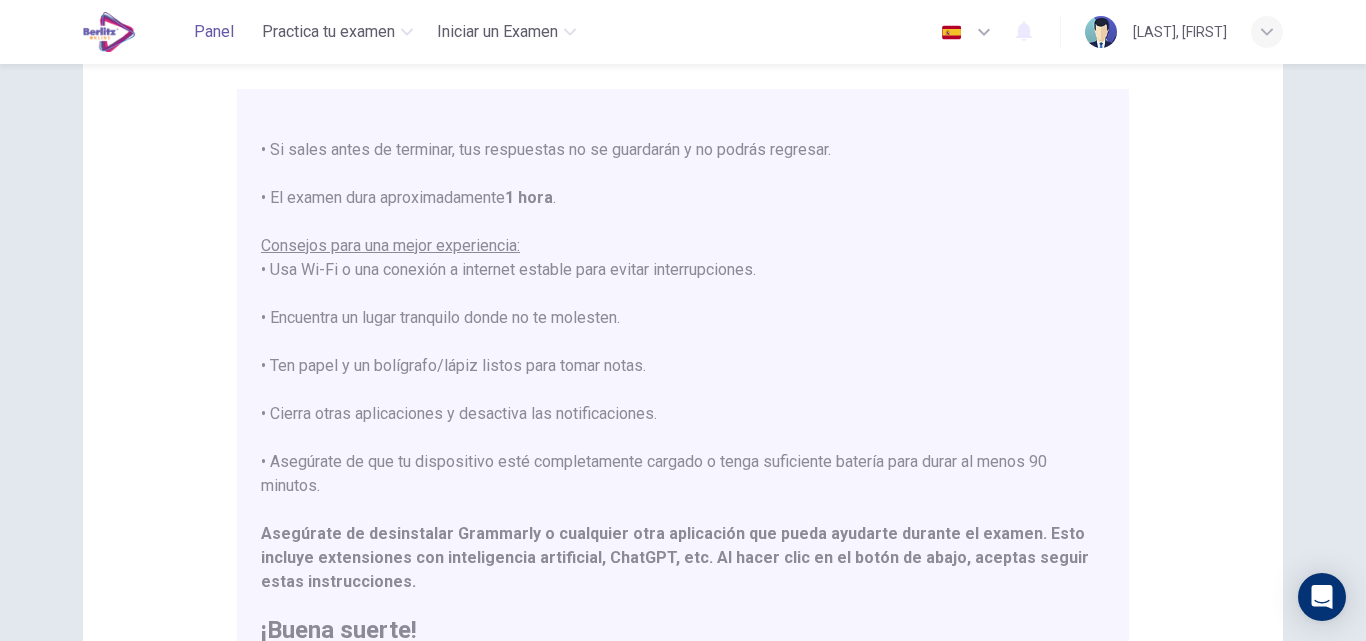 click on "Panel" at bounding box center (214, 32) 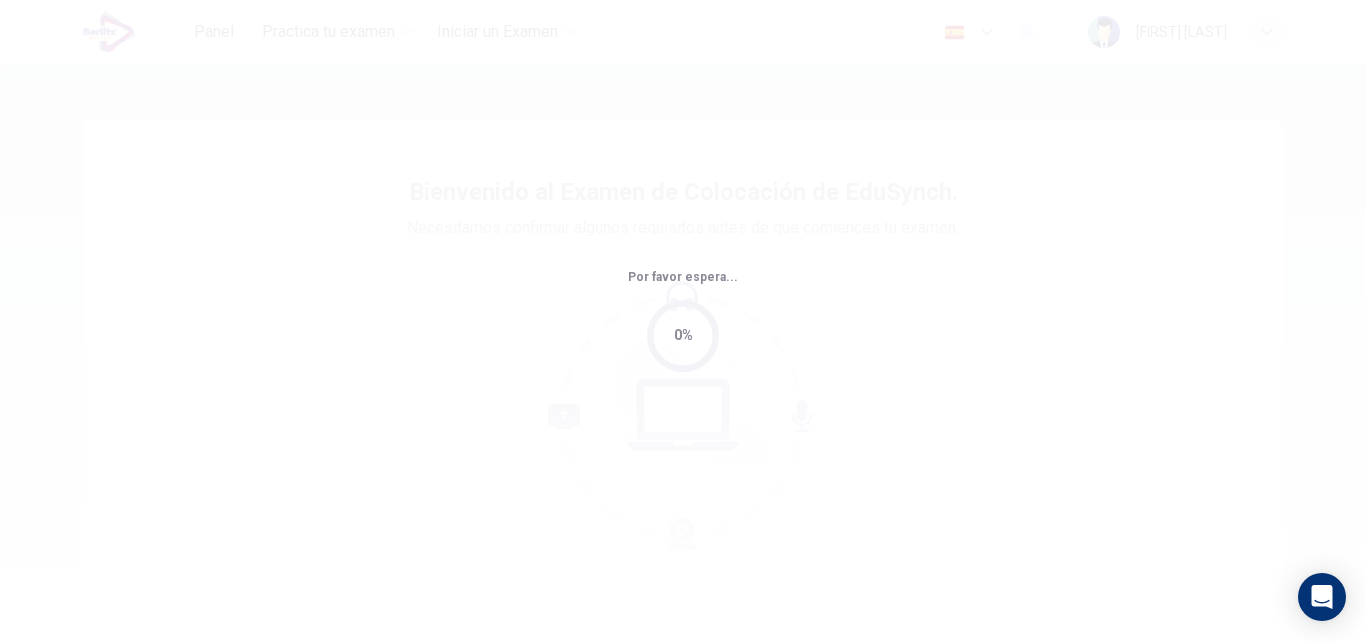 scroll, scrollTop: 0, scrollLeft: 0, axis: both 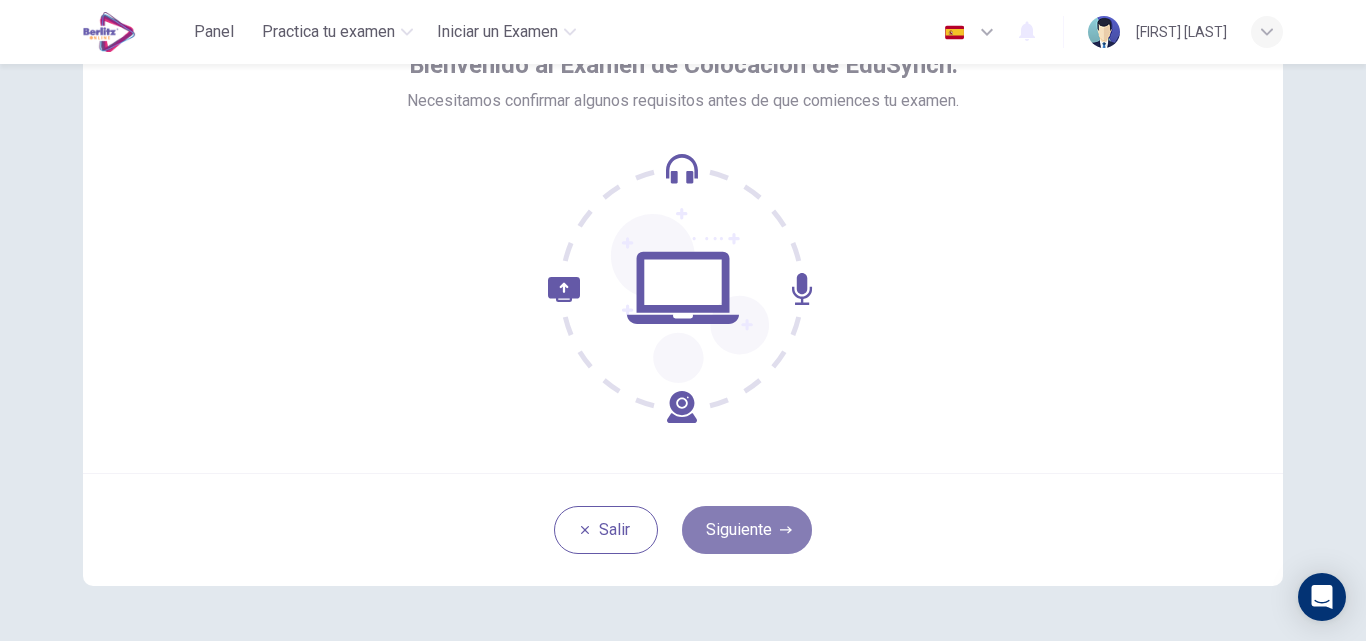 click on "Siguiente" at bounding box center [747, 530] 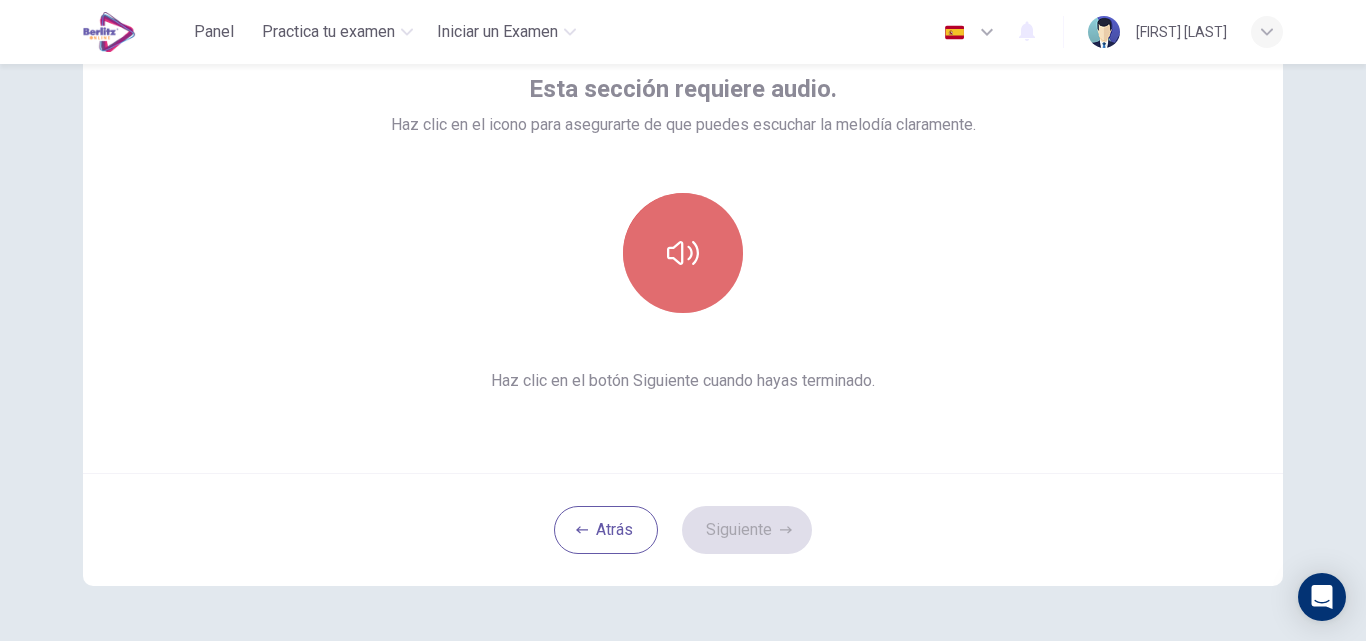 click 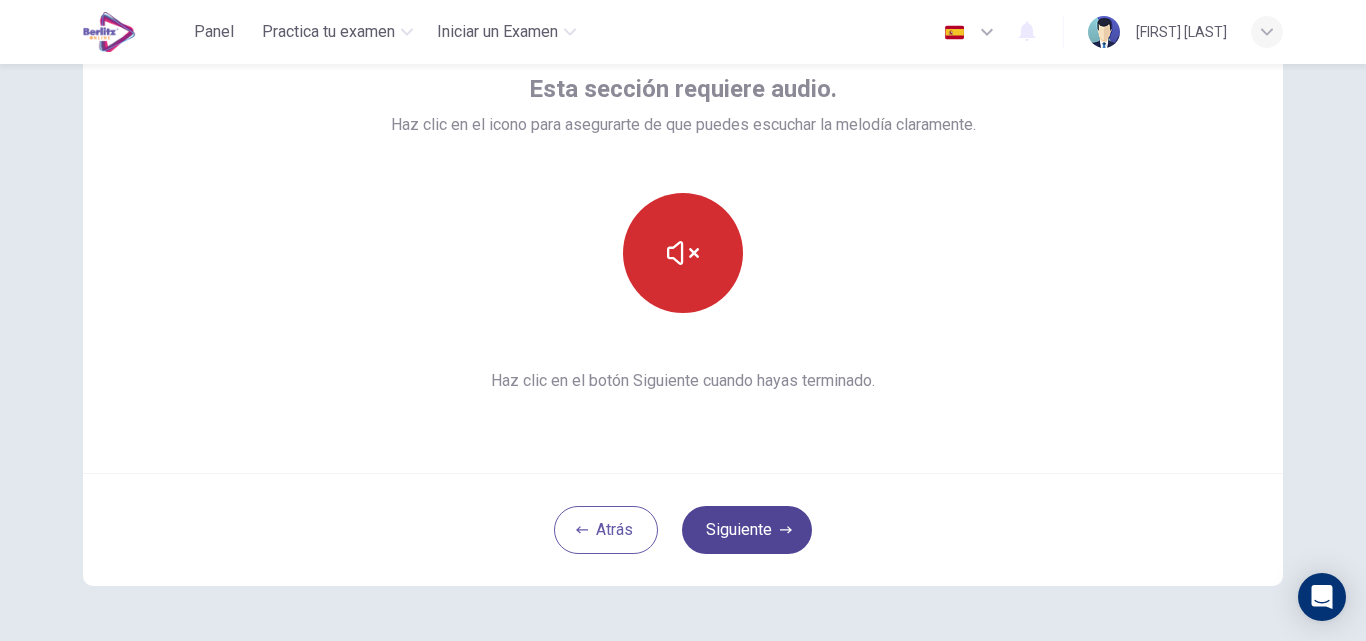 click on "Siguiente" at bounding box center [747, 530] 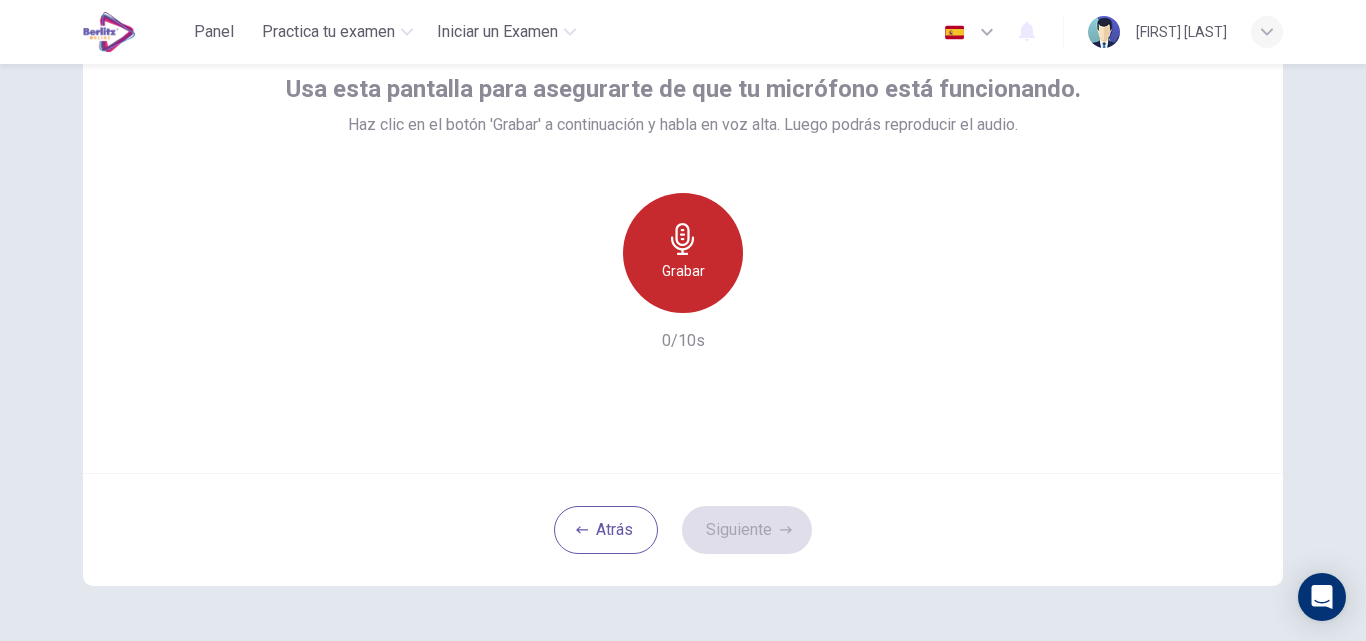 click 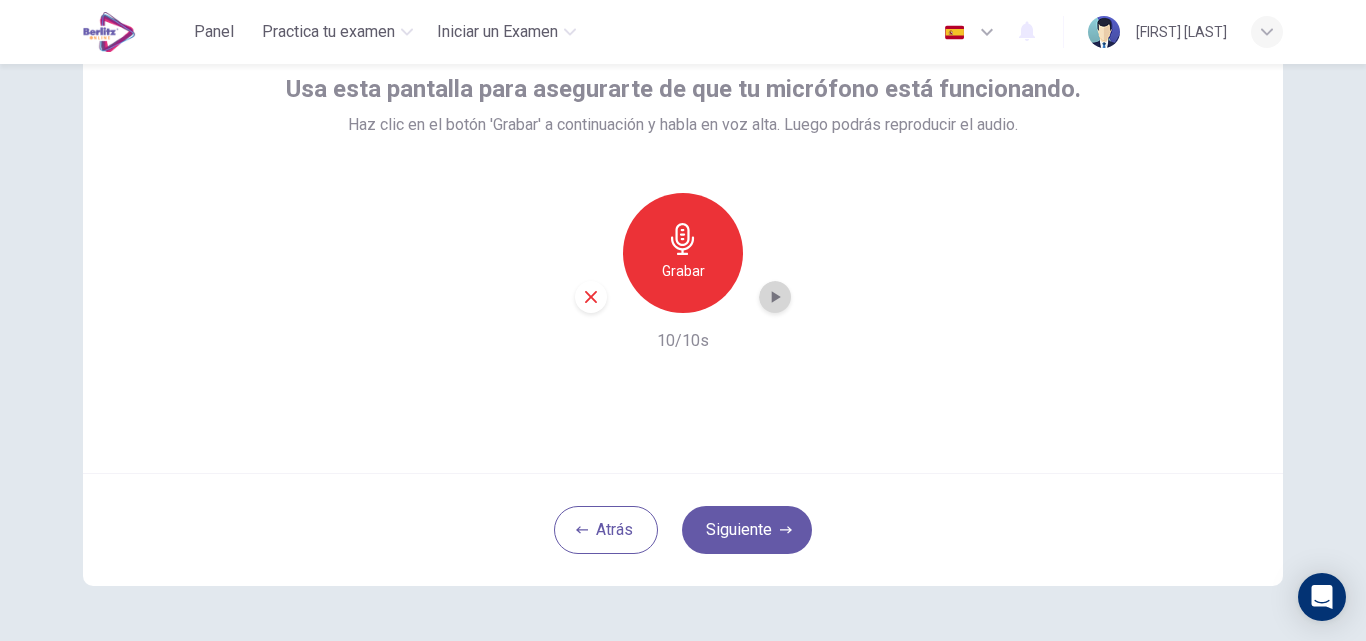 click 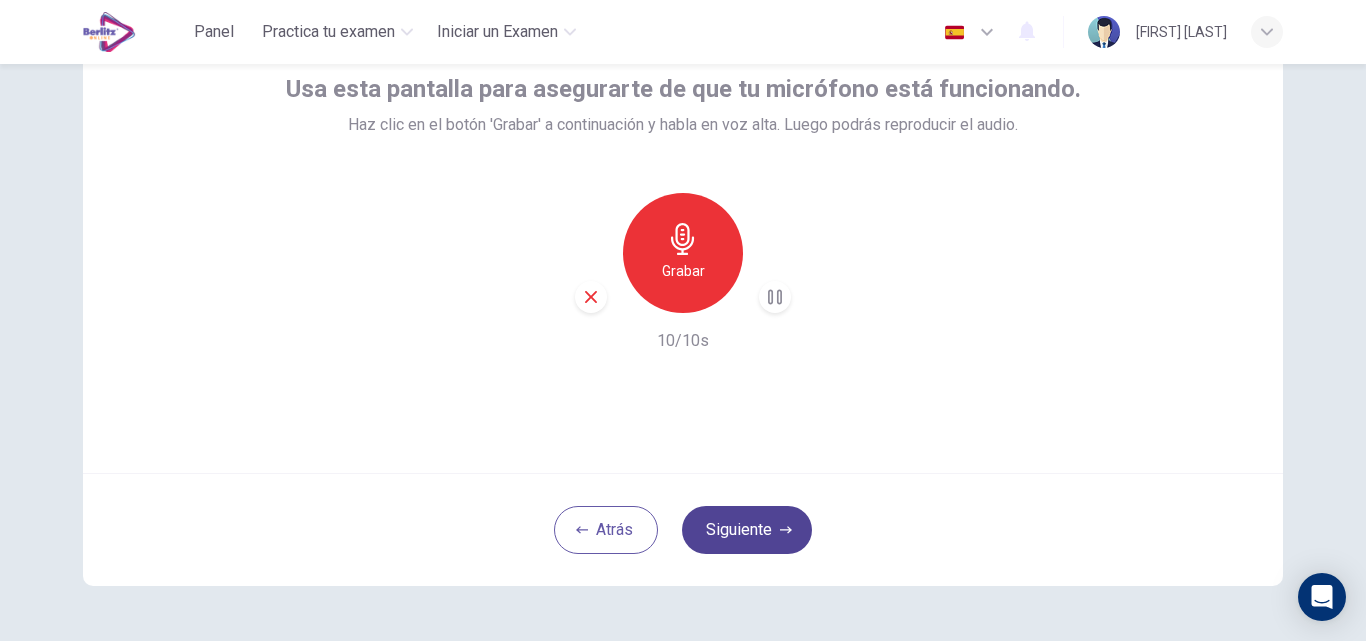 click on "Siguiente" at bounding box center (747, 530) 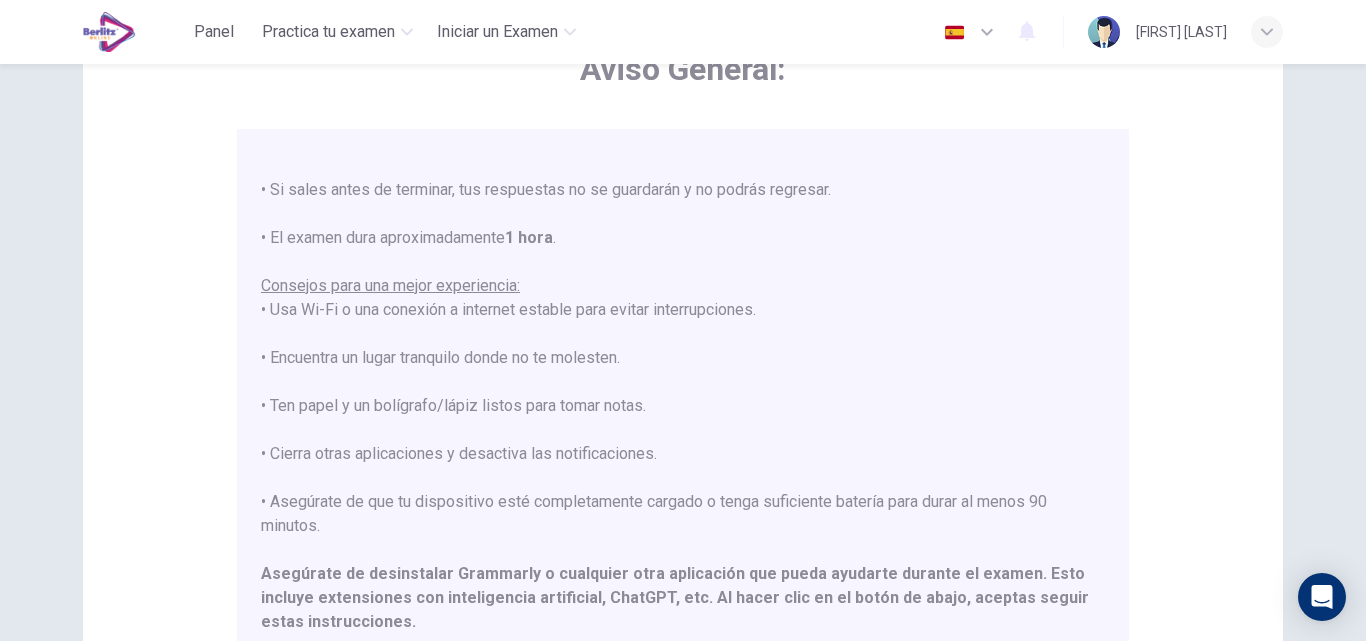 scroll, scrollTop: 0, scrollLeft: 0, axis: both 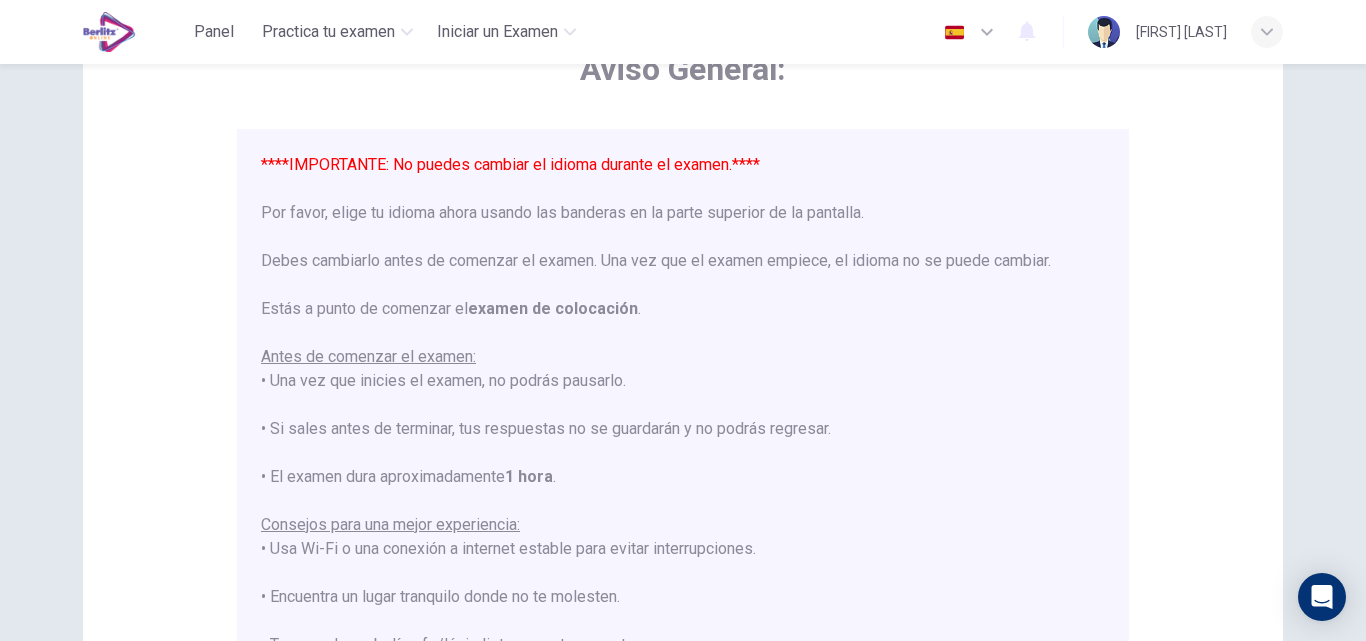 click on "****IMPORTANTE: No puedes cambiar el idioma durante el examen.****
Por favor, elige tu idioma ahora usando las banderas en la parte superior de la pantalla. Debes cambiarlo antes de comenzar el examen. Una vez que el examen empiece, el idioma no se puede cambiar.
Estás a punto de comenzar el  examen de colocación .
Antes de comenzar el examen:
• Una vez que inicies el examen, no podrás pausarlo.
• Si sales antes de terminar, tus respuestas no se guardarán y no podrás regresar.
• El examen dura aproximadamente  [TIME]
Consejos para una mejor experiencia:
• Usa Wi-Fi o una conexión a internet estable para evitar interrupciones.
• Encuentra un lugar tranquilo donde no te molesten.
• Ten papel y un bolígrafo/lápiz listos para tomar notas.
• Cierra otras aplicaciones y desactiva las notificaciones.
• Asegúrate de que tu dispositivo esté completamente cargado o tenga suficiente batería para durar al menos [TIME].
¡Buena suerte!" at bounding box center (683, 537) 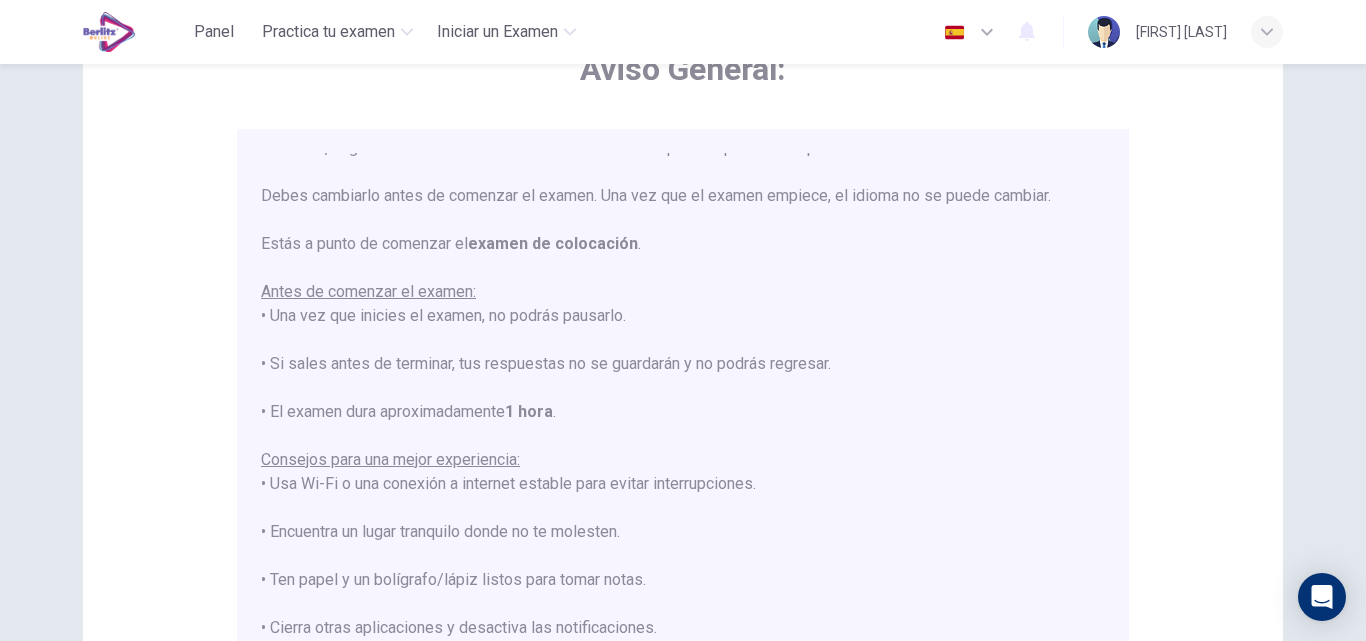 scroll, scrollTop: 0, scrollLeft: 0, axis: both 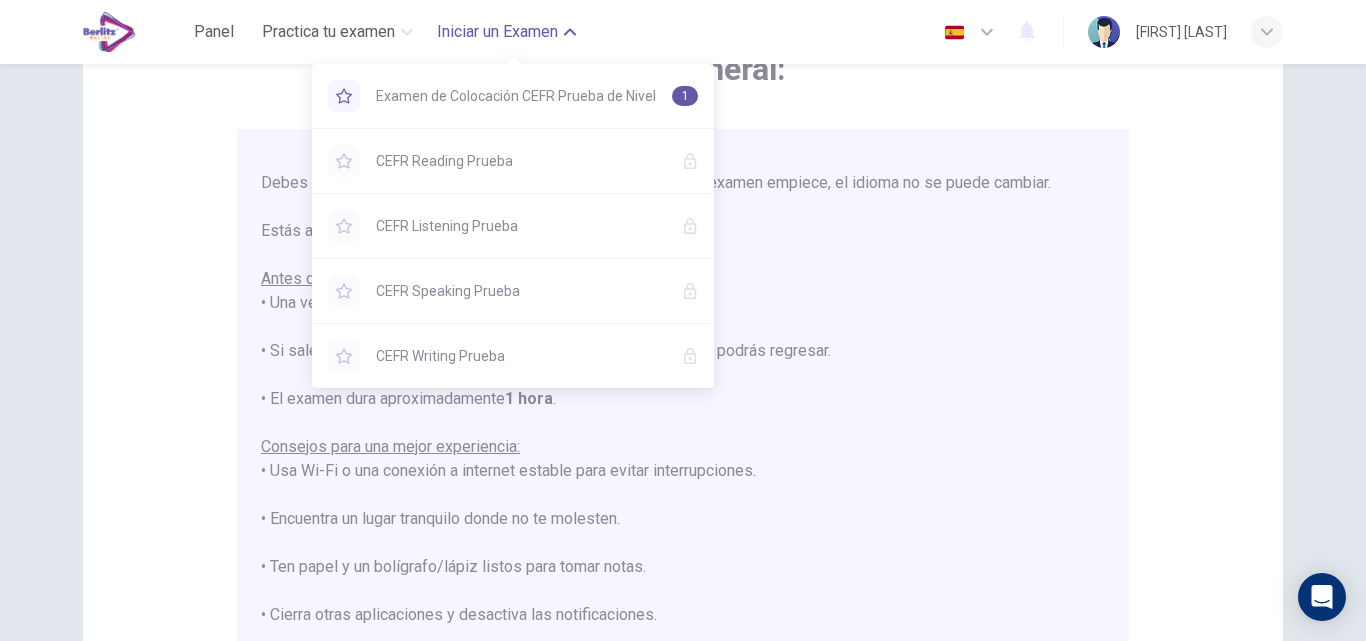 click 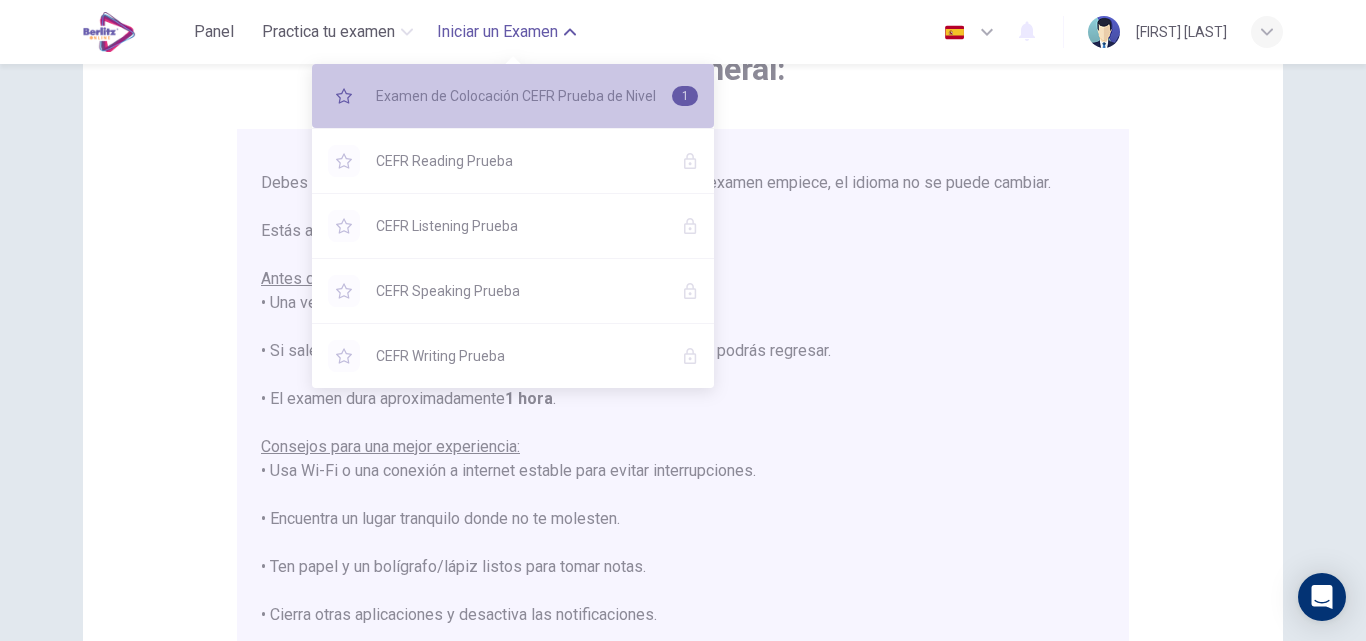 click on "Examen de Colocación CEFR Prueba de Nivel" at bounding box center [516, 96] 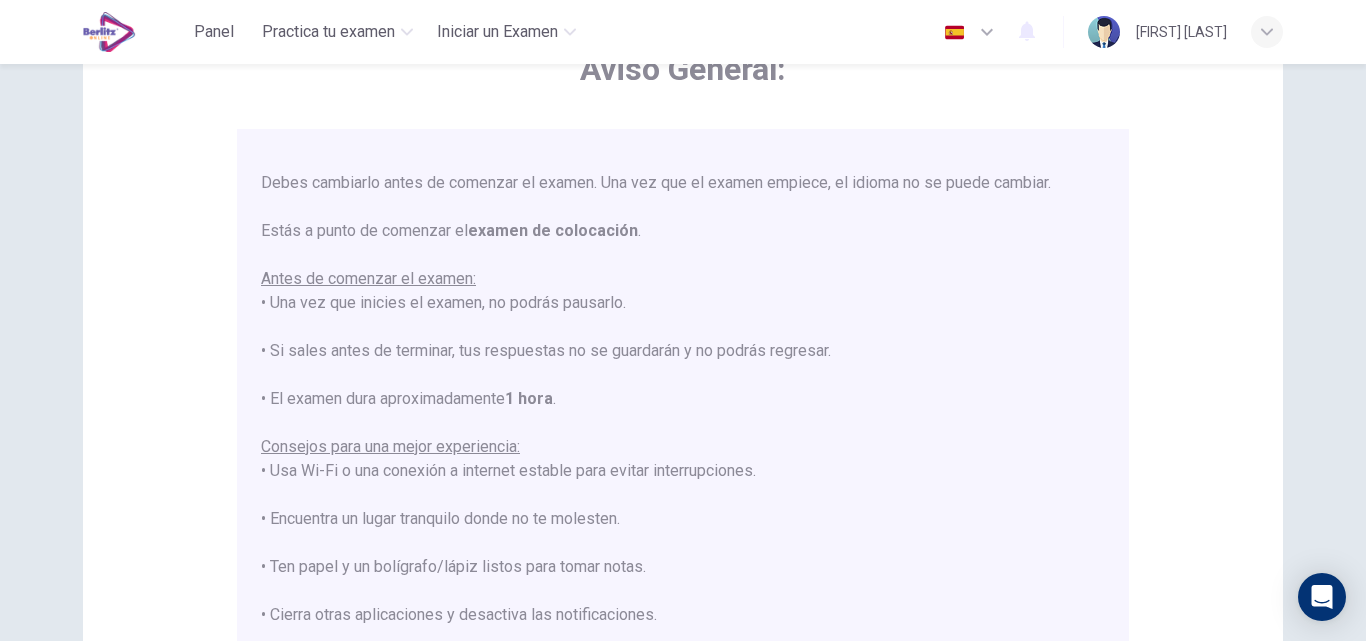 scroll, scrollTop: 38, scrollLeft: 0, axis: vertical 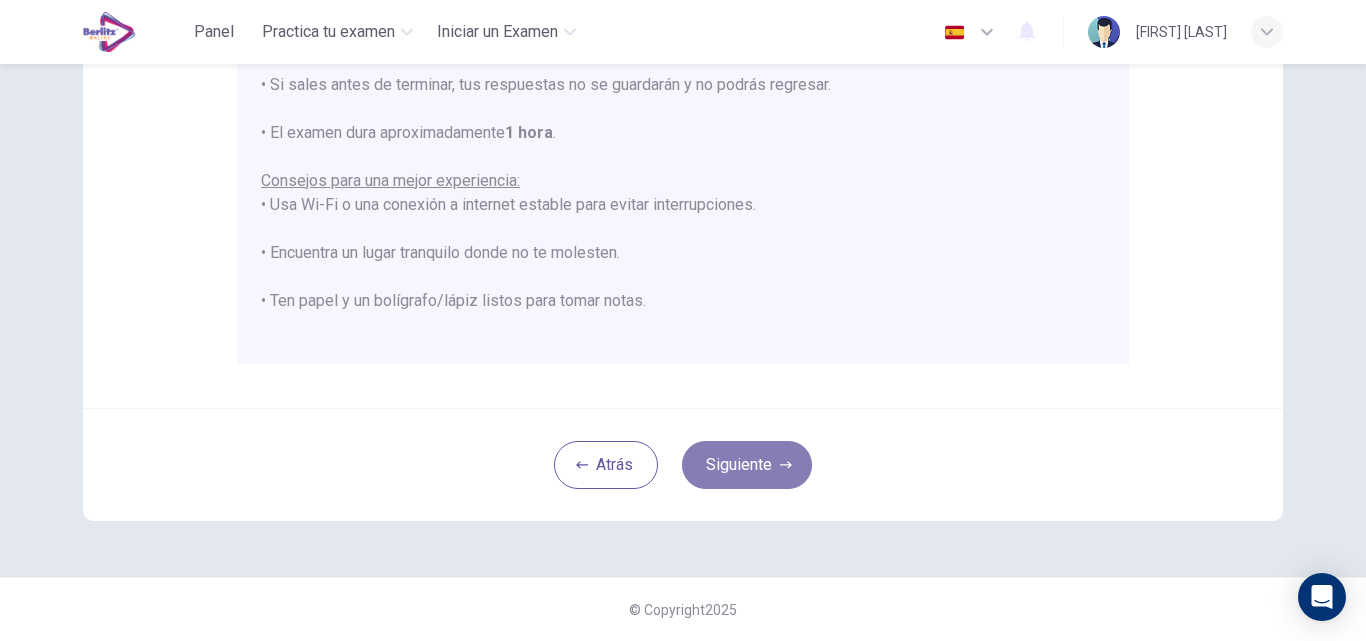 click on "Siguiente" at bounding box center [747, 465] 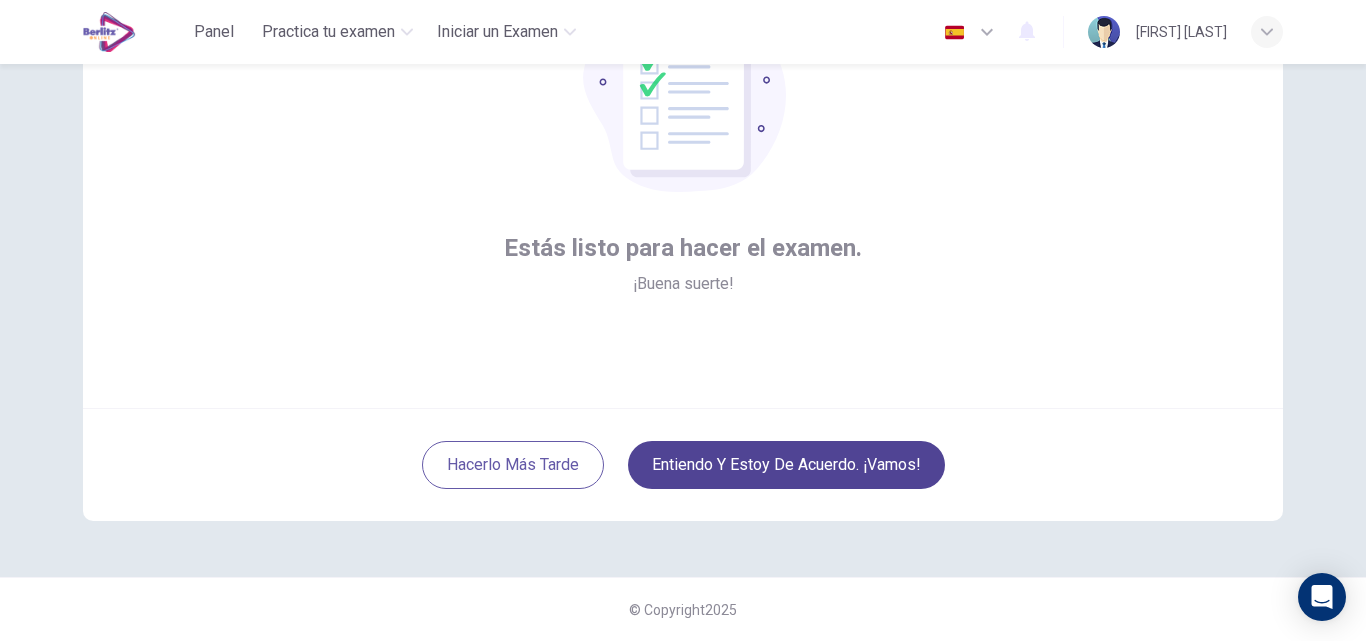 scroll, scrollTop: 192, scrollLeft: 0, axis: vertical 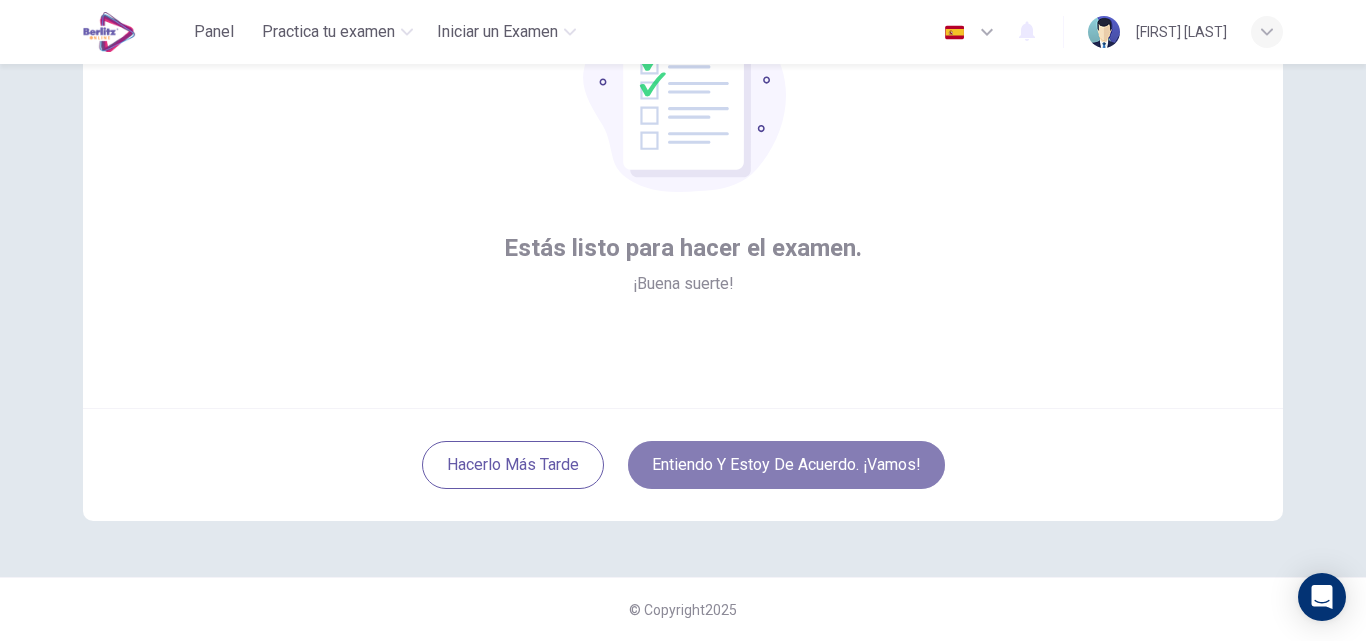 click on "Entiendo y estoy de acuerdo. ¡Vamos!" at bounding box center (786, 465) 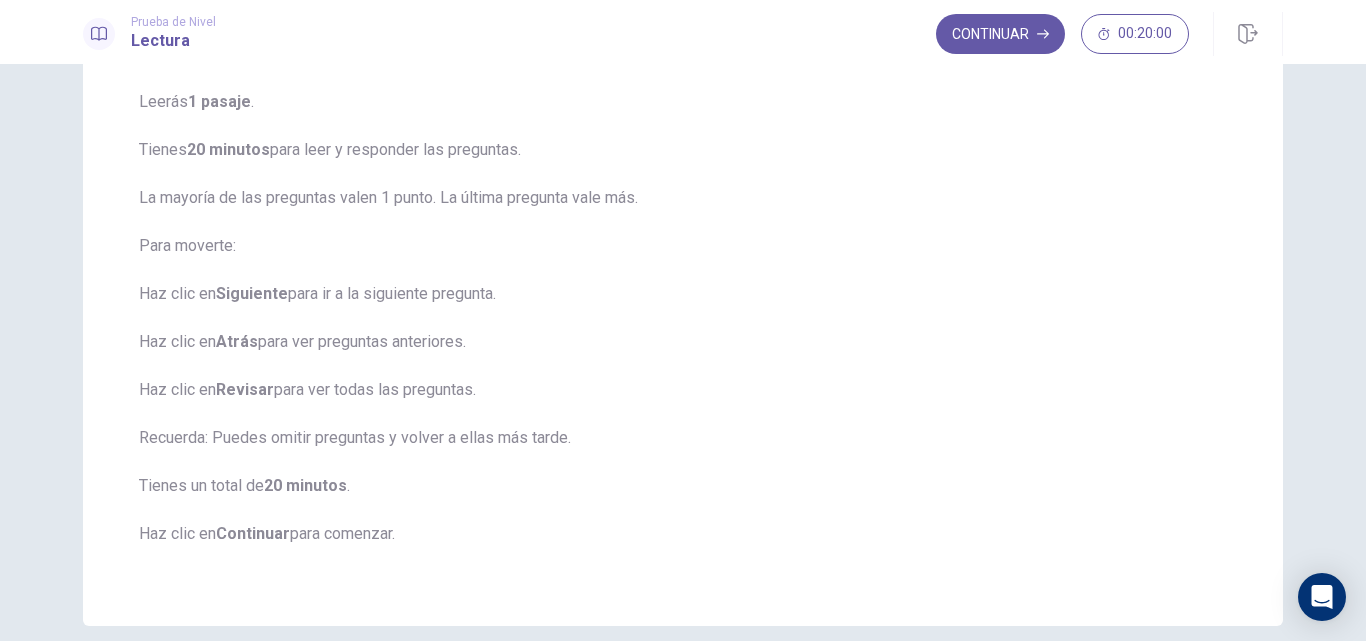 scroll, scrollTop: 152, scrollLeft: 0, axis: vertical 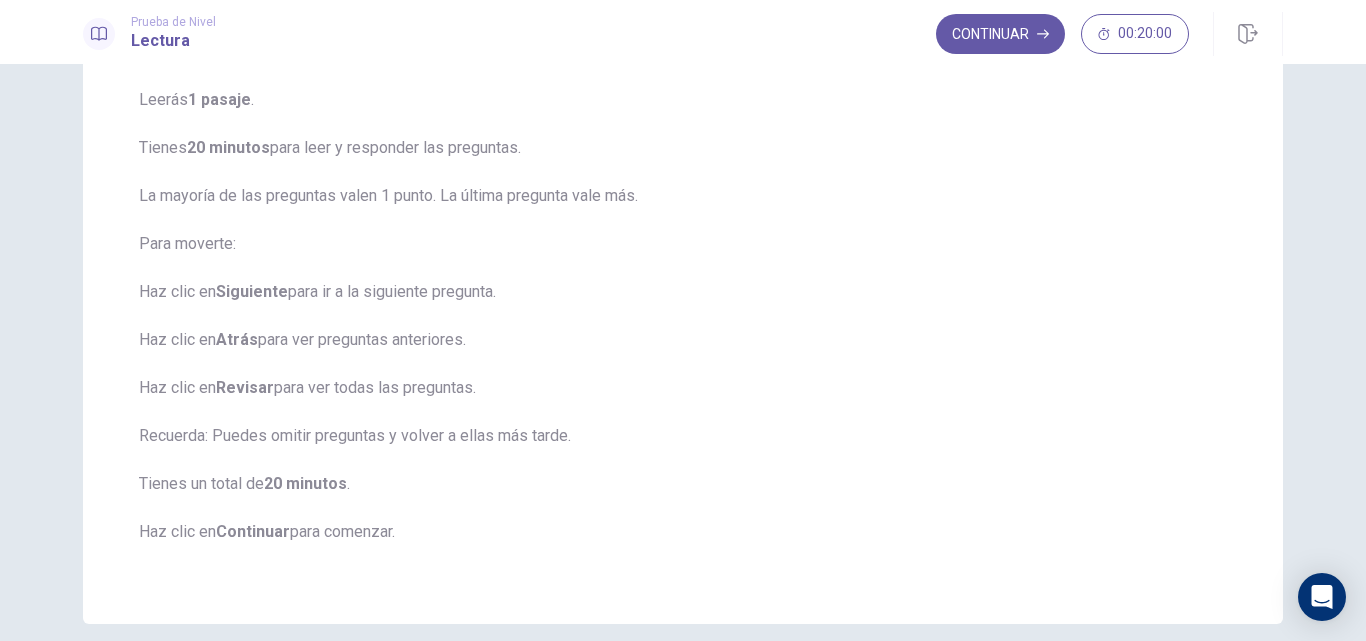 drag, startPoint x: 1365, startPoint y: 309, endPoint x: 1313, endPoint y: 480, distance: 178.73164 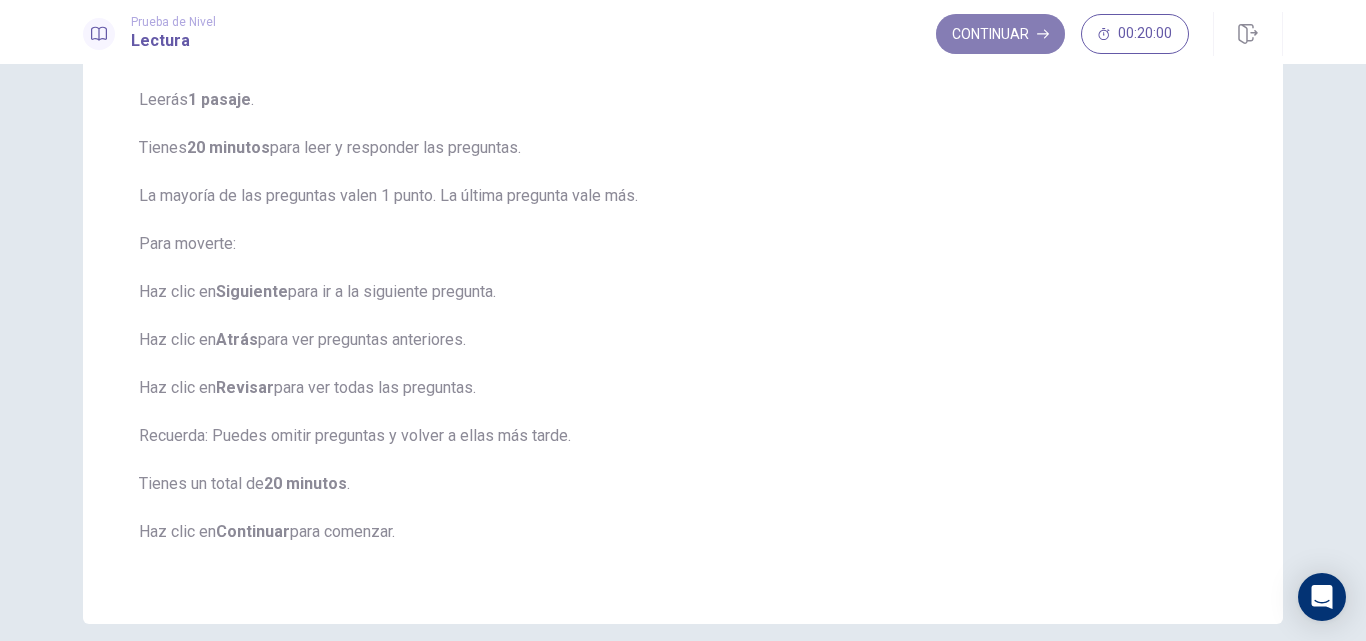 click on "Continuar" at bounding box center (1000, 34) 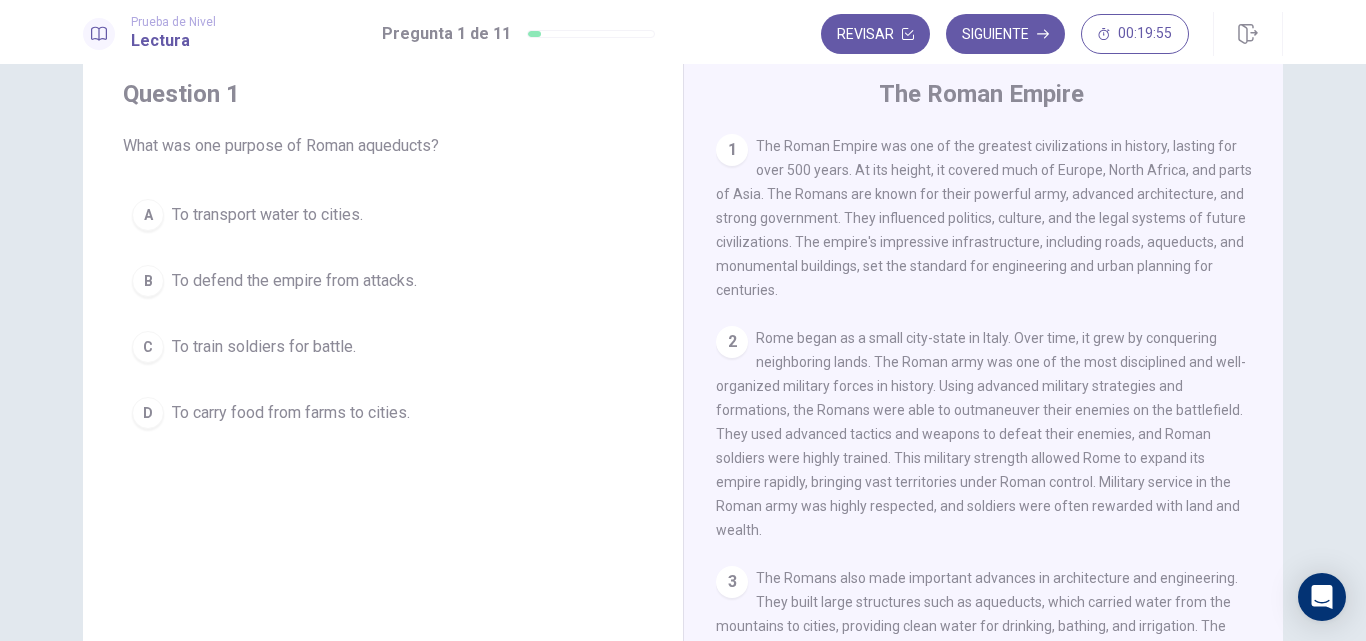 scroll, scrollTop: 61, scrollLeft: 0, axis: vertical 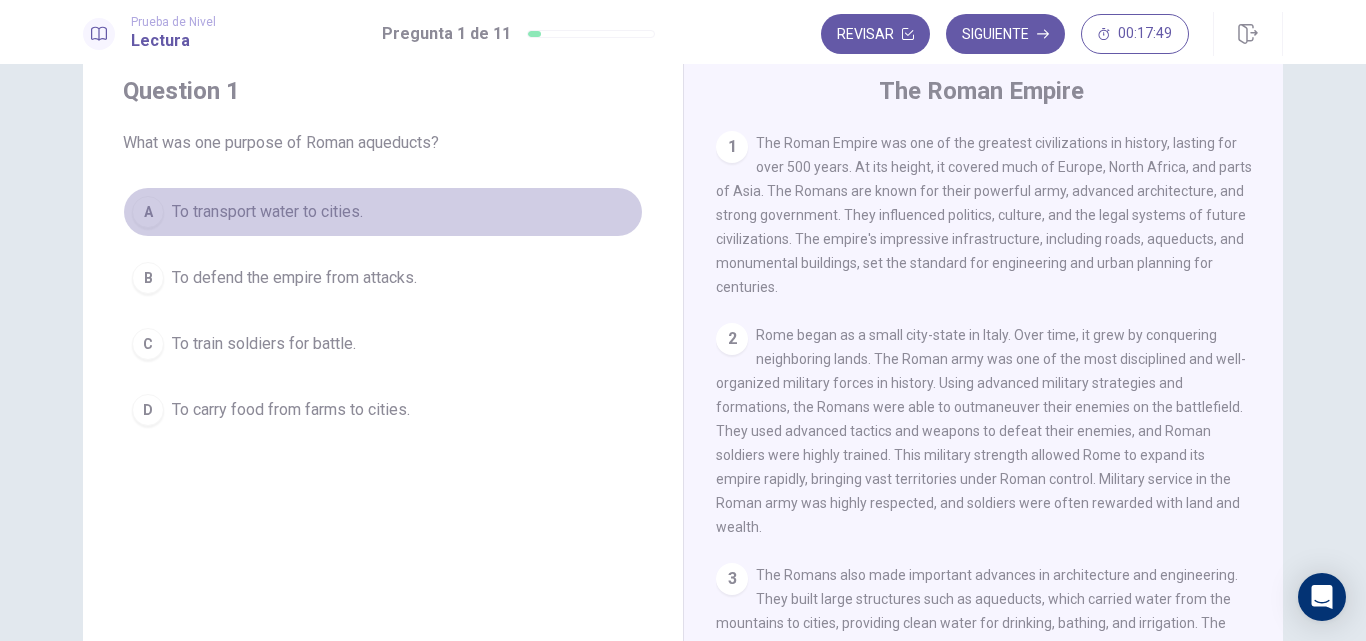 click on "A" at bounding box center [148, 212] 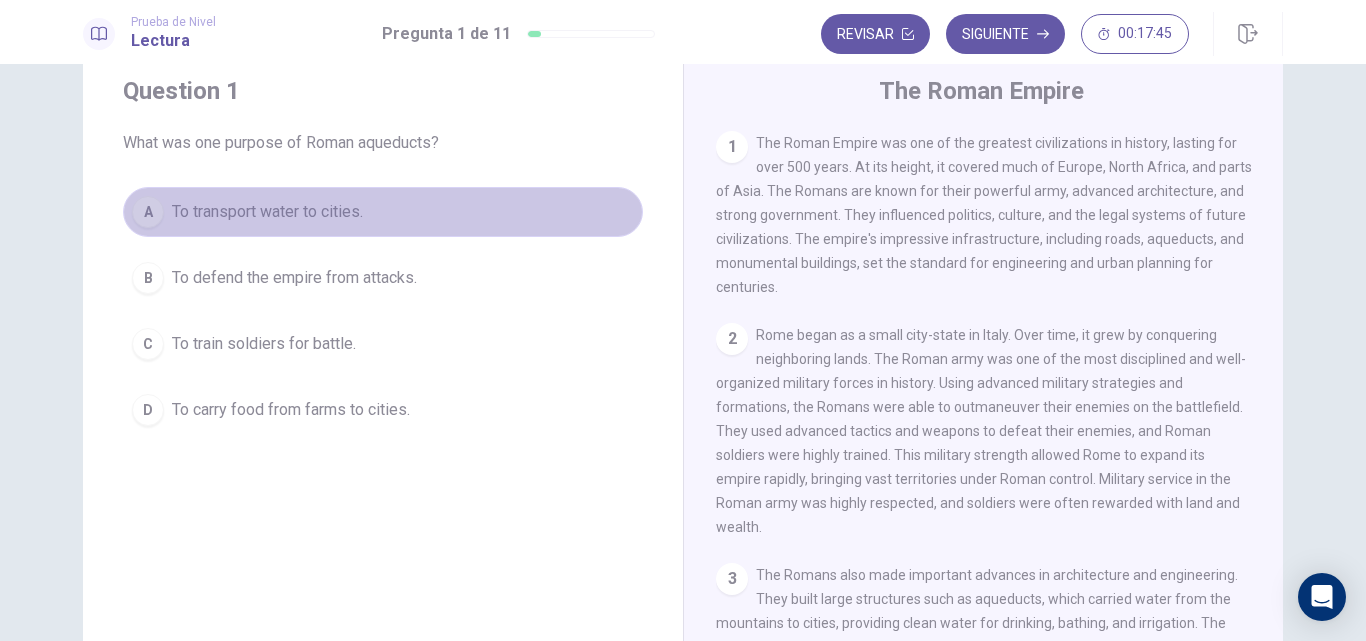click on "A" at bounding box center (148, 212) 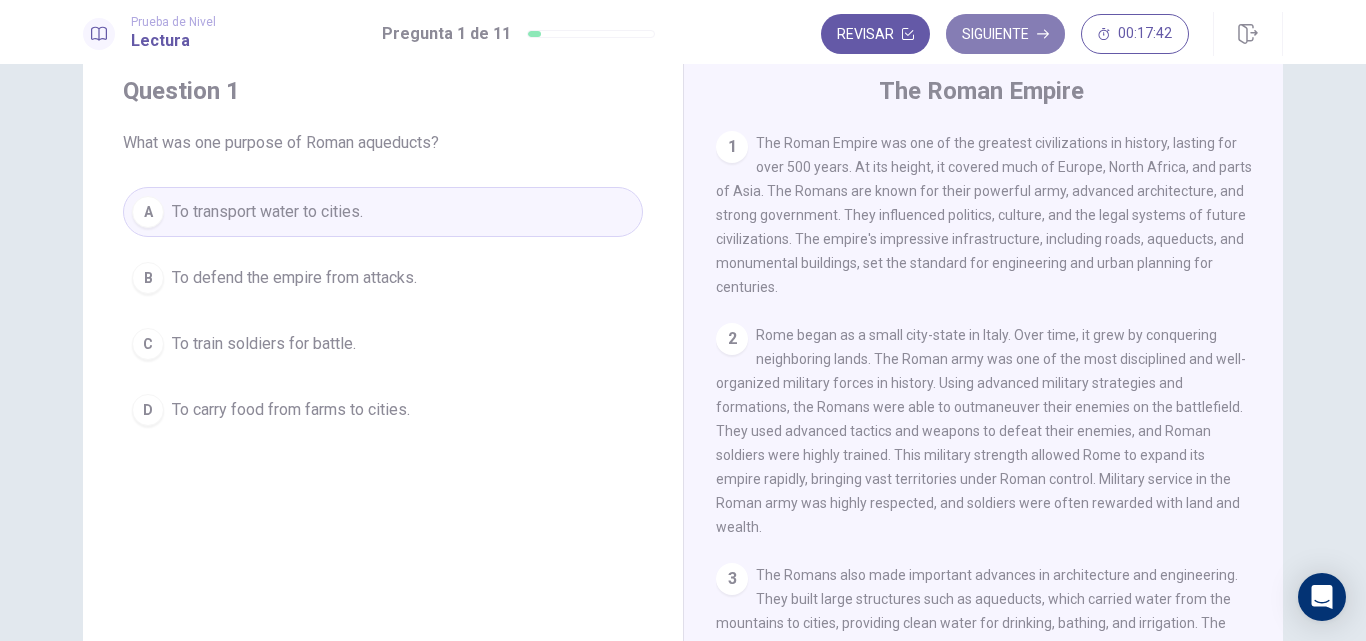 click on "Siguiente" at bounding box center (1005, 34) 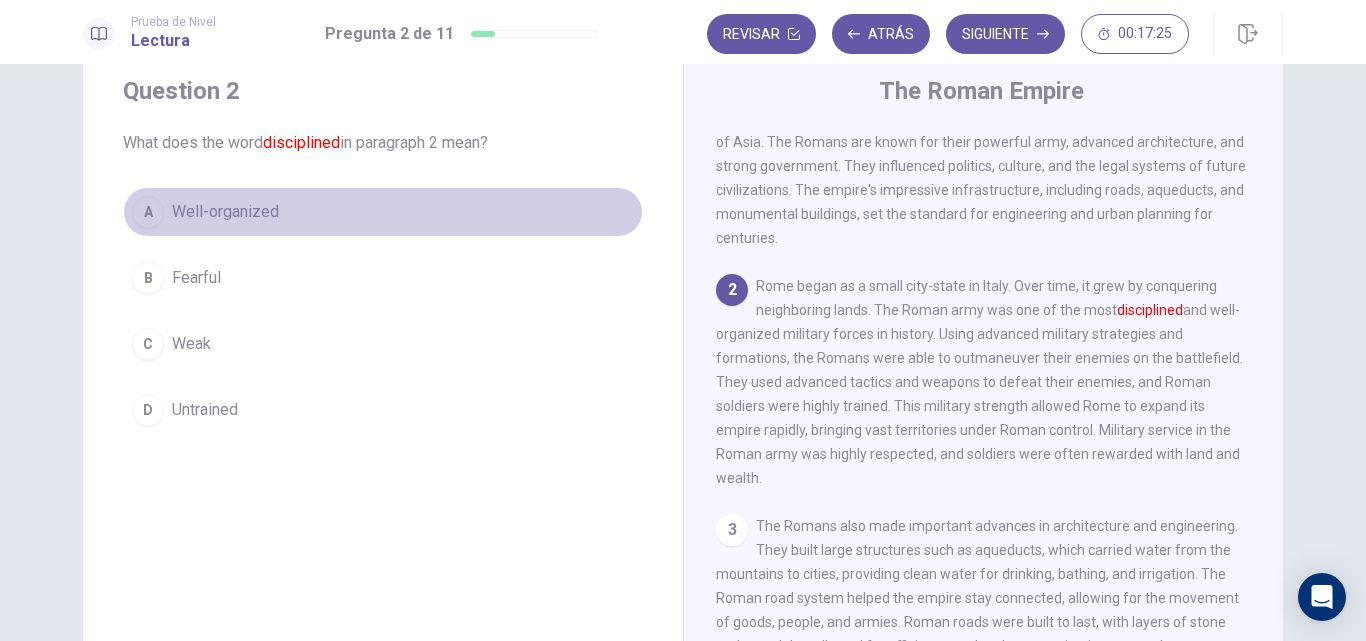 click on "A Well-organized" at bounding box center [383, 212] 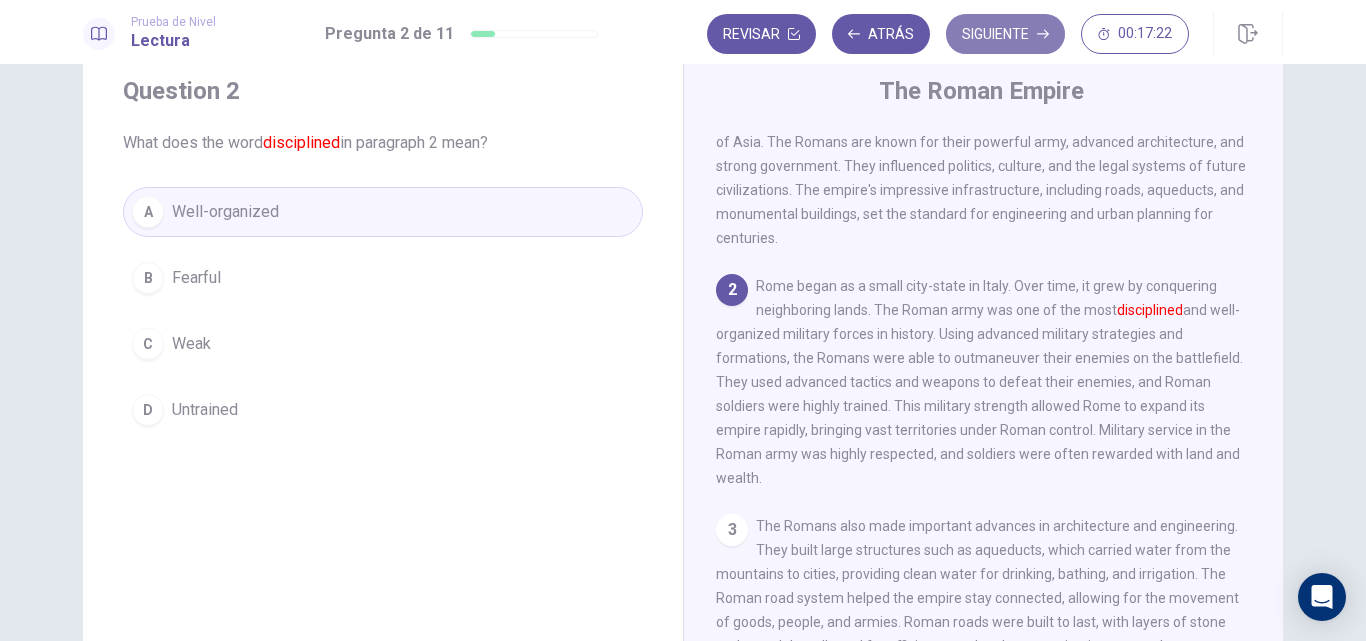 click on "Siguiente" at bounding box center (1005, 34) 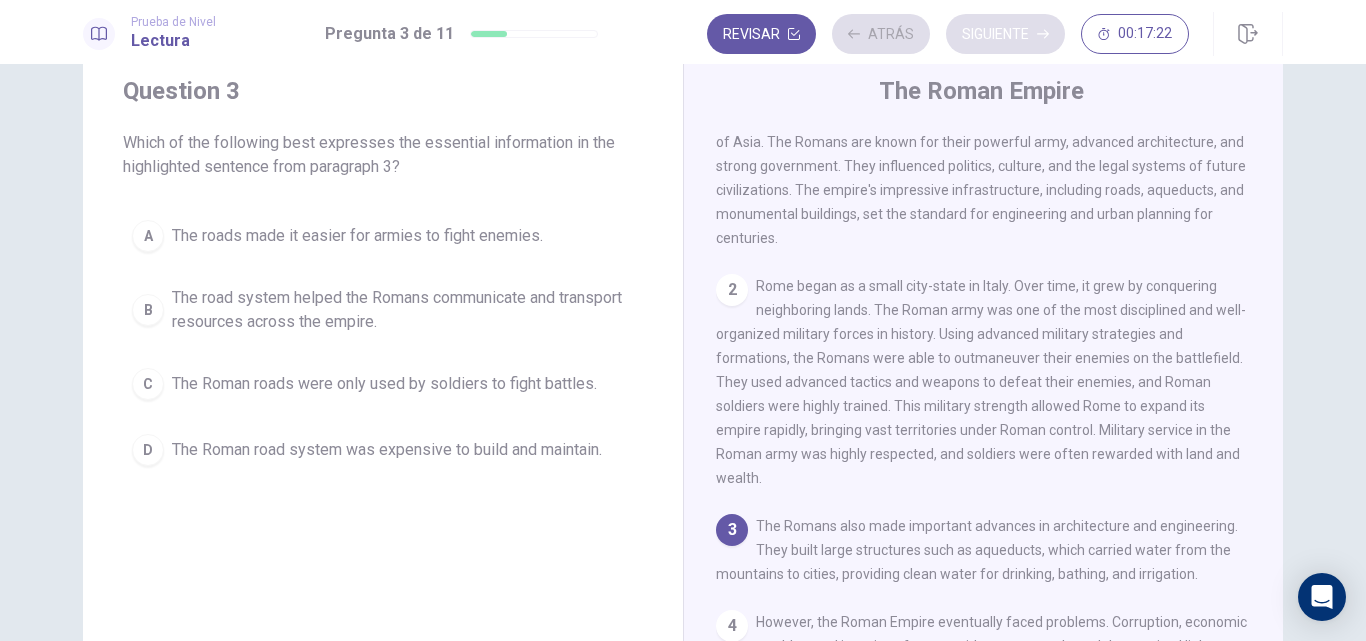 scroll, scrollTop: 148, scrollLeft: 0, axis: vertical 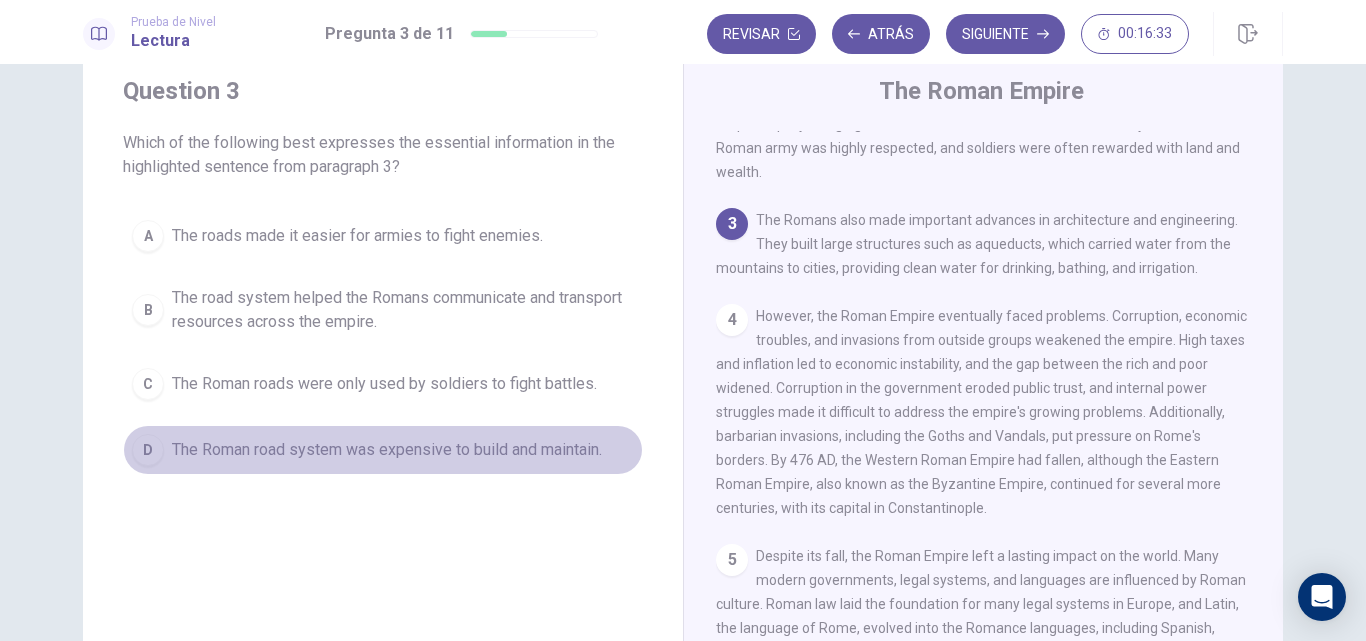 click on "The Roman road system was expensive to build and maintain." at bounding box center (387, 450) 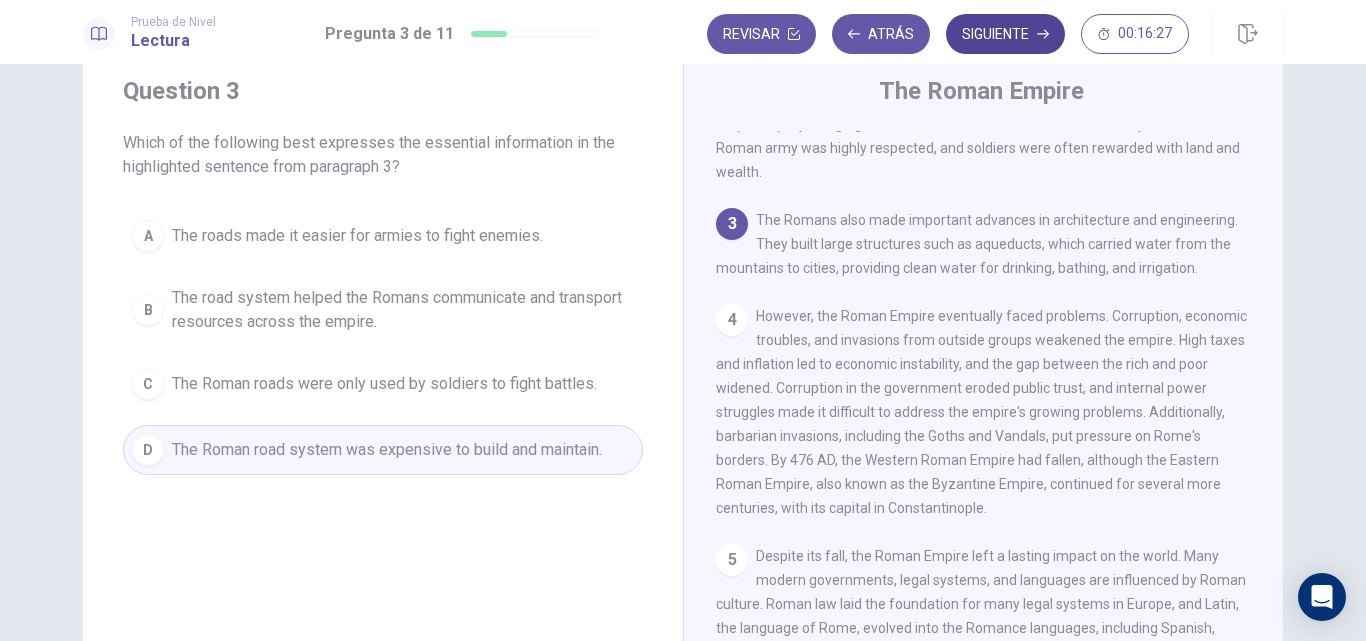 click on "Siguiente" at bounding box center [1005, 34] 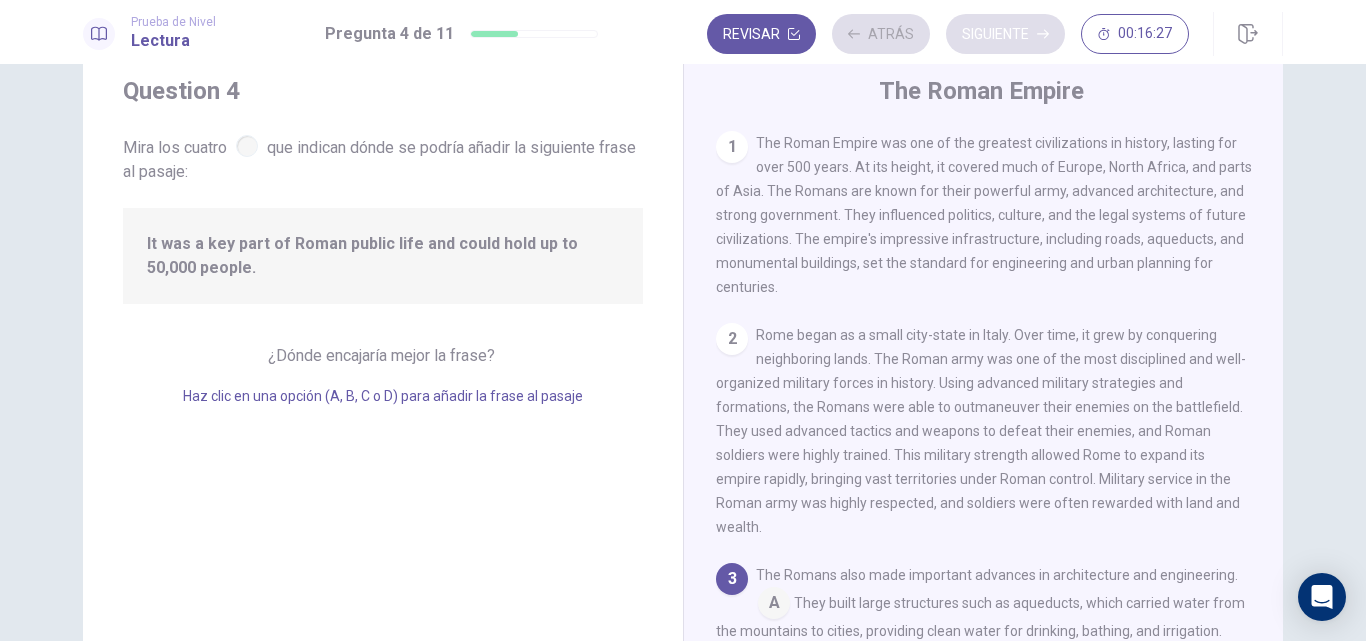 scroll, scrollTop: 321, scrollLeft: 0, axis: vertical 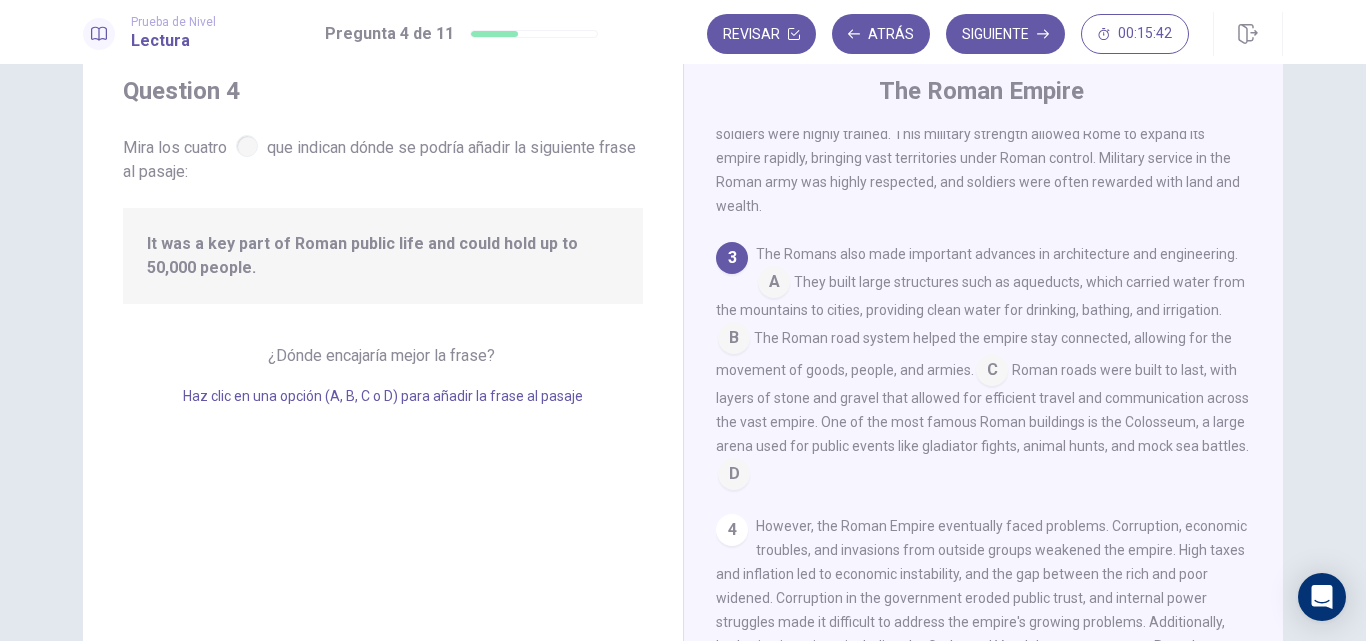 click at bounding box center (734, 340) 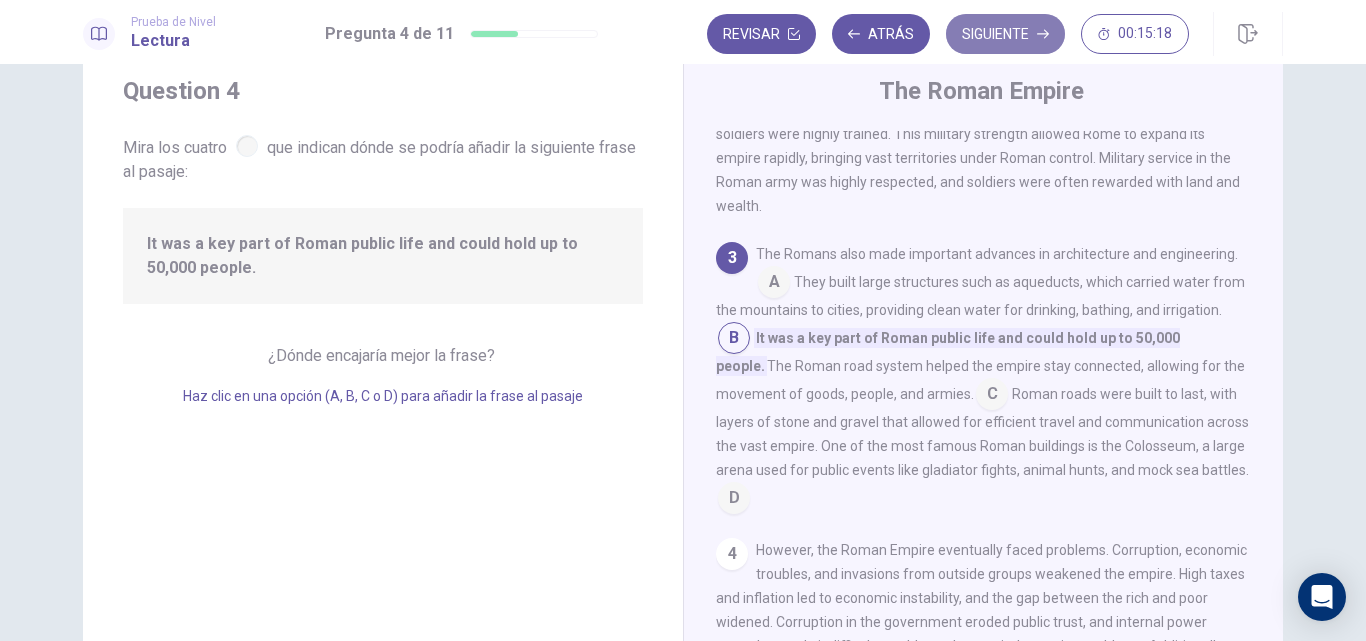 click on "Siguiente" at bounding box center (1005, 34) 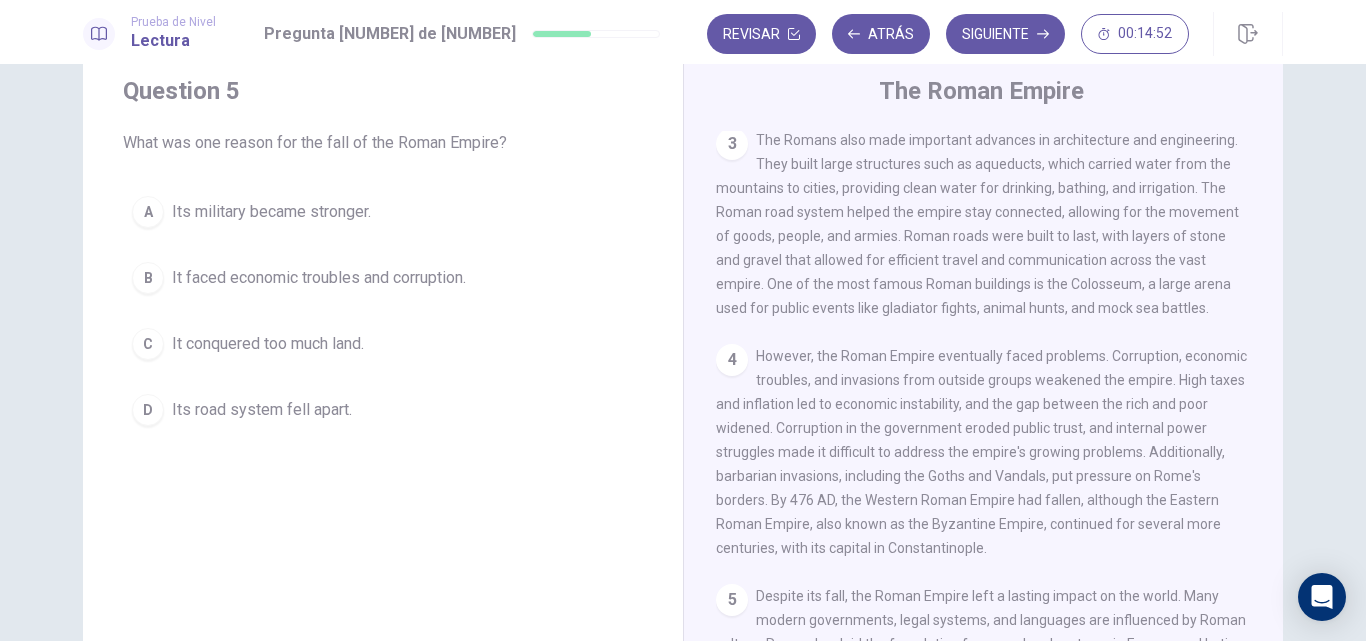 scroll, scrollTop: 437, scrollLeft: 0, axis: vertical 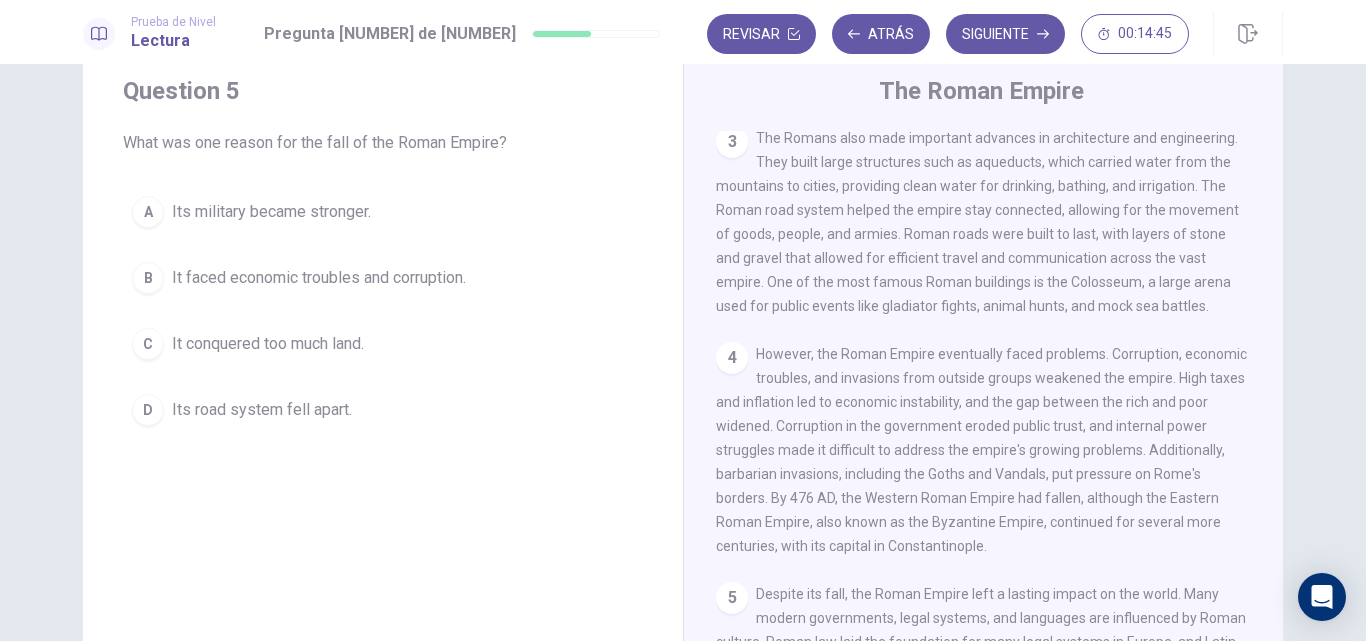 drag, startPoint x: 1267, startPoint y: 307, endPoint x: 1282, endPoint y: 522, distance: 215.52261 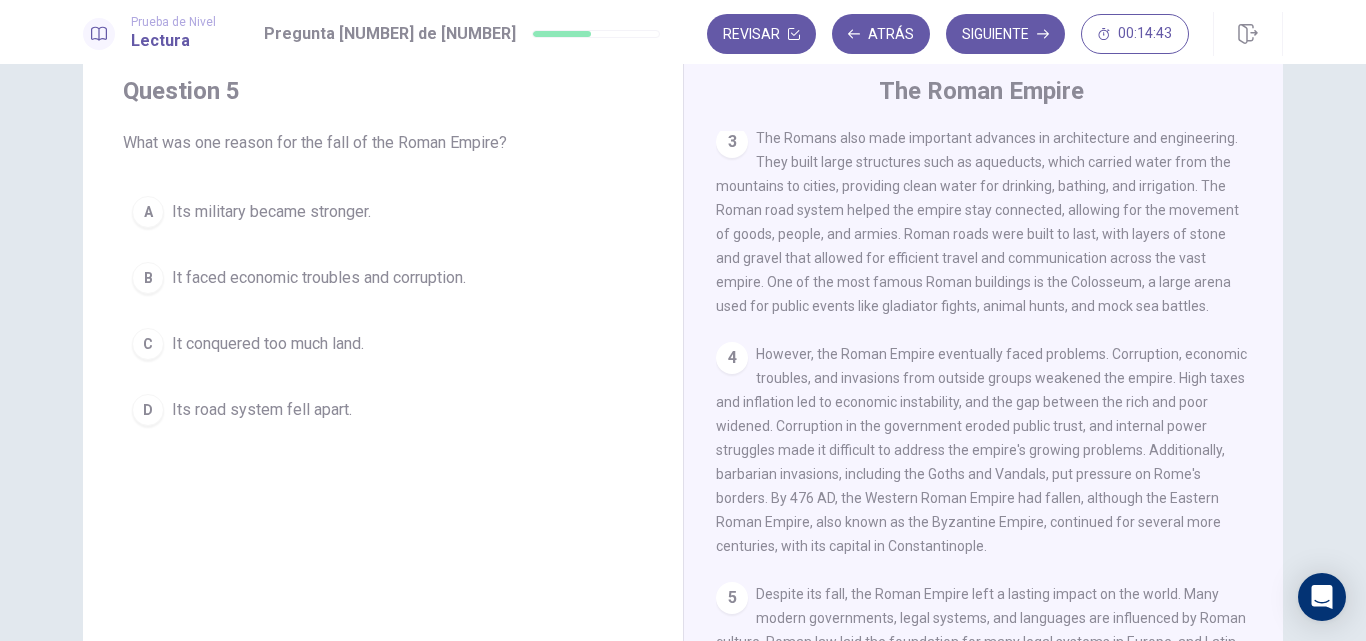 click on "Question 5 What was one reason for the fall of the Roman Empire? A Its military became stronger.
B It faced economic troubles and corruption.
C It conquered too much land.
D Its road system fell apart. The Roman Empire 1 The Roman Empire was one of the greatest civilizations in history, lasting for over 500 years. At its height, it covered much of Europe, North Africa, and parts of Asia. The Romans are known for their powerful army, advanced architecture, and strong government. They influenced politics, culture, and the legal systems of future civilizations. The empire's impressive infrastructure, including roads, aqueducts, and monumental buildings, set the standard for engineering and urban planning for centuries. 2 3 4 5" at bounding box center [683, 390] 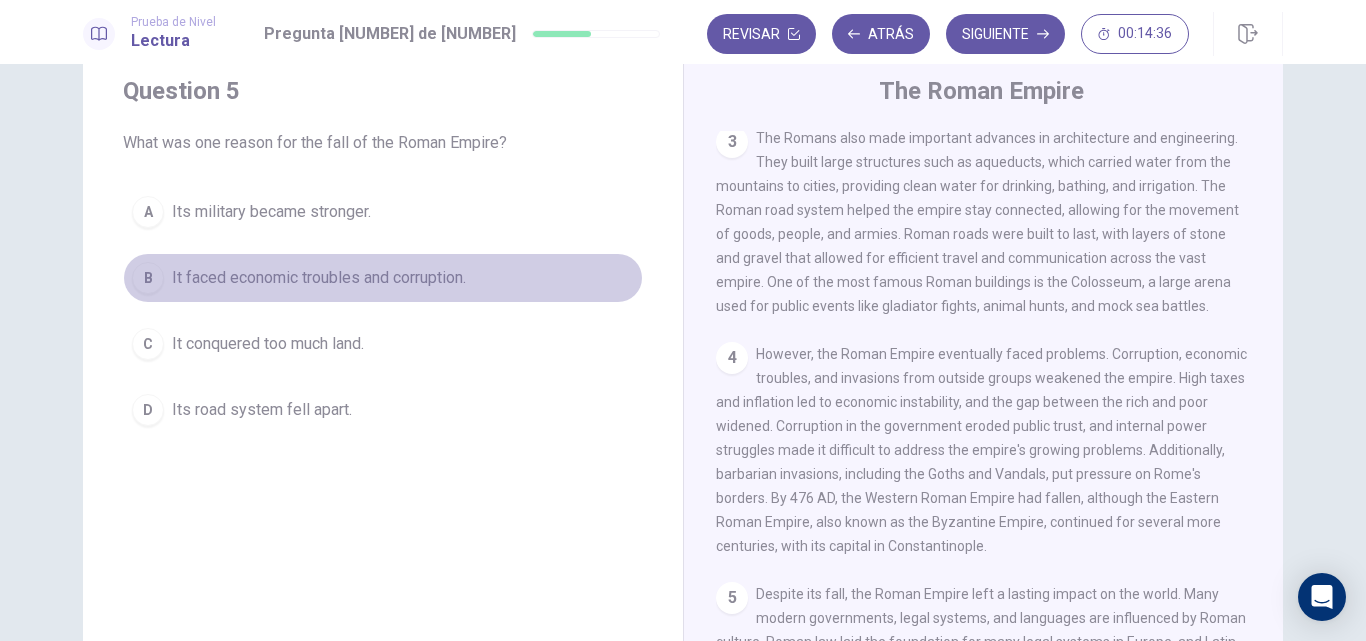 click on "It faced economic troubles and corruption." at bounding box center (319, 278) 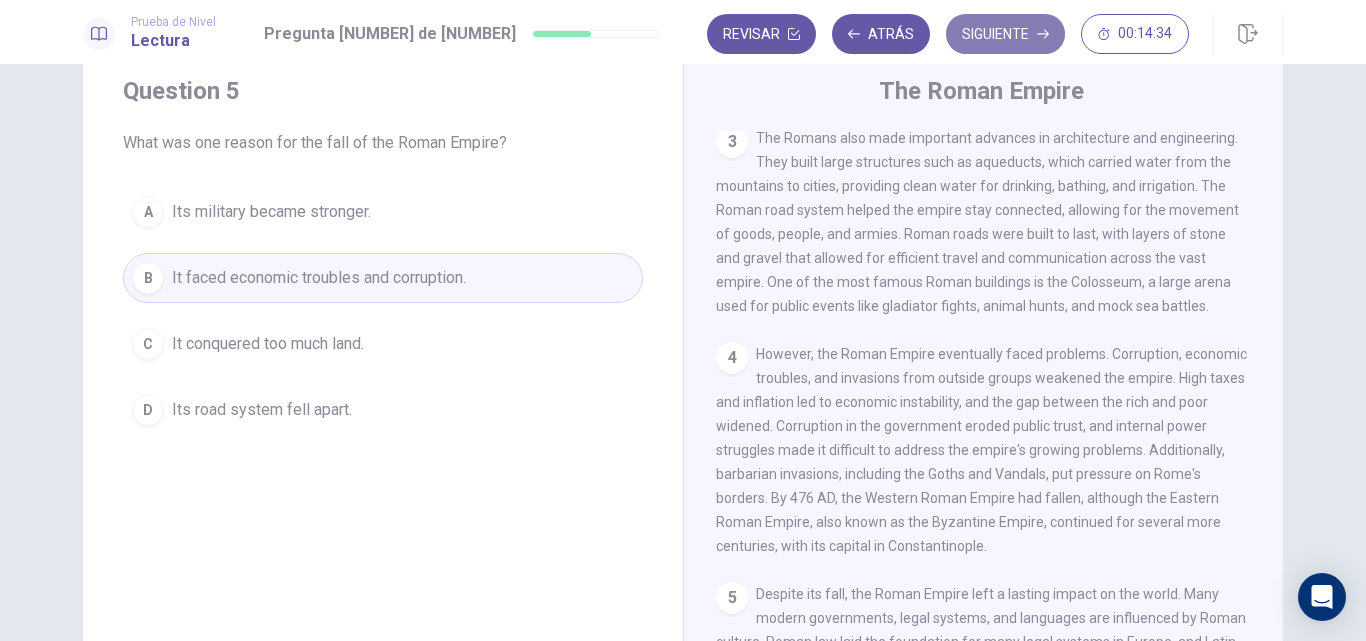 click on "Siguiente" at bounding box center (1005, 34) 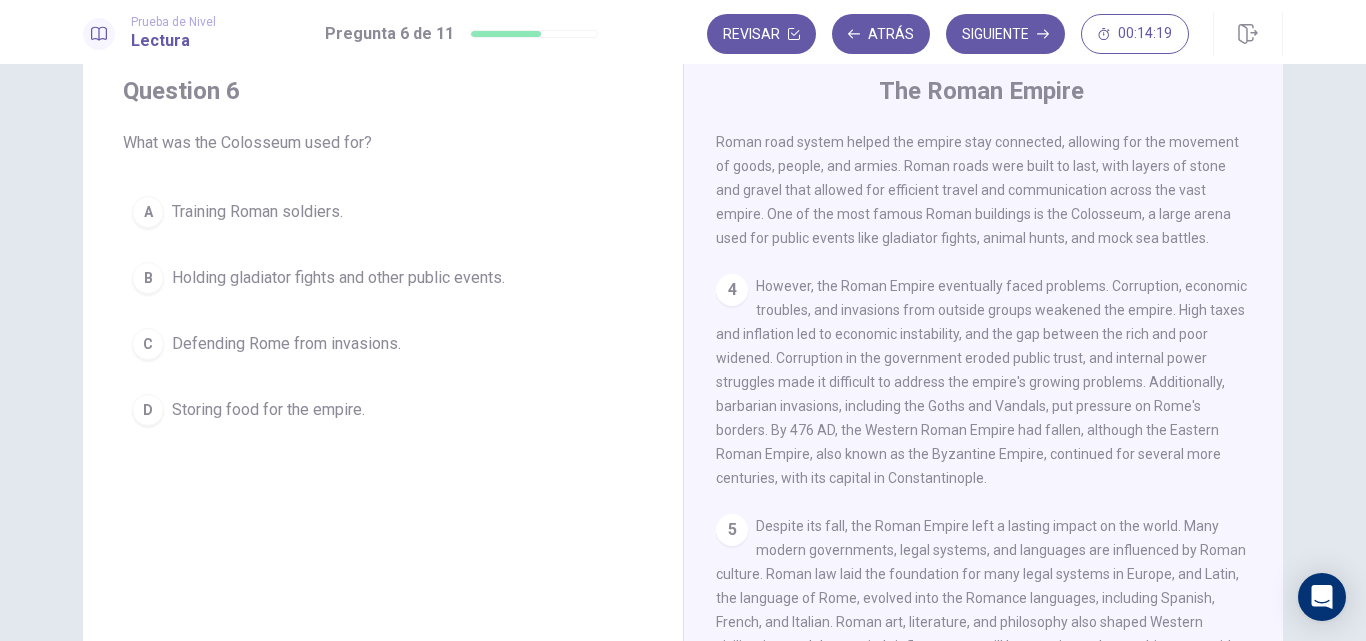 scroll, scrollTop: 545, scrollLeft: 0, axis: vertical 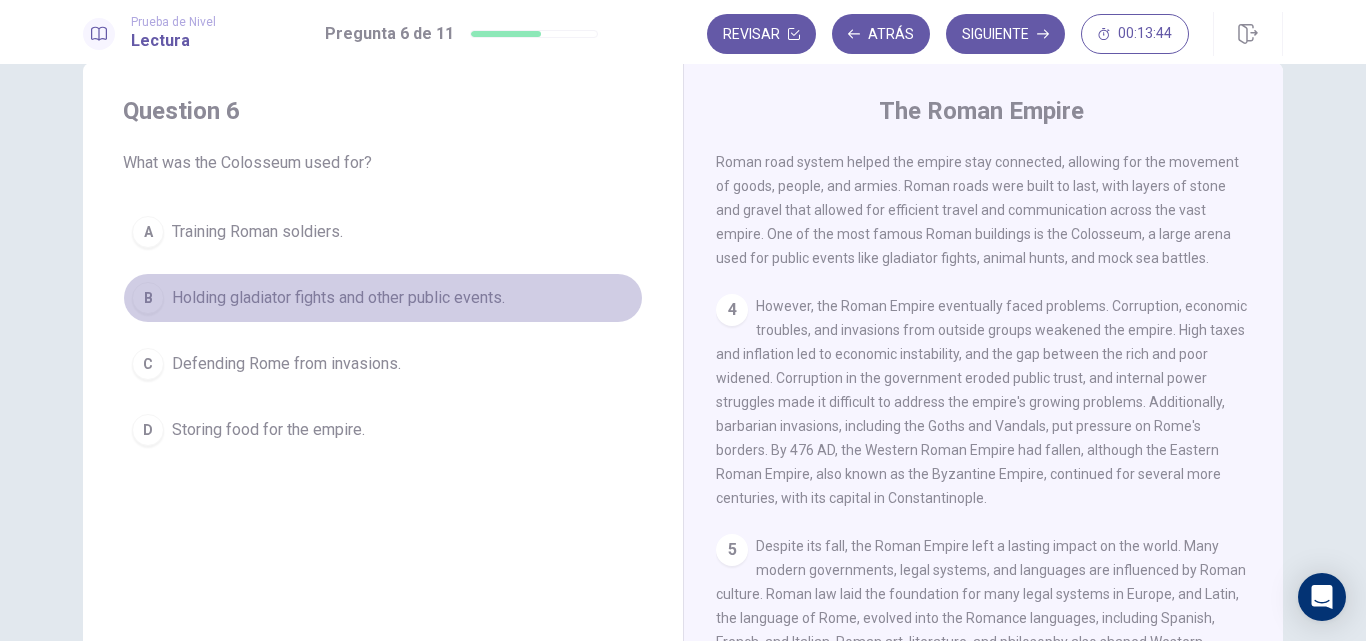 click on "Holding gladiator fights and other public events." at bounding box center [338, 298] 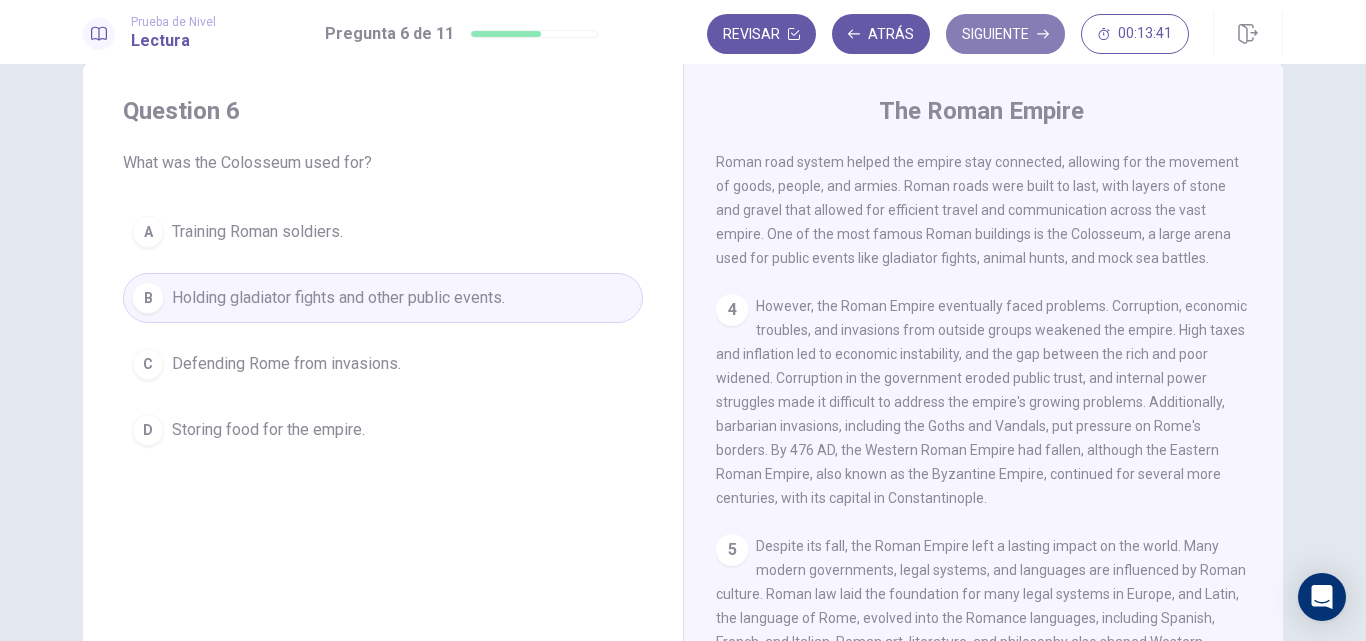 click on "Siguiente" at bounding box center (1005, 34) 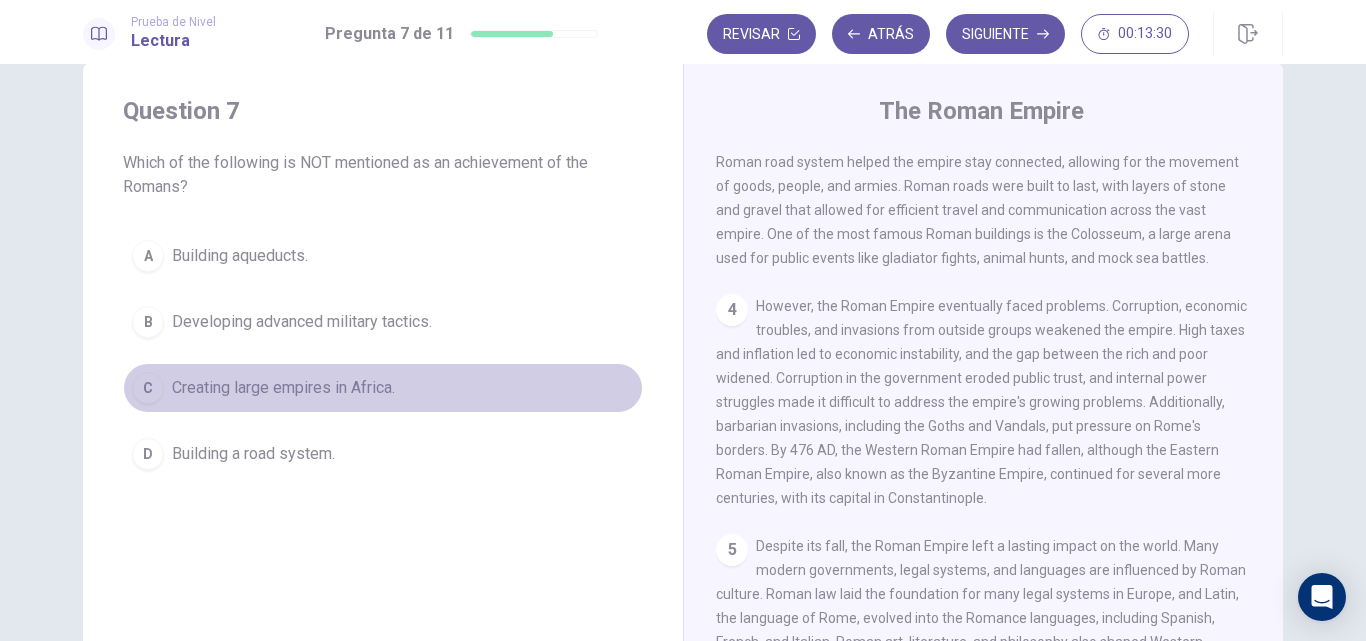 click on "Creating large empires in Africa." at bounding box center (283, 388) 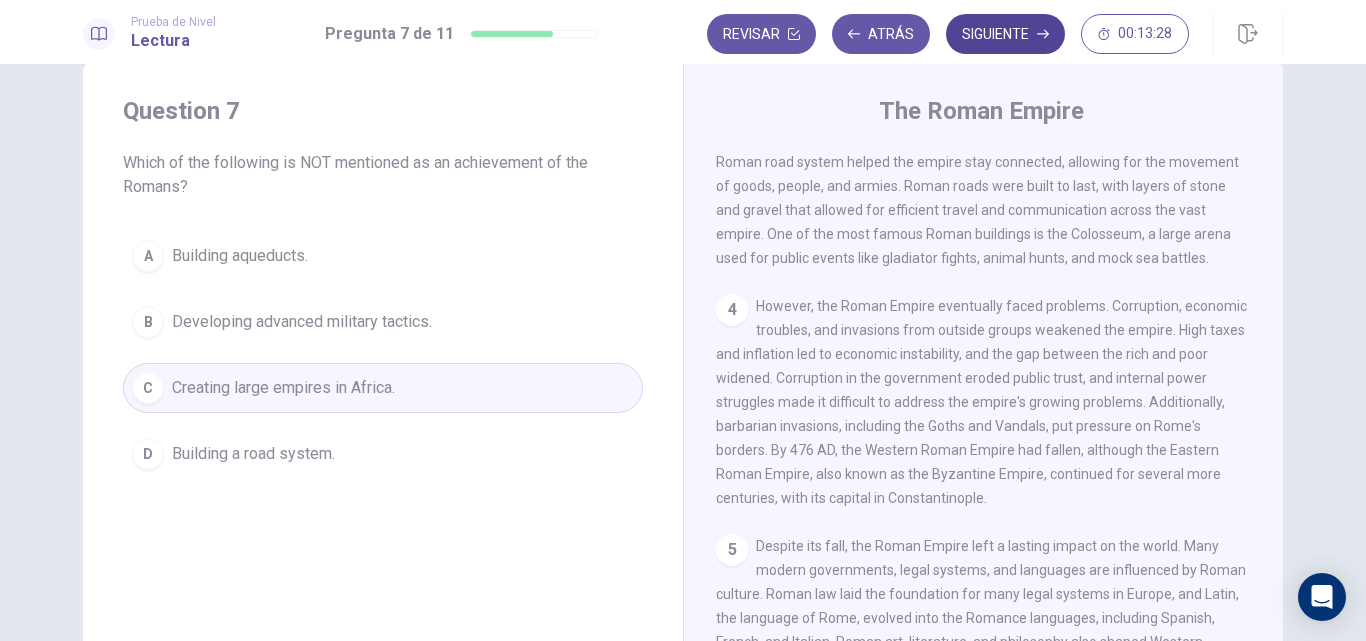 click on "Siguiente" at bounding box center (1005, 34) 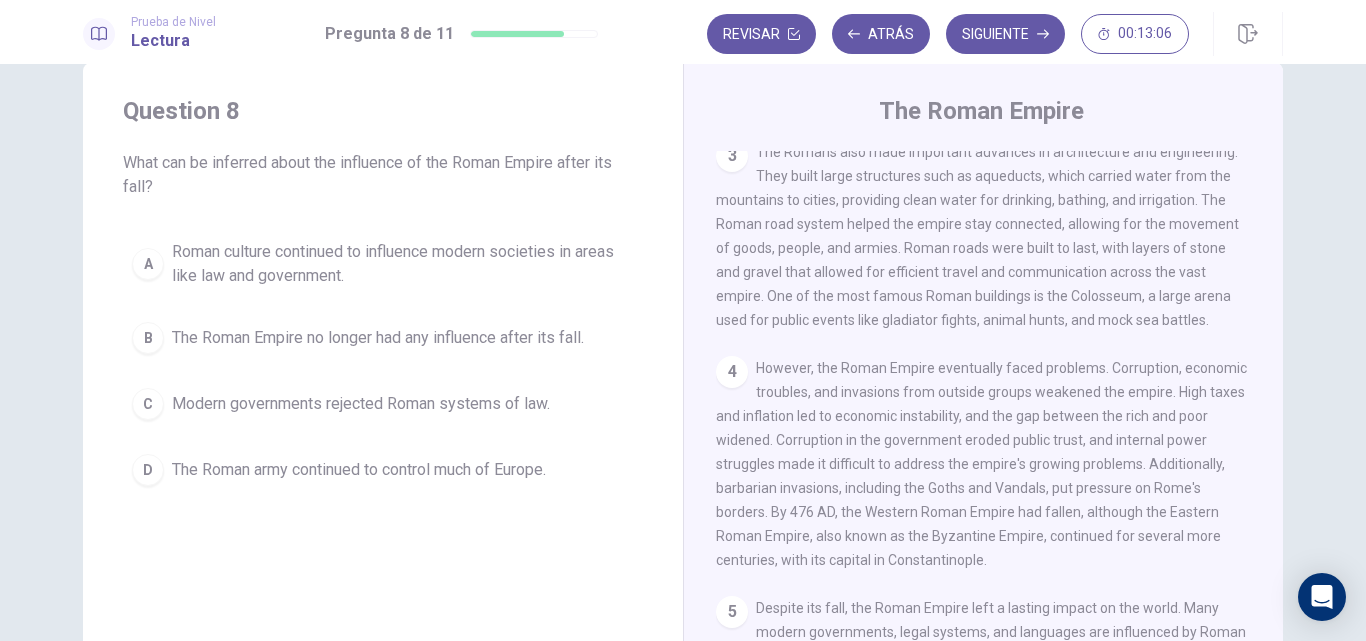 scroll, scrollTop: 431, scrollLeft: 0, axis: vertical 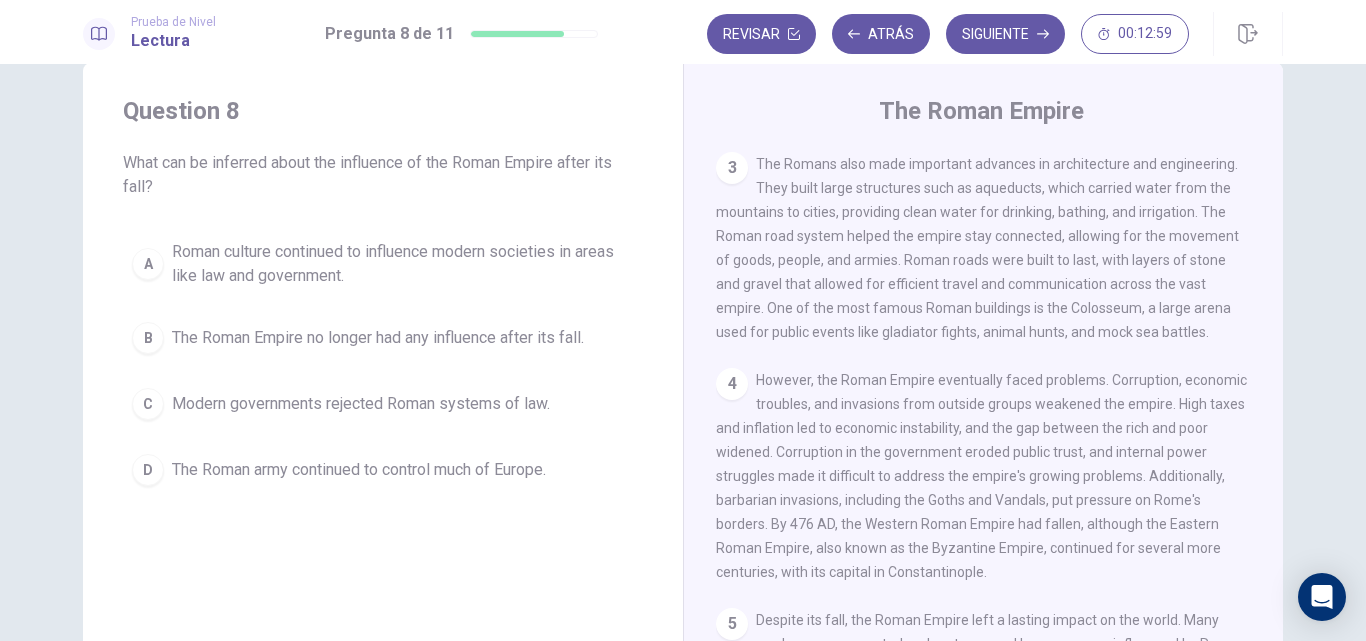 drag, startPoint x: 1275, startPoint y: 410, endPoint x: 1270, endPoint y: 354, distance: 56.22277 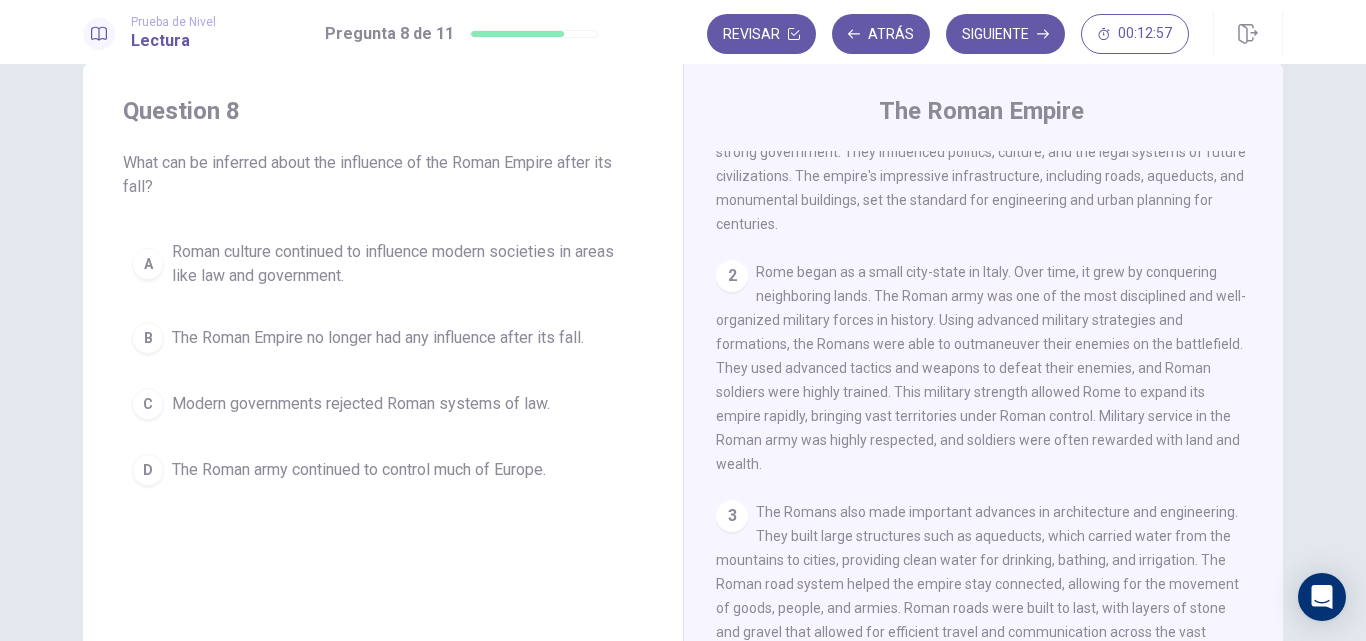 scroll, scrollTop: 0, scrollLeft: 0, axis: both 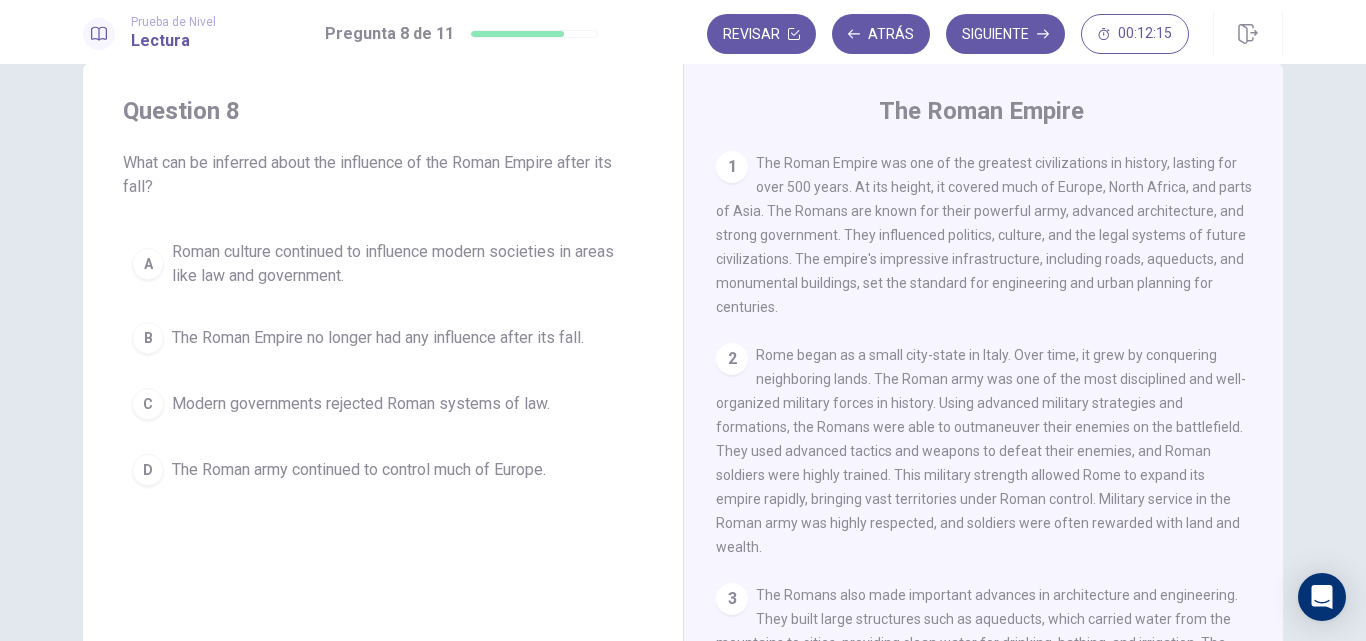 click on "Roman culture continued to influence modern societies in areas like law and government." at bounding box center (403, 264) 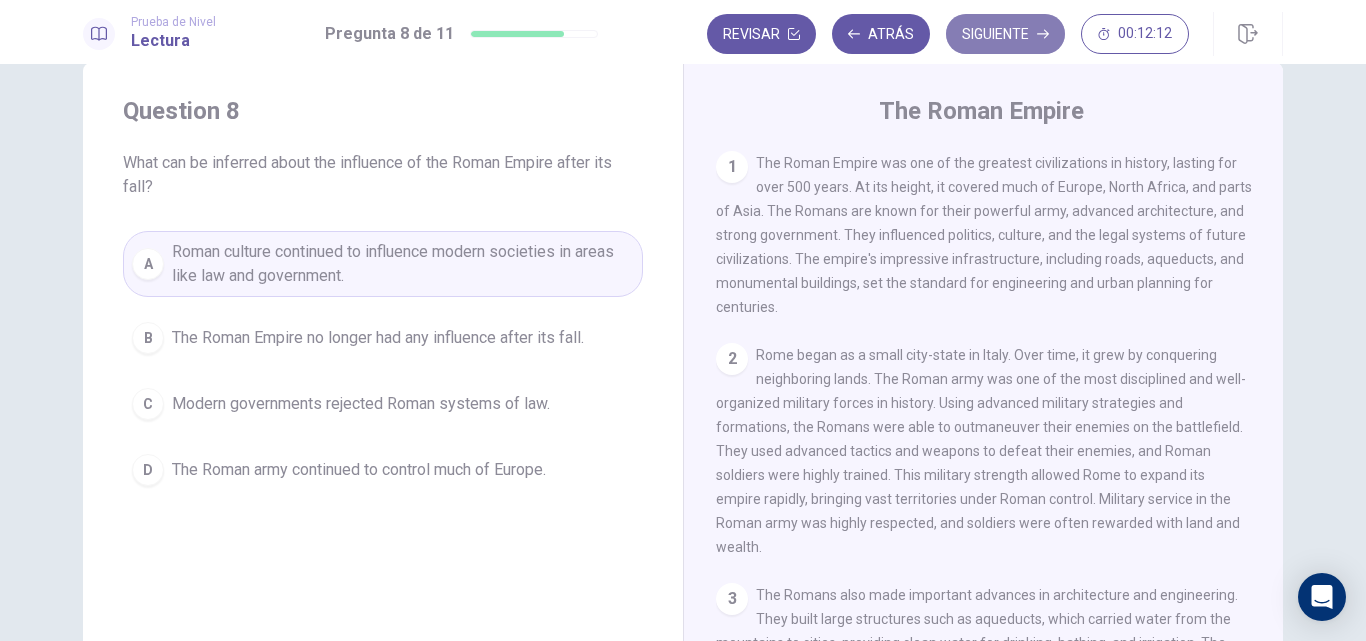 click on "Siguiente" at bounding box center (1005, 34) 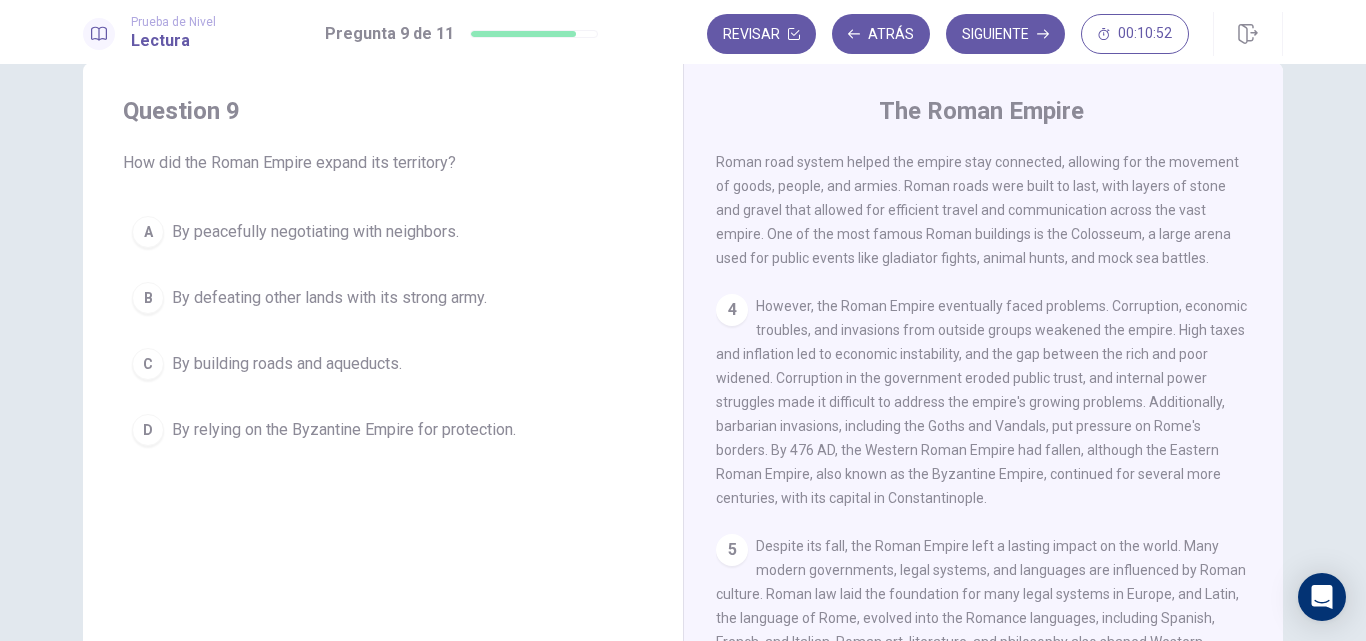 scroll, scrollTop: 0, scrollLeft: 0, axis: both 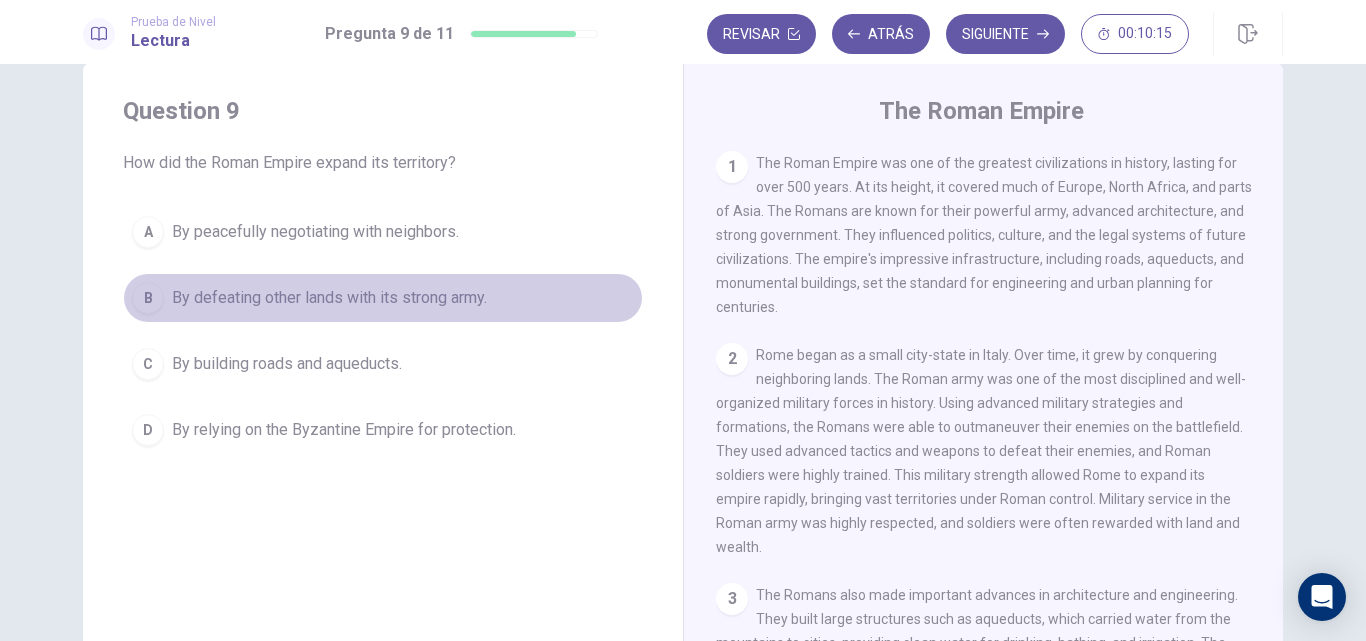 click on "By defeating other lands with its strong army." at bounding box center [329, 298] 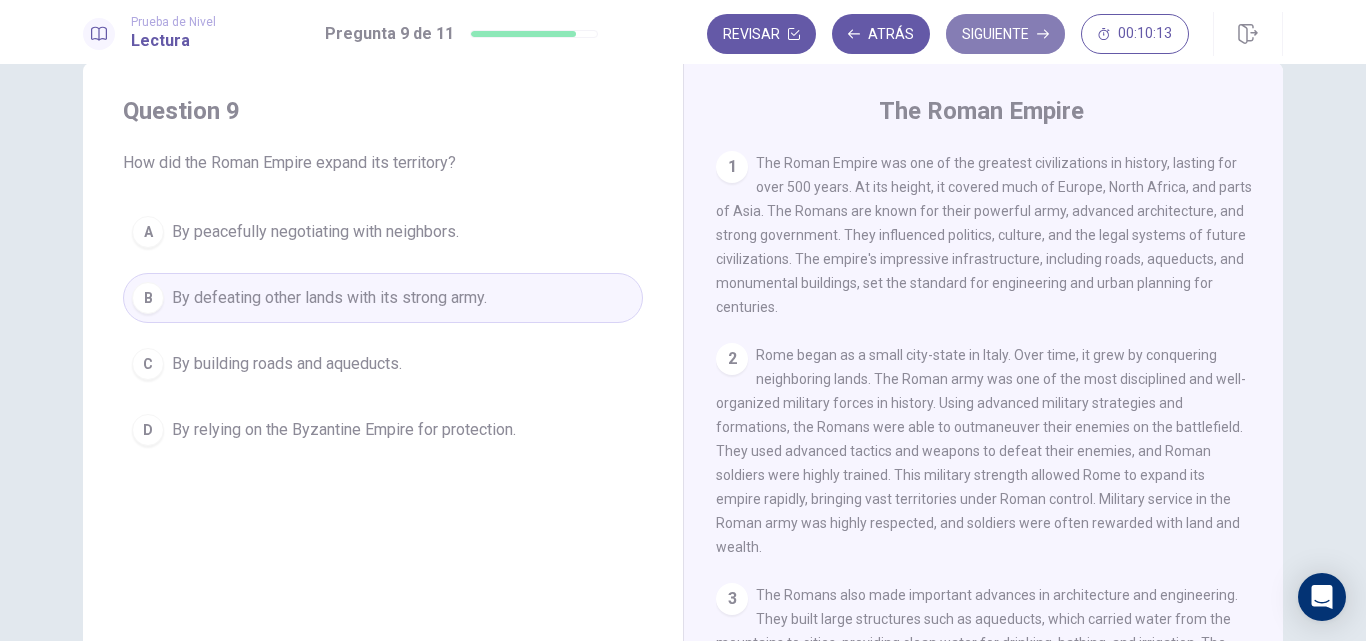 click on "Siguiente" at bounding box center (1005, 34) 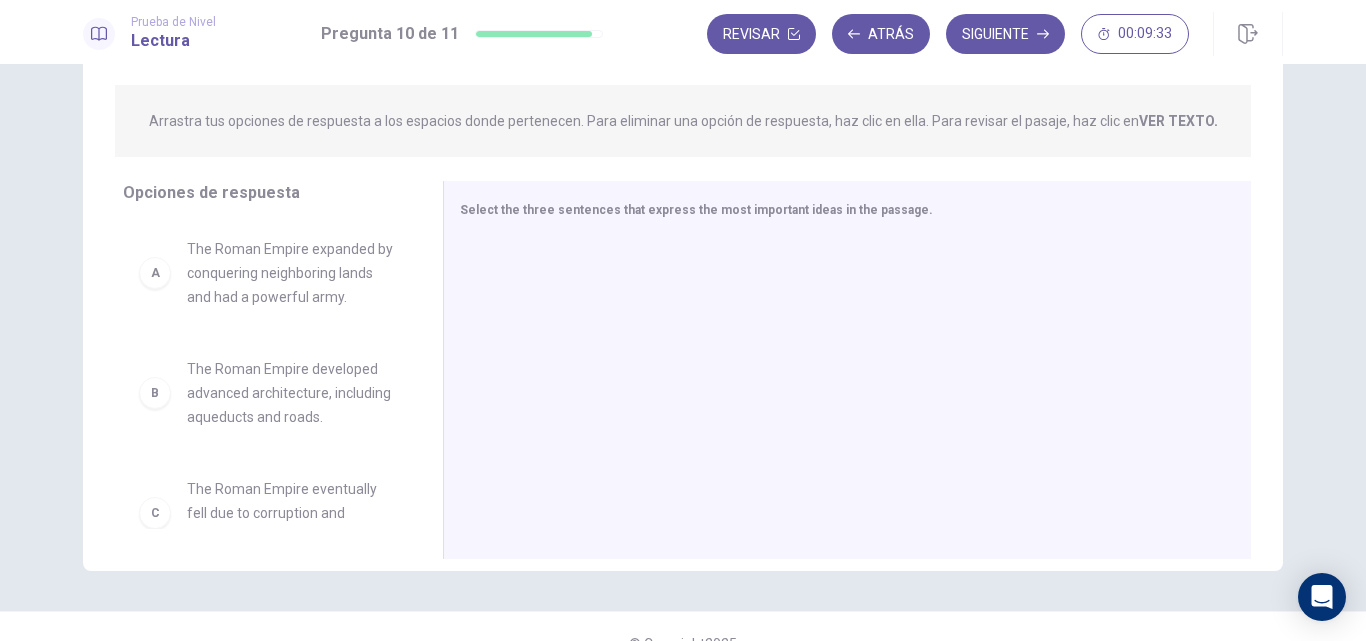scroll, scrollTop: 41, scrollLeft: 0, axis: vertical 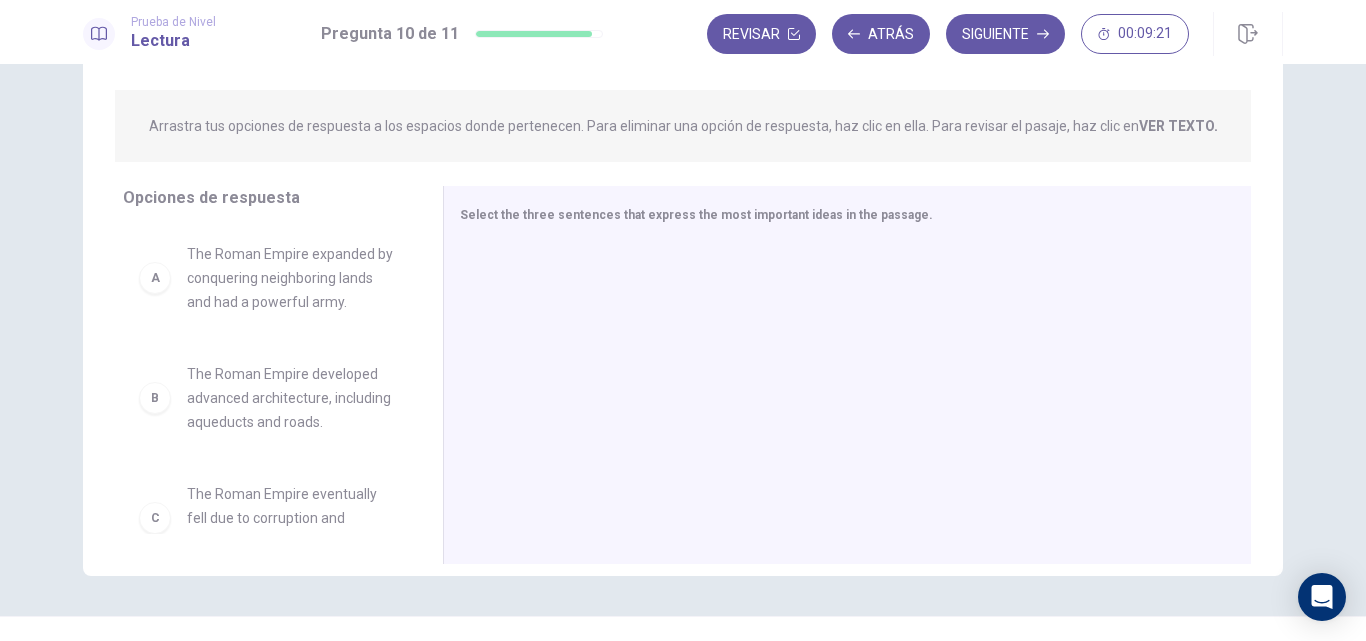 click on "VER TEXTO." at bounding box center [1178, 126] 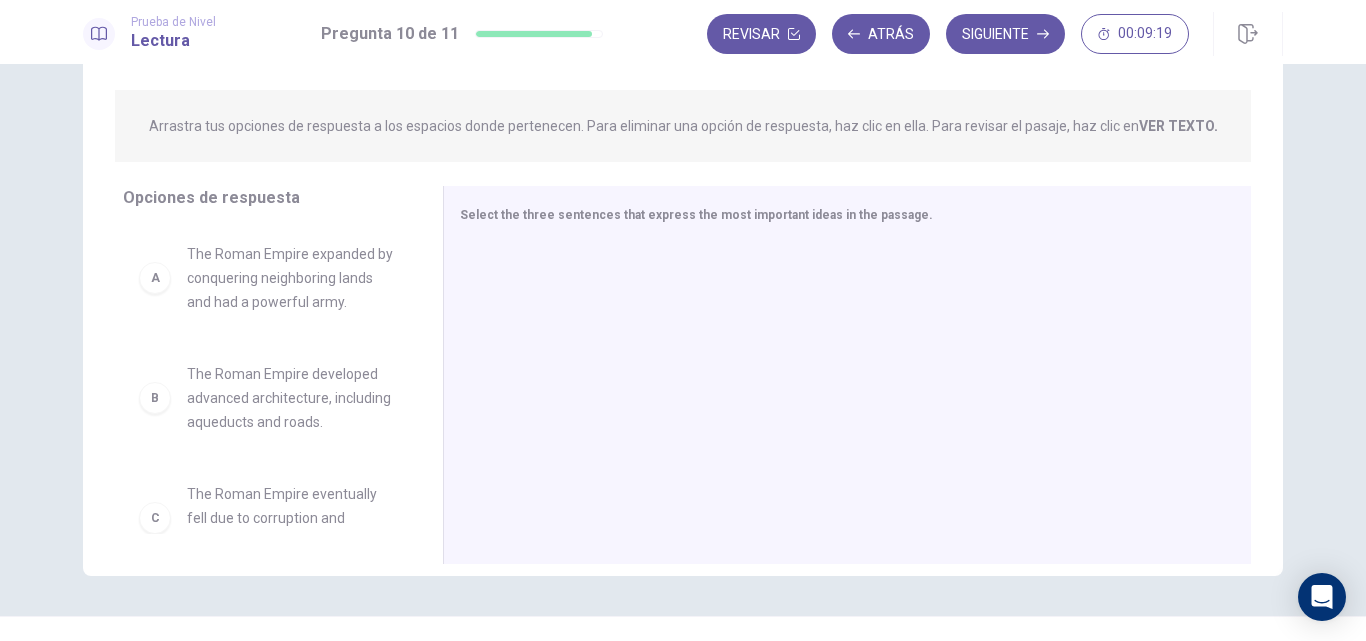 click on "VER TEXTO." at bounding box center (1178, 126) 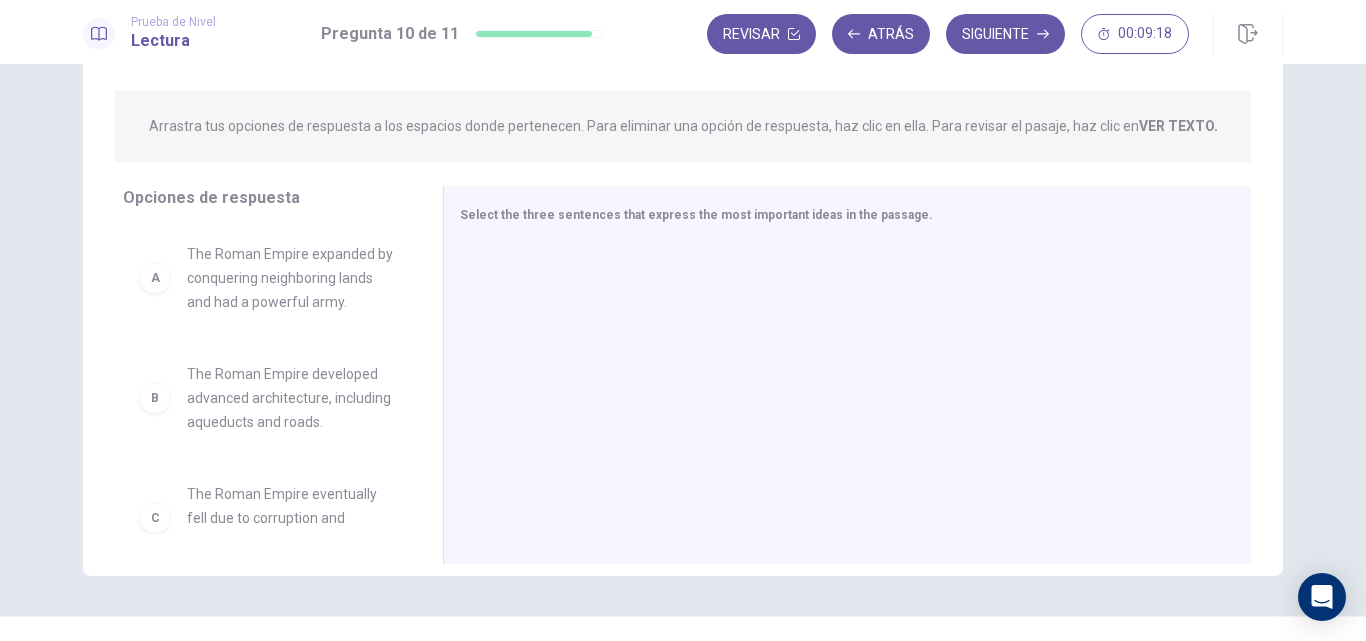 click on "VER TEXTO." at bounding box center [1178, 126] 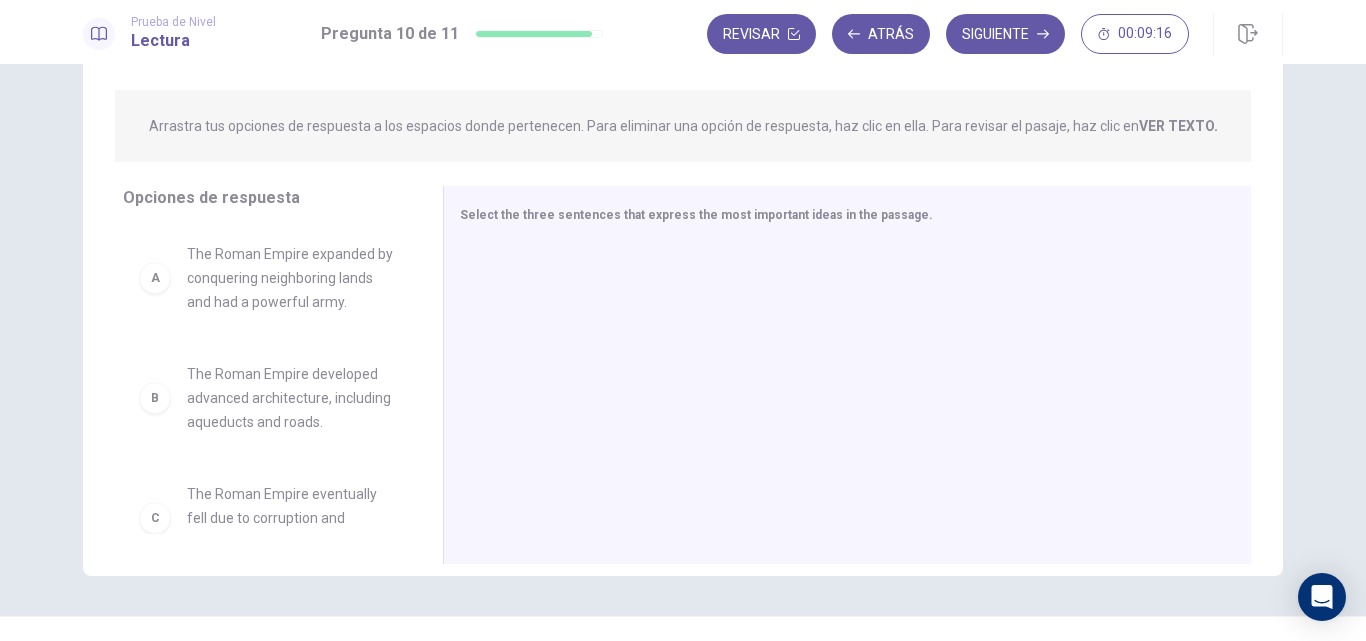 drag, startPoint x: 1146, startPoint y: 139, endPoint x: 1142, endPoint y: 126, distance: 13.601471 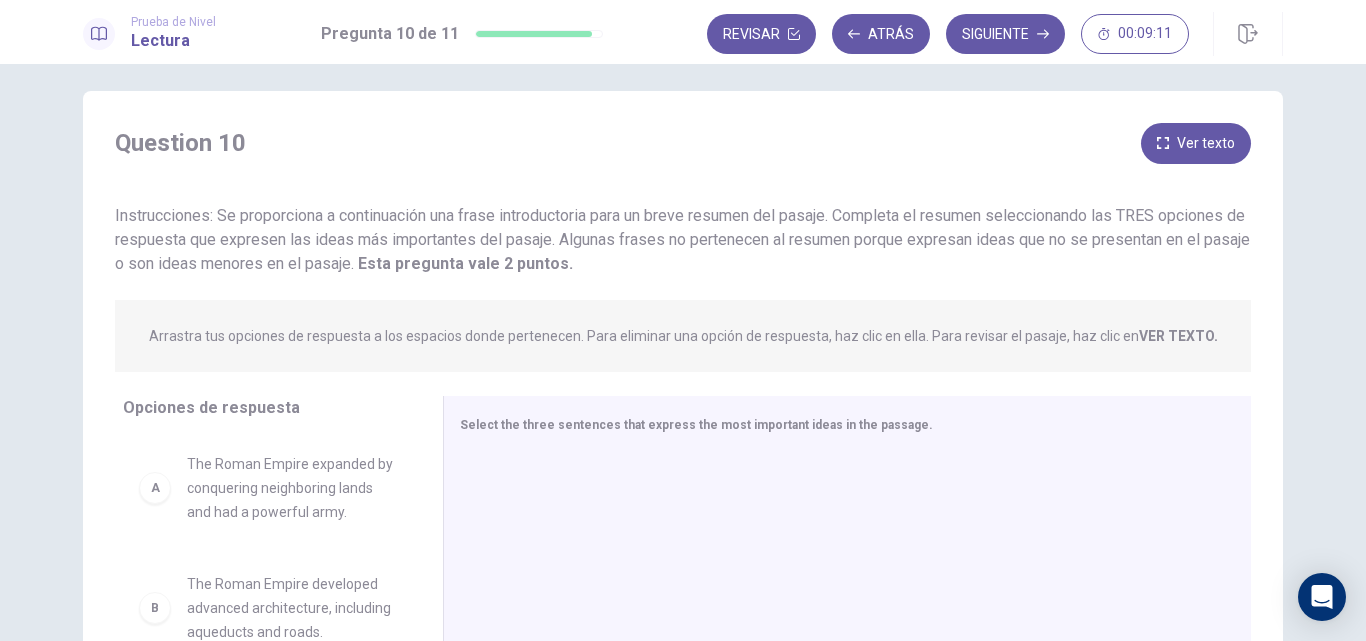 scroll, scrollTop: 14, scrollLeft: 0, axis: vertical 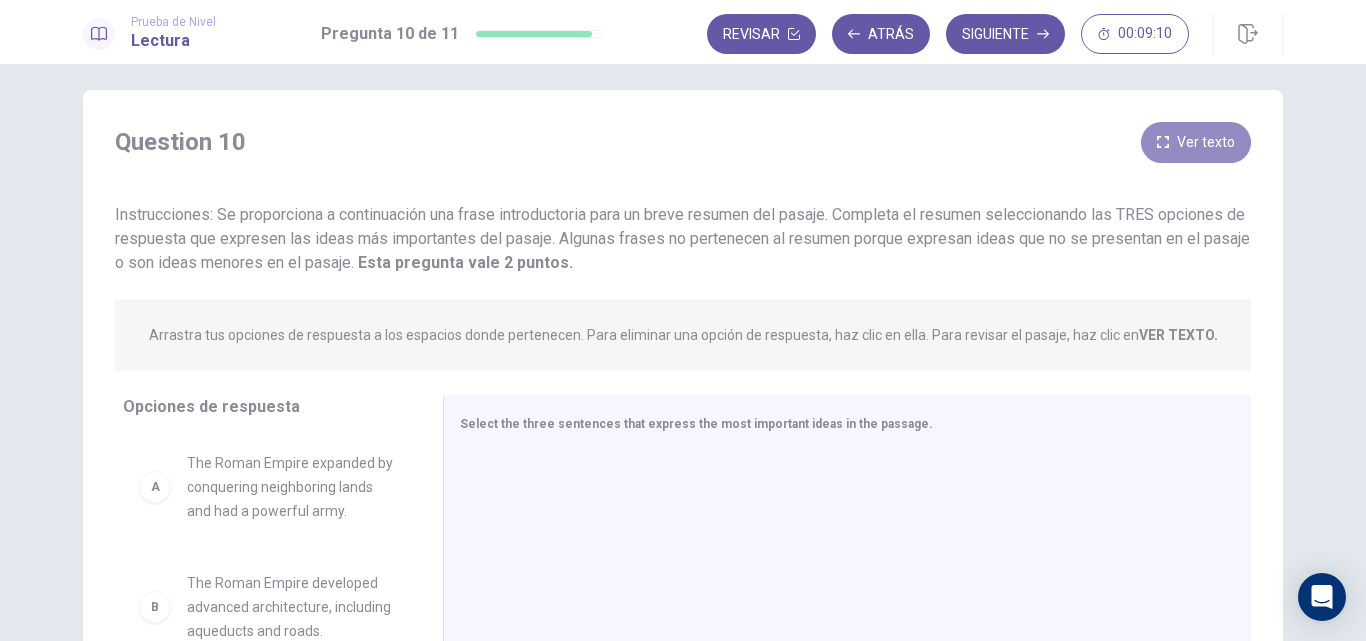 click 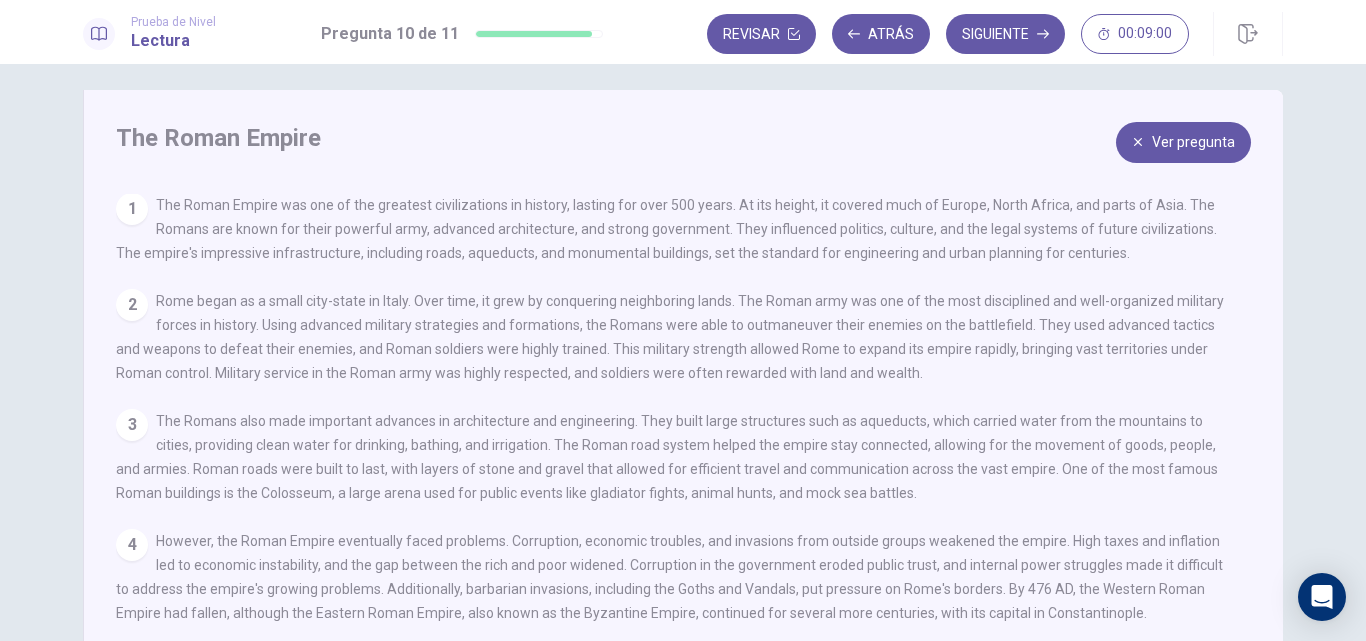 scroll, scrollTop: 3, scrollLeft: 0, axis: vertical 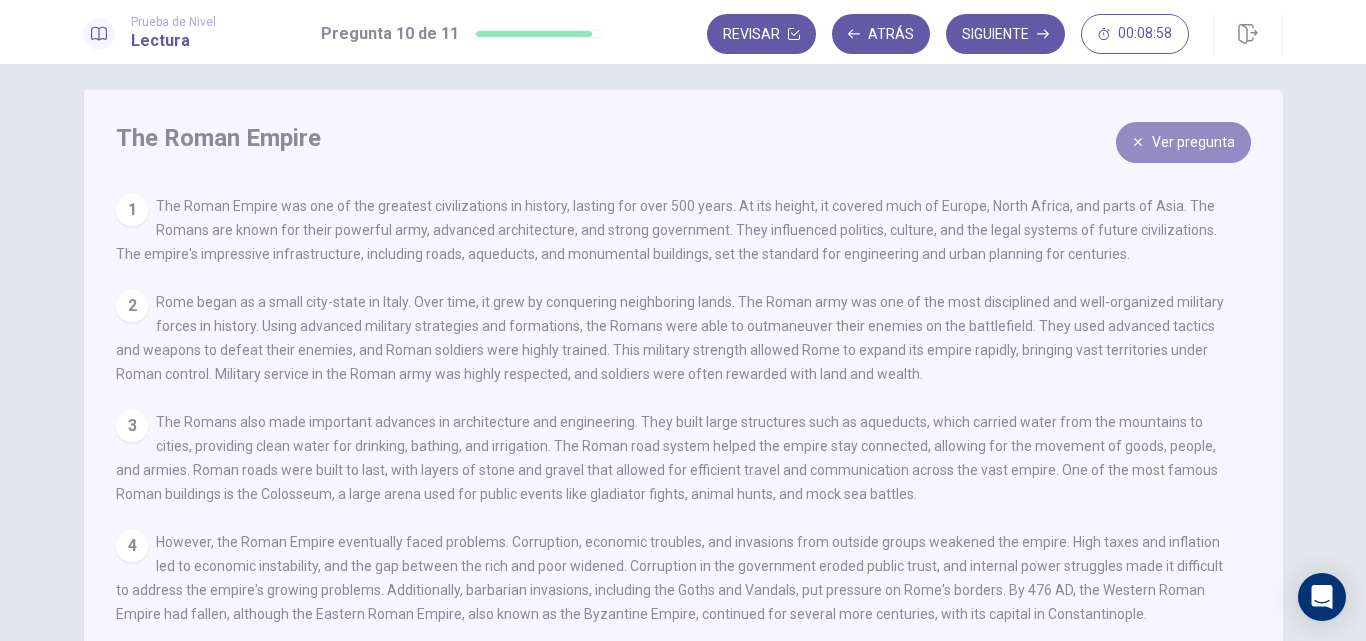 click on "Ver pregunta" at bounding box center [1183, 142] 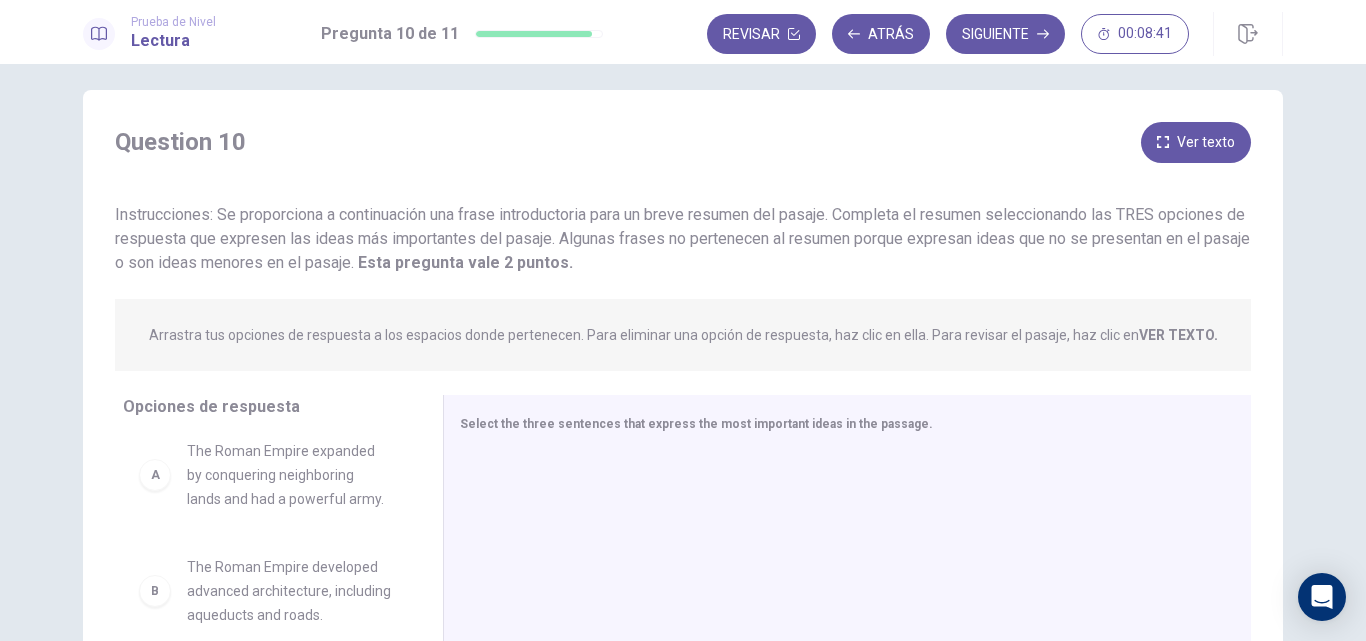 drag, startPoint x: 279, startPoint y: 475, endPoint x: 288, endPoint y: 457, distance: 20.12461 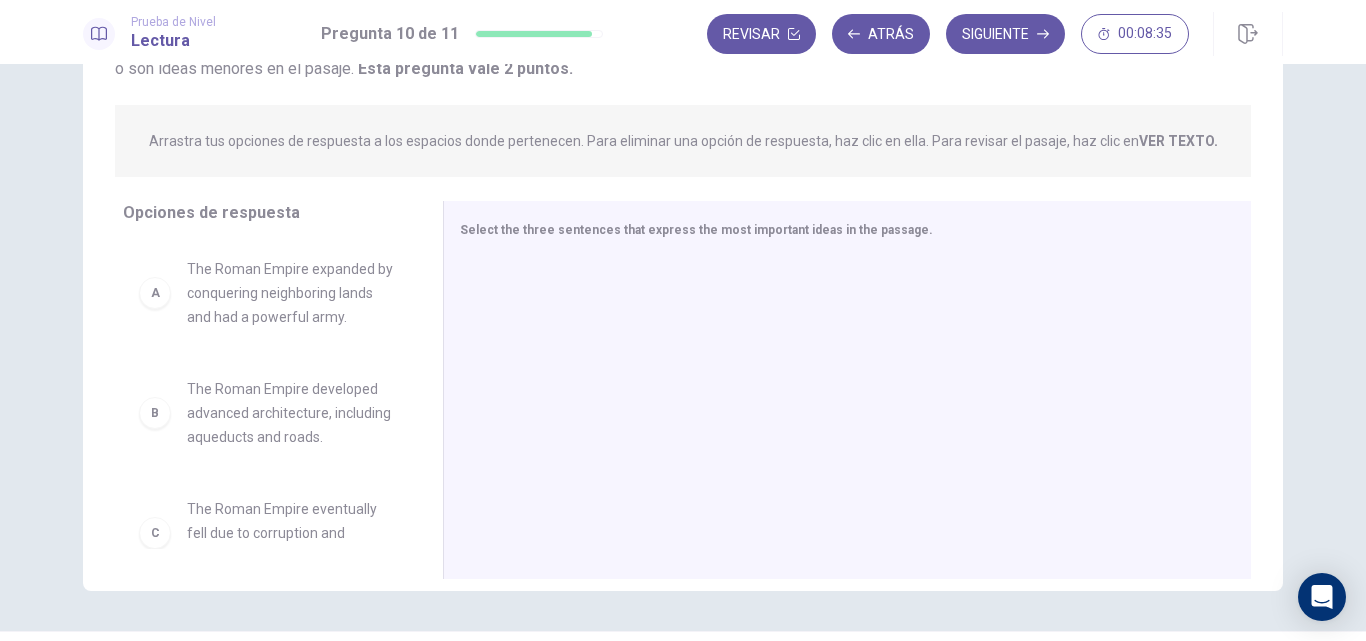 scroll, scrollTop: 206, scrollLeft: 0, axis: vertical 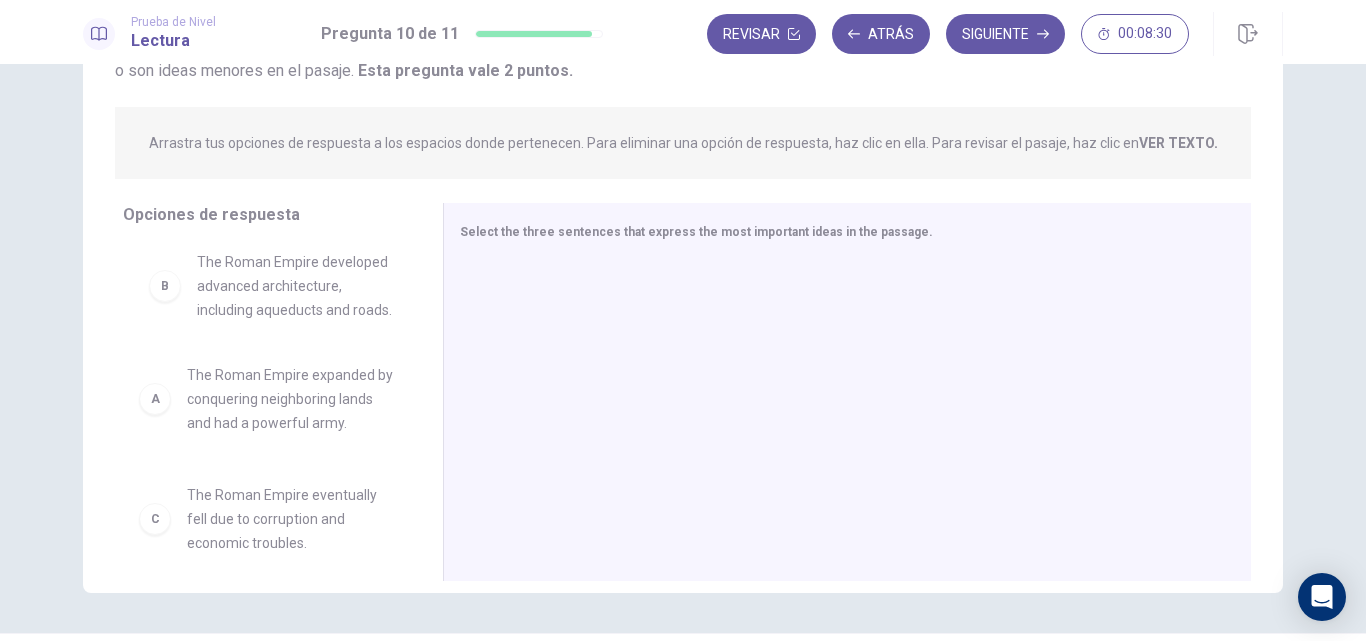 drag, startPoint x: 308, startPoint y: 442, endPoint x: 314, endPoint y: 323, distance: 119.15116 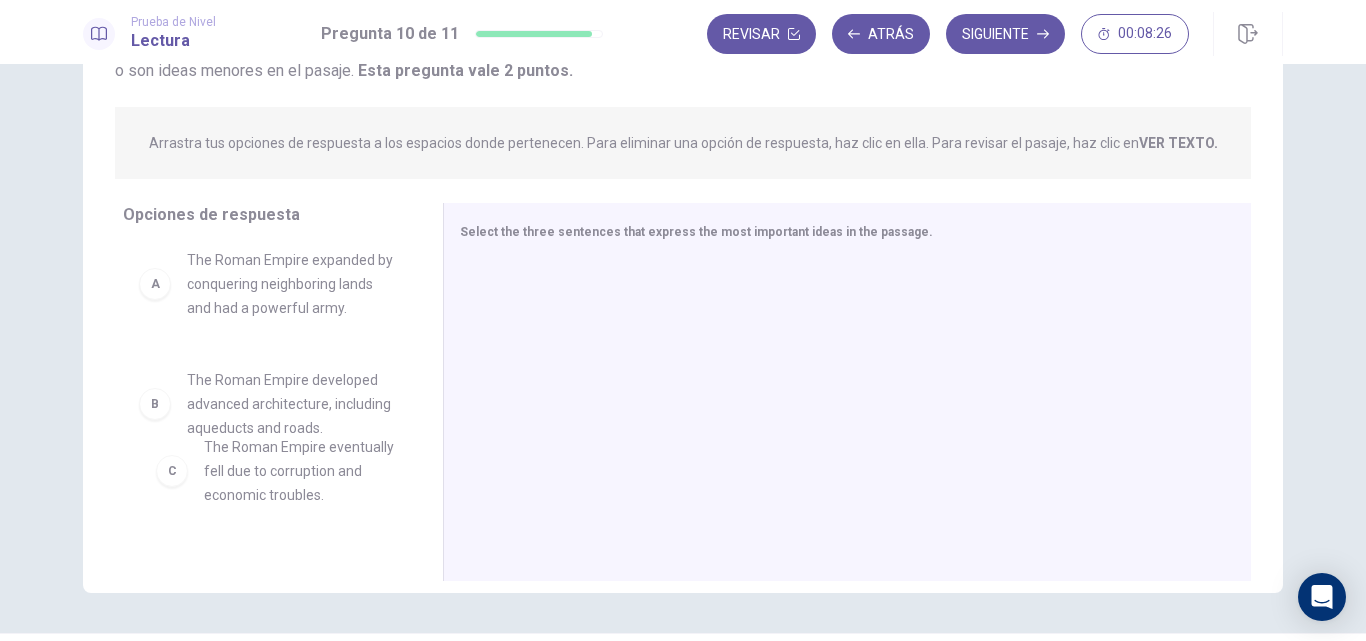 scroll, scrollTop: 13, scrollLeft: 0, axis: vertical 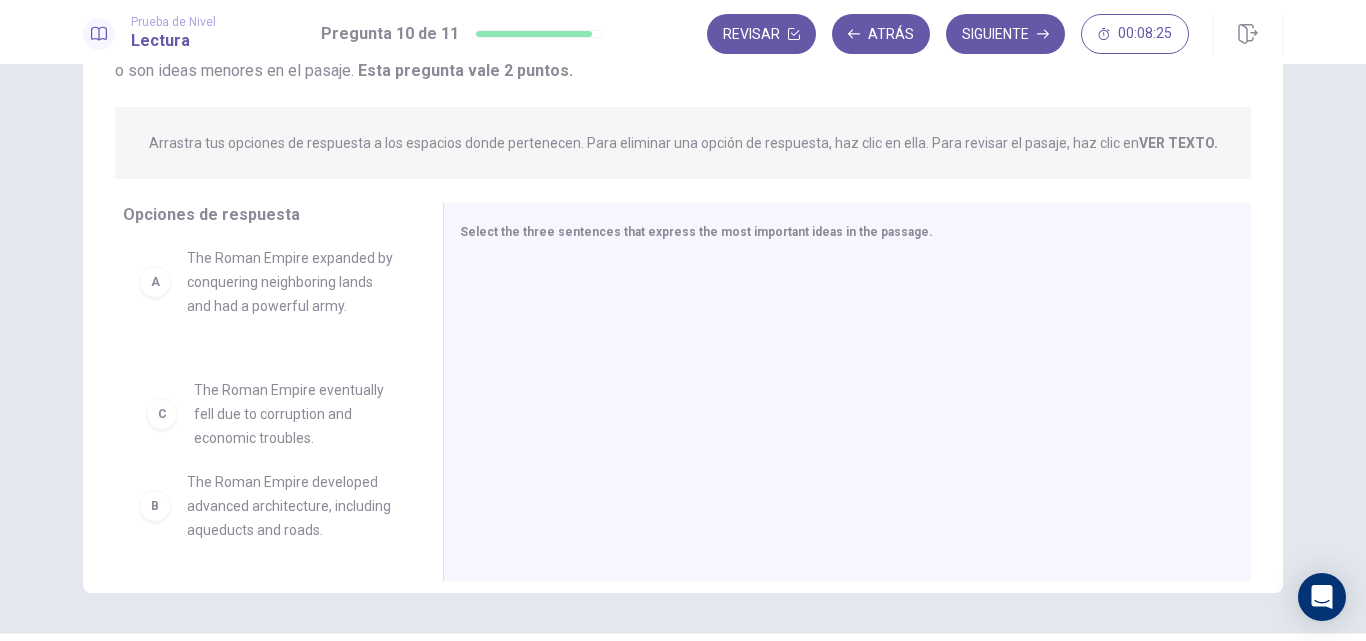 drag, startPoint x: 292, startPoint y: 535, endPoint x: 305, endPoint y: 402, distance: 133.63383 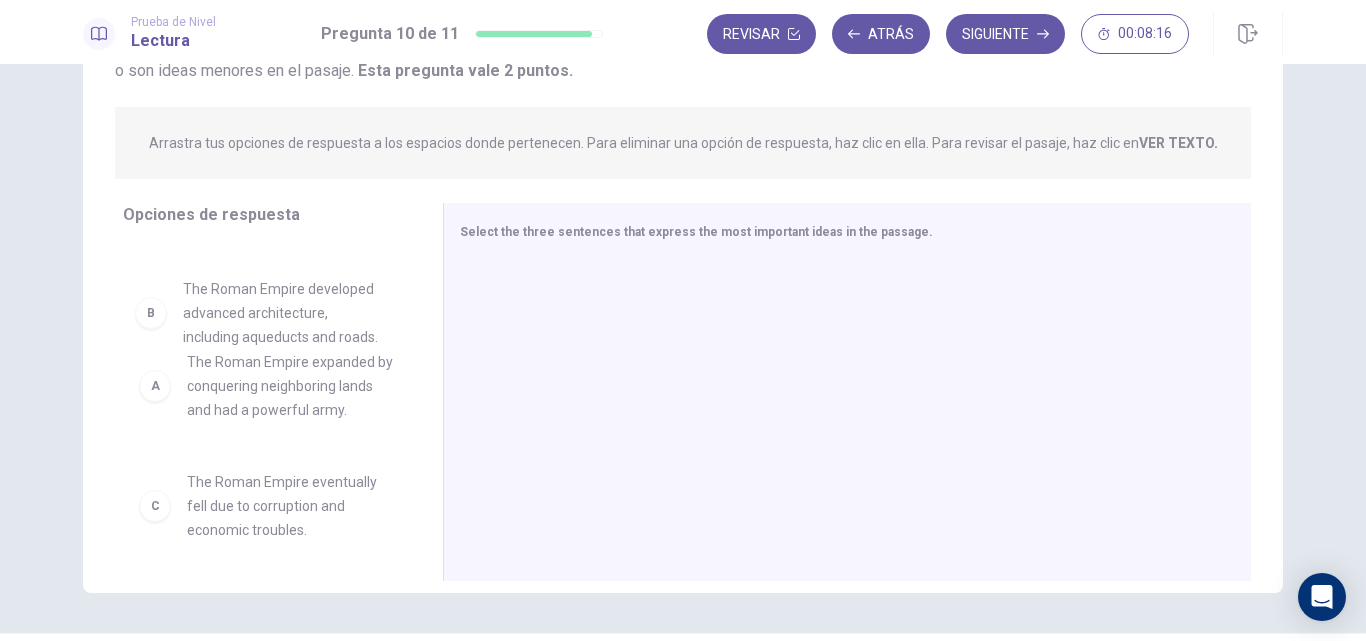 scroll, scrollTop: 0, scrollLeft: 0, axis: both 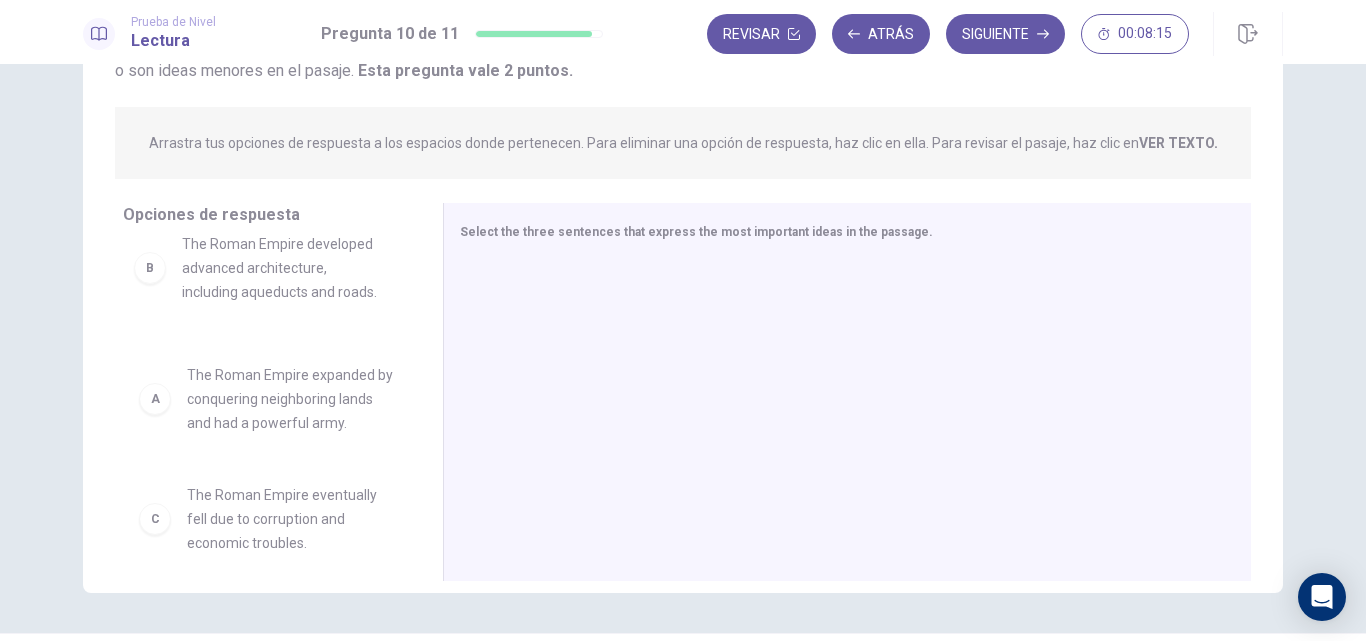 drag, startPoint x: 305, startPoint y: 415, endPoint x: 305, endPoint y: 280, distance: 135 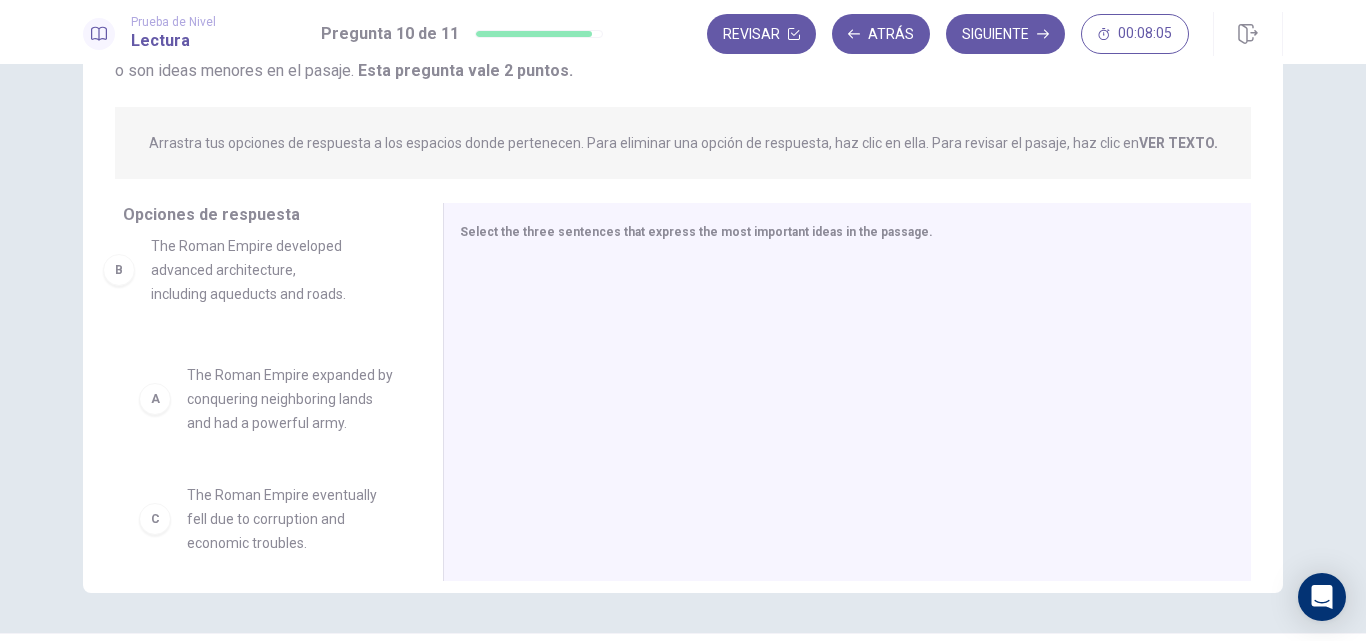 drag, startPoint x: 160, startPoint y: 421, endPoint x: 129, endPoint y: 272, distance: 152.19067 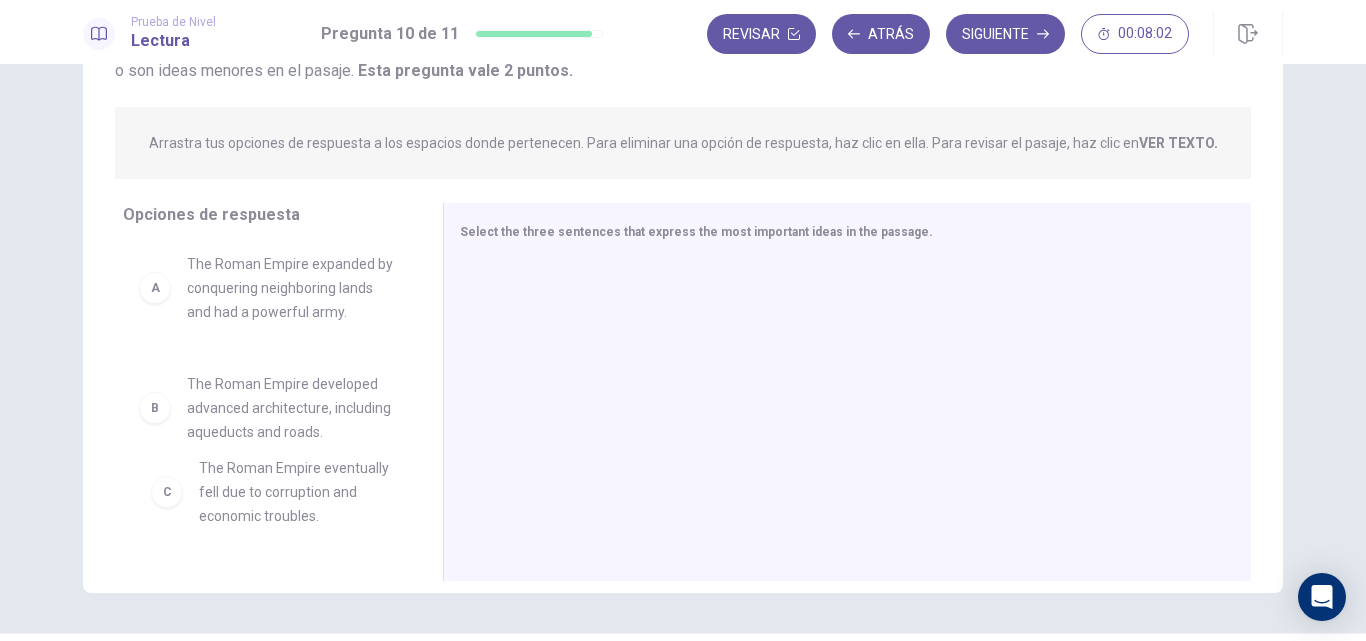 scroll, scrollTop: 8, scrollLeft: 0, axis: vertical 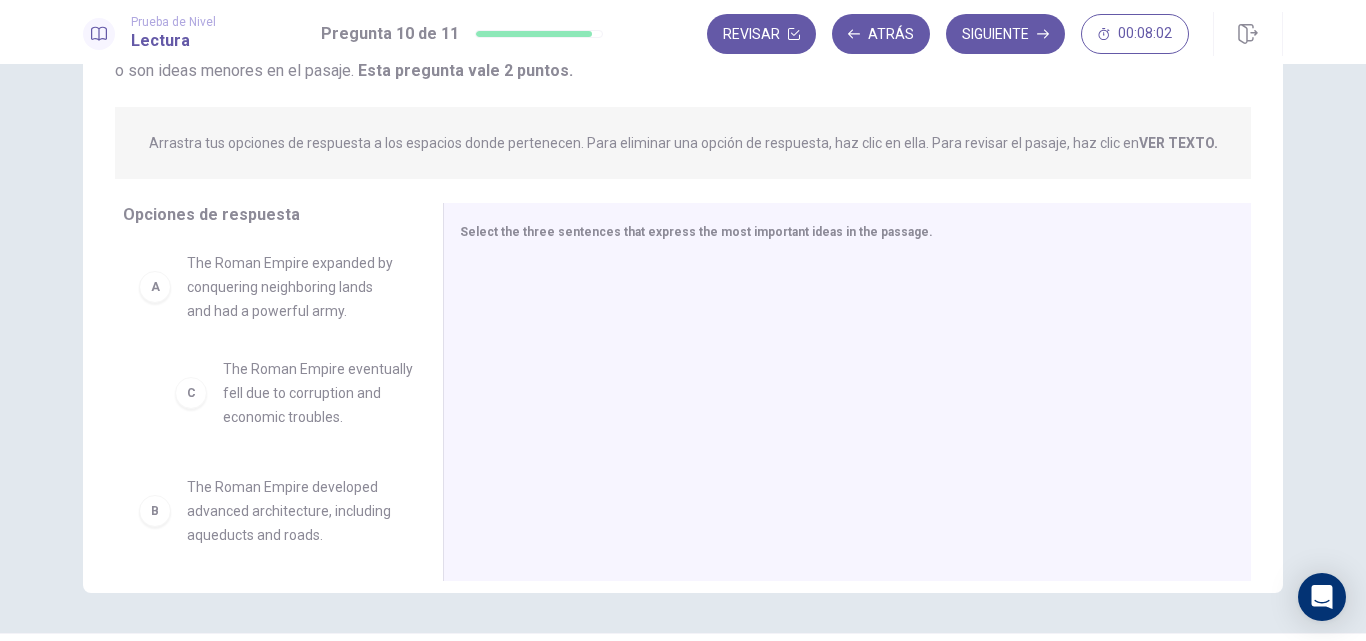 drag, startPoint x: 216, startPoint y: 526, endPoint x: 257, endPoint y: 366, distance: 165.16962 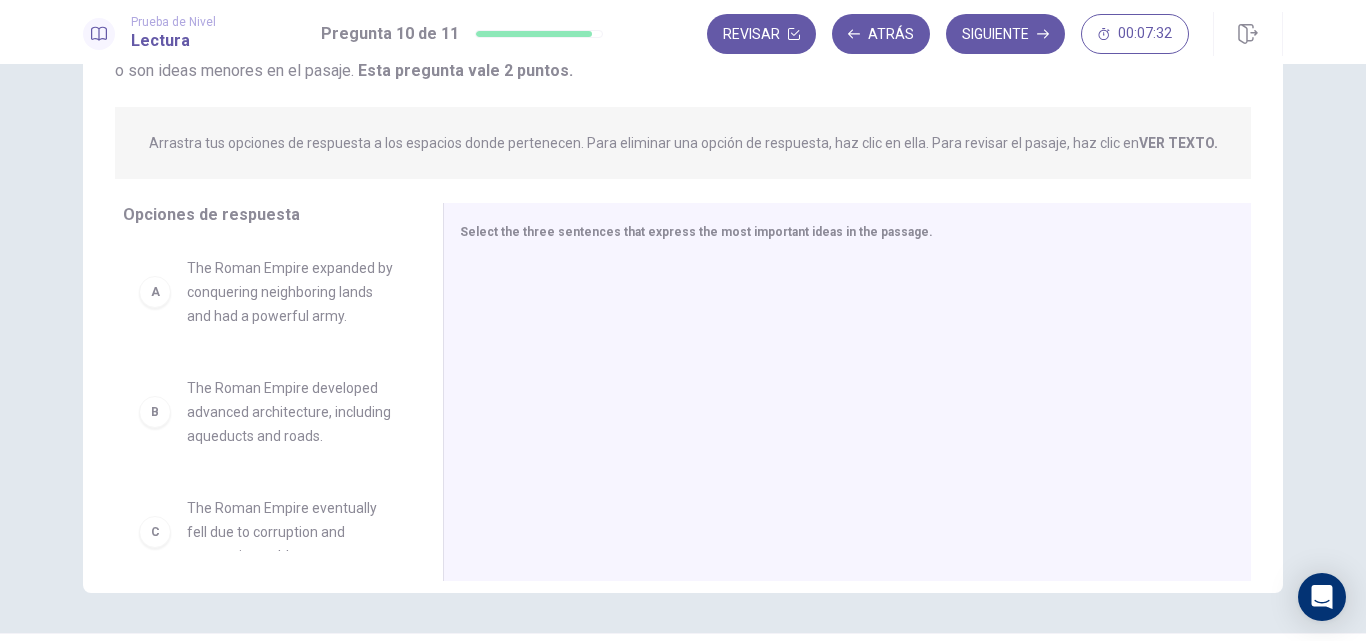 scroll, scrollTop: 0, scrollLeft: 0, axis: both 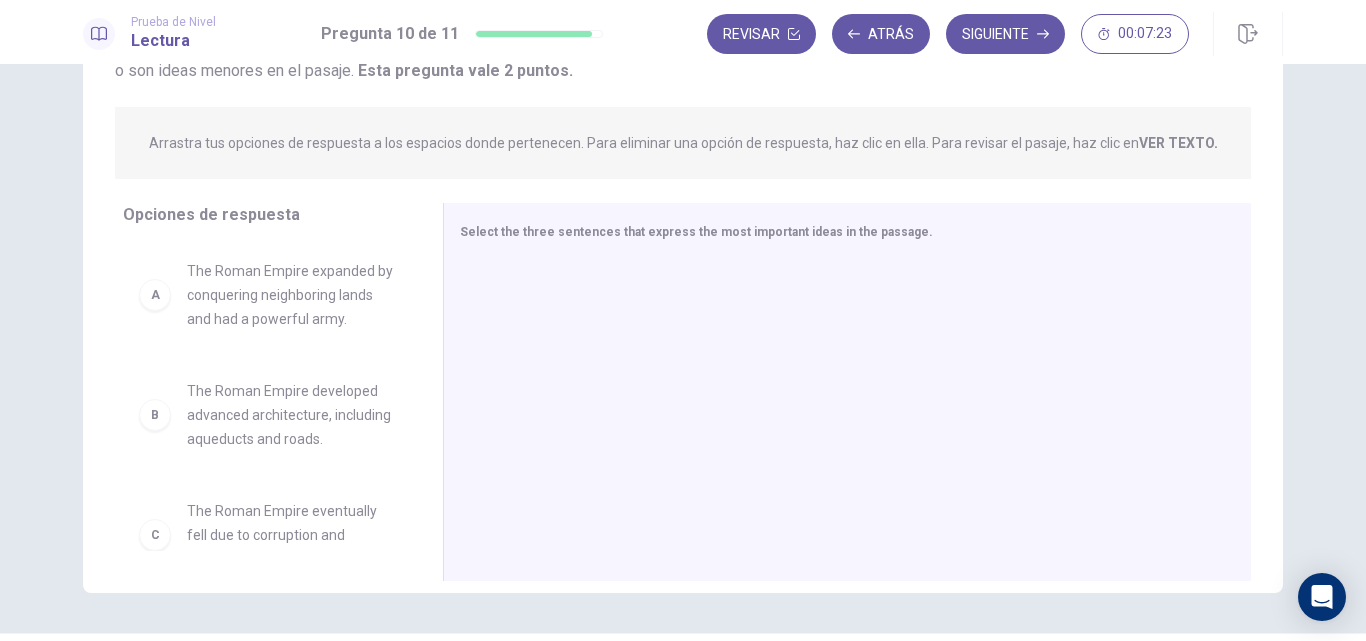 click on "The Roman Empire developed advanced architecture, including aqueducts and roads." at bounding box center (291, 415) 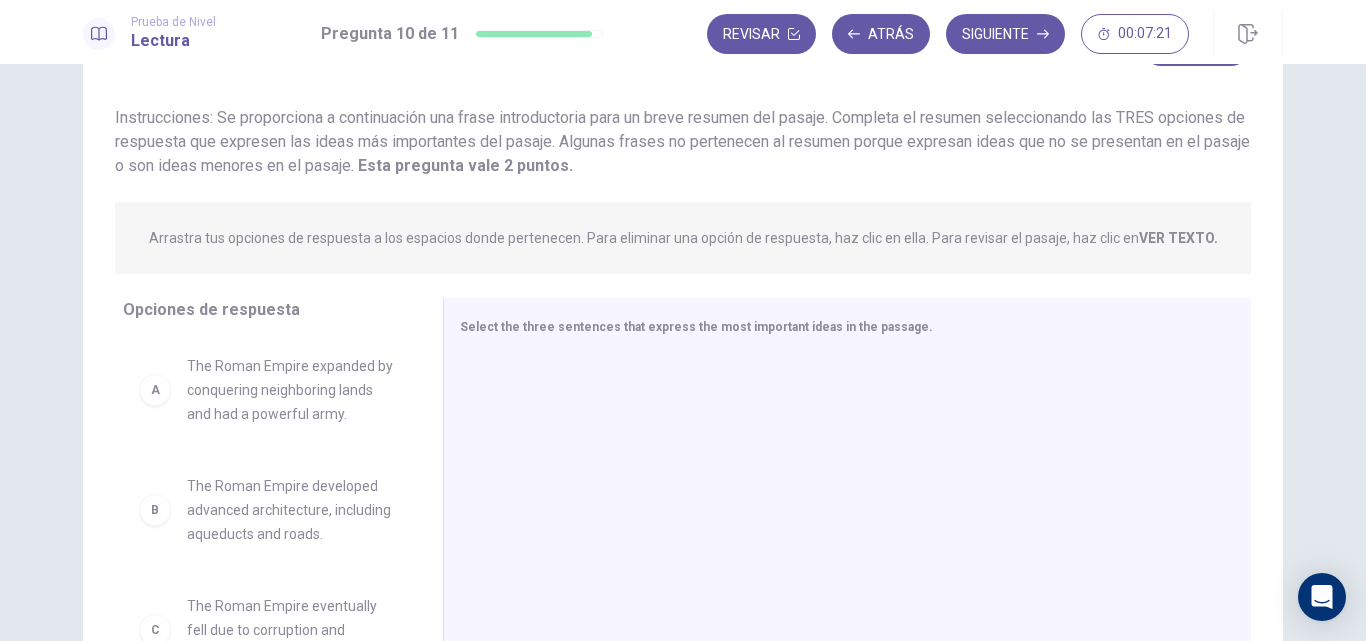 scroll, scrollTop: 70, scrollLeft: 0, axis: vertical 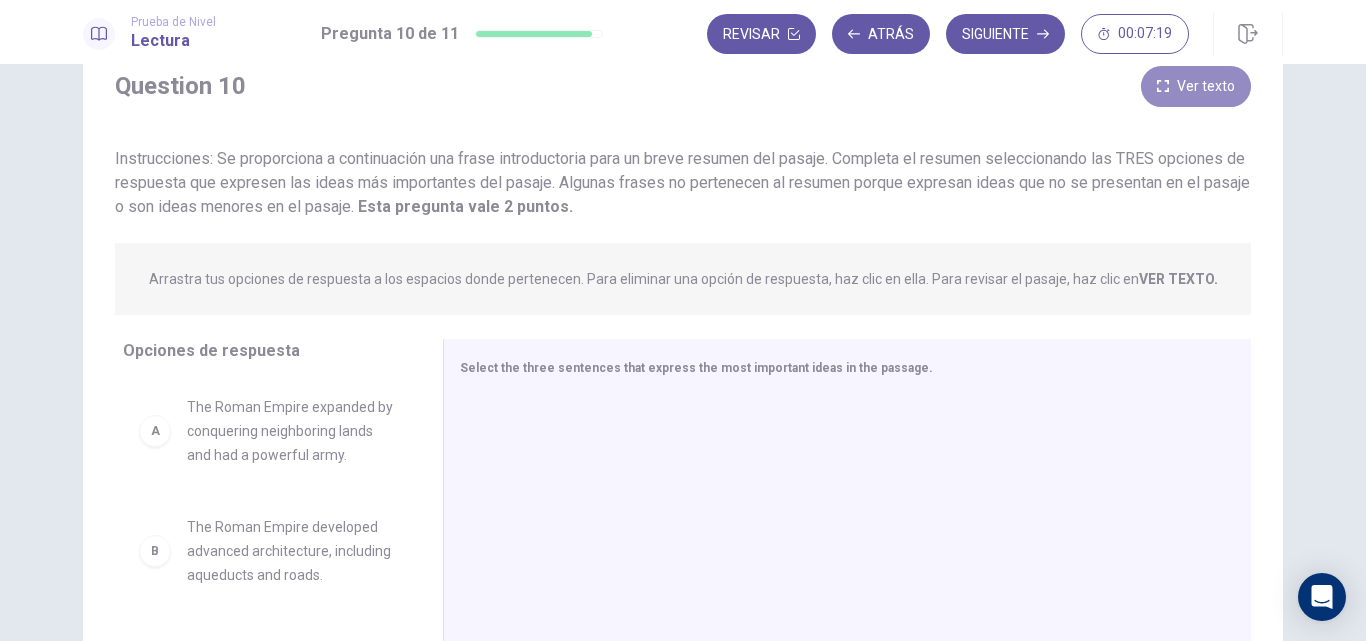 click on "Ver texto" at bounding box center [1196, 86] 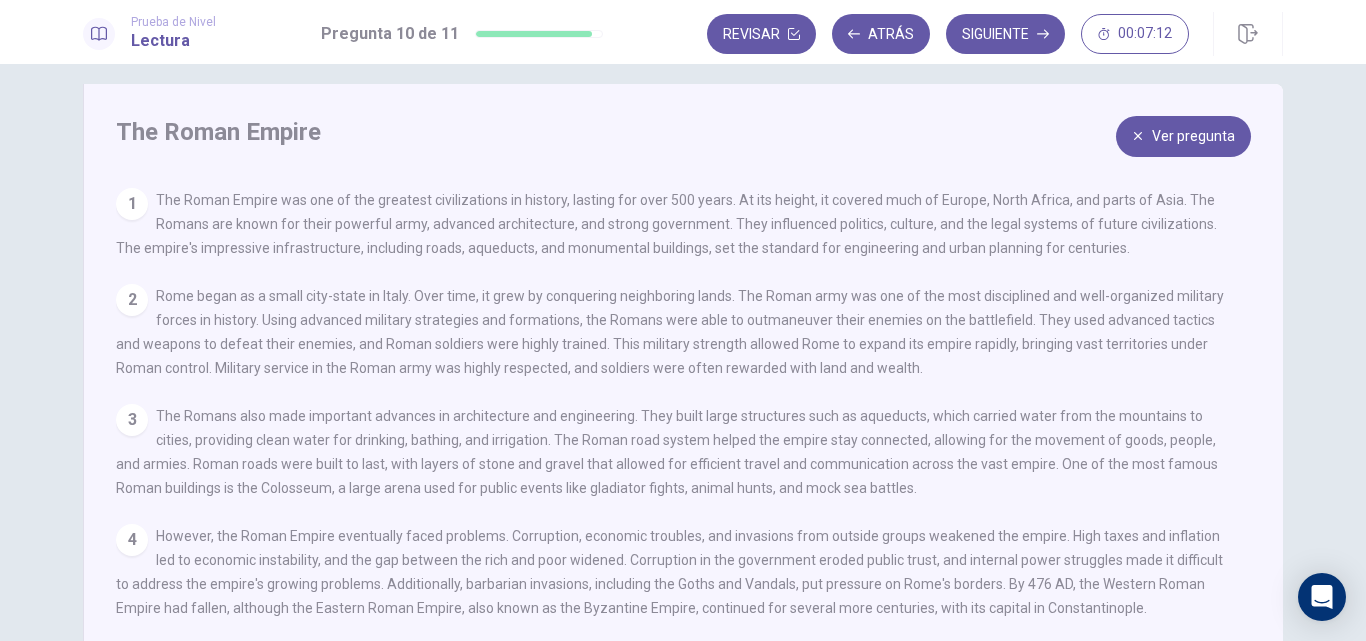 scroll, scrollTop: 0, scrollLeft: 0, axis: both 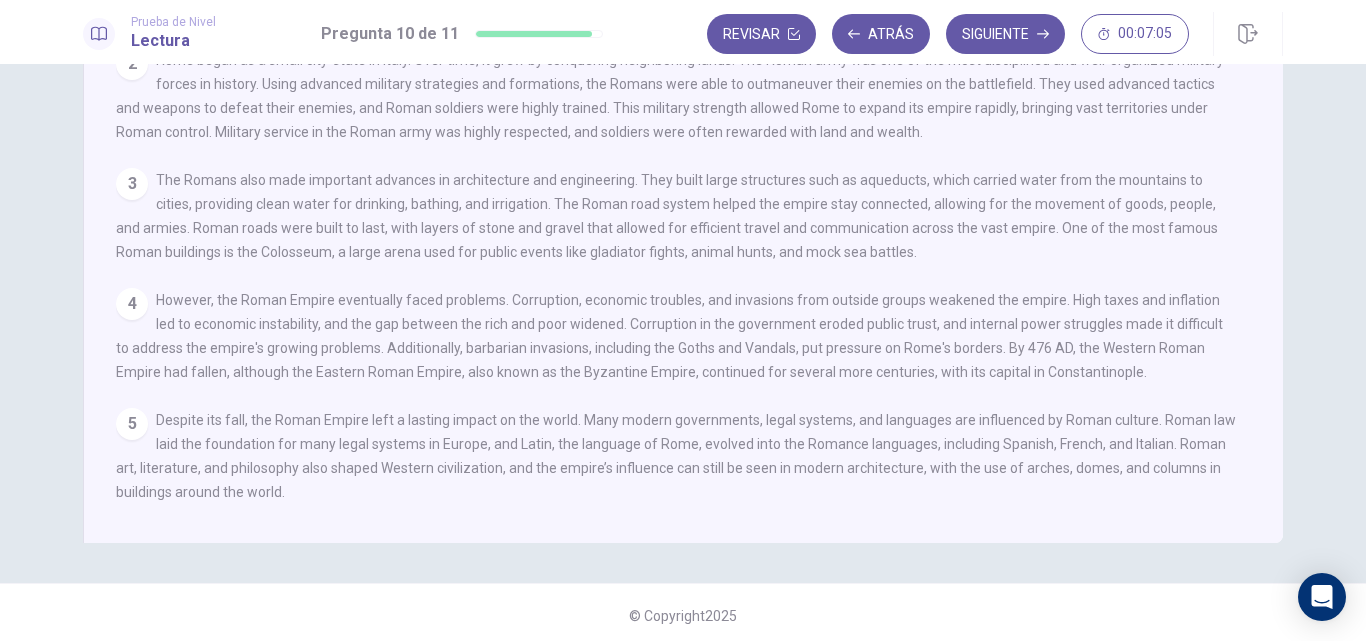 drag, startPoint x: 600, startPoint y: 118, endPoint x: 650, endPoint y: 124, distance: 50.358715 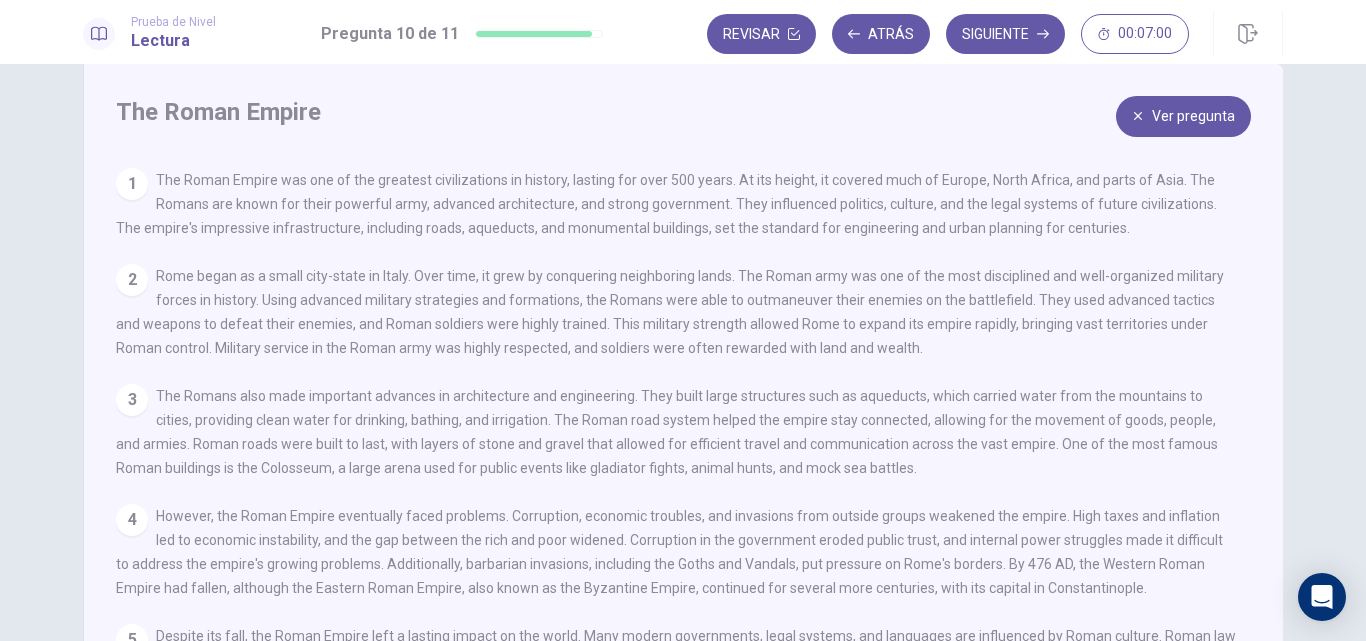 scroll, scrollTop: 31, scrollLeft: 0, axis: vertical 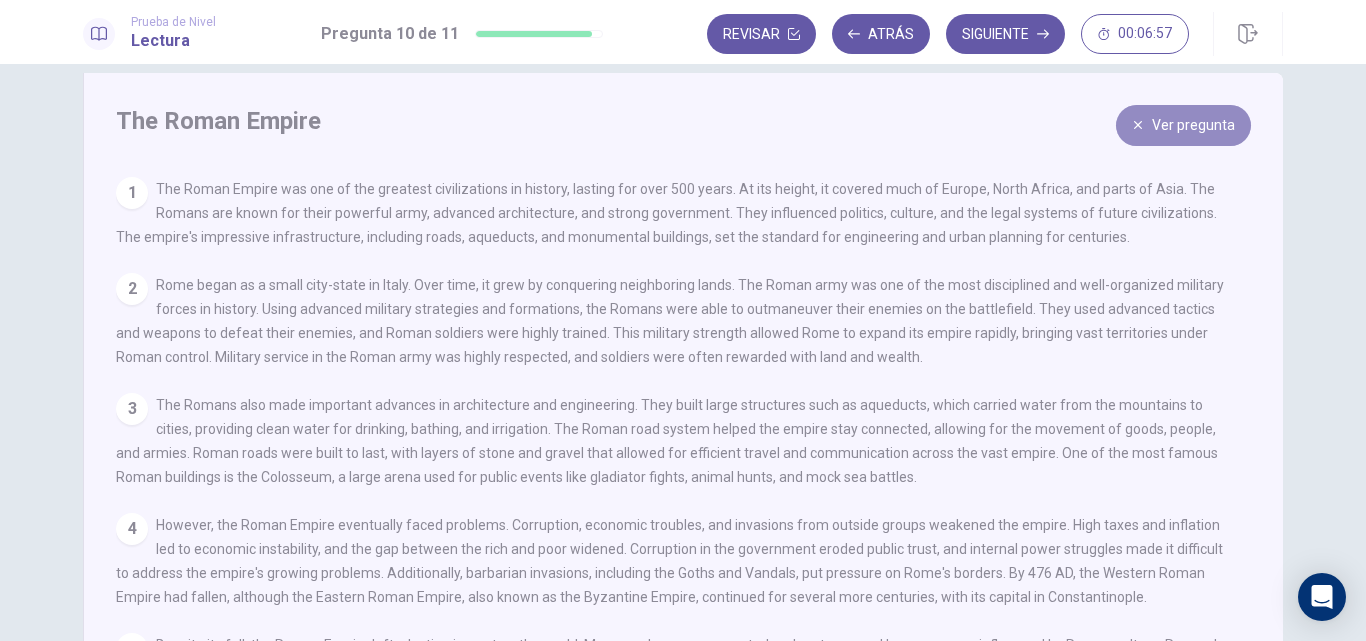 click 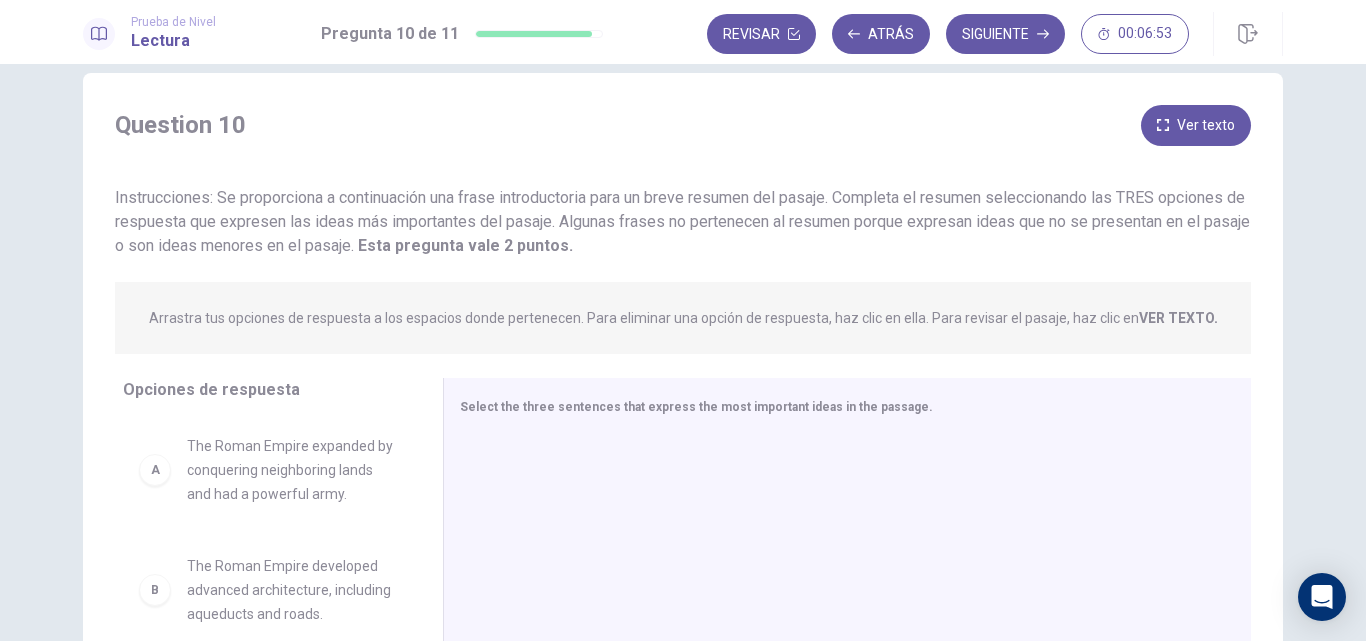 click on "A The Roman Empire expanded by conquering neighboring lands and had a powerful army." at bounding box center (267, 470) 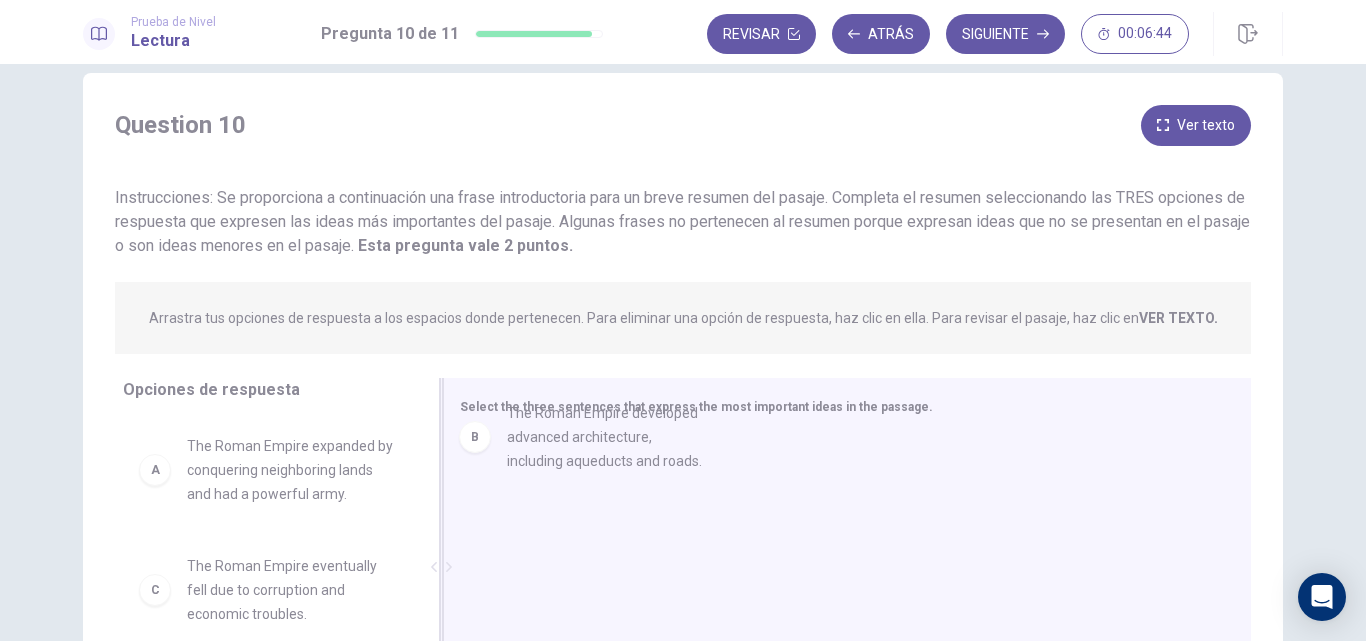 drag, startPoint x: 287, startPoint y: 591, endPoint x: 621, endPoint y: 434, distance: 369.0596 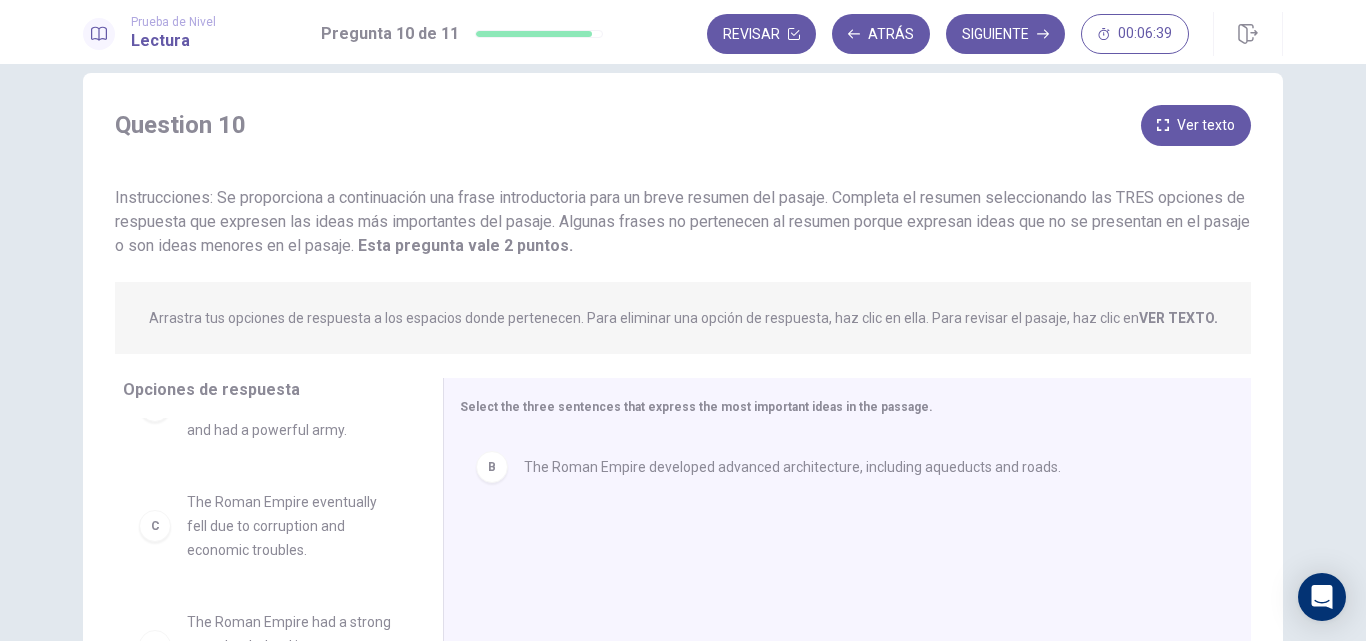 scroll, scrollTop: 68, scrollLeft: 0, axis: vertical 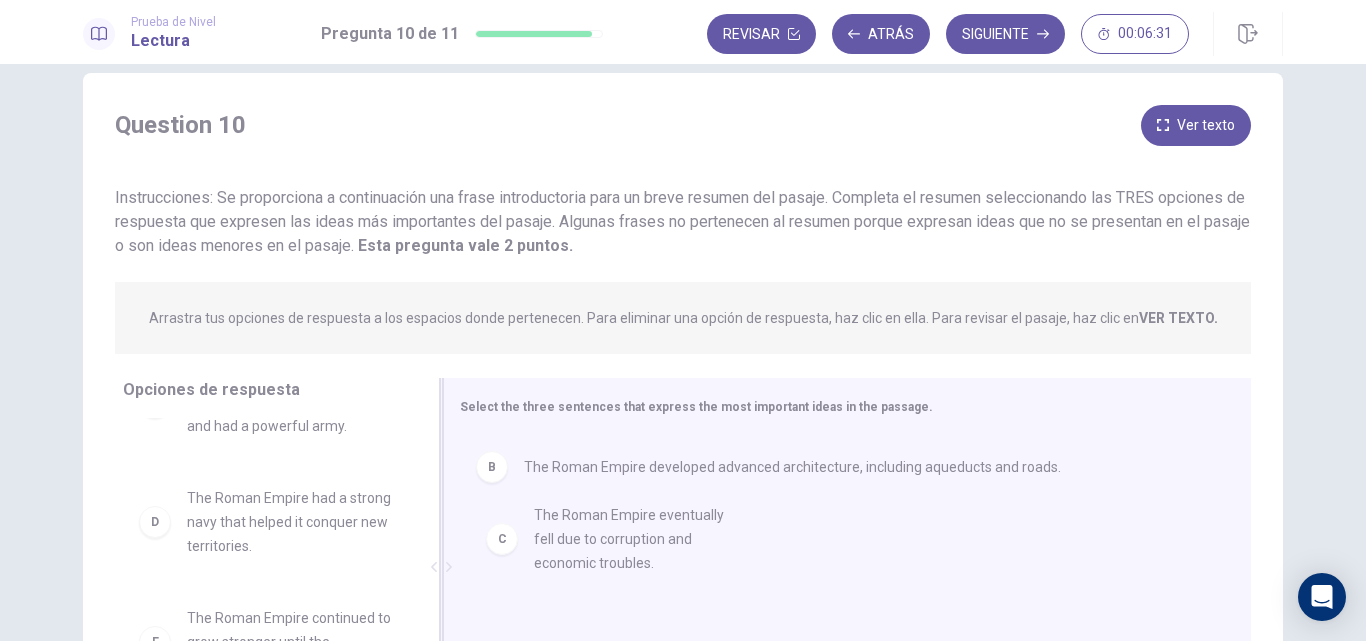 drag, startPoint x: 311, startPoint y: 526, endPoint x: 669, endPoint y: 543, distance: 358.4034 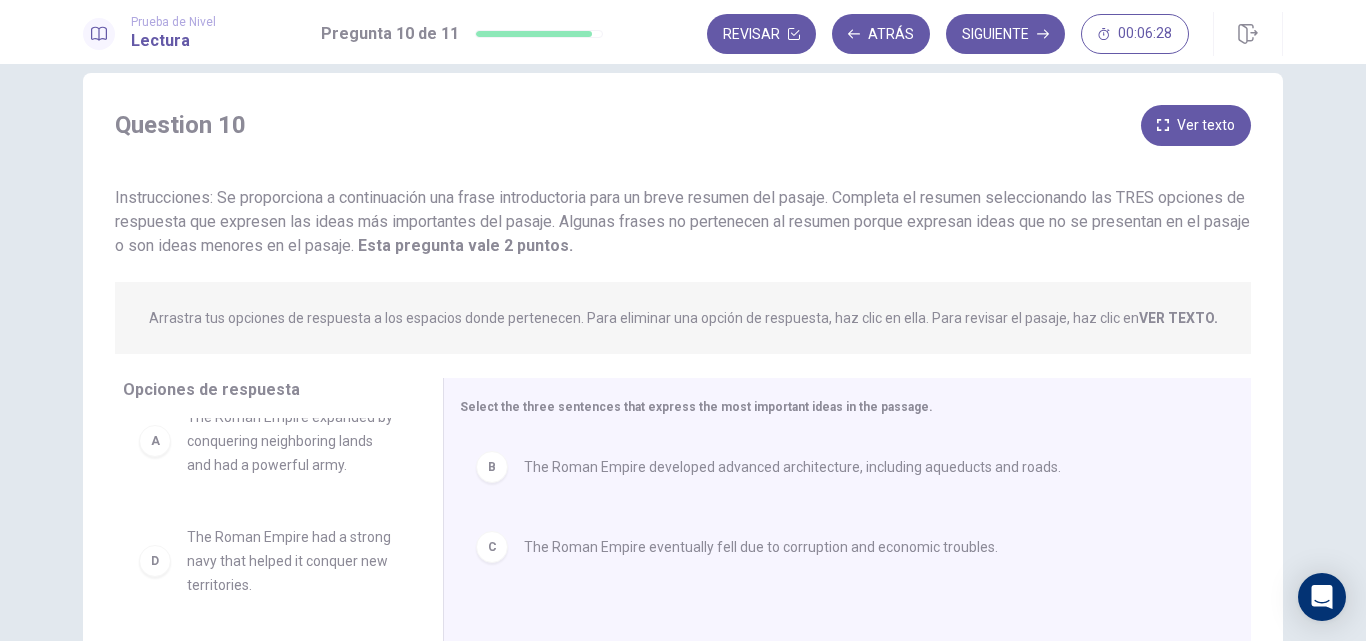 scroll, scrollTop: 0, scrollLeft: 0, axis: both 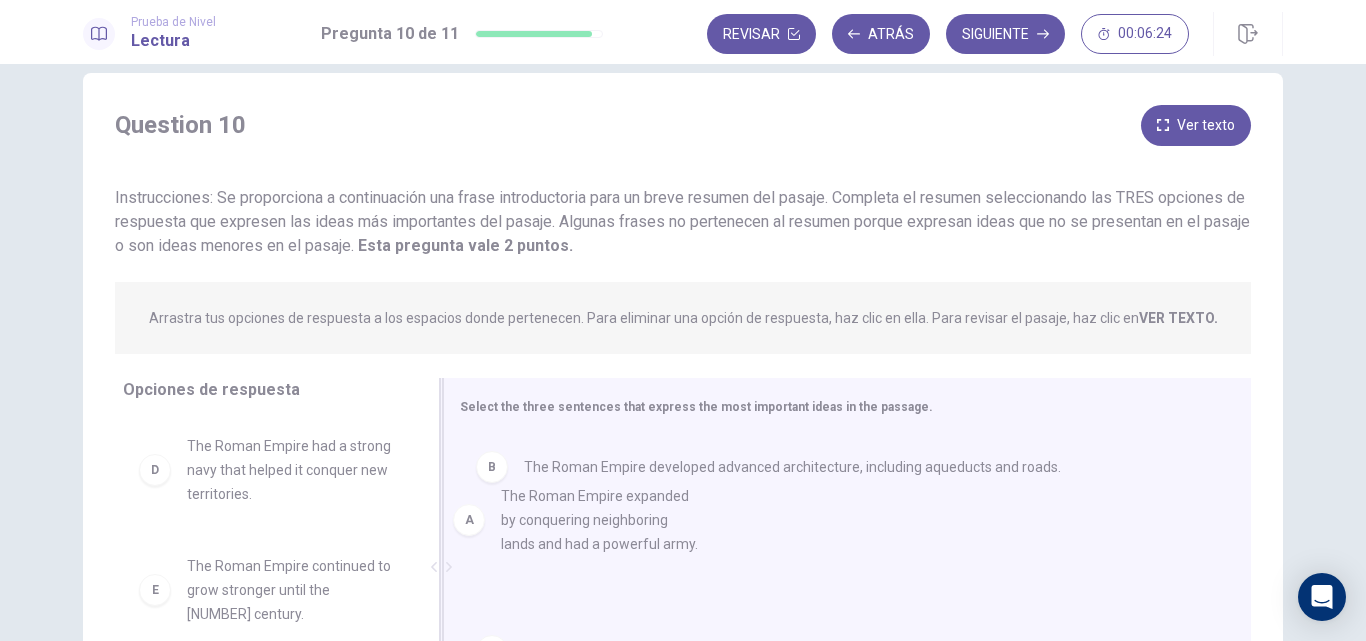 drag, startPoint x: 301, startPoint y: 468, endPoint x: 626, endPoint y: 514, distance: 328.23923 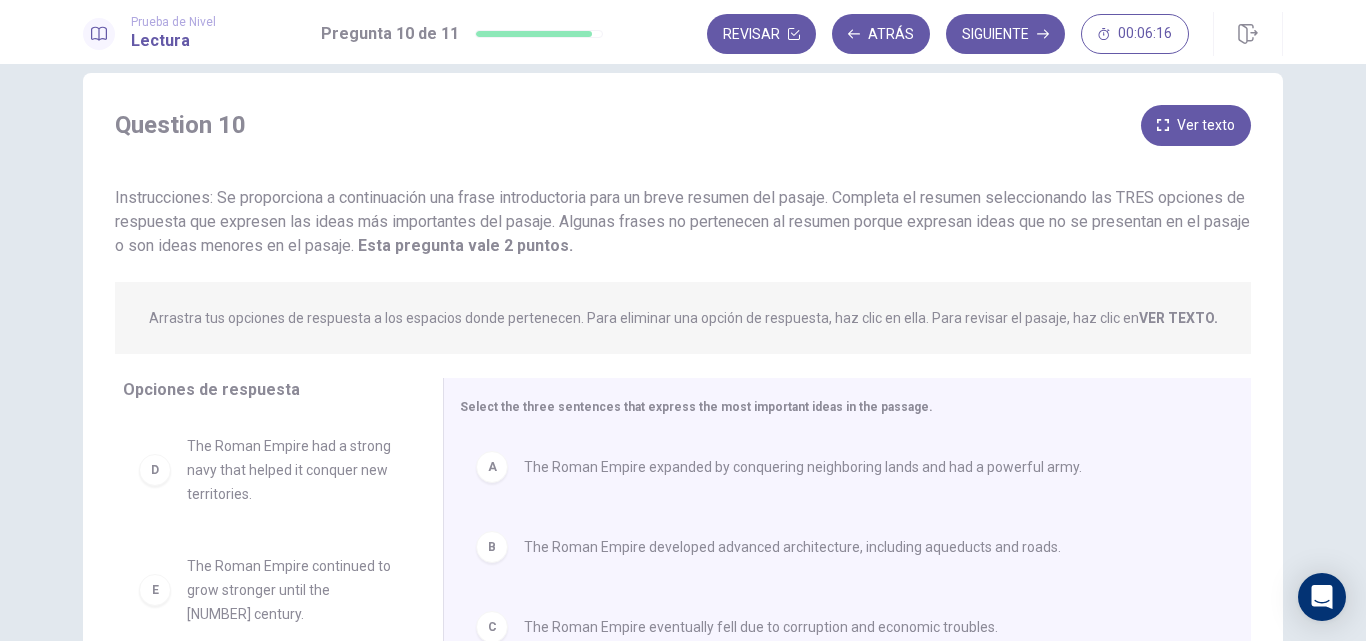 scroll, scrollTop: 36, scrollLeft: 0, axis: vertical 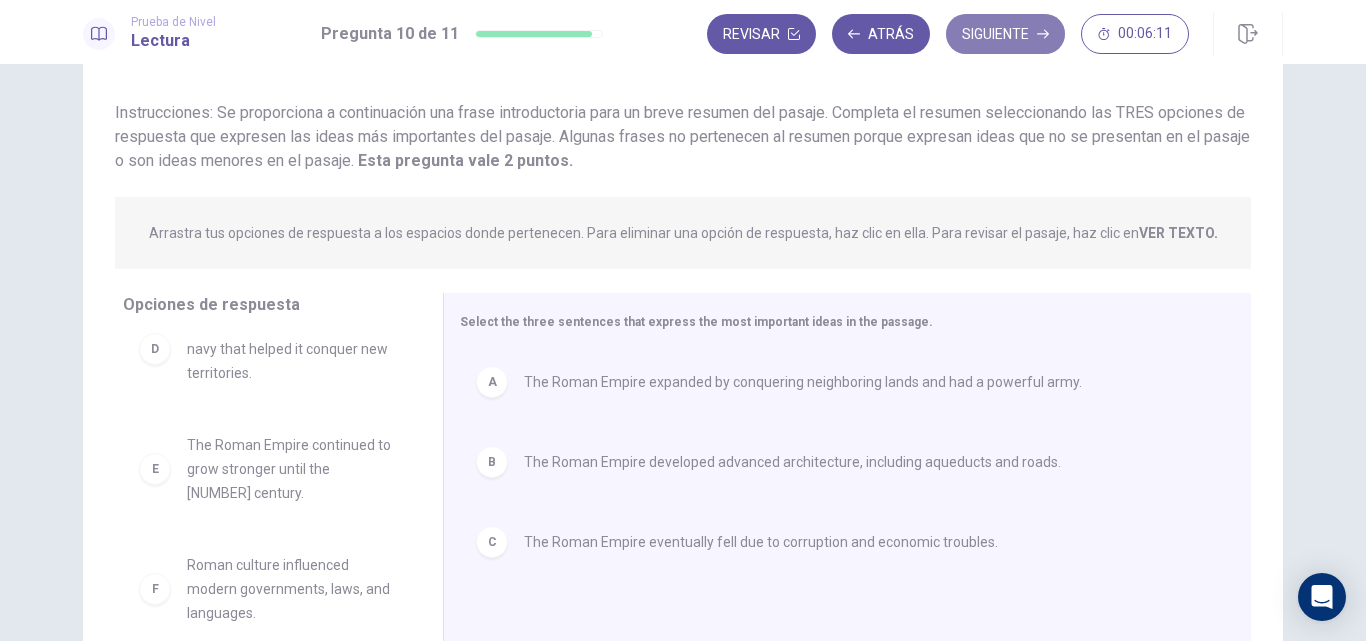 click on "Siguiente" at bounding box center (1005, 34) 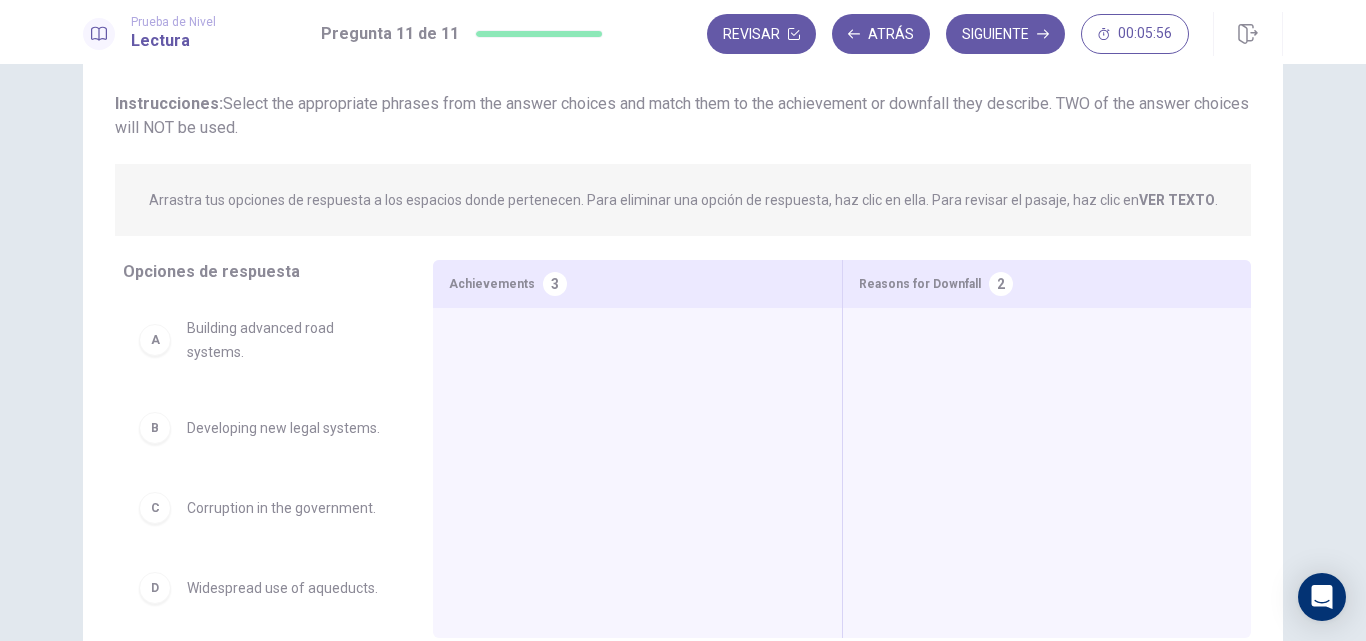 drag, startPoint x: 398, startPoint y: 398, endPoint x: 399, endPoint y: 450, distance: 52.009613 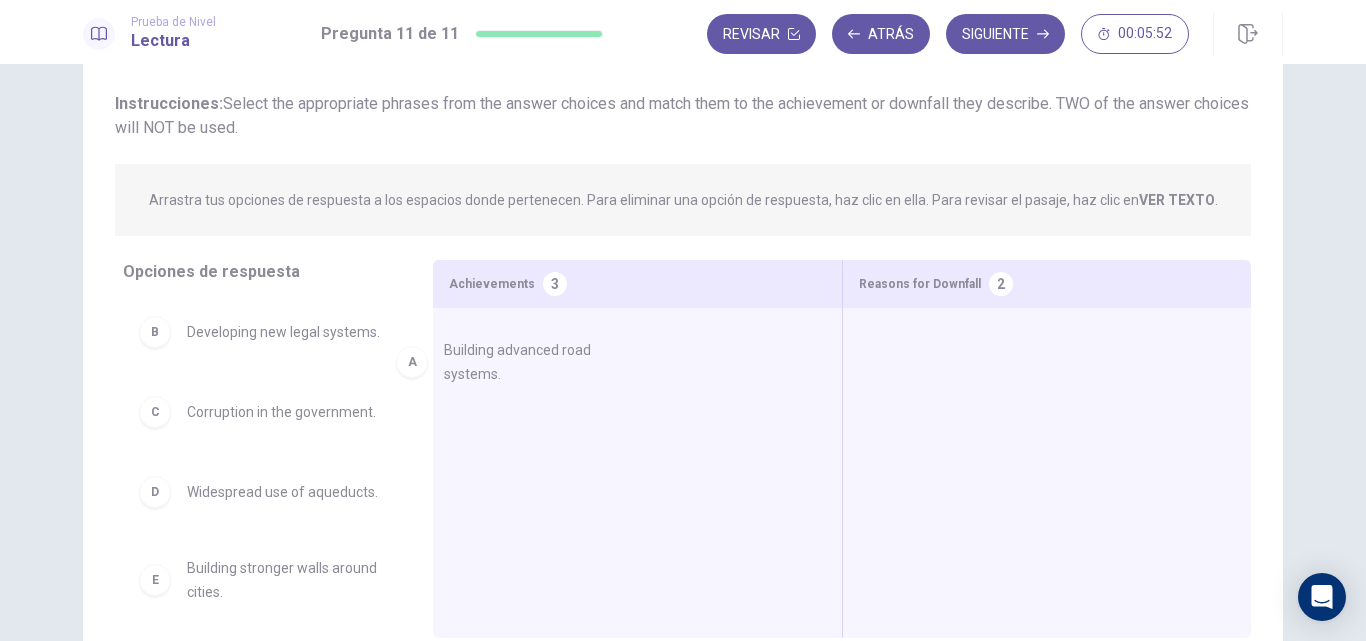 drag, startPoint x: 301, startPoint y: 346, endPoint x: 574, endPoint y: 368, distance: 273.885 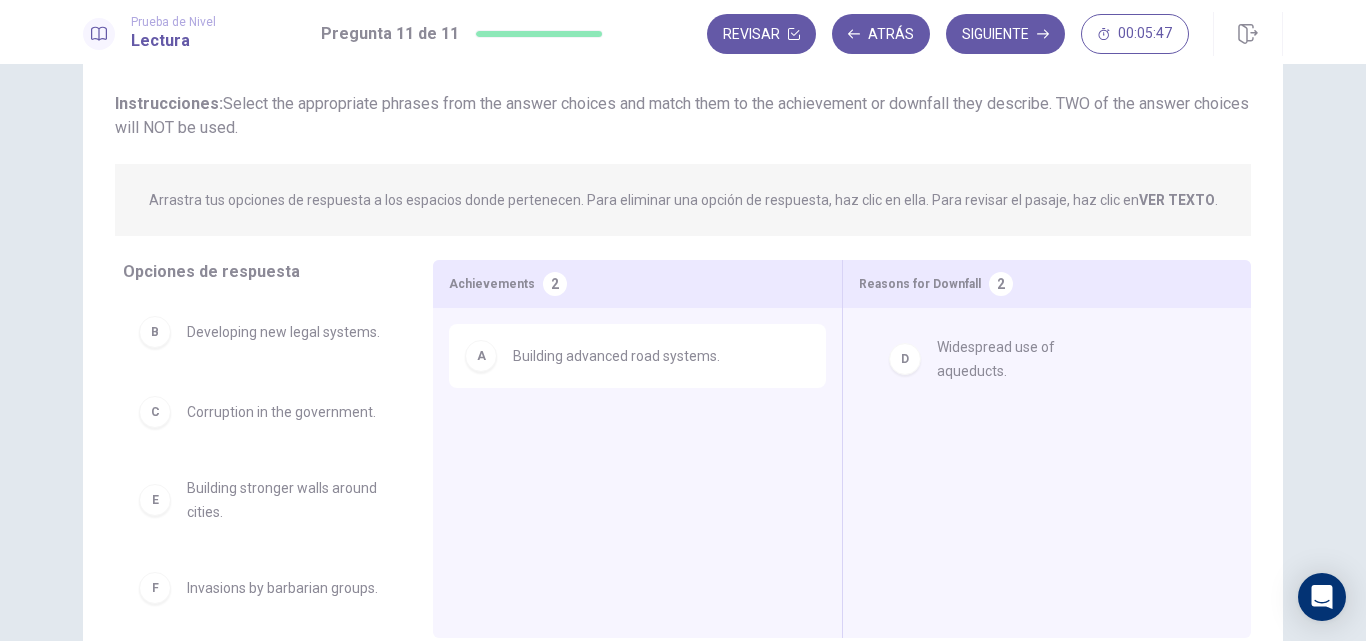 drag, startPoint x: 241, startPoint y: 505, endPoint x: 1001, endPoint y: 347, distance: 776.24994 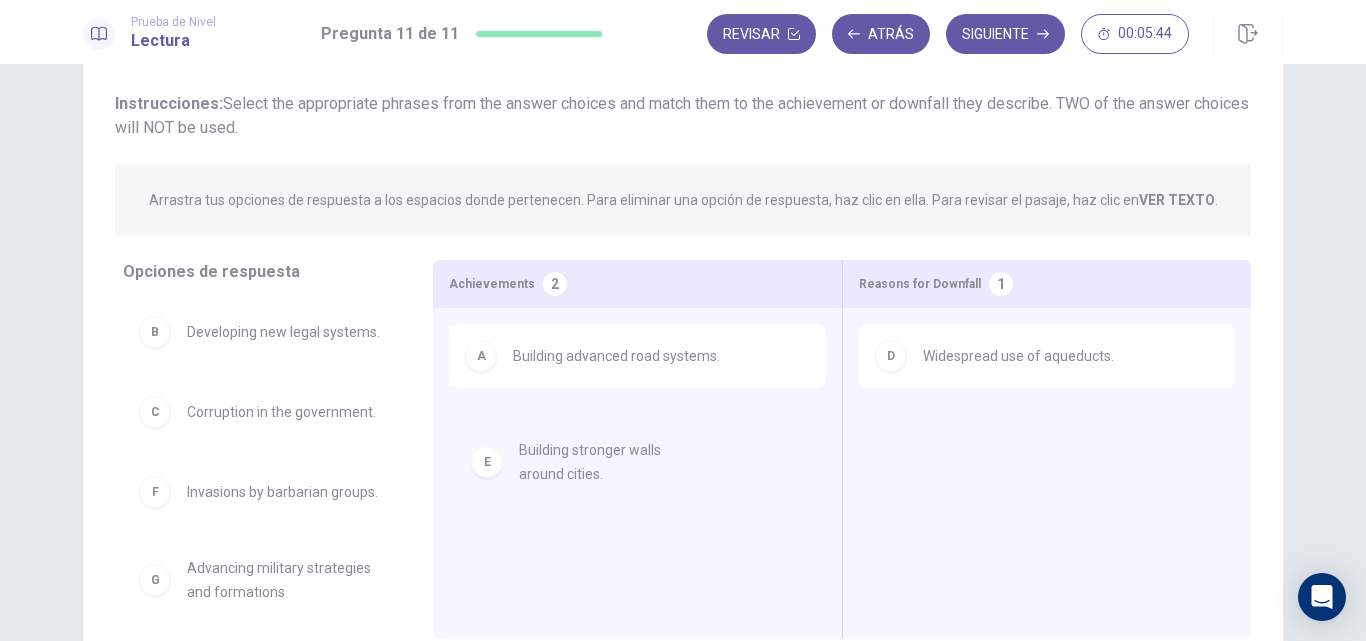 drag, startPoint x: 244, startPoint y: 521, endPoint x: 586, endPoint y: 466, distance: 346.3943 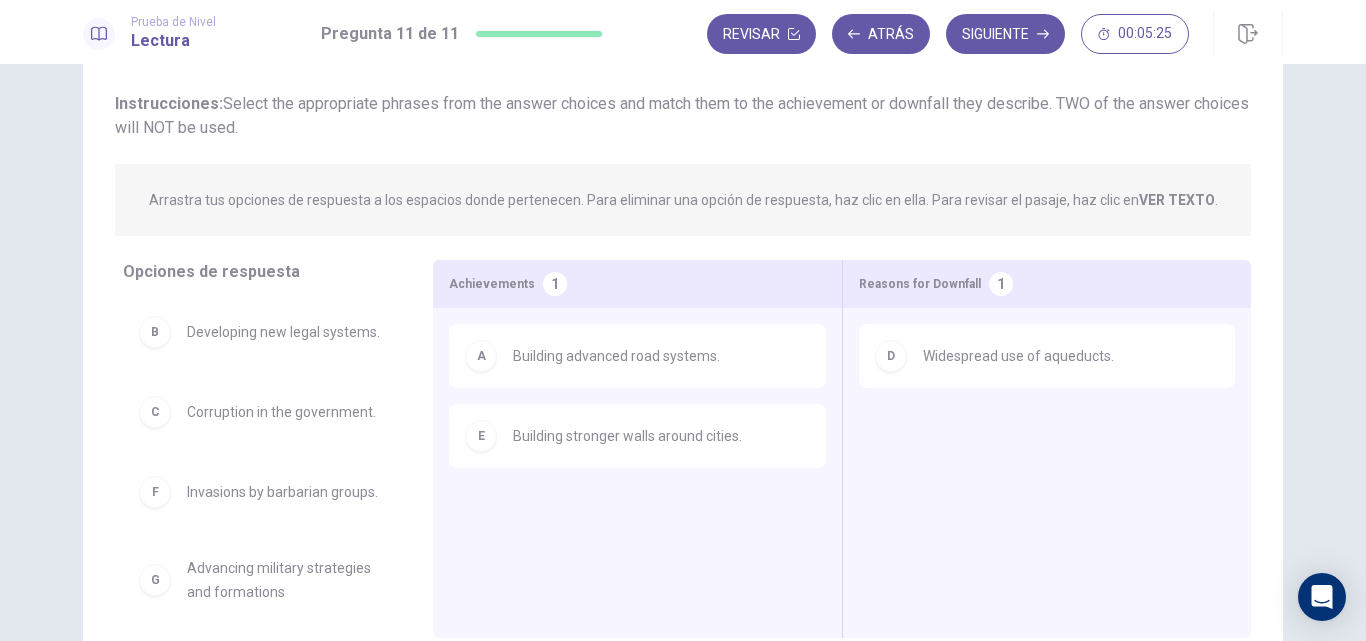 drag, startPoint x: 413, startPoint y: 417, endPoint x: 398, endPoint y: 455, distance: 40.853397 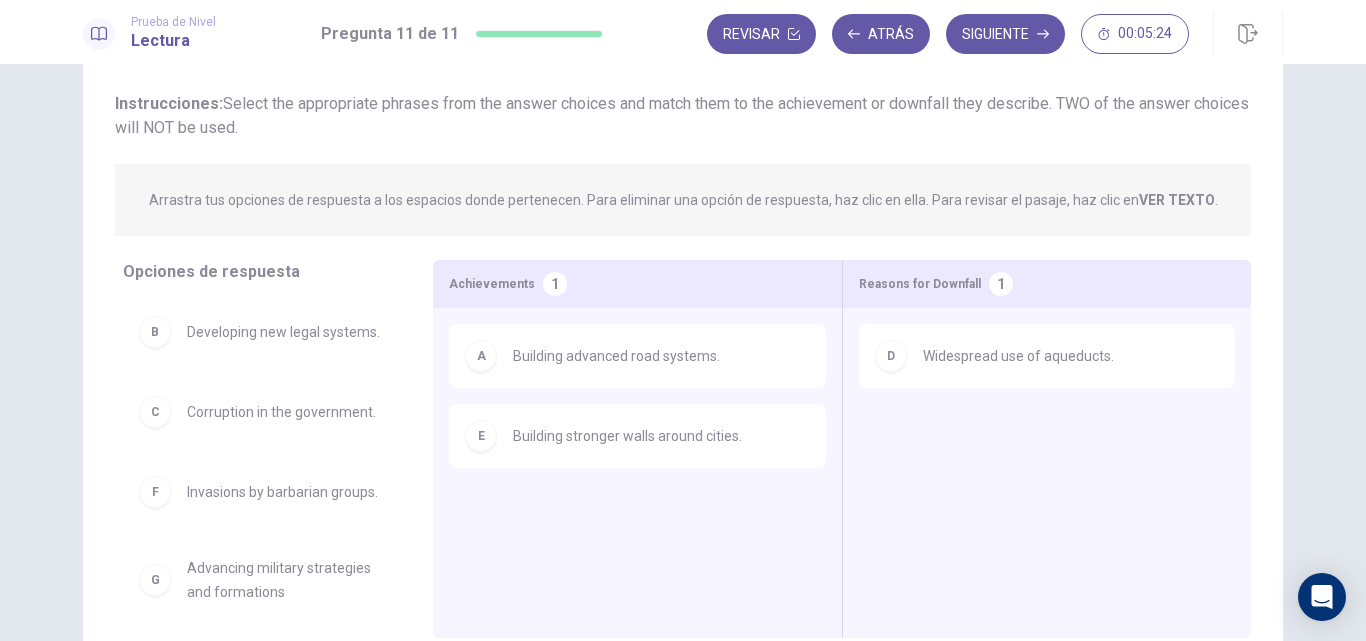 click on "B Developing new legal systems.
C Corruption in the government.
F Invasions by barbarian groups. G Advancing military strategies and formations" at bounding box center (270, 454) 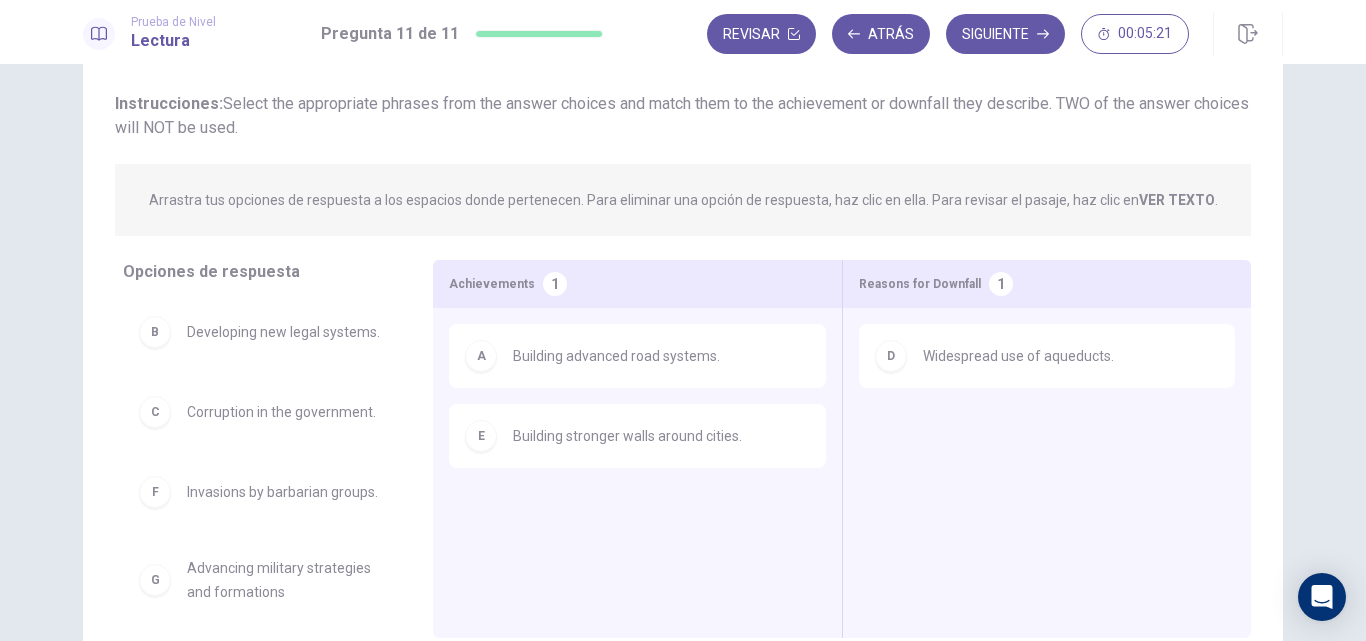 drag, startPoint x: 414, startPoint y: 455, endPoint x: 409, endPoint y: 516, distance: 61.204575 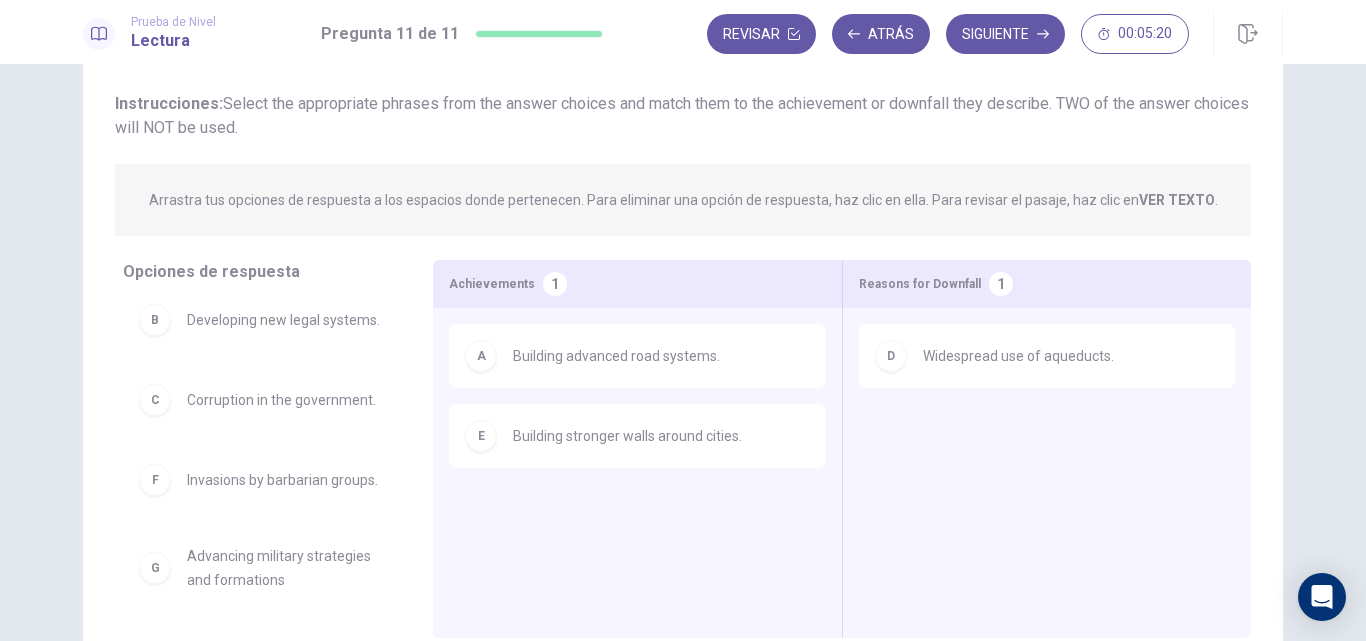 scroll, scrollTop: 44, scrollLeft: 0, axis: vertical 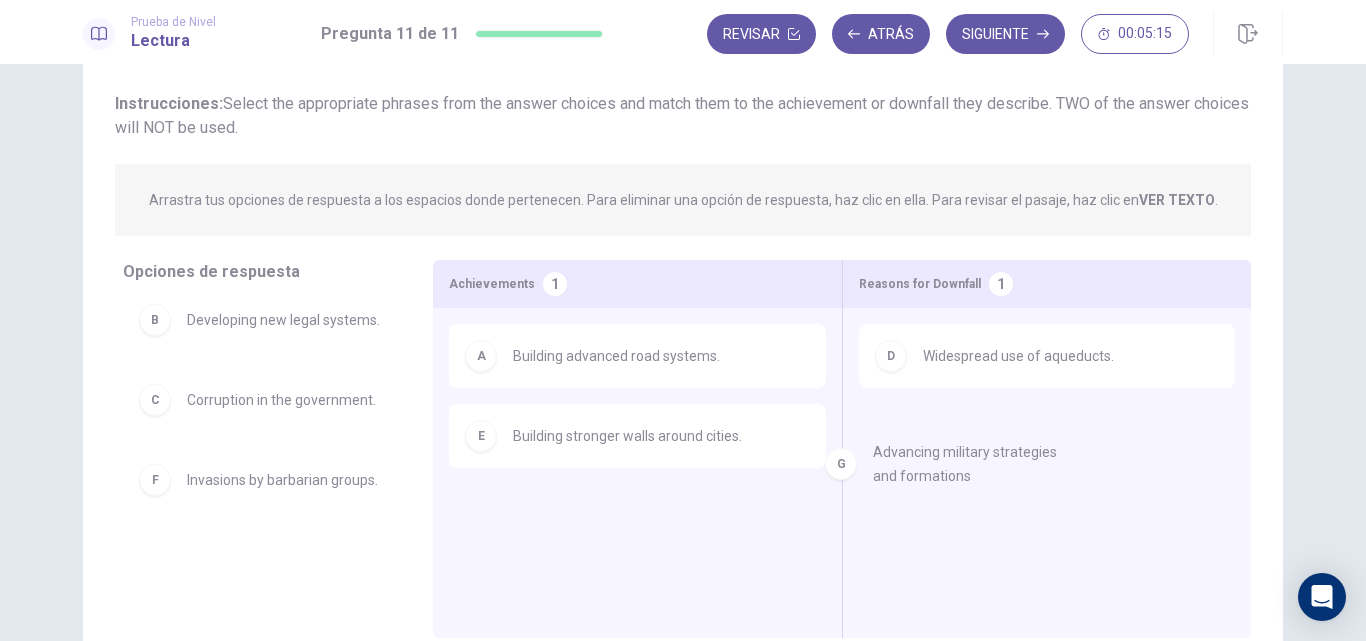 drag, startPoint x: 256, startPoint y: 563, endPoint x: 959, endPoint y: 444, distance: 713.0007 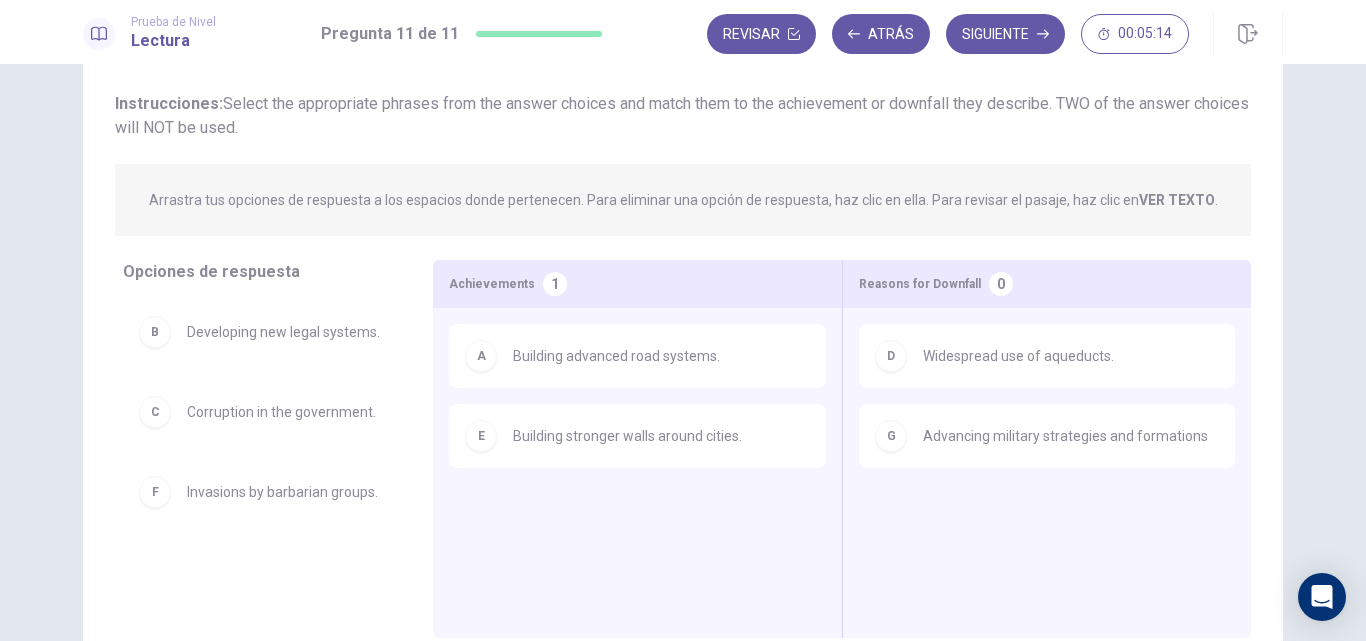 scroll, scrollTop: 0, scrollLeft: 0, axis: both 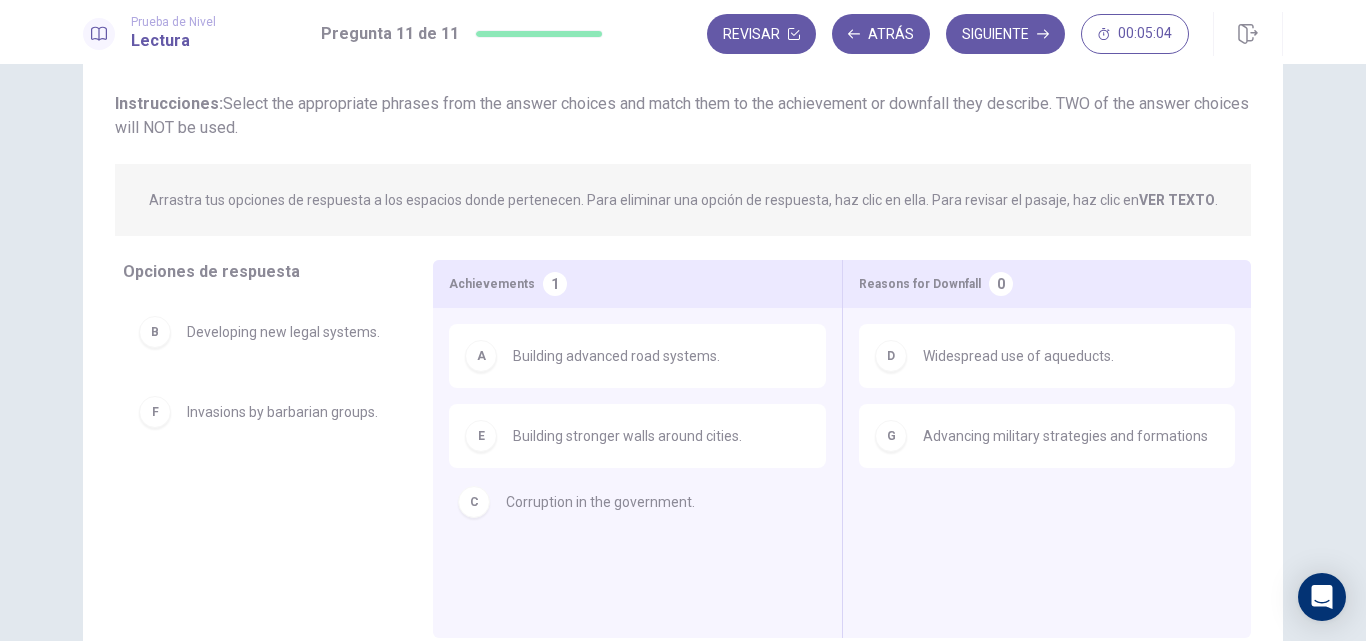 drag, startPoint x: 318, startPoint y: 426, endPoint x: 654, endPoint y: 515, distance: 347.5874 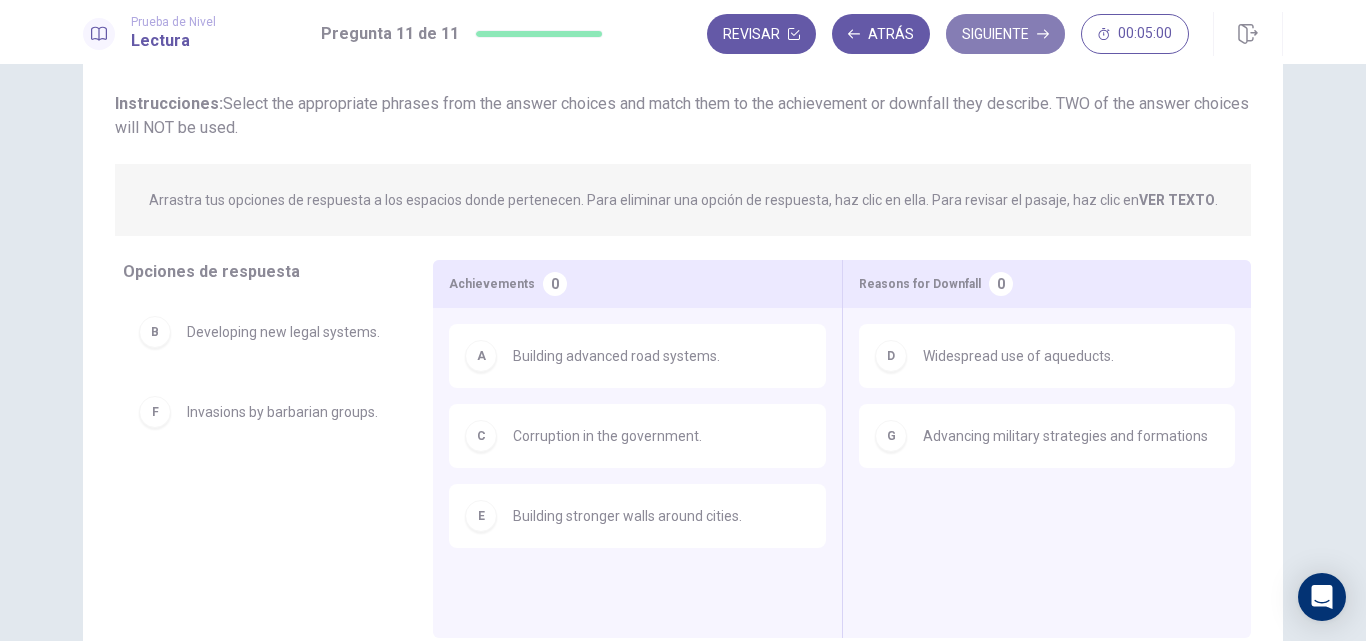 click on "Siguiente" at bounding box center (1005, 34) 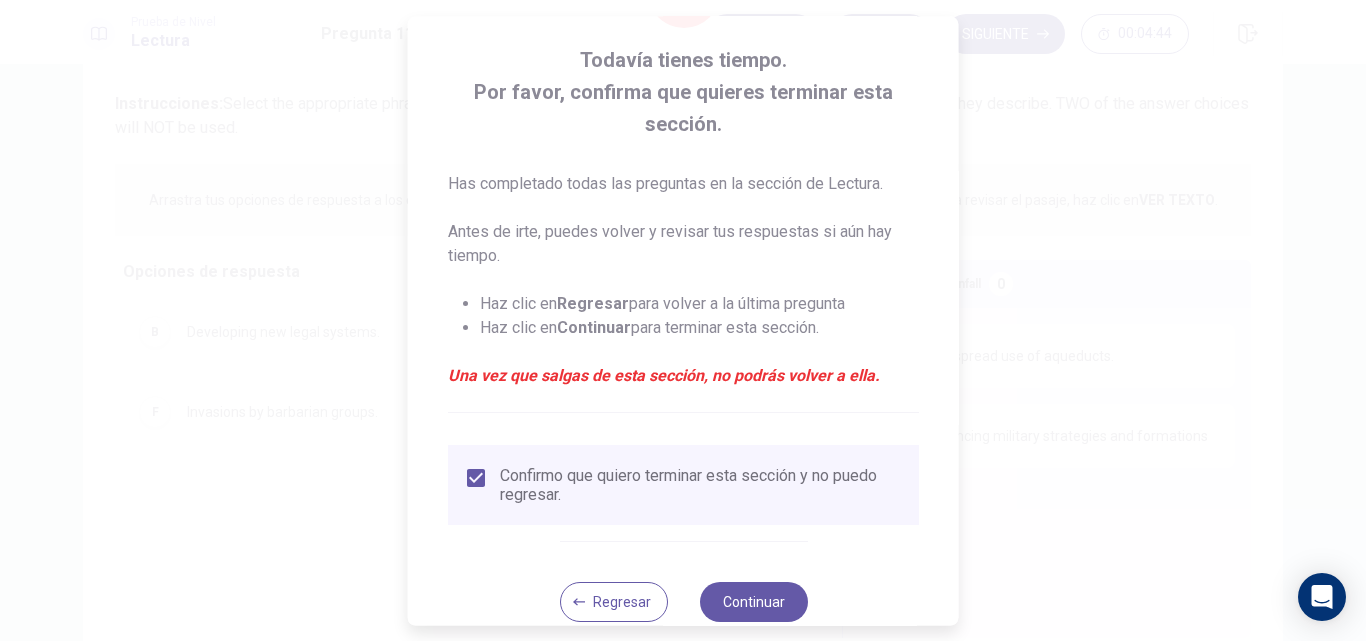 scroll, scrollTop: 137, scrollLeft: 0, axis: vertical 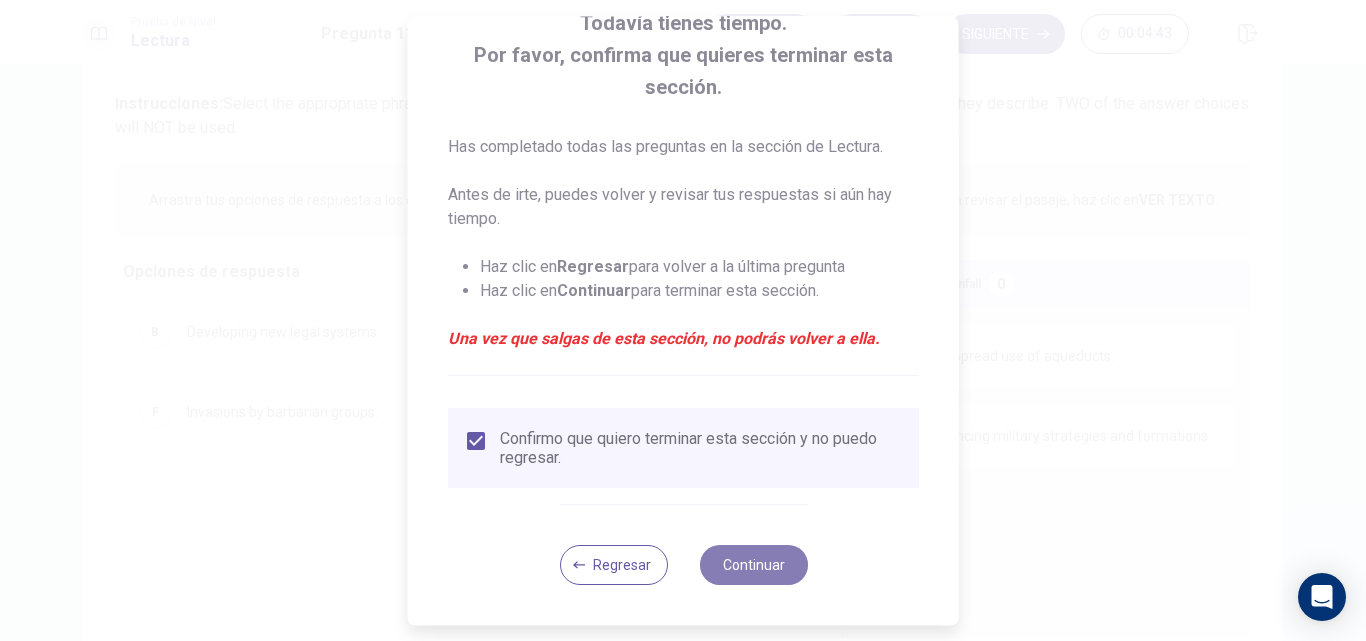 click on "Continuar" at bounding box center [753, 565] 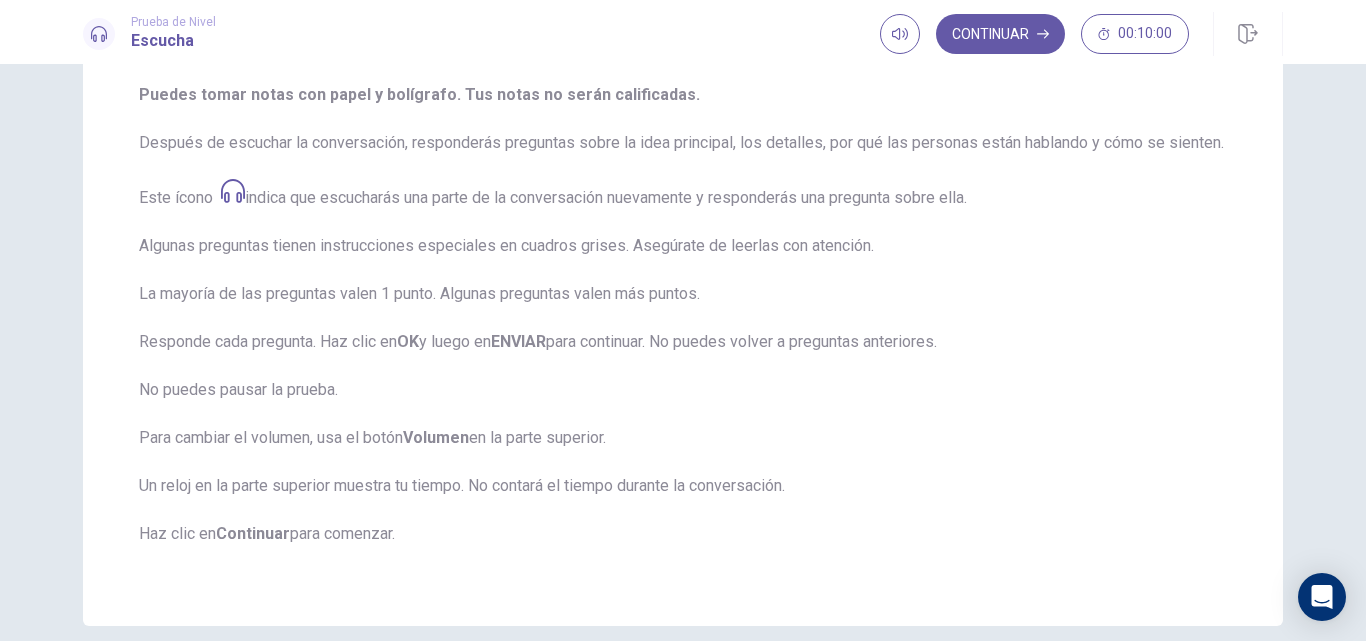 scroll, scrollTop: 252, scrollLeft: 0, axis: vertical 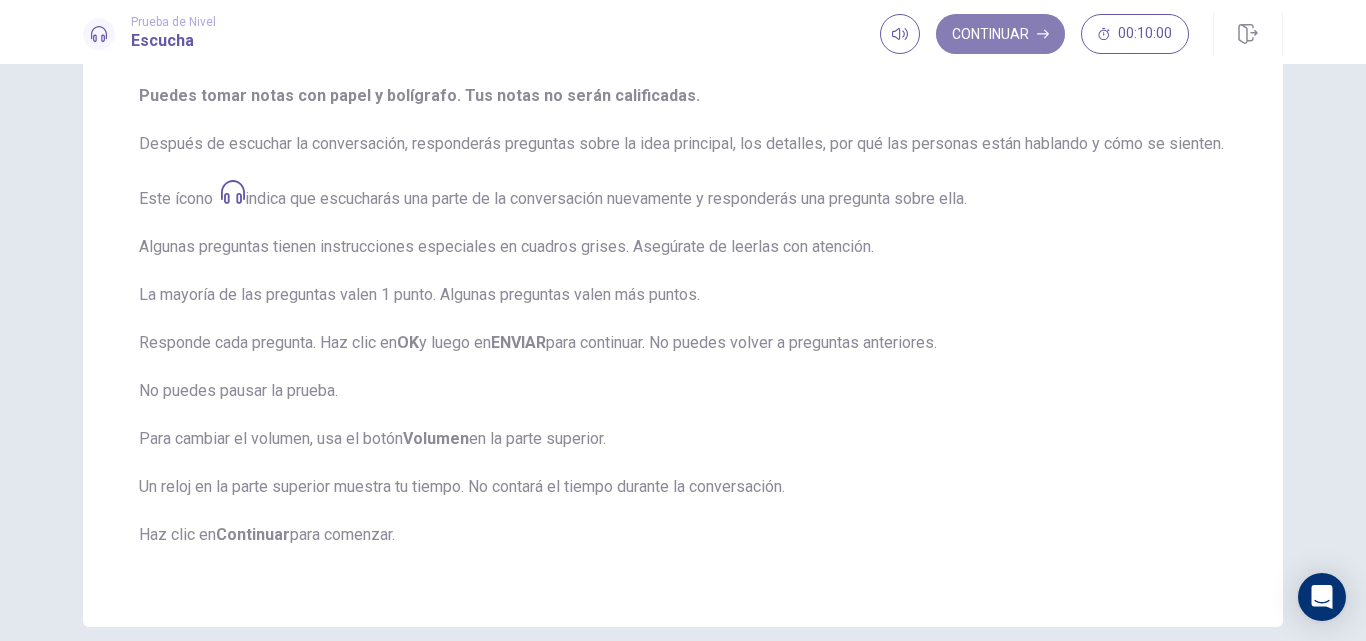 click on "Continuar" at bounding box center [1000, 34] 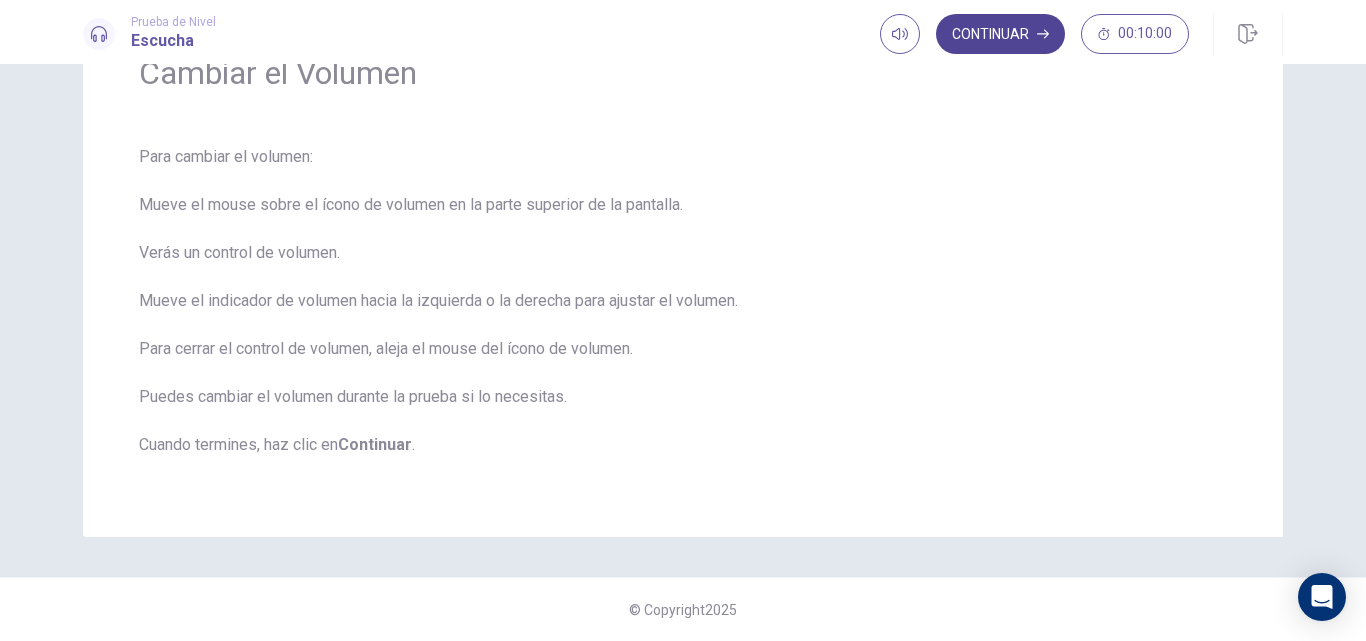 click on "Continuar" at bounding box center [1000, 34] 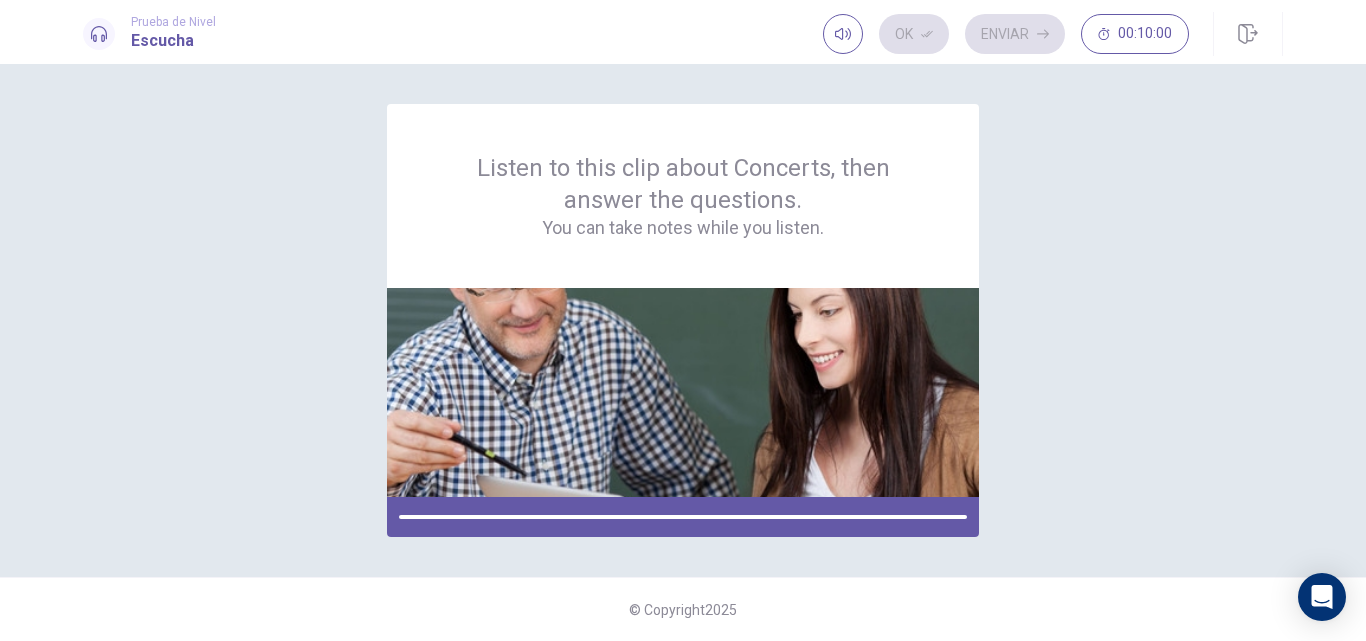 scroll, scrollTop: 0, scrollLeft: 0, axis: both 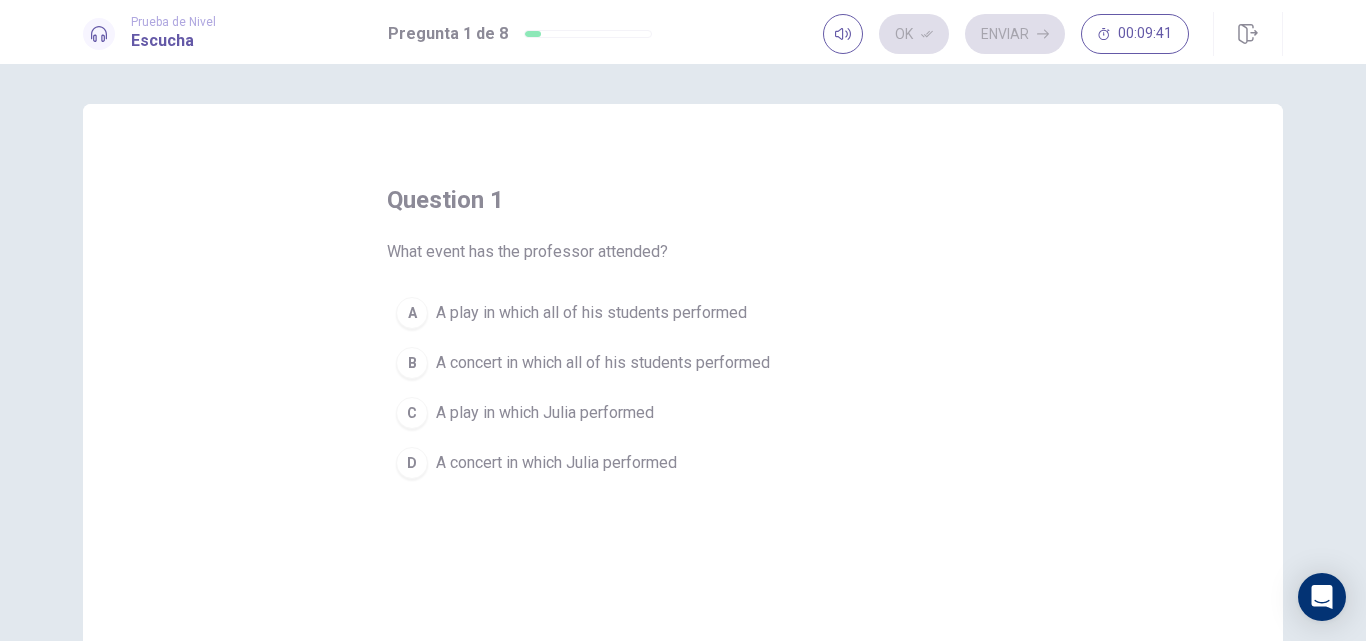 click on "D" at bounding box center [412, 463] 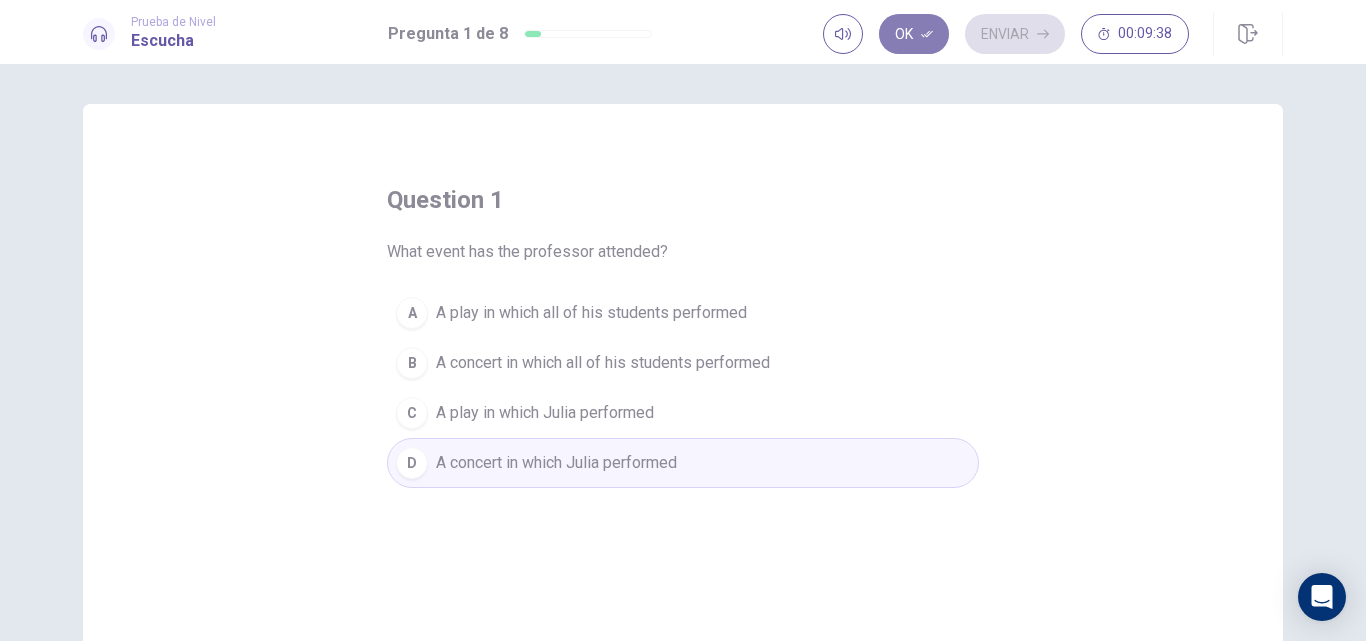click on "Ok" at bounding box center [914, 34] 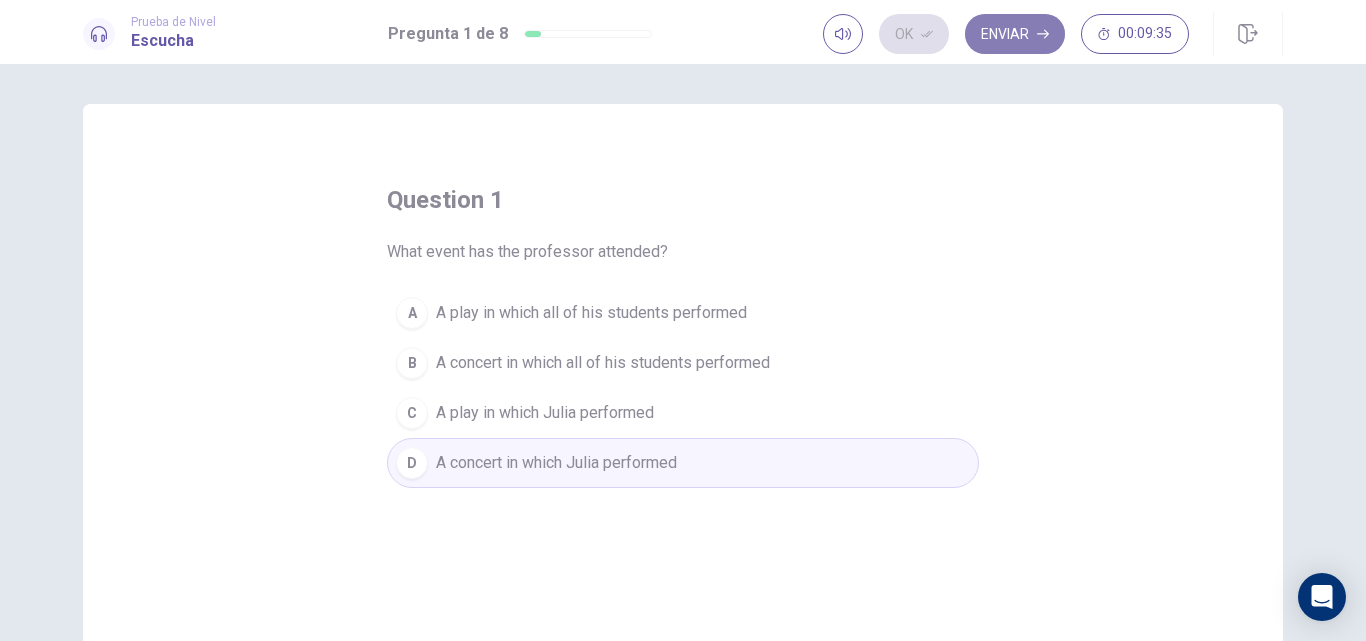 click on "Enviar" at bounding box center (1015, 34) 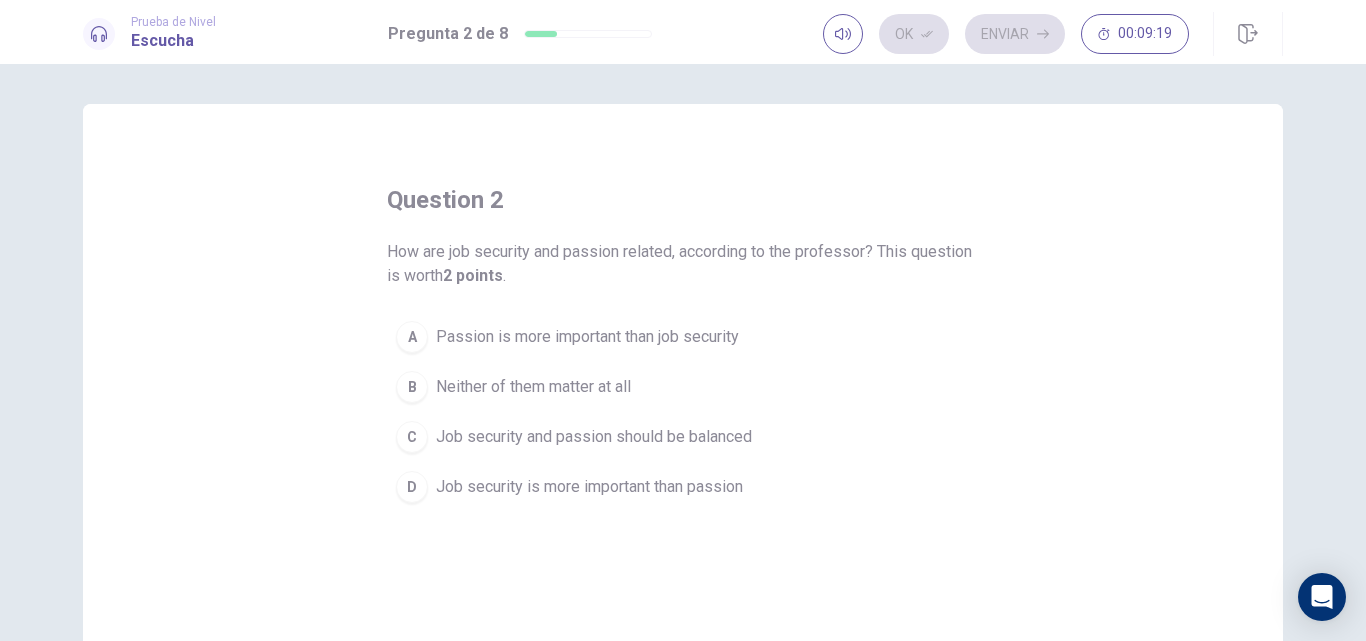 click on "C" at bounding box center [412, 437] 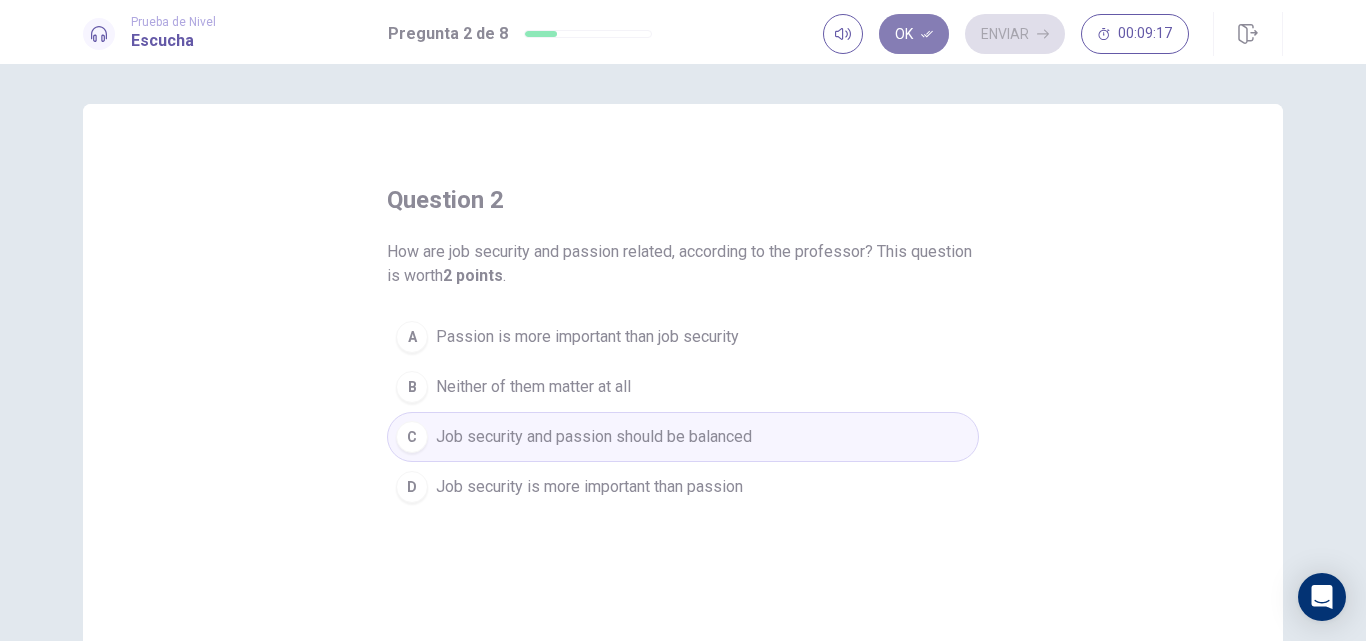 click on "Ok" at bounding box center (914, 34) 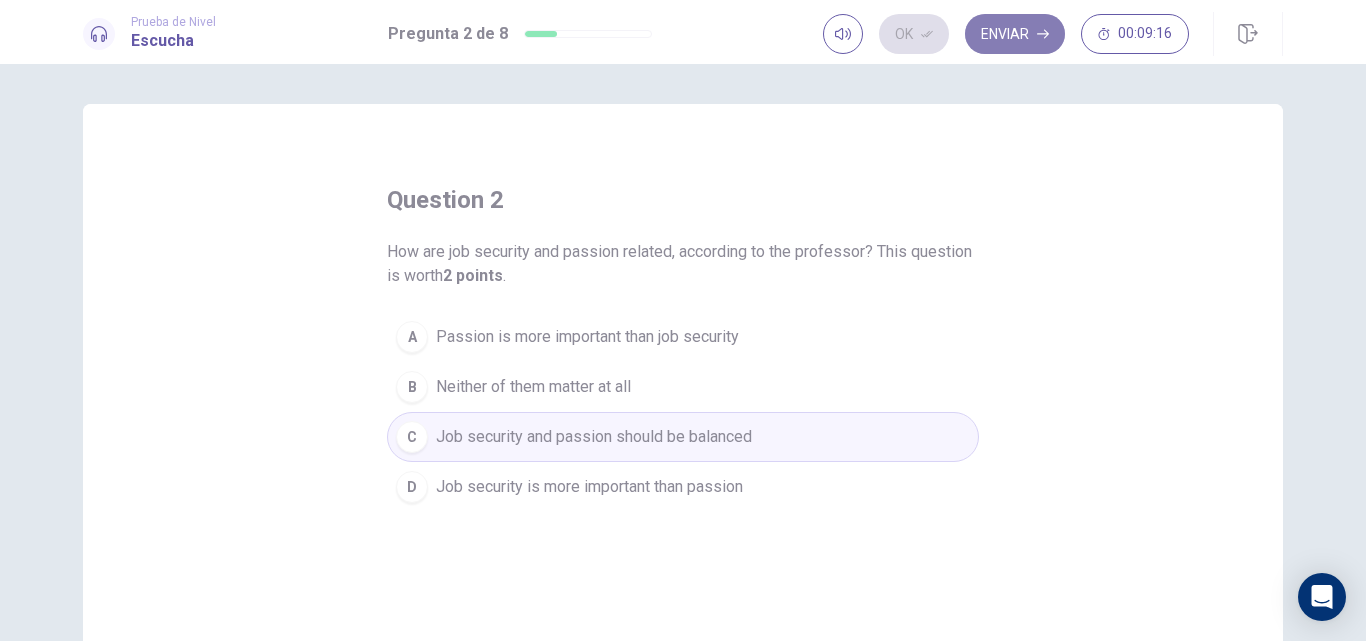 click on "Enviar" at bounding box center [1015, 34] 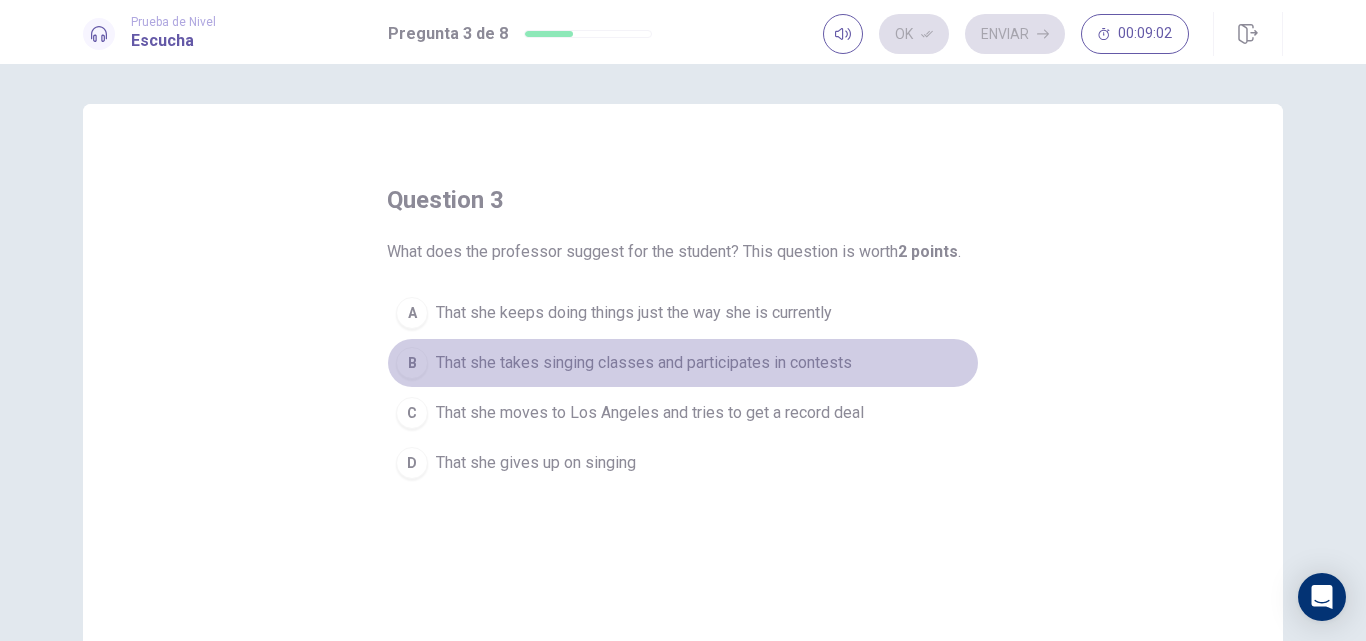 click on "That she takes singing classes and participates in contests" at bounding box center [644, 363] 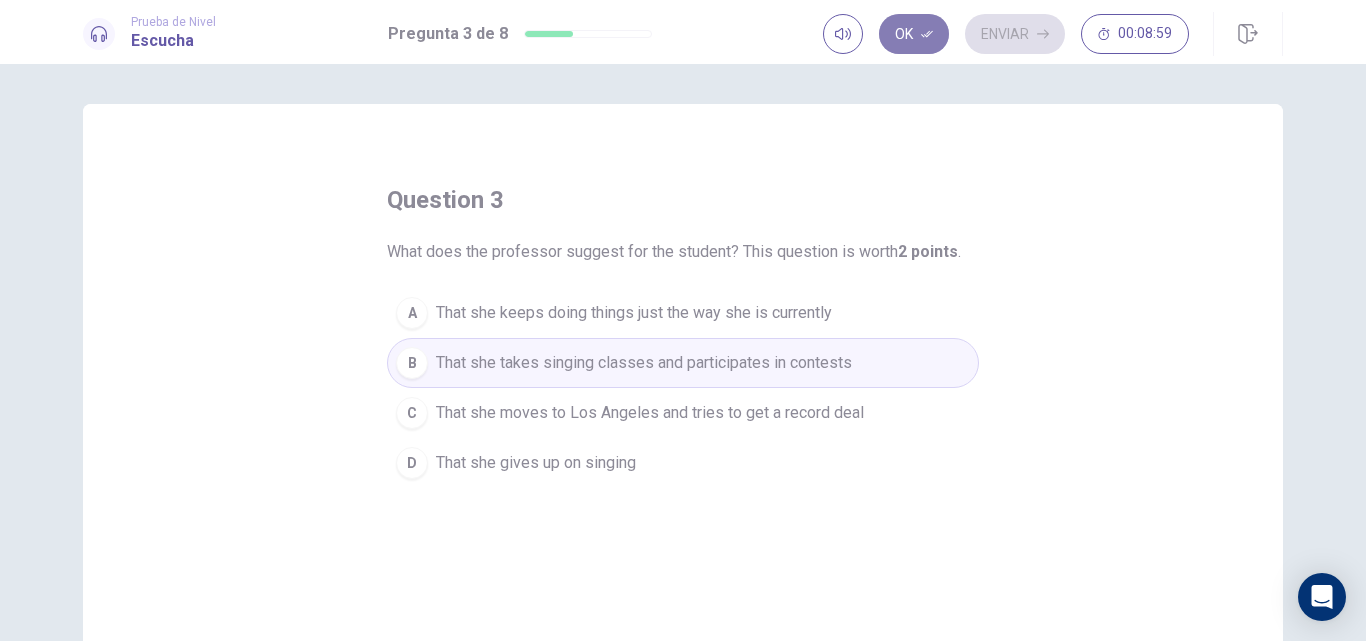 click on "Ok" at bounding box center [914, 34] 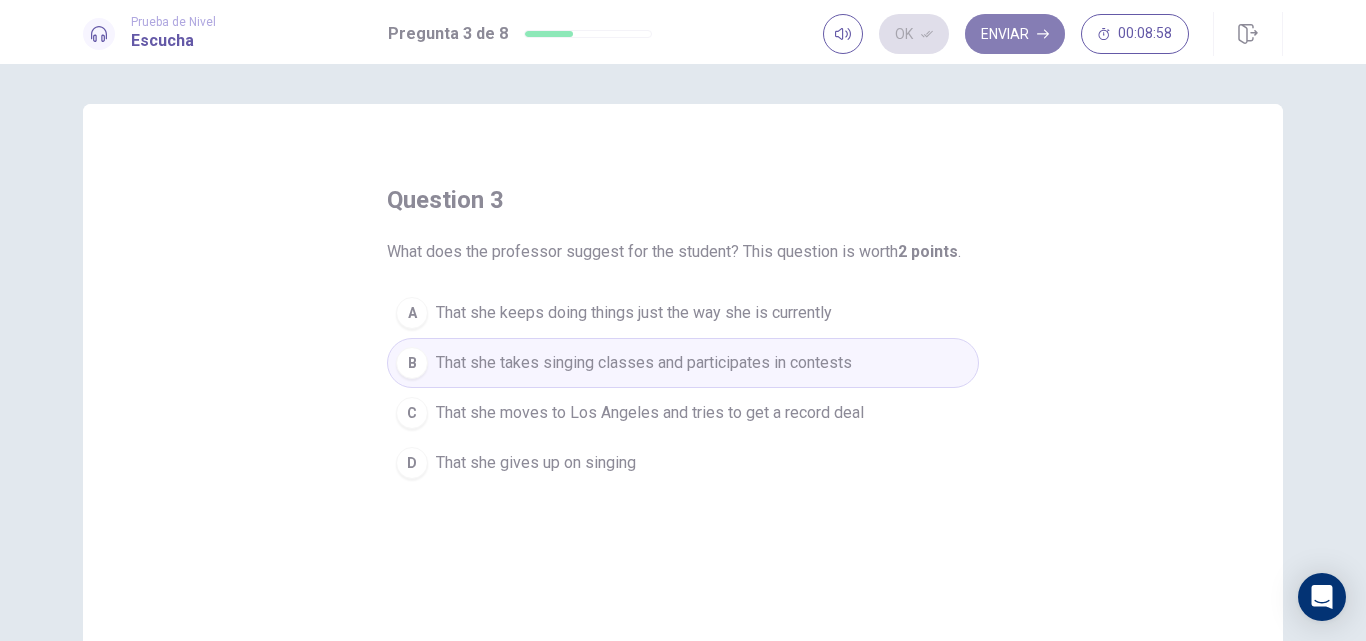 click on "Enviar" at bounding box center [1015, 34] 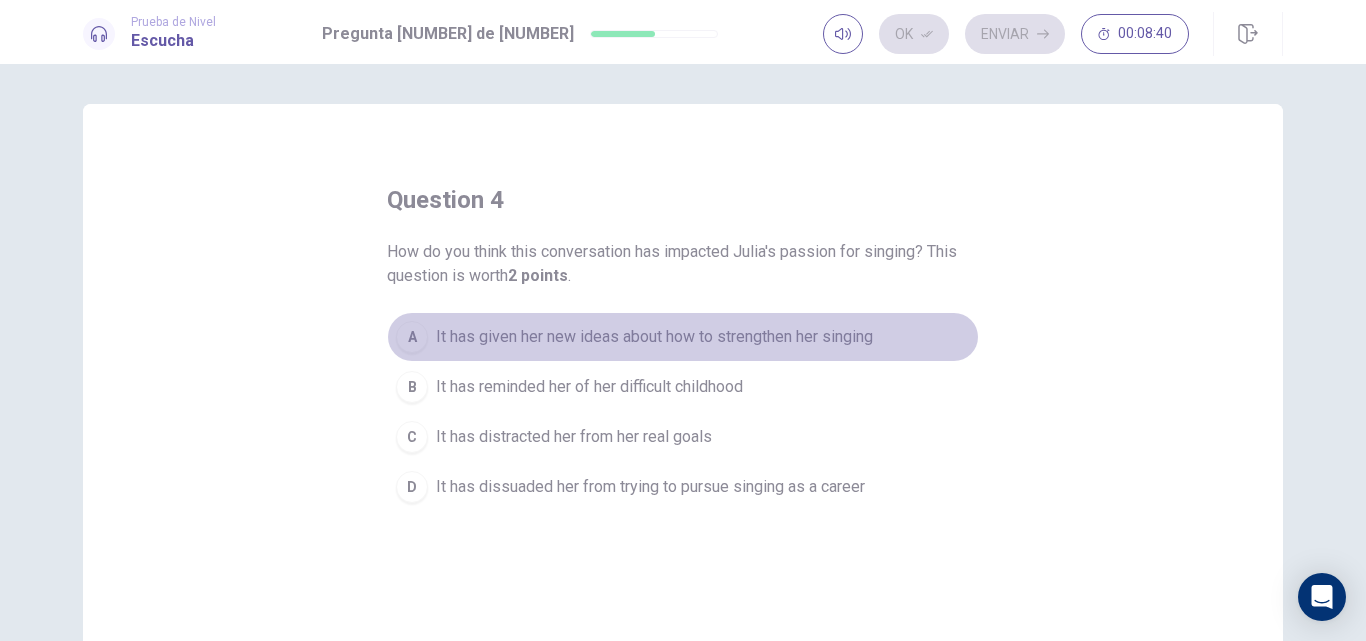 click on "It has given her new ideas about how to strengthen her singing" at bounding box center [654, 337] 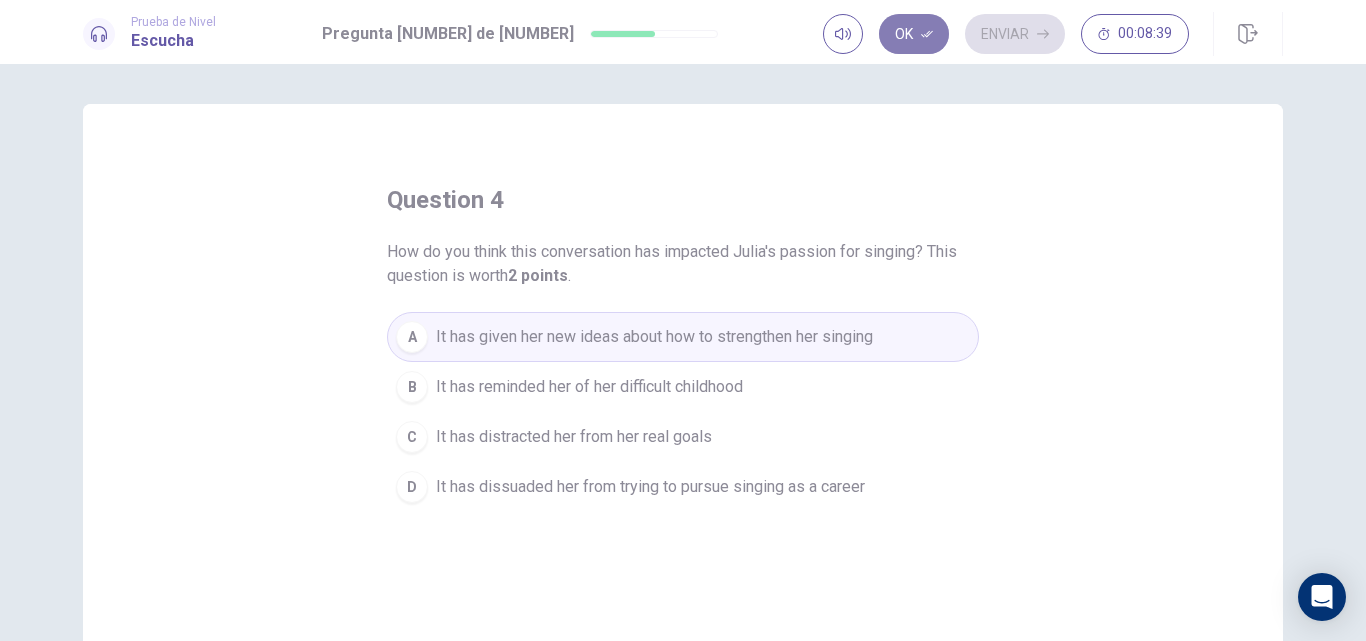 click on "Ok" at bounding box center [914, 34] 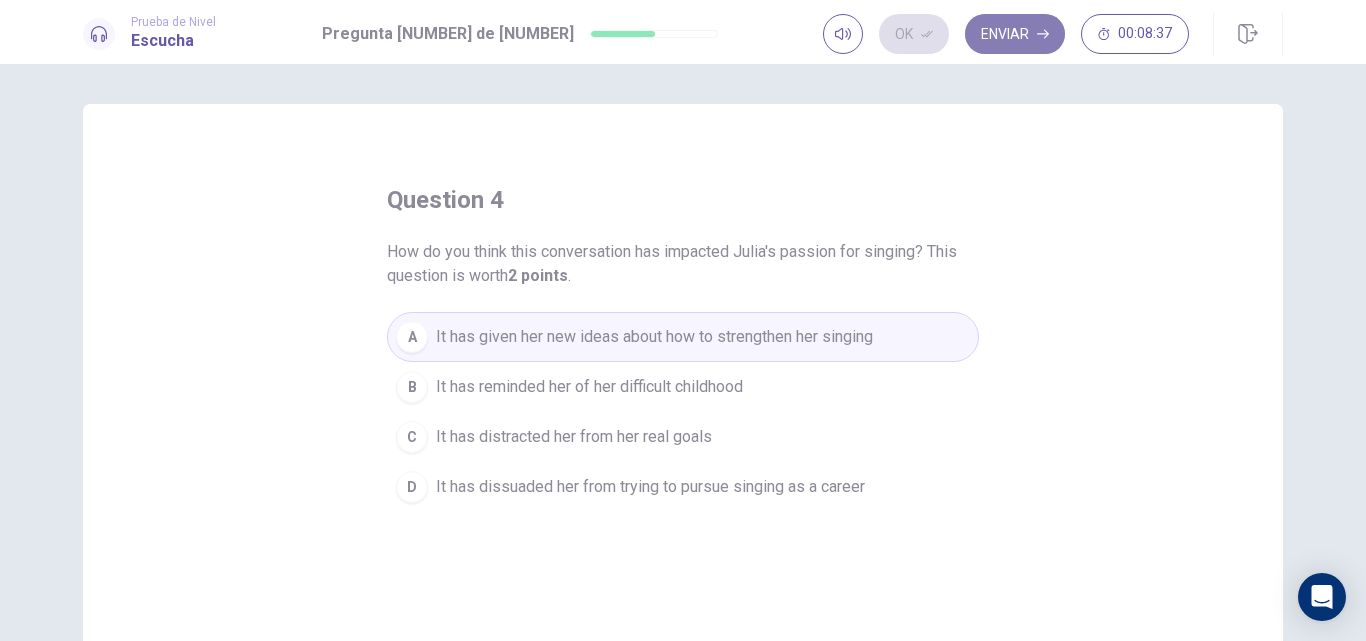 click on "Enviar" at bounding box center (1015, 34) 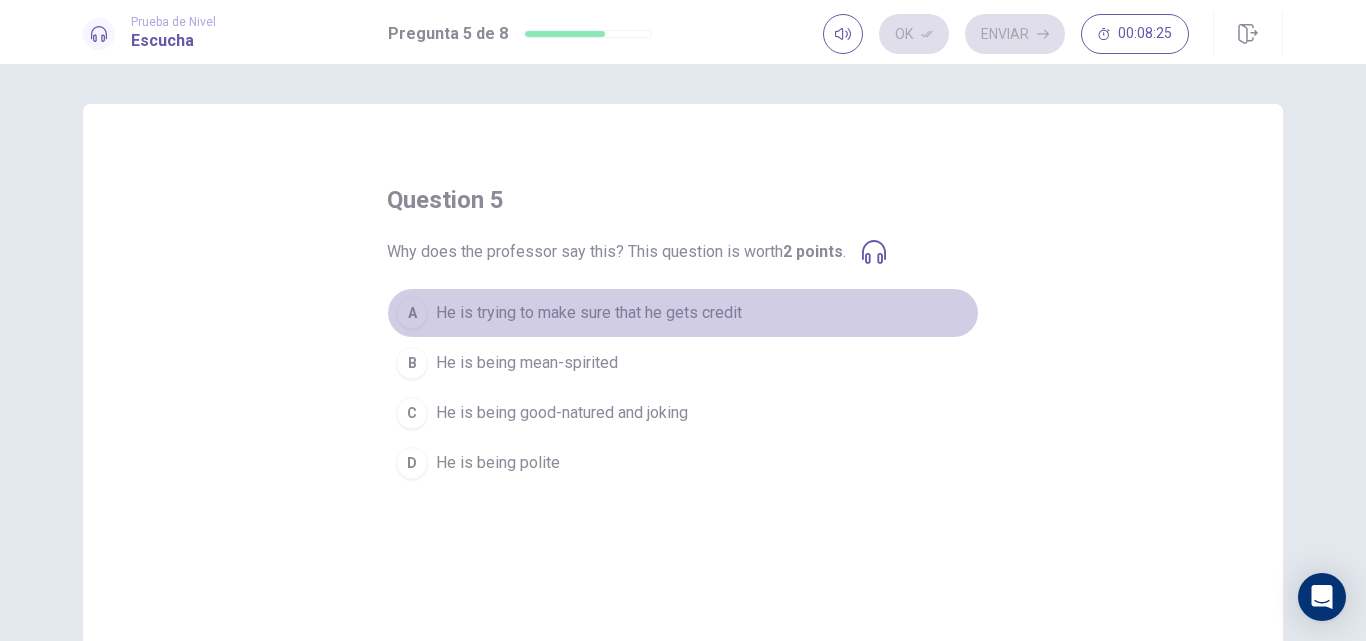 click on "He is trying to make sure that he gets credit" at bounding box center [589, 313] 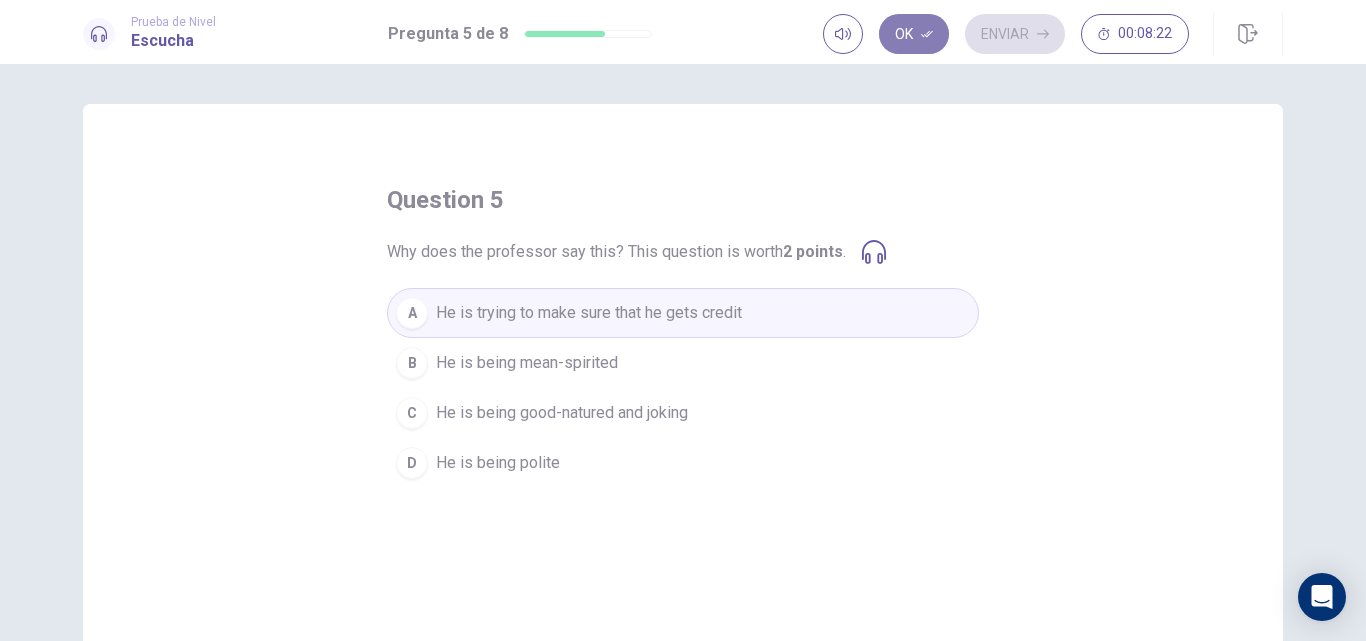 click 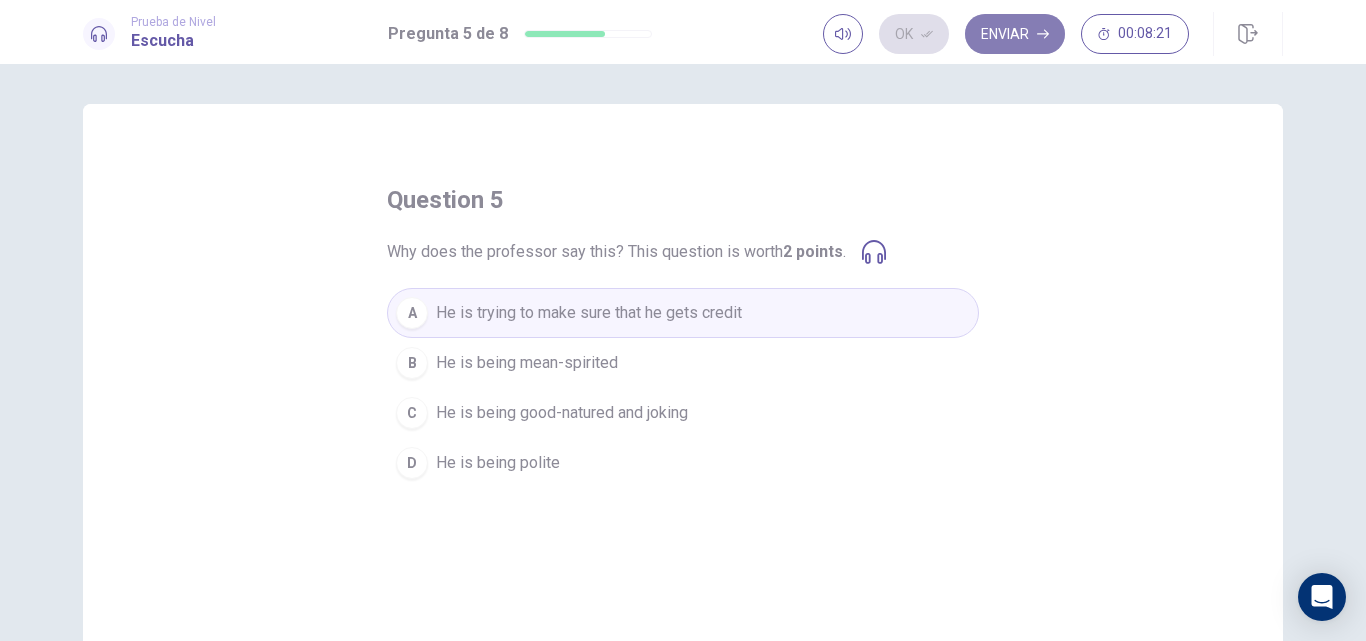 click on "Enviar" at bounding box center [1015, 34] 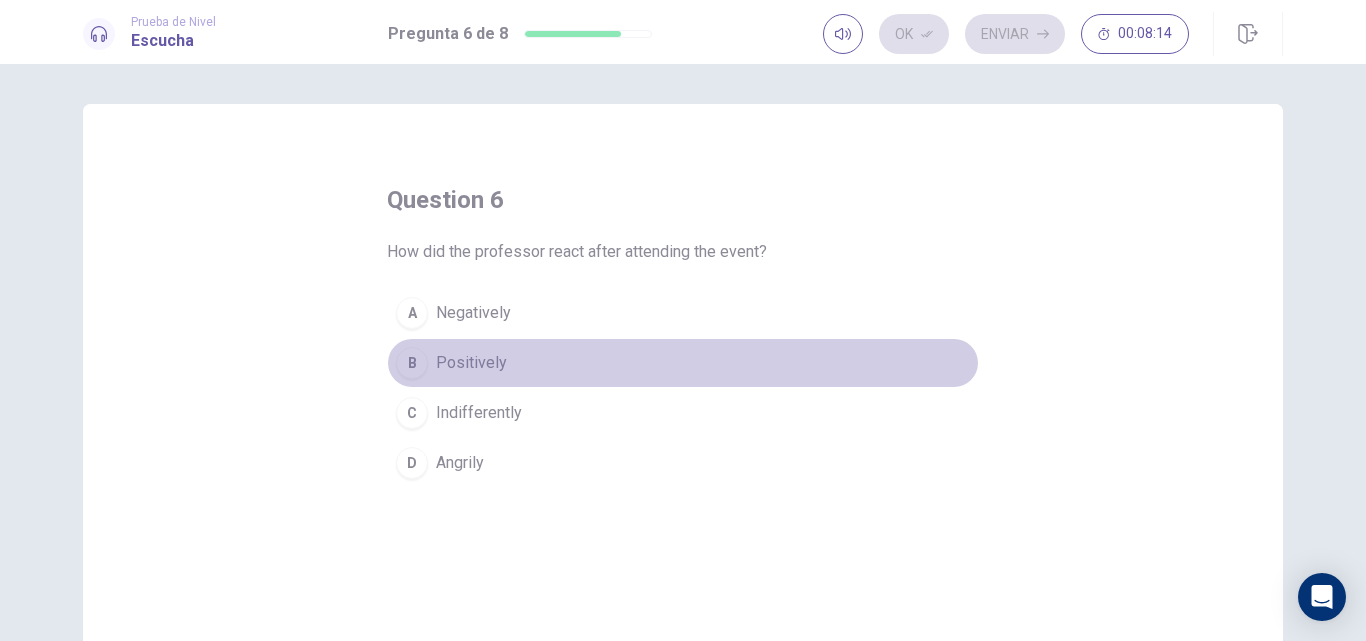click on "Positively" at bounding box center [471, 363] 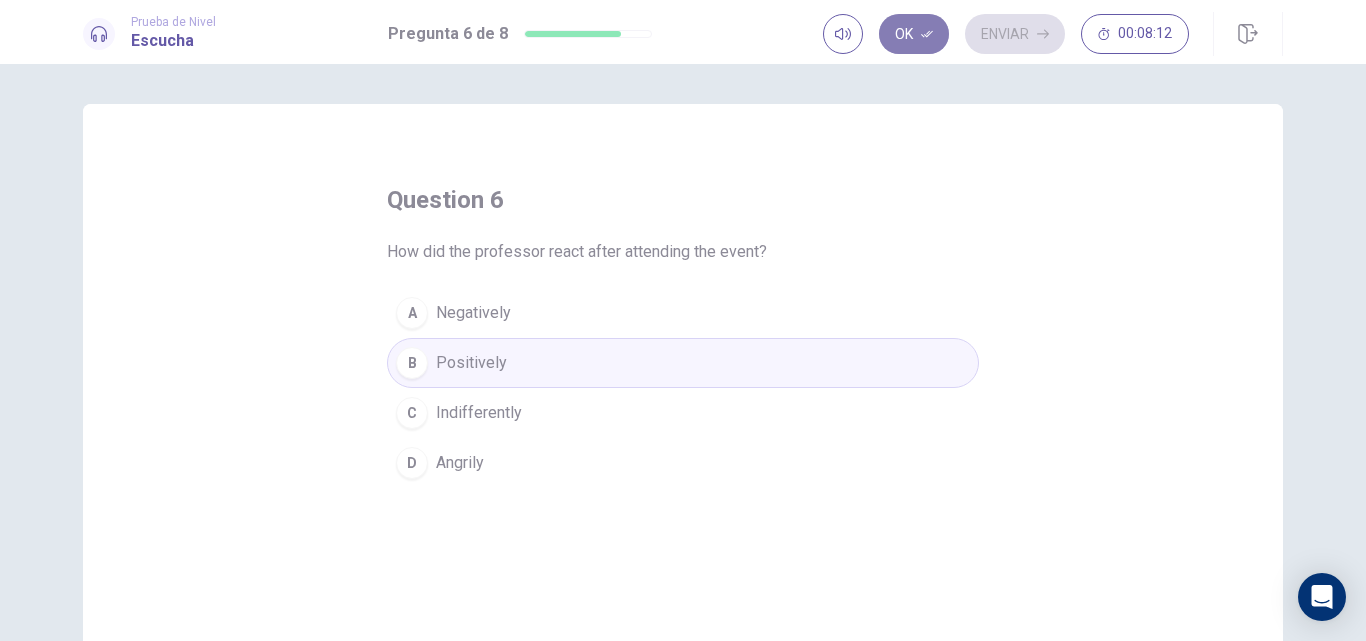 click on "Ok" at bounding box center [914, 34] 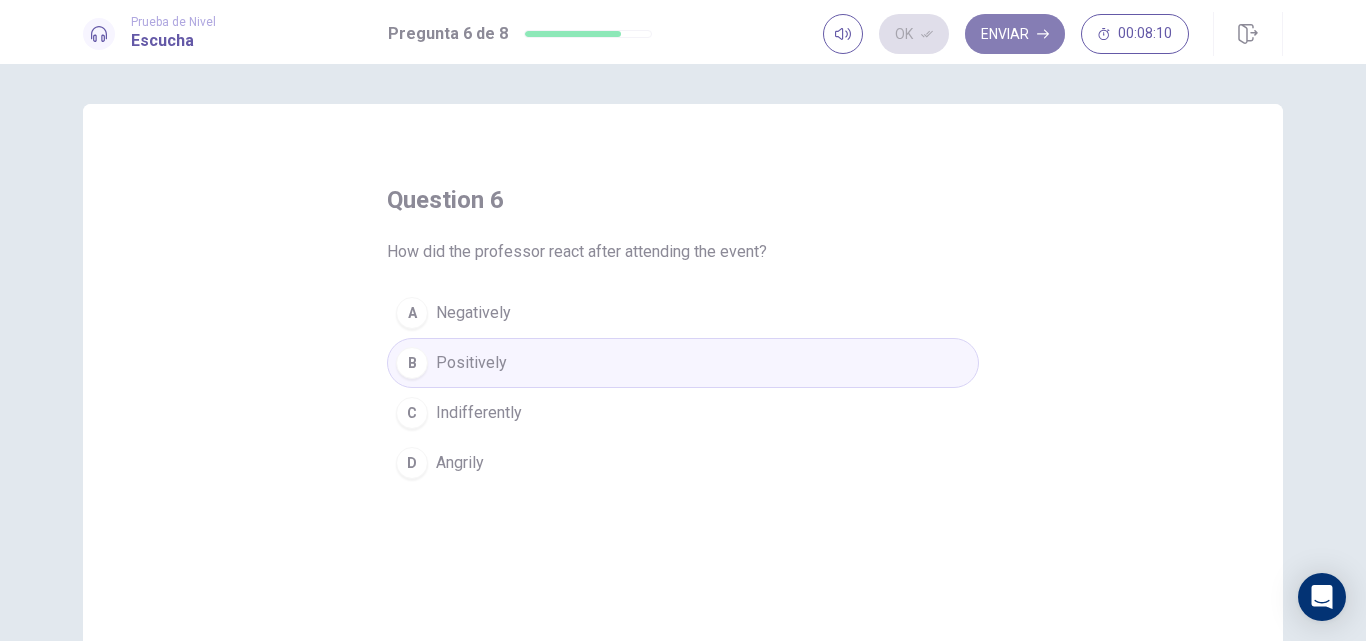 click on "Enviar" at bounding box center (1015, 34) 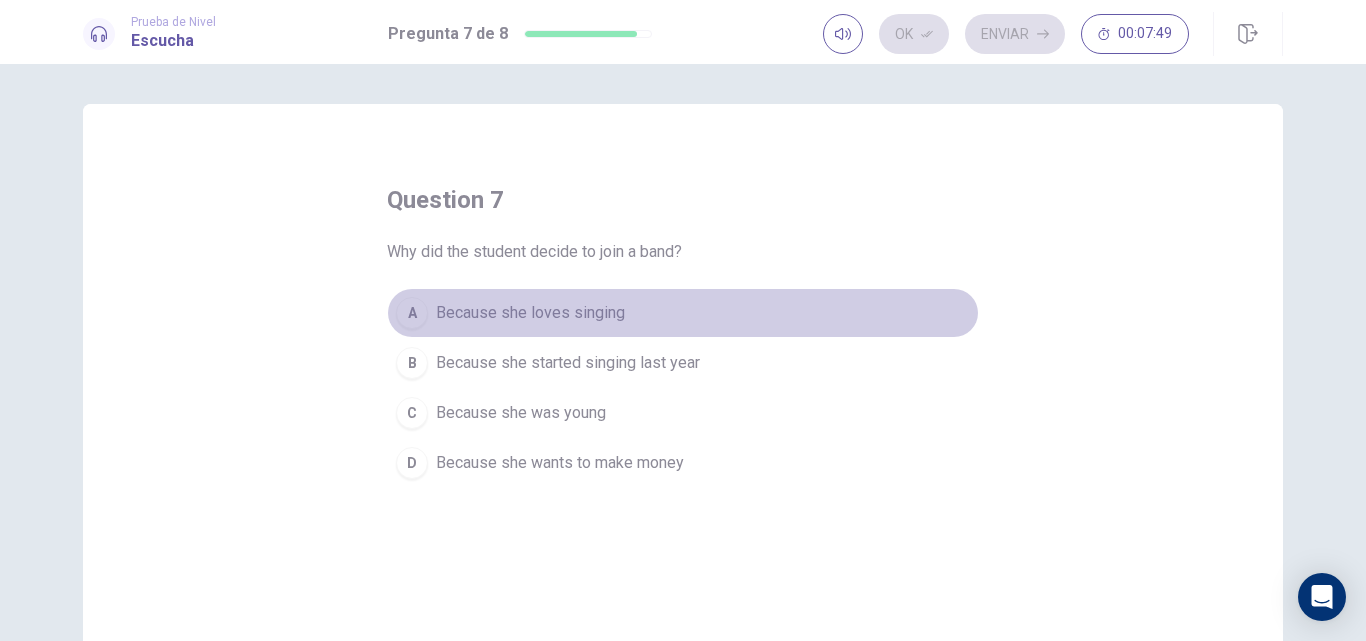 click on "Because she loves singing" at bounding box center (530, 313) 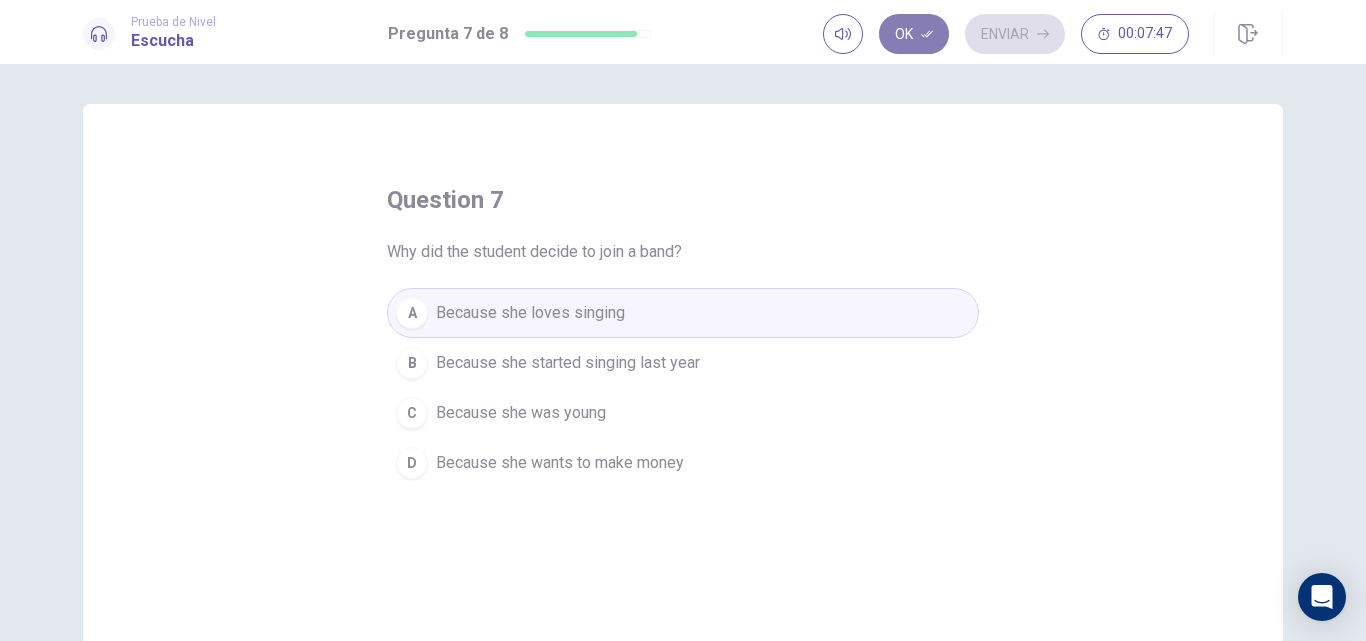 click on "Ok" at bounding box center [914, 34] 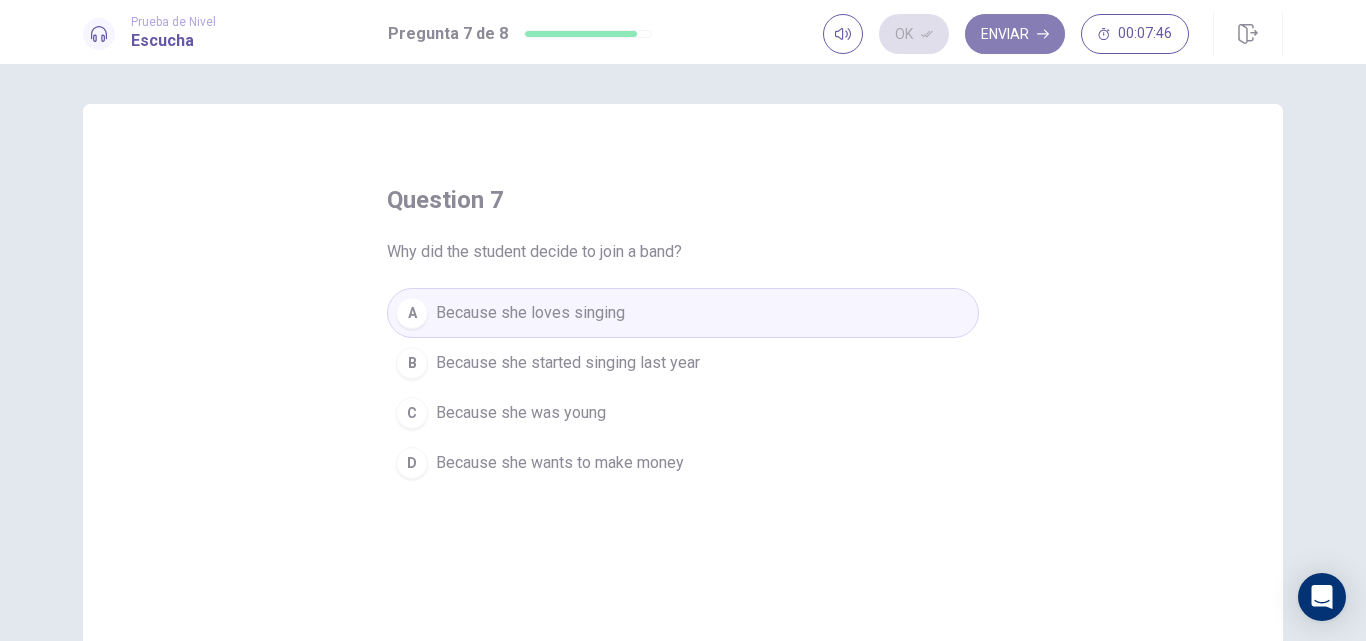 click on "Enviar" at bounding box center (1015, 34) 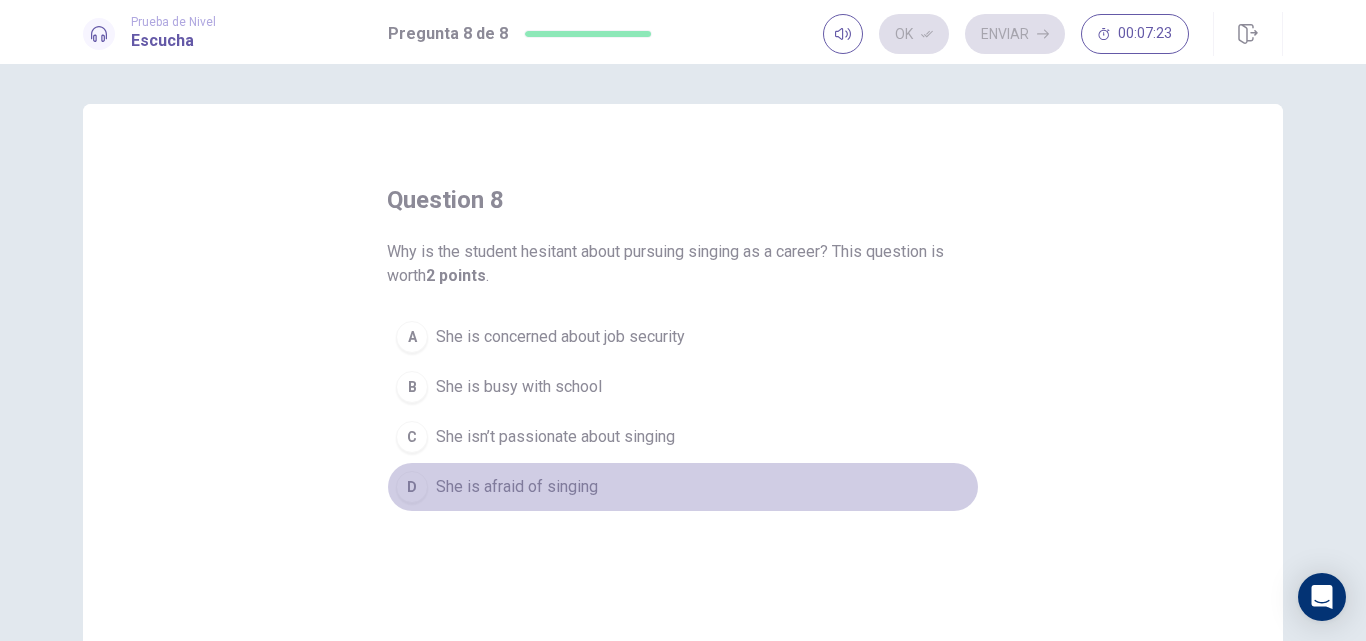 click on "She is afraid of singing" at bounding box center (517, 487) 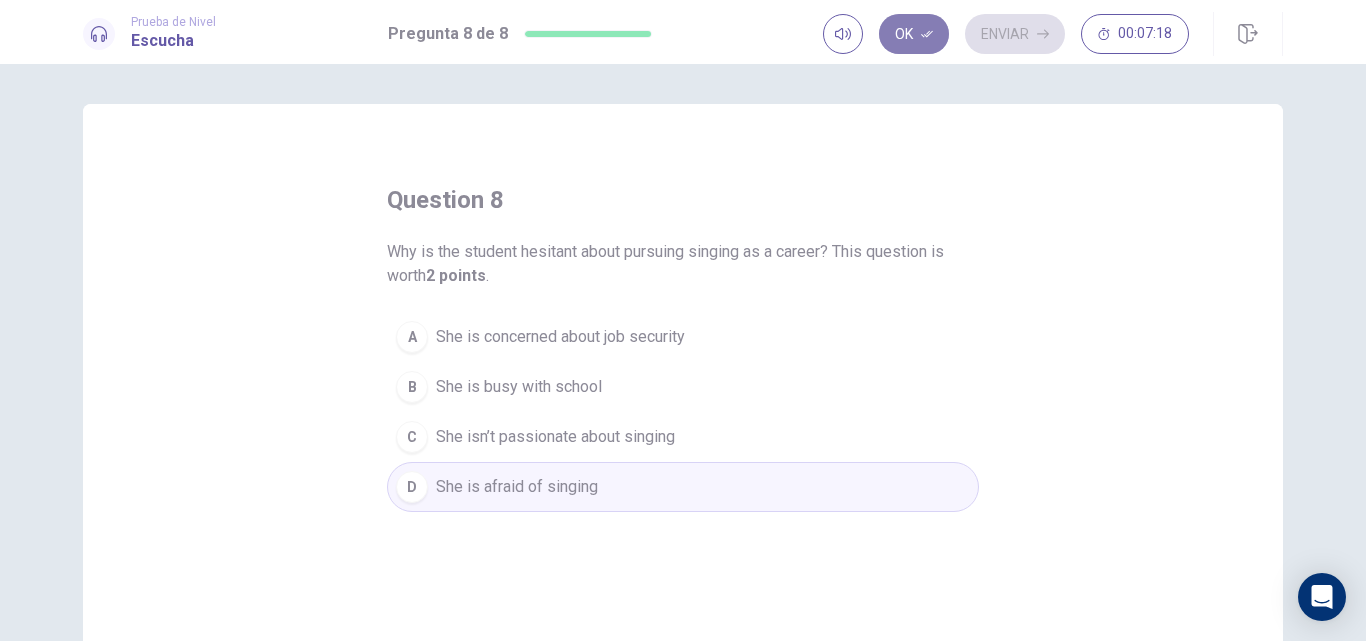 click on "Ok" at bounding box center [914, 34] 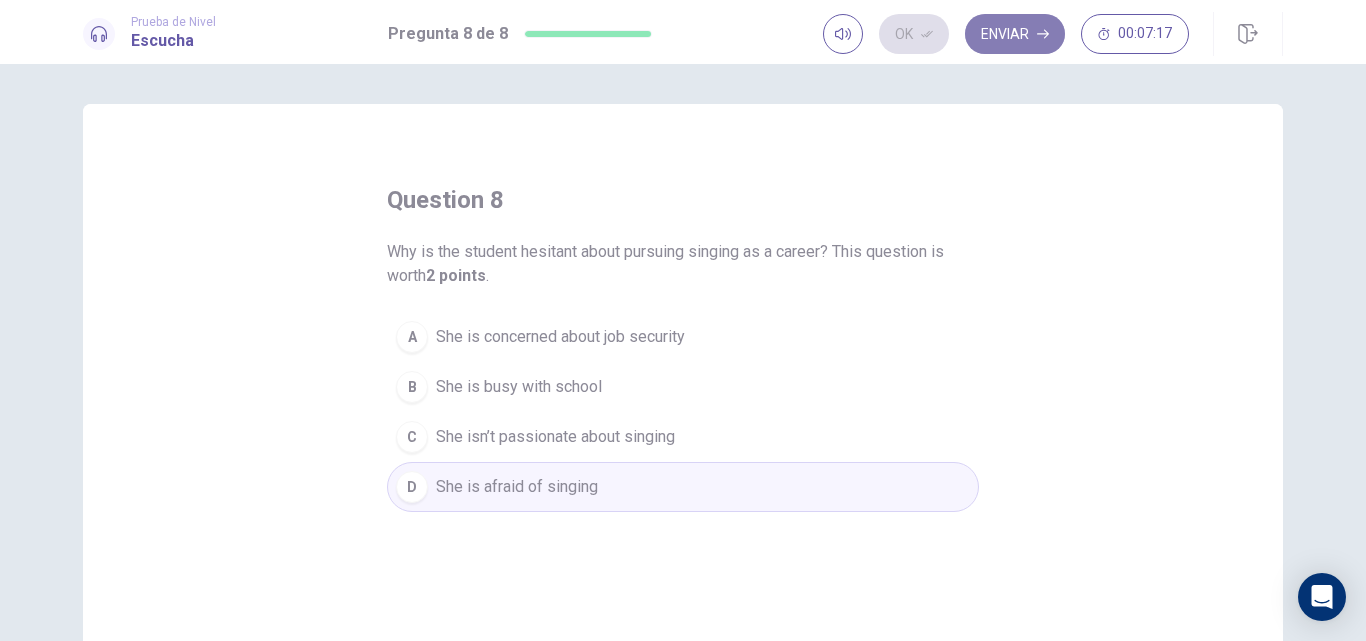 click on "Enviar" at bounding box center [1015, 34] 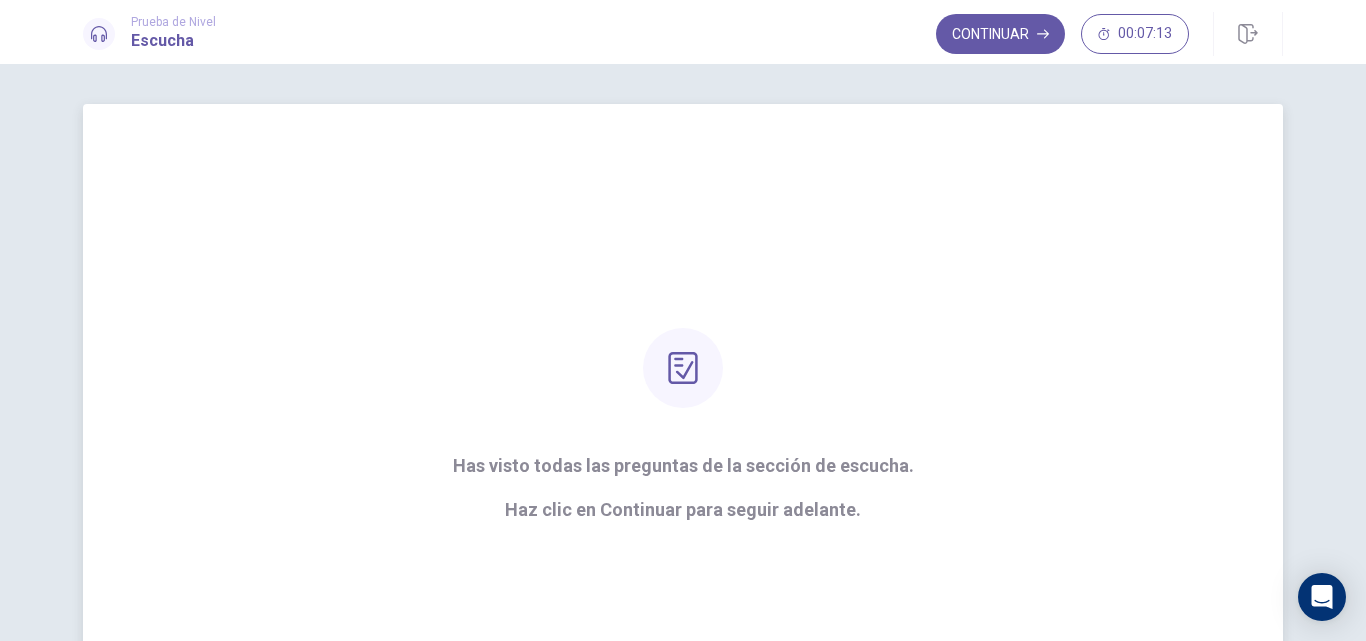 click on "Has visto todas las preguntas de la sección de escucha. Haz clic en Continuar para seguir adelante." at bounding box center [683, 424] 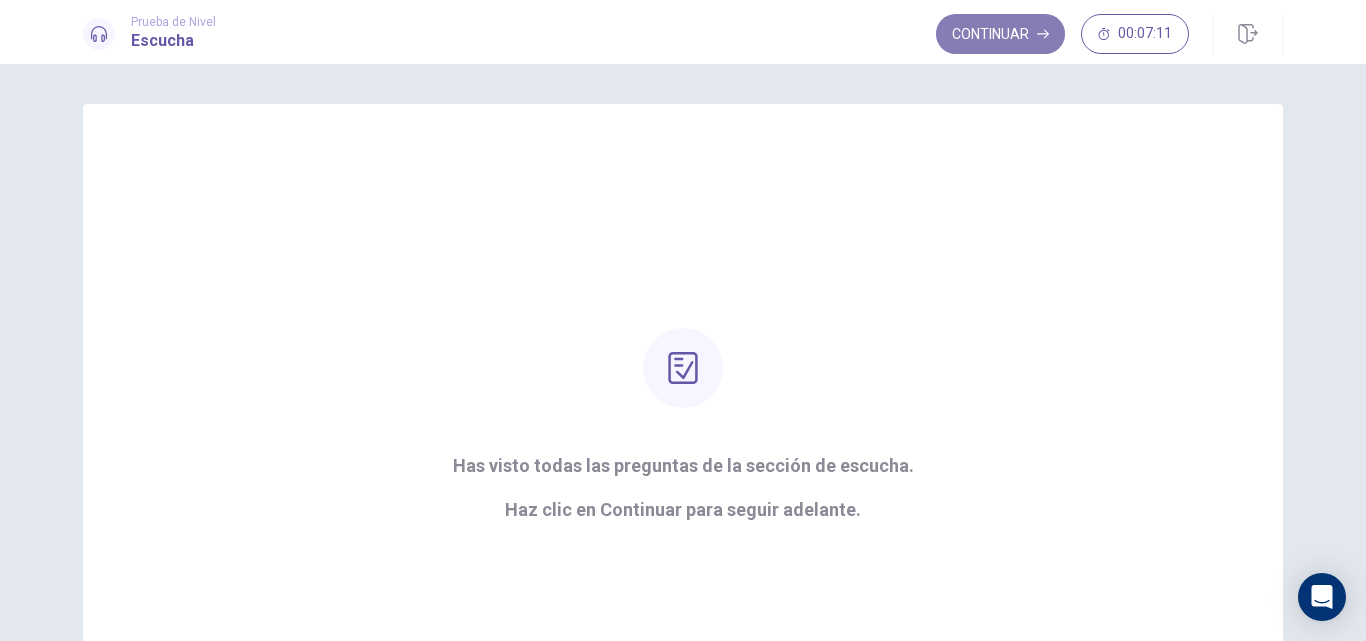 click on "Continuar" at bounding box center (1000, 34) 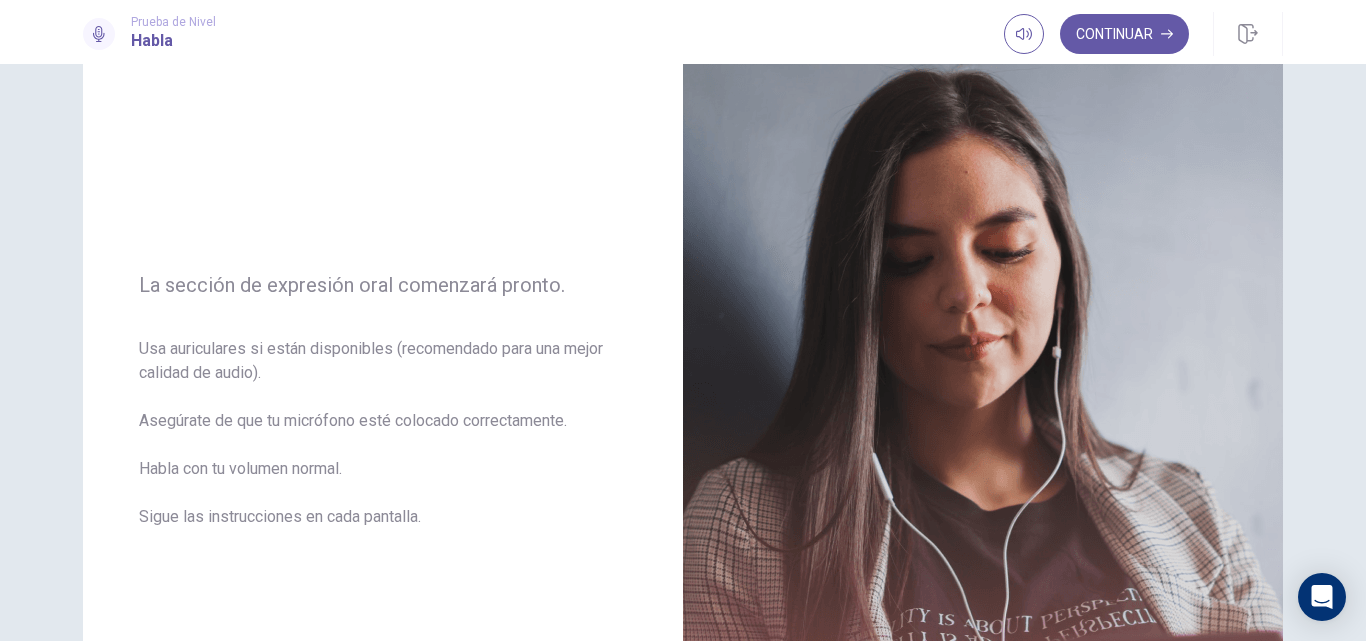 scroll, scrollTop: 140, scrollLeft: 0, axis: vertical 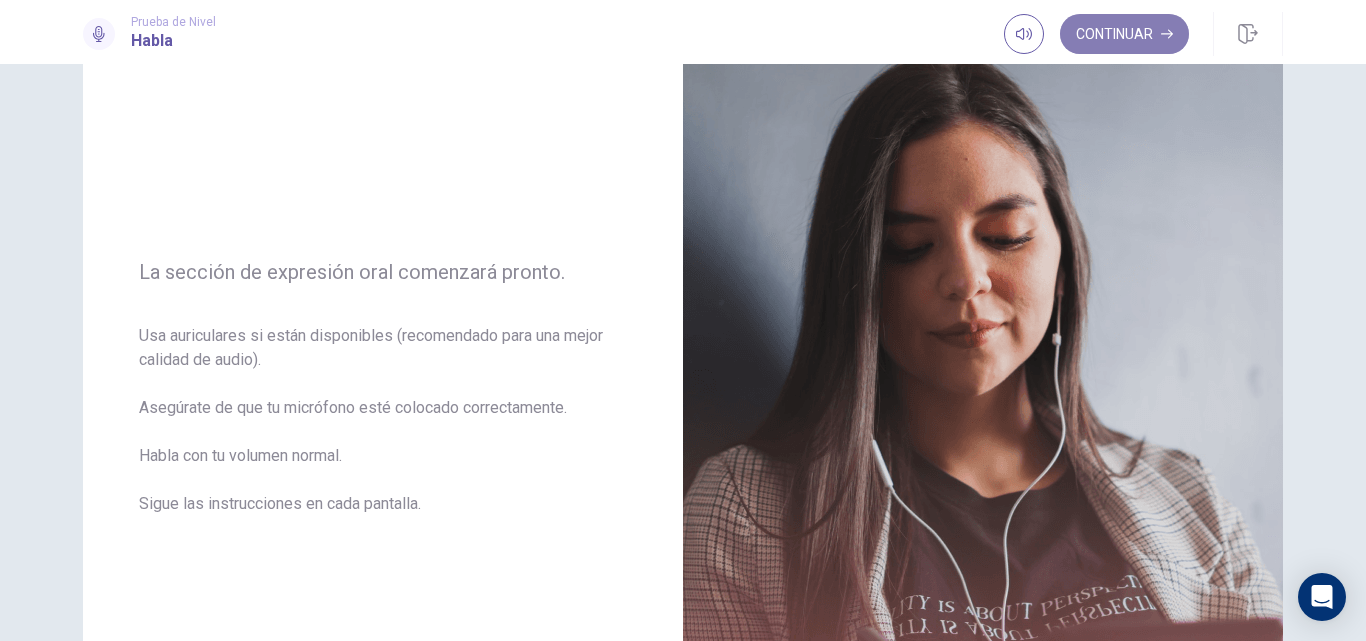 click on "Continuar" at bounding box center [1124, 34] 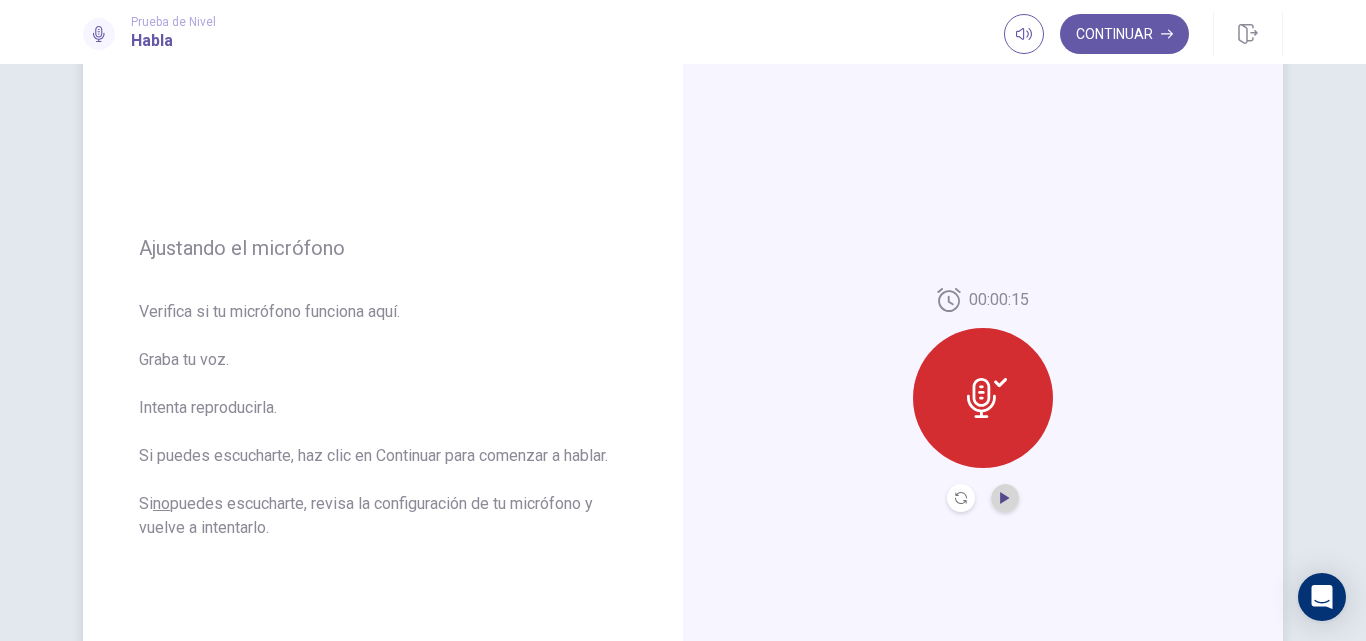 click 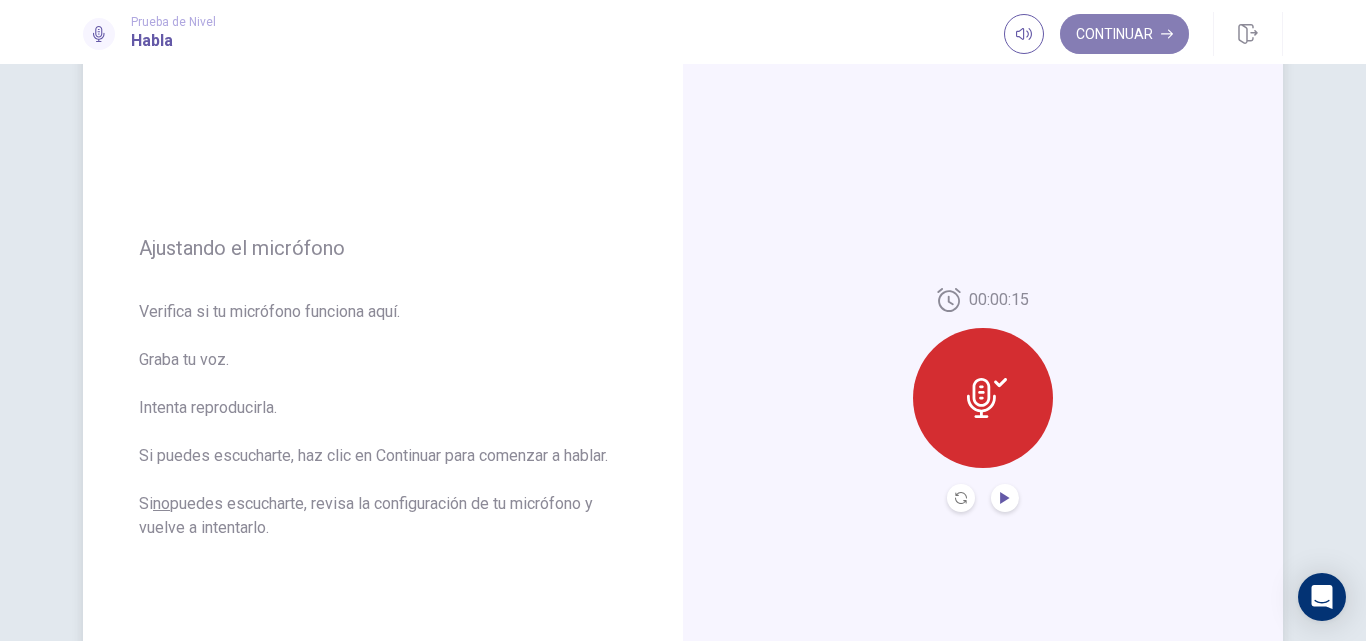 click on "Continuar" at bounding box center [1124, 34] 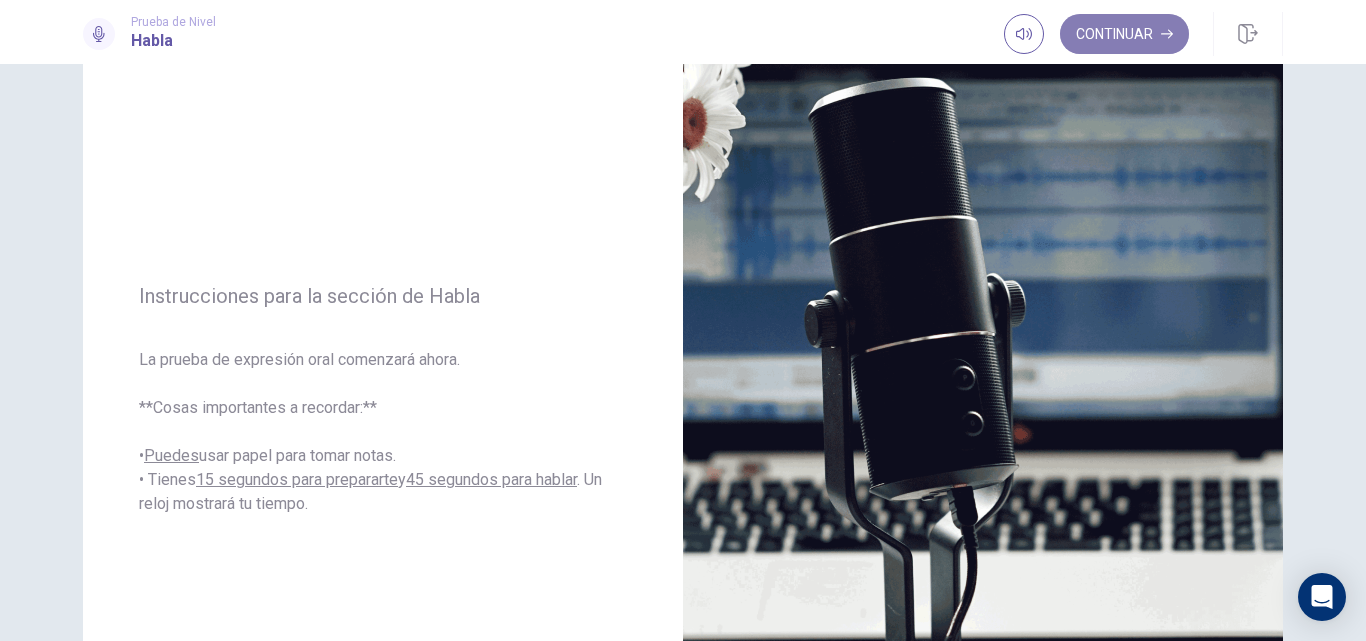 click on "Continuar" at bounding box center (1124, 34) 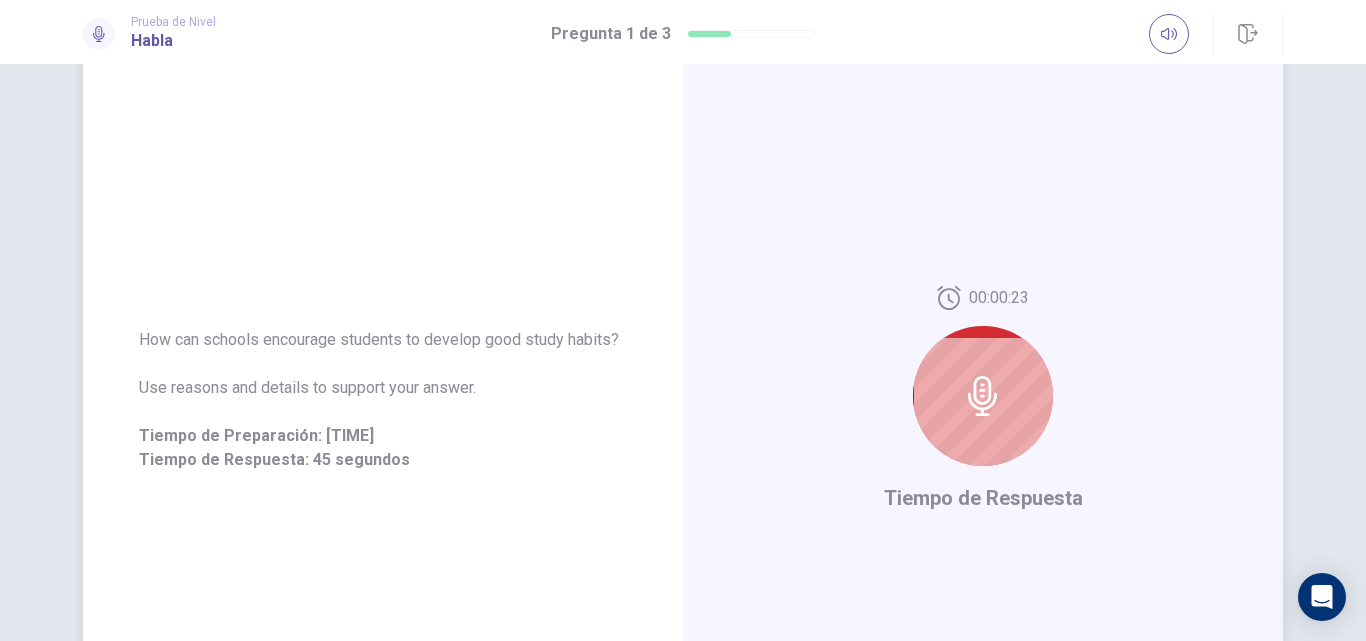 click at bounding box center (983, 396) 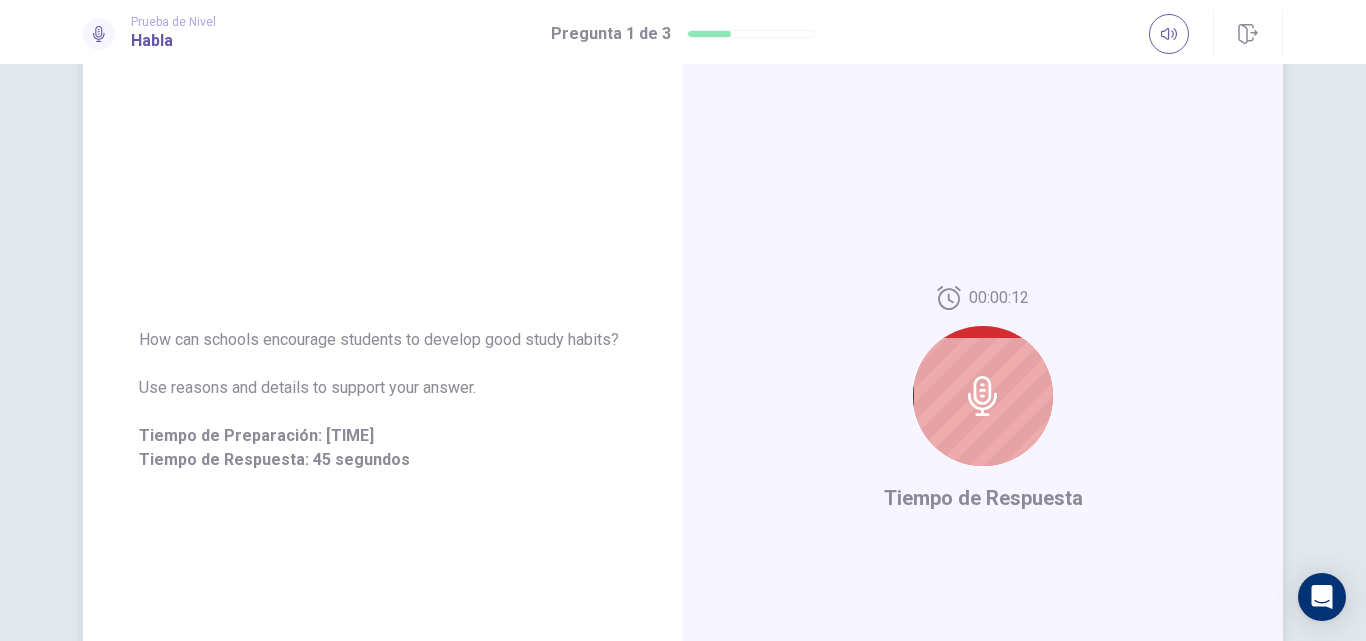 click on "Tiempo de Respuesta" at bounding box center [983, 498] 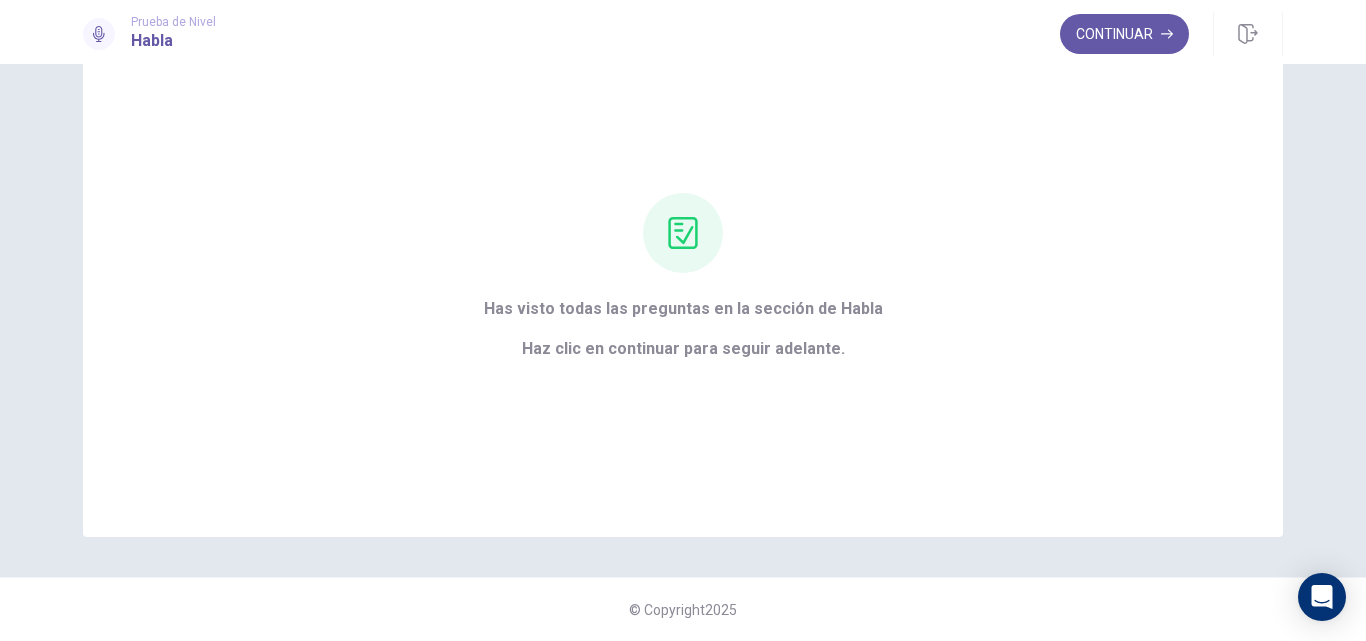 scroll, scrollTop: 87, scrollLeft: 0, axis: vertical 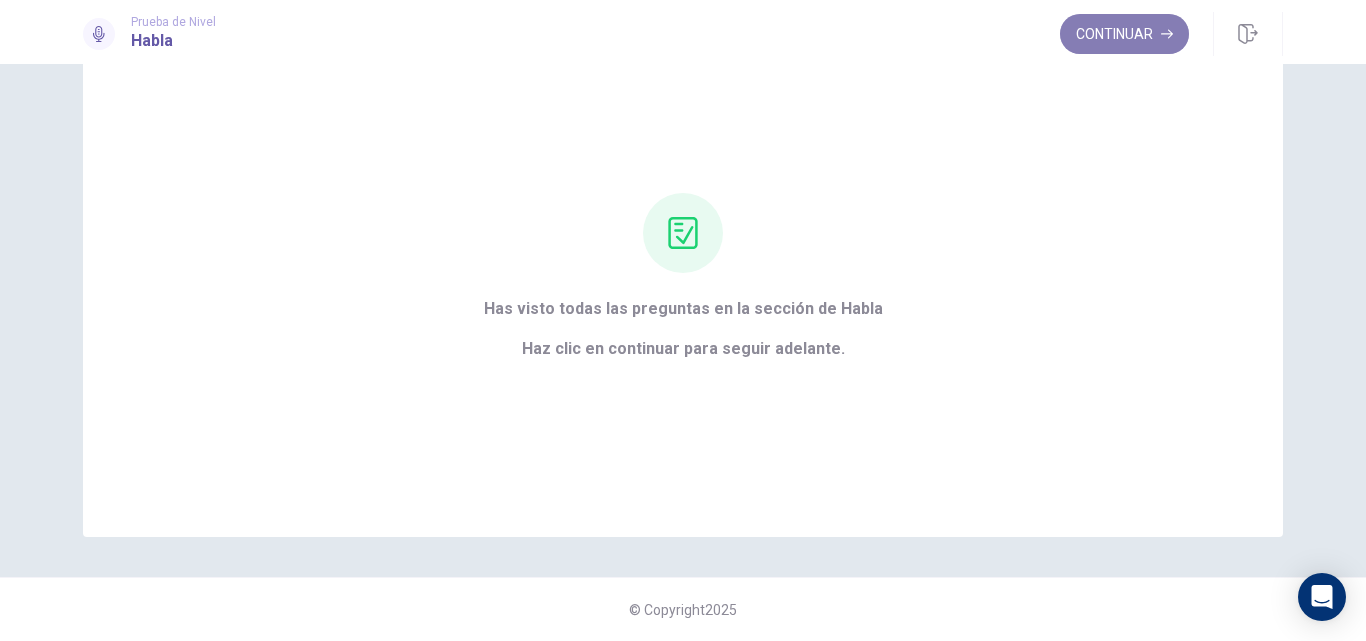 click on "Continuar" at bounding box center [1124, 34] 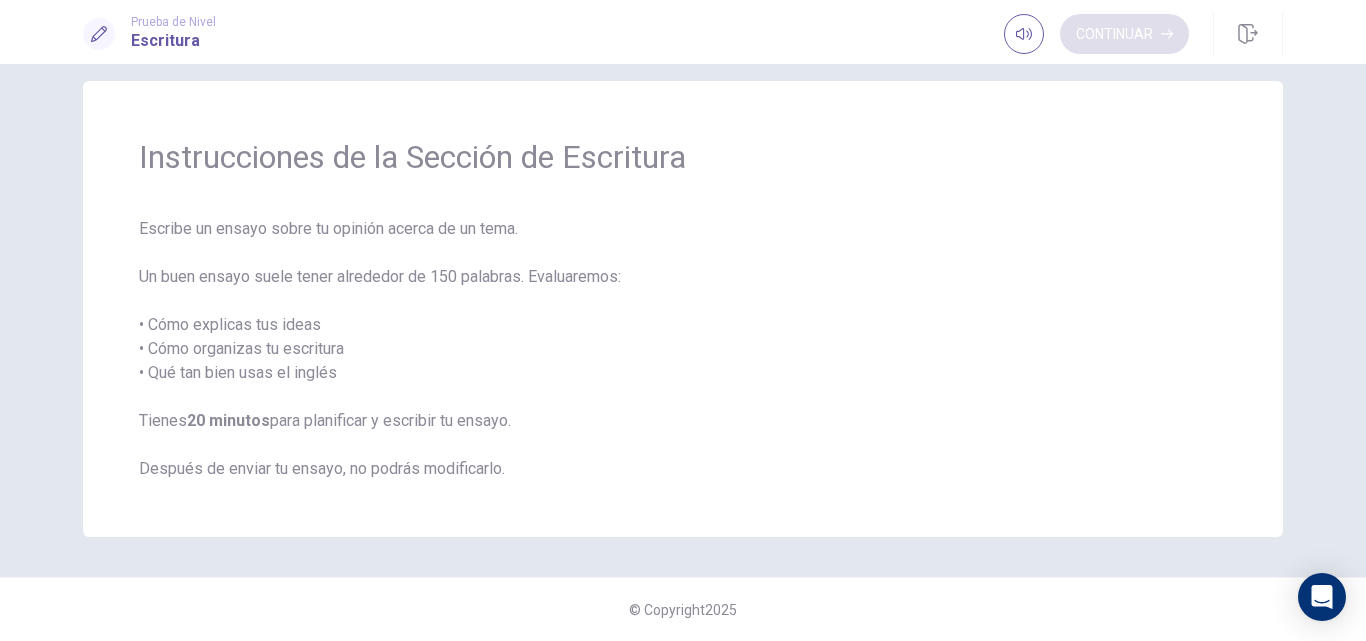 scroll, scrollTop: 23, scrollLeft: 0, axis: vertical 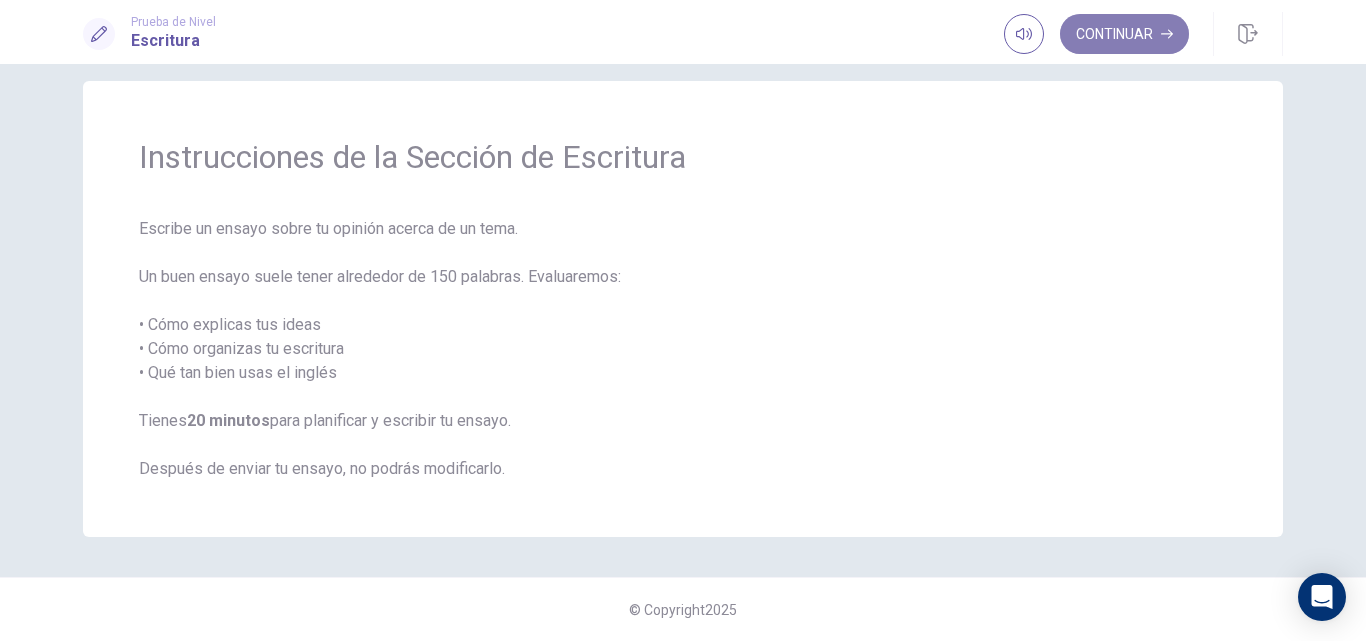 click on "Continuar" at bounding box center [1124, 34] 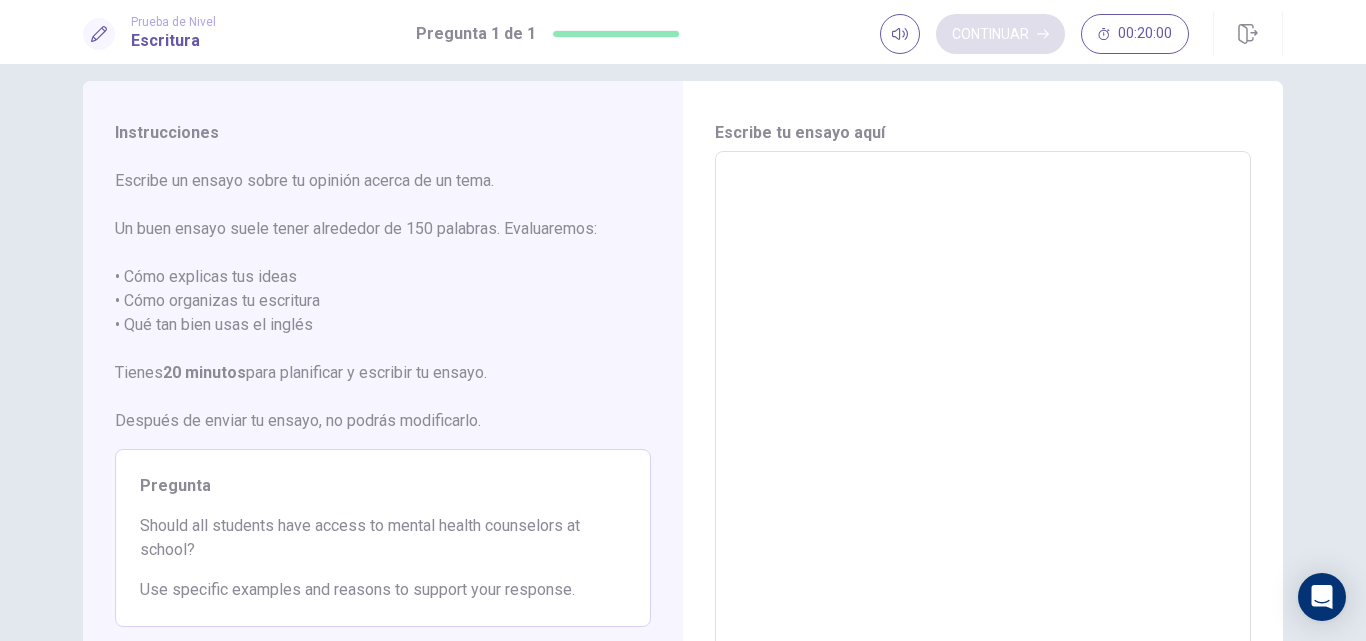 scroll, scrollTop: 140, scrollLeft: 0, axis: vertical 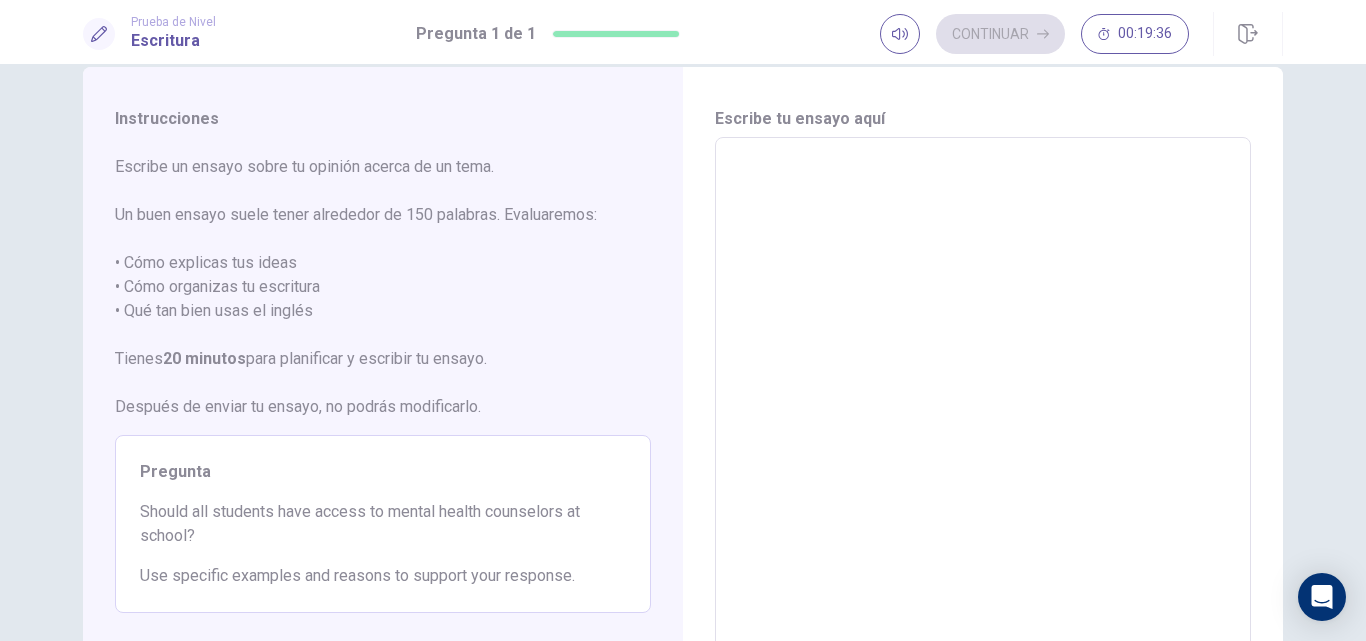 click at bounding box center (983, 414) 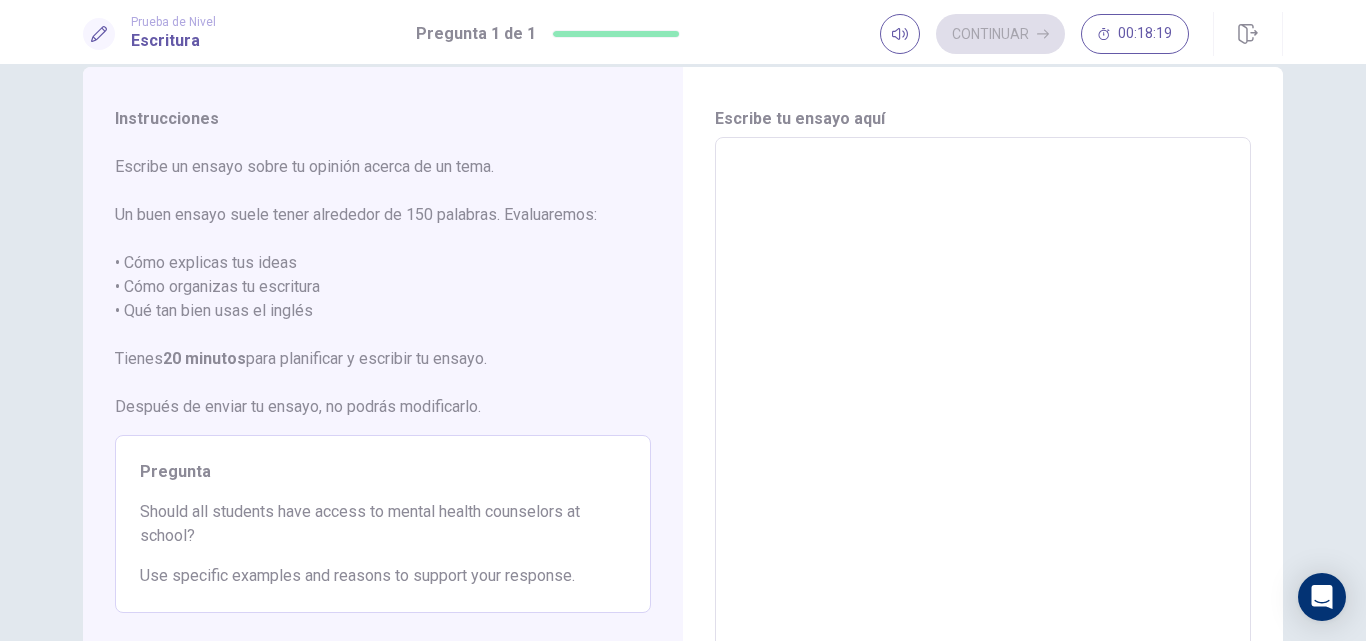 type on "*" 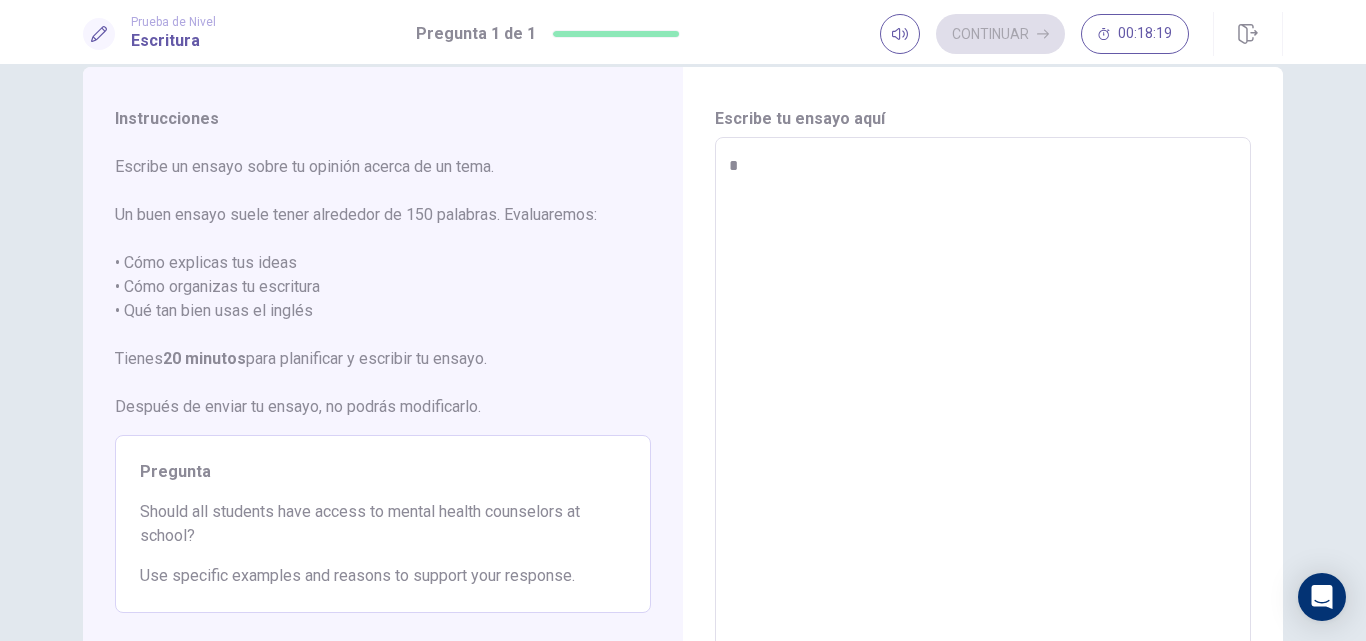type on "*" 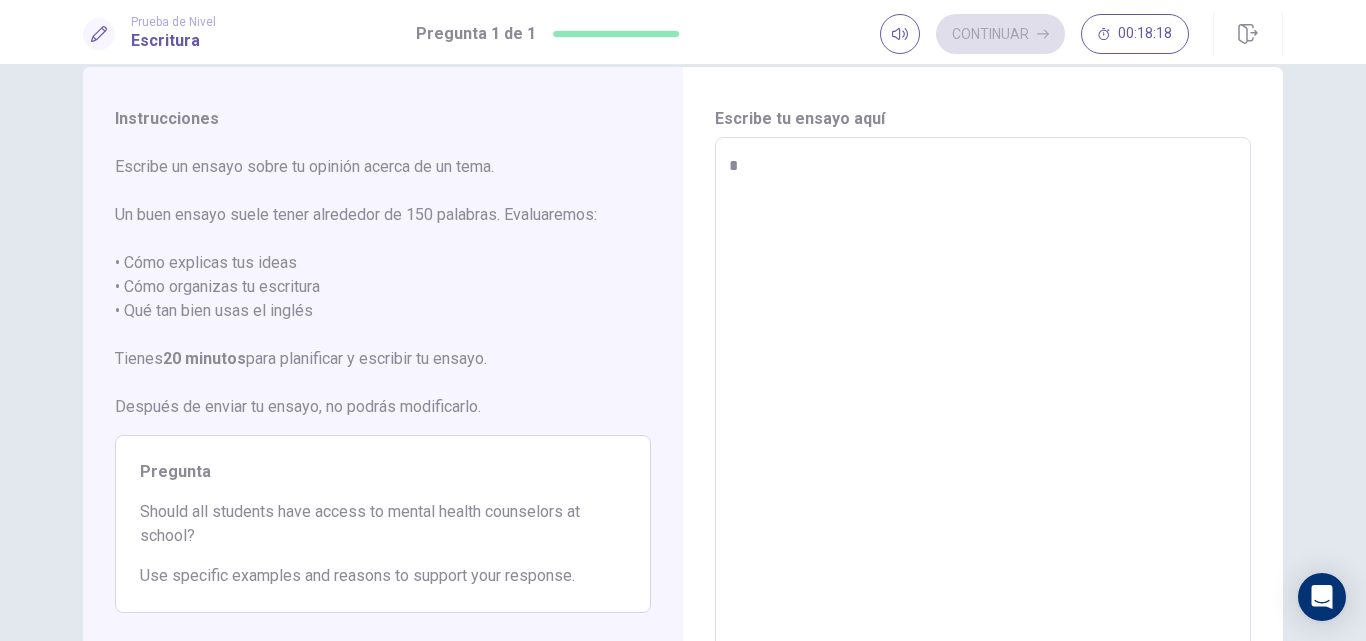 type on "**" 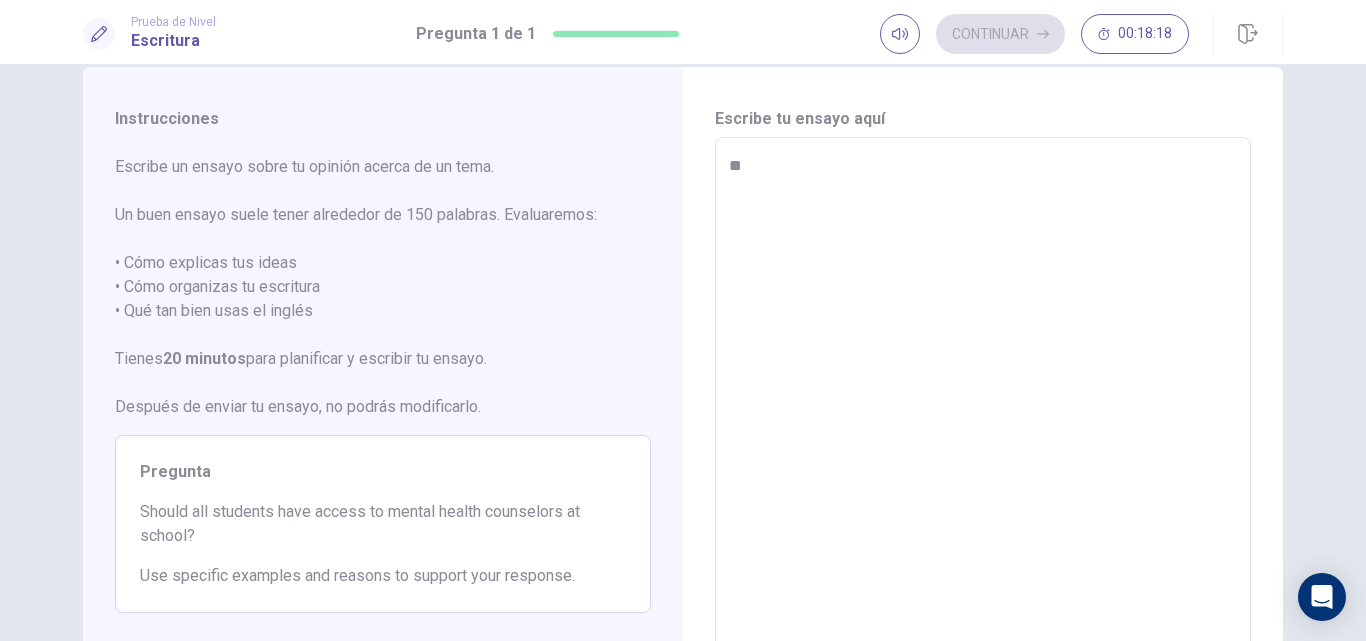 type on "*" 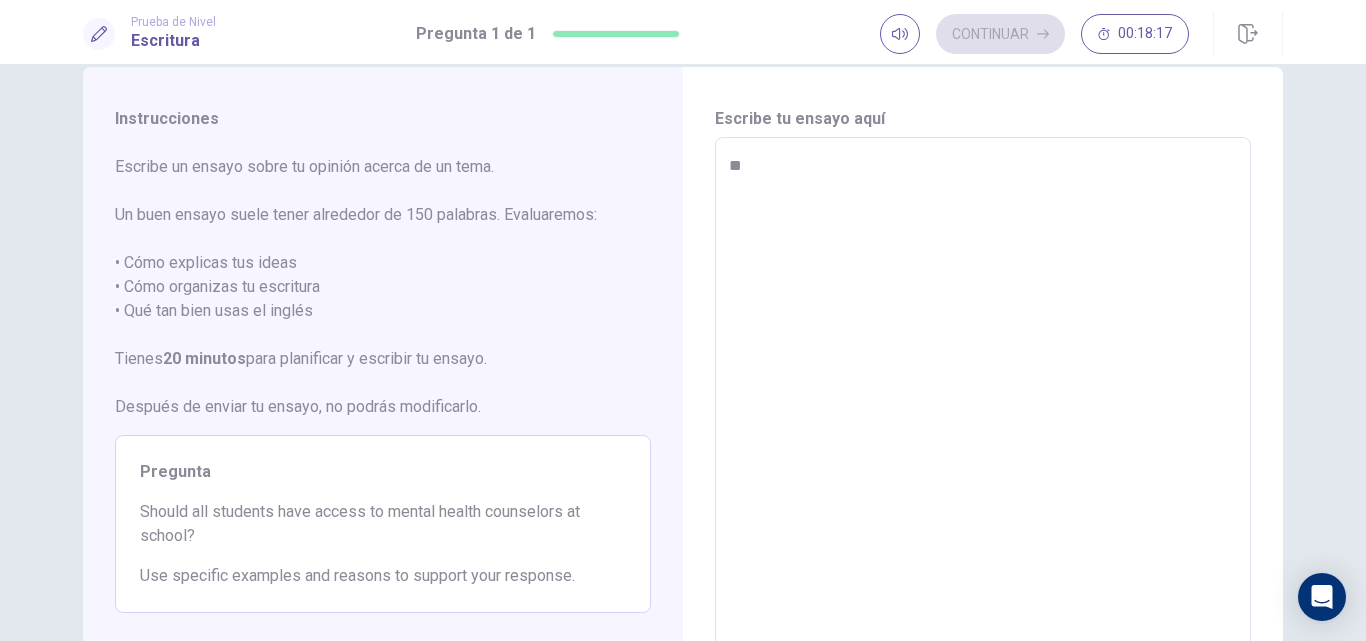 type on "**" 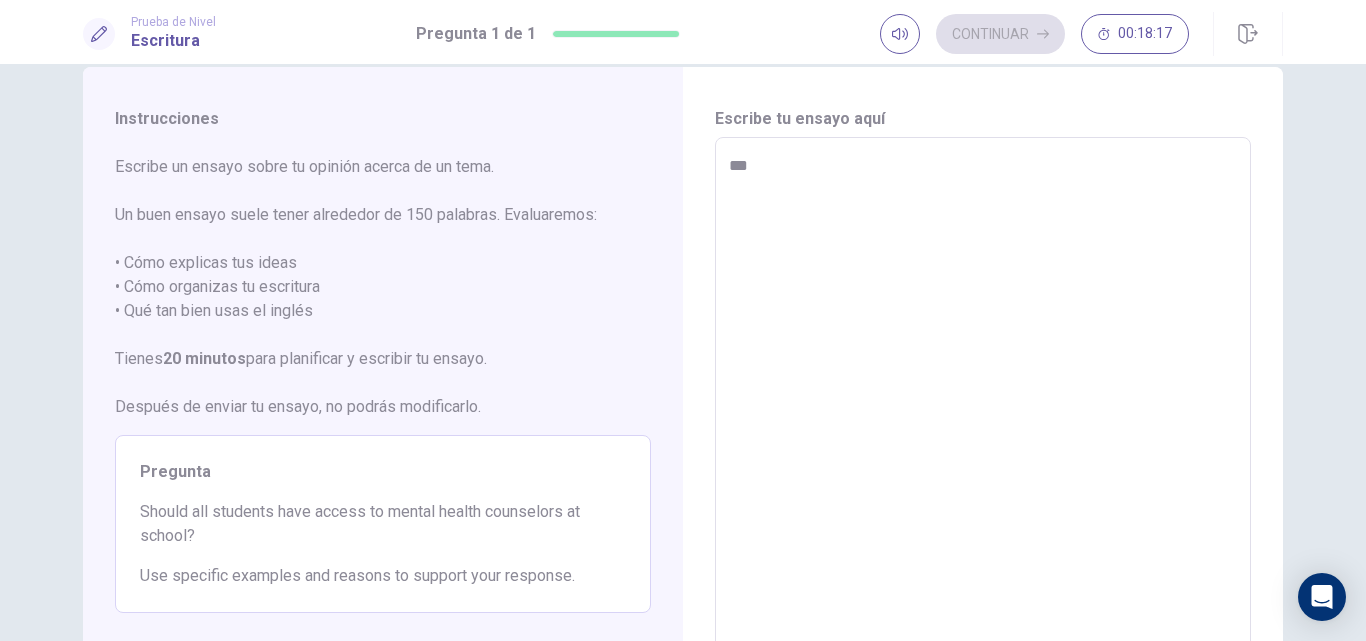 type on "*" 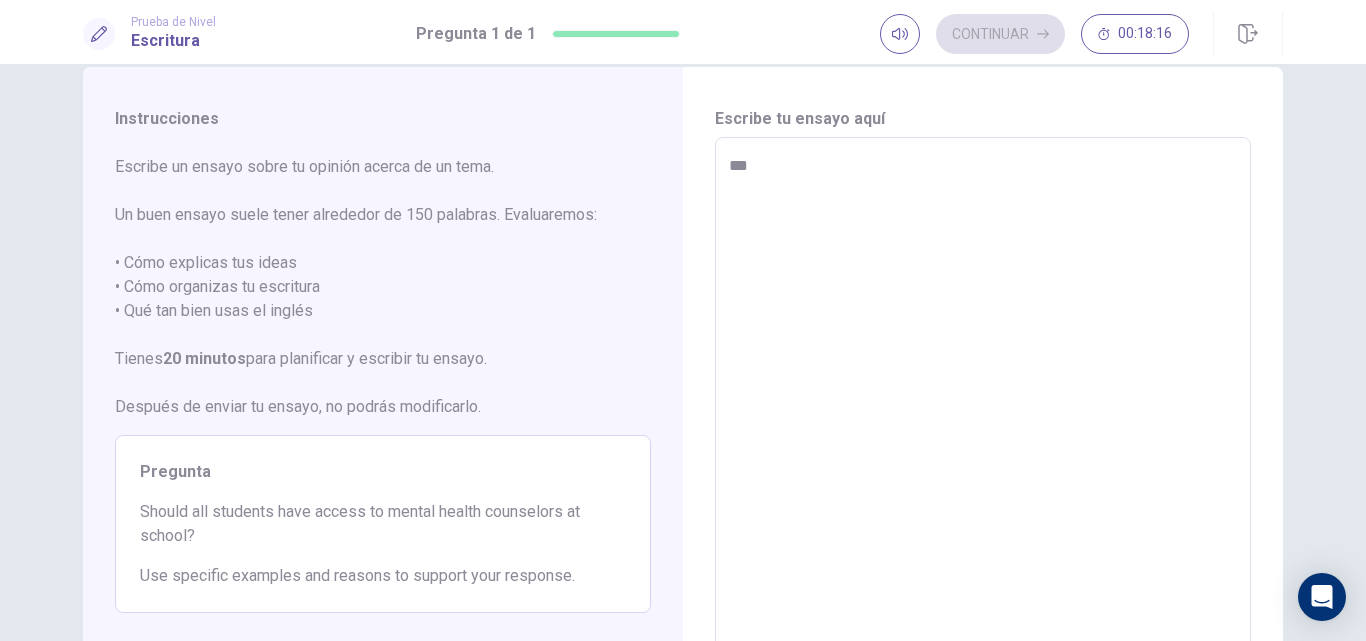 type on "****" 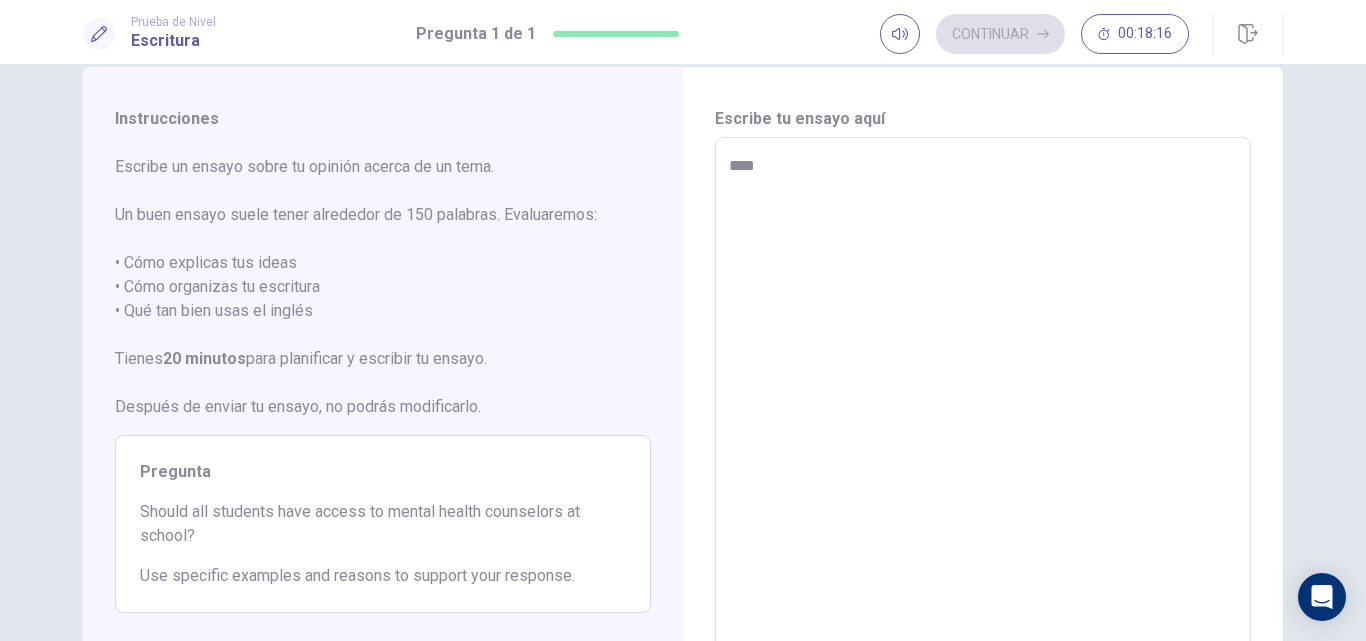type on "*" 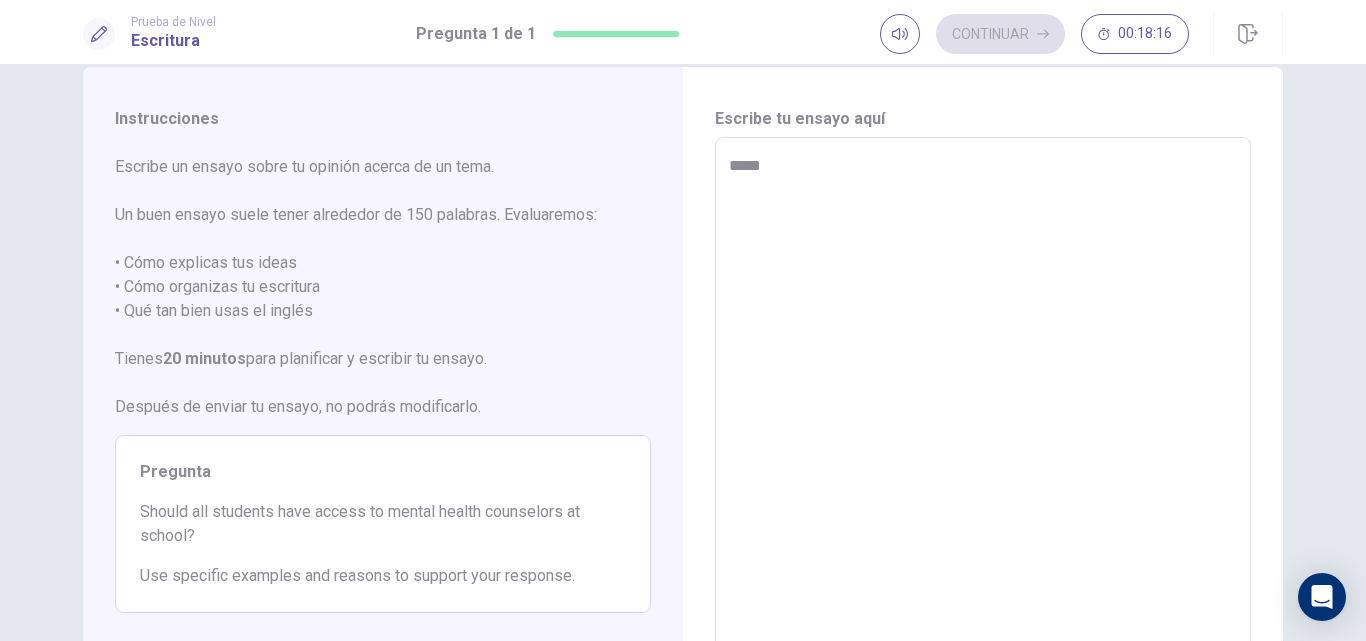 type on "*" 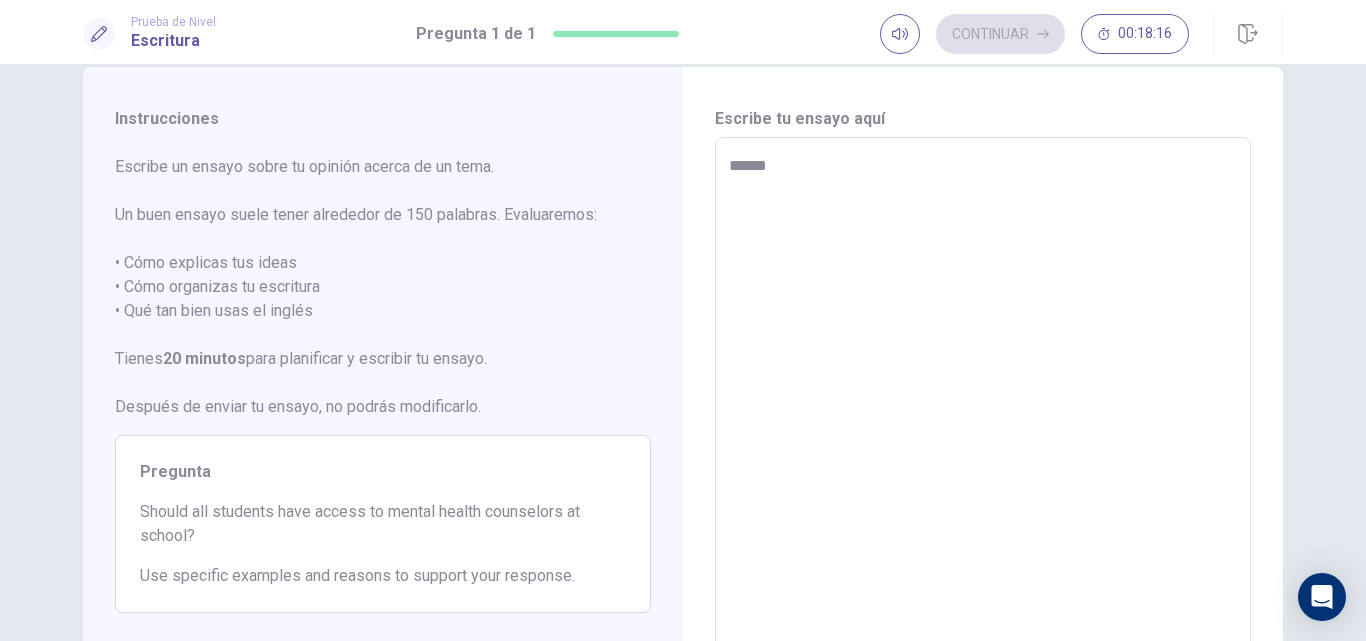 type on "*" 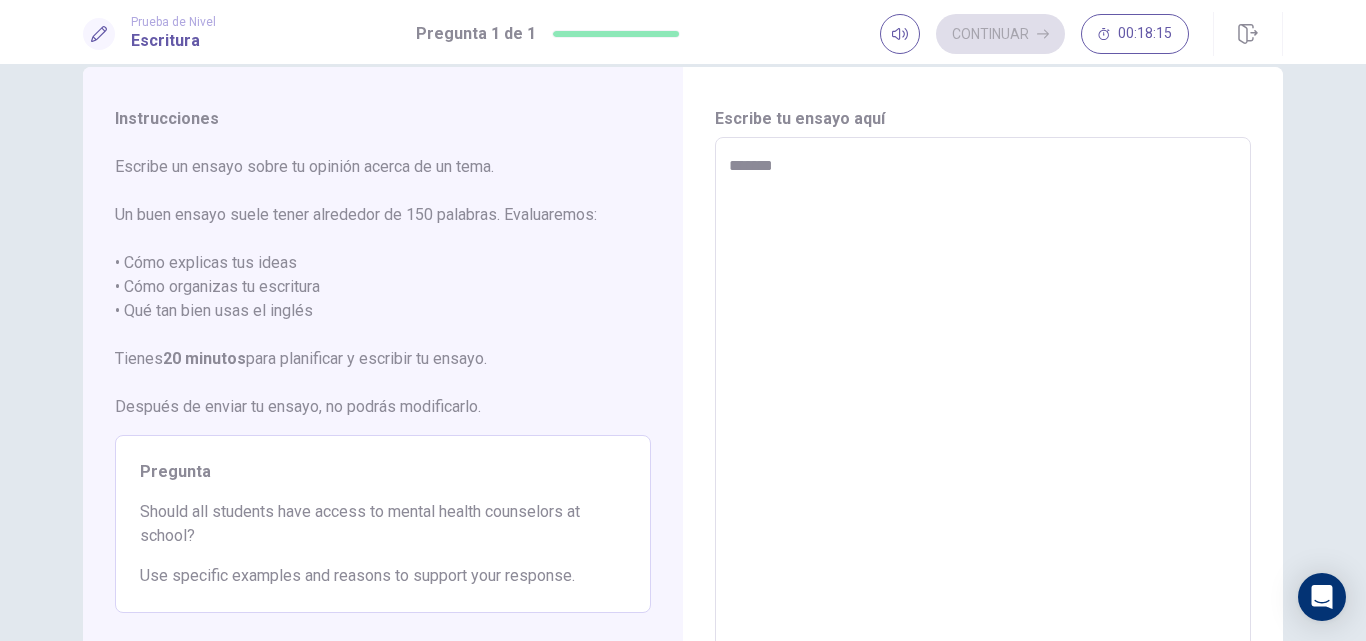 type on "*" 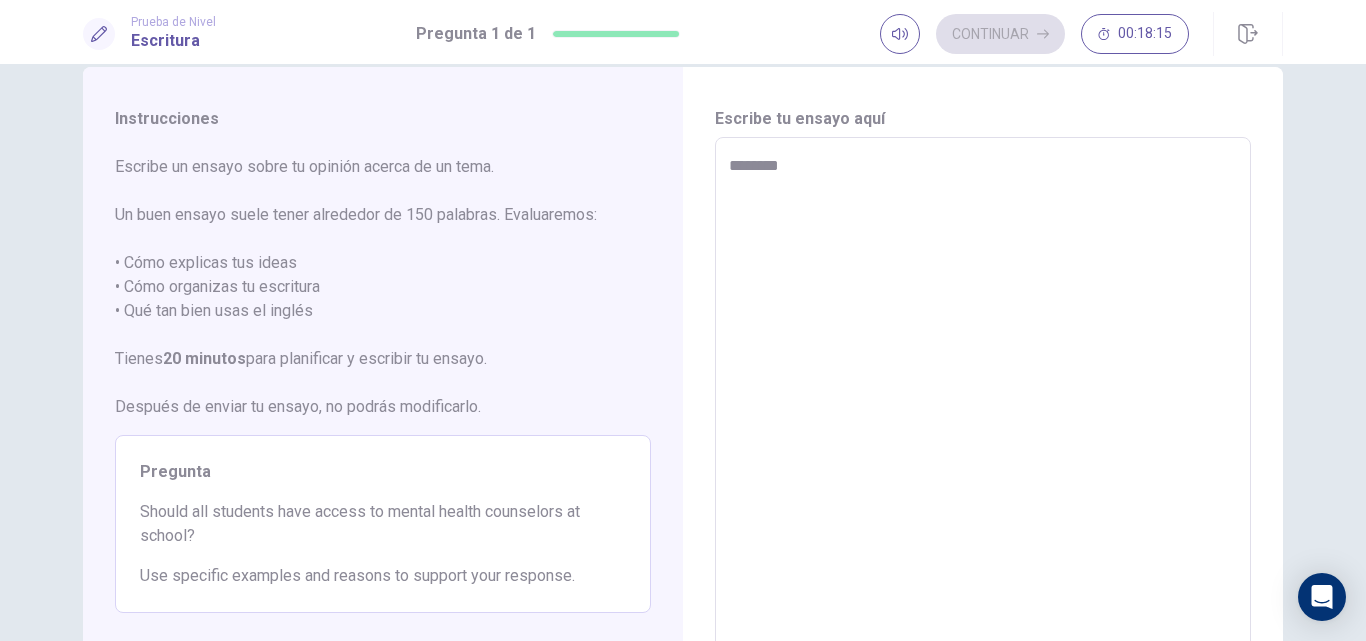 type on "*" 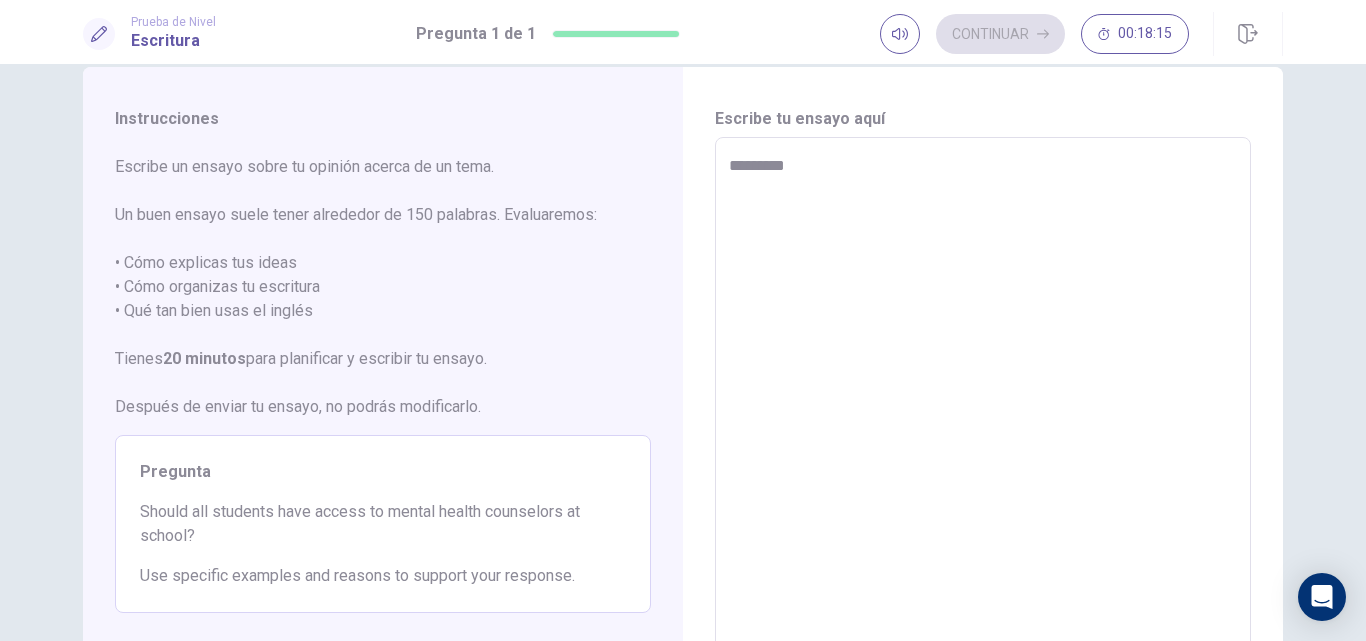 type on "*" 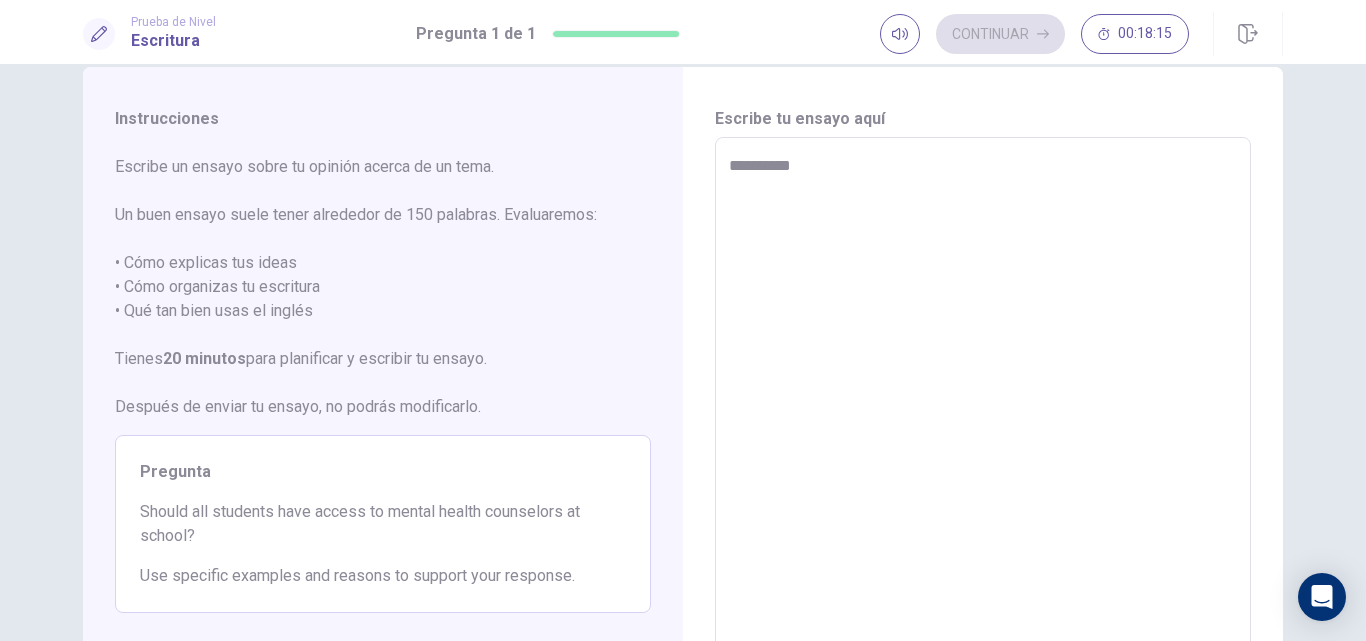 type on "*" 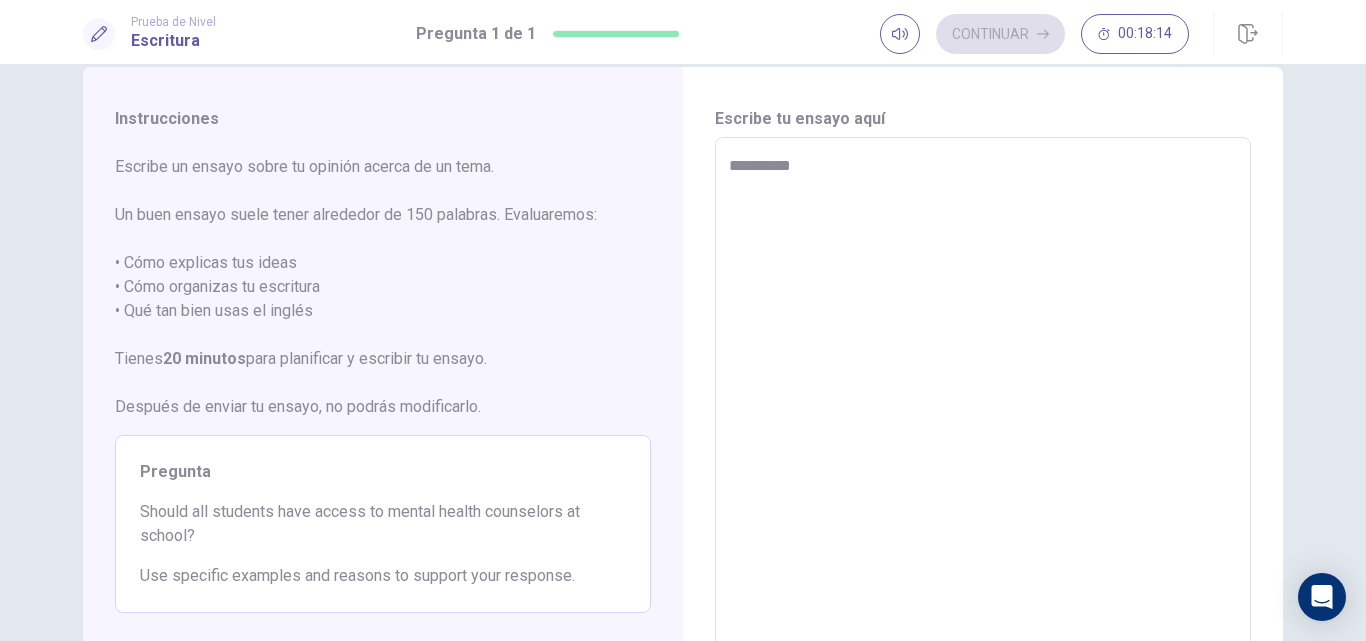 type on "**********" 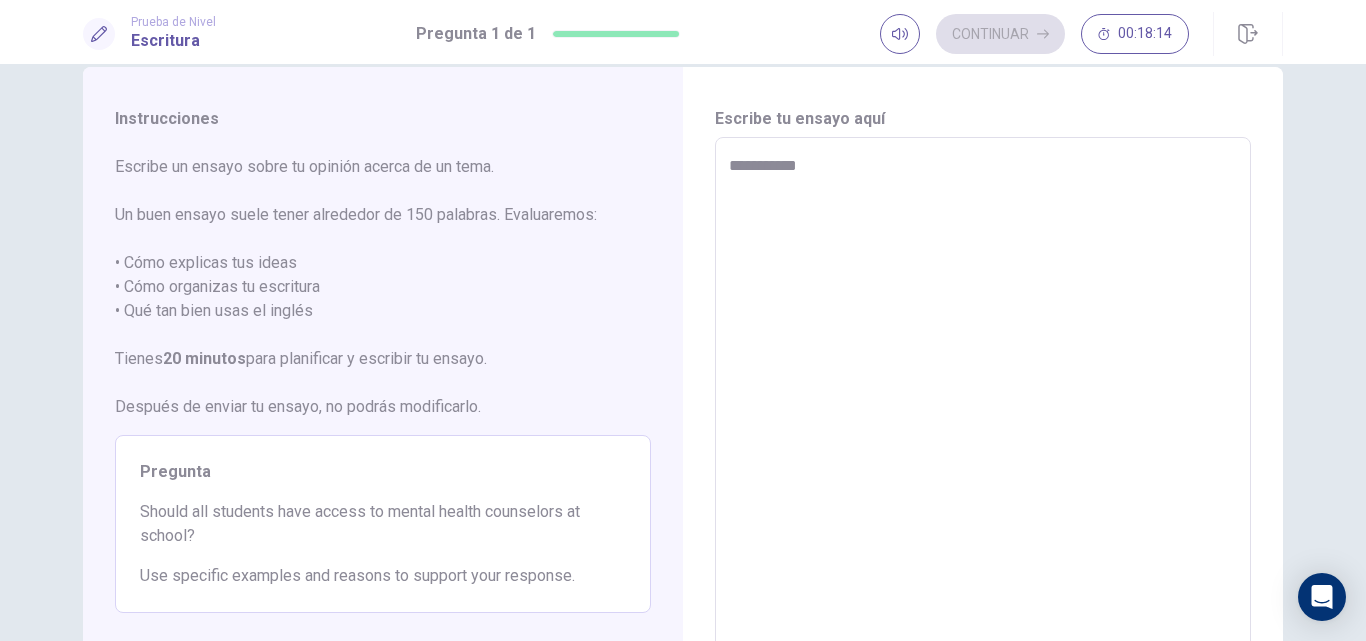 type on "*" 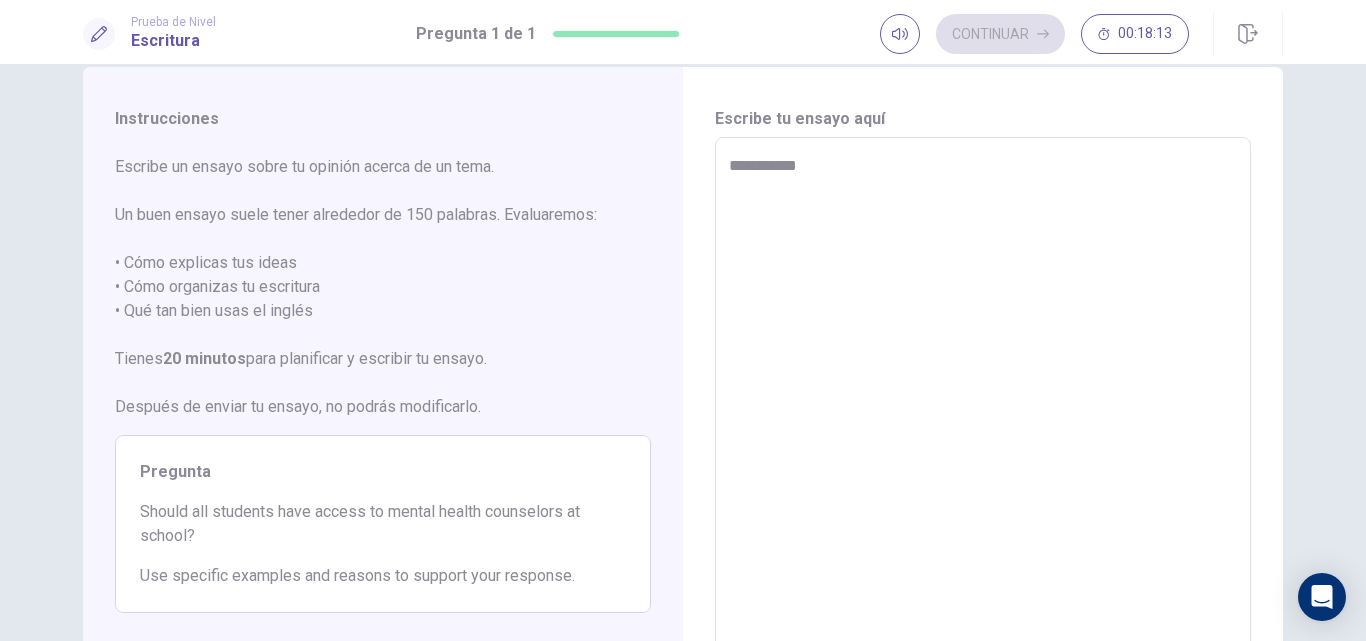 type on "**********" 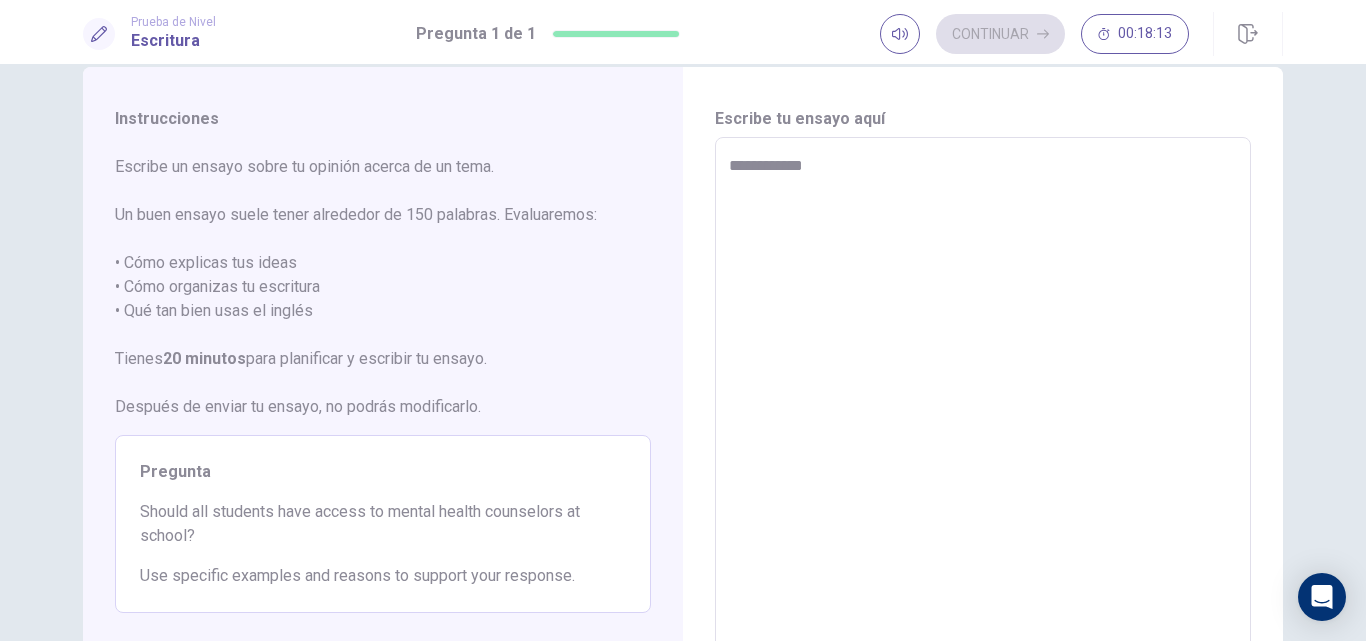 type on "*" 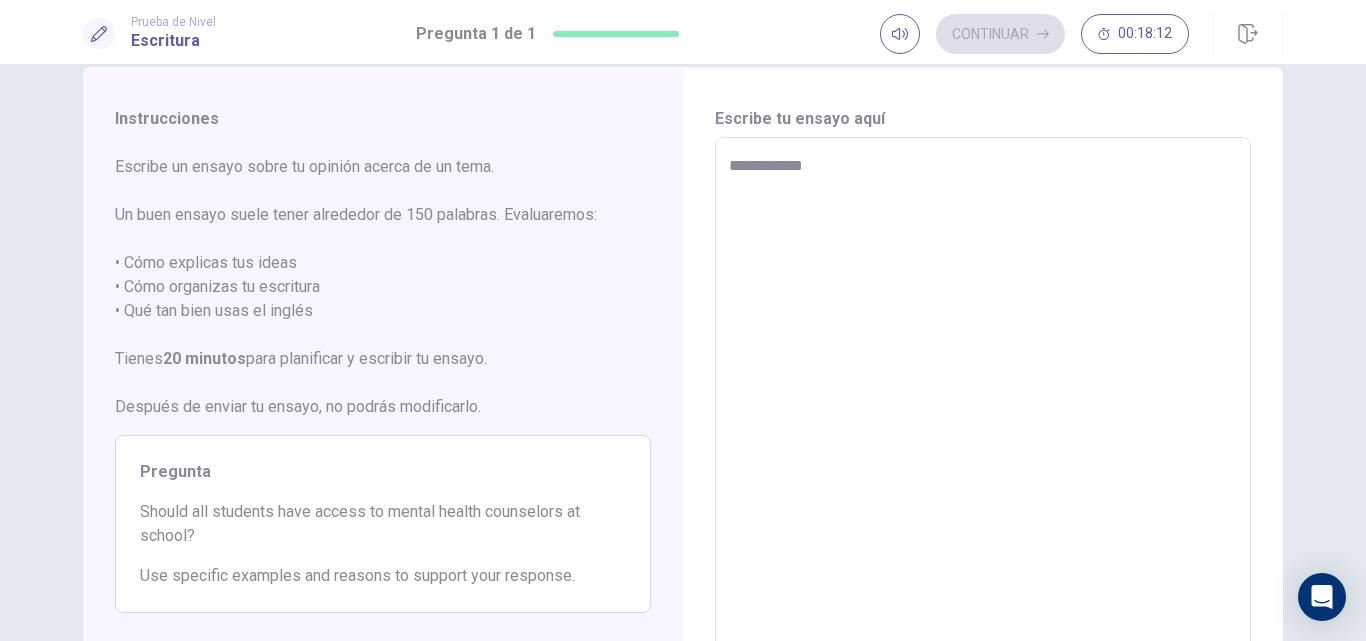 type on "**********" 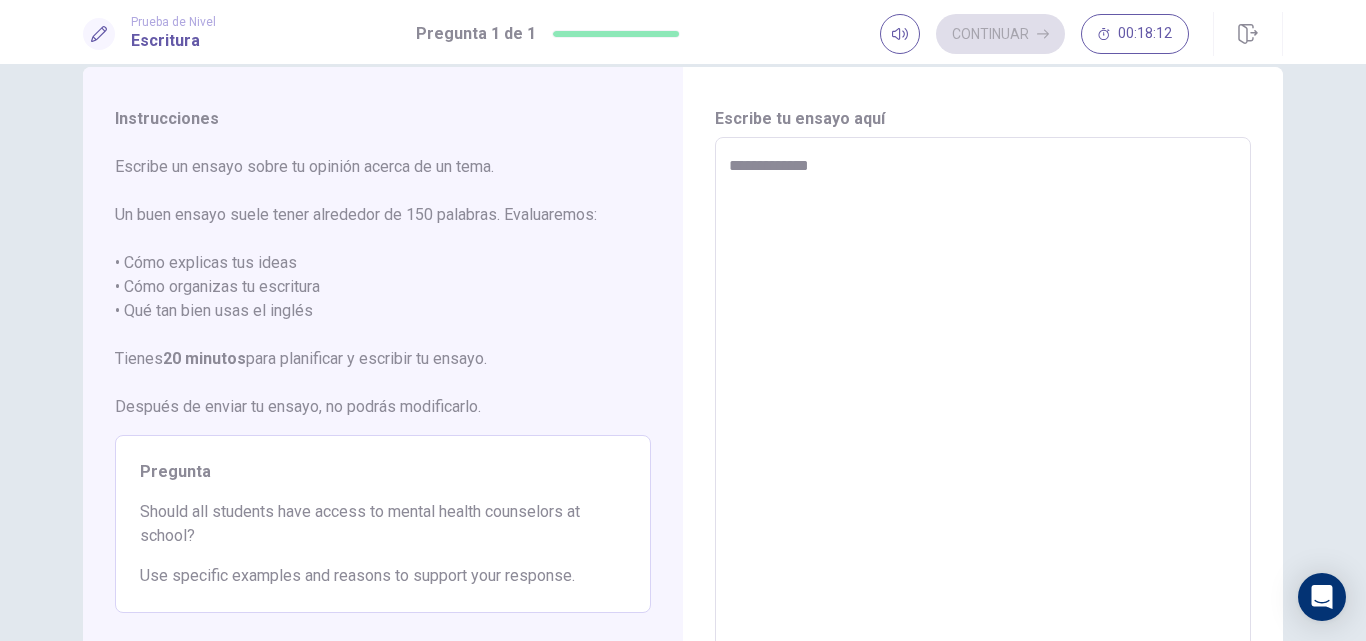 type on "*" 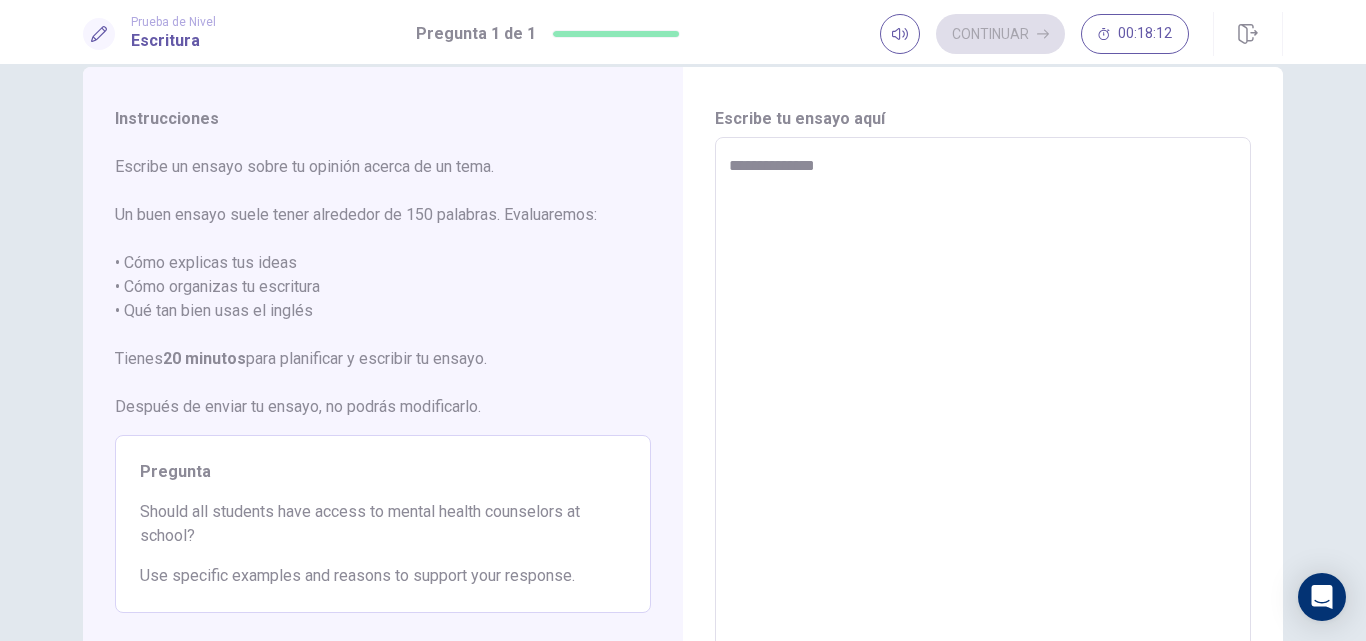 type on "*" 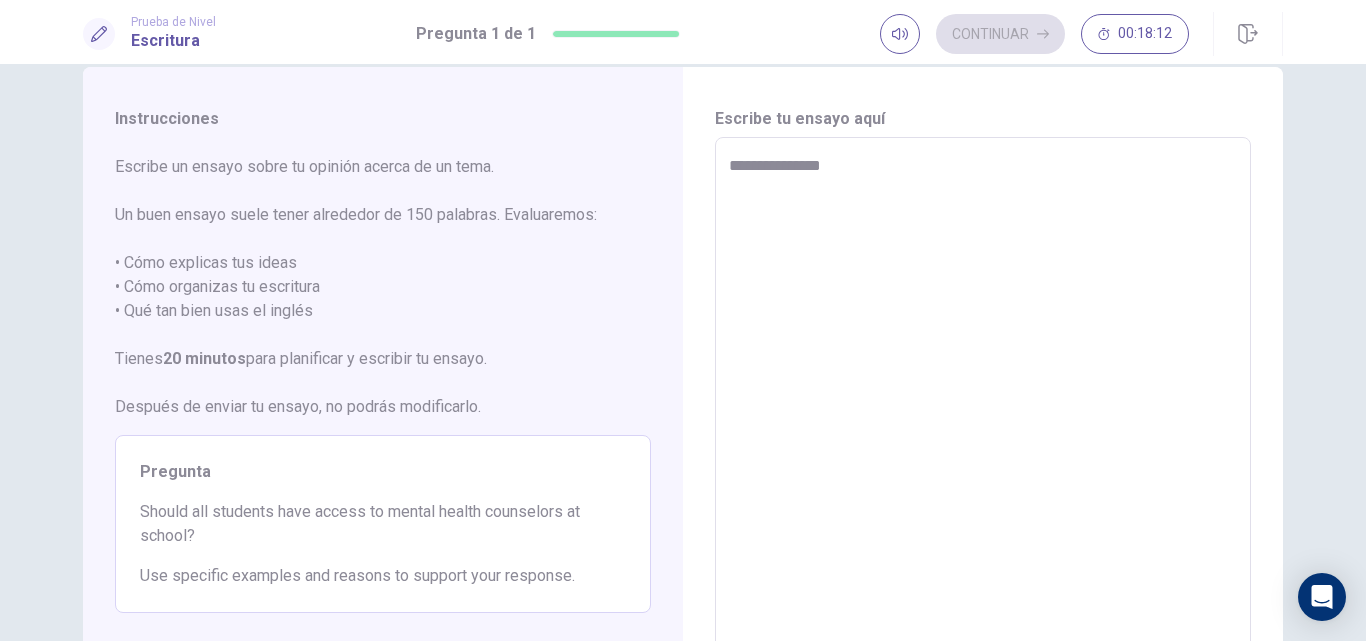 type on "*" 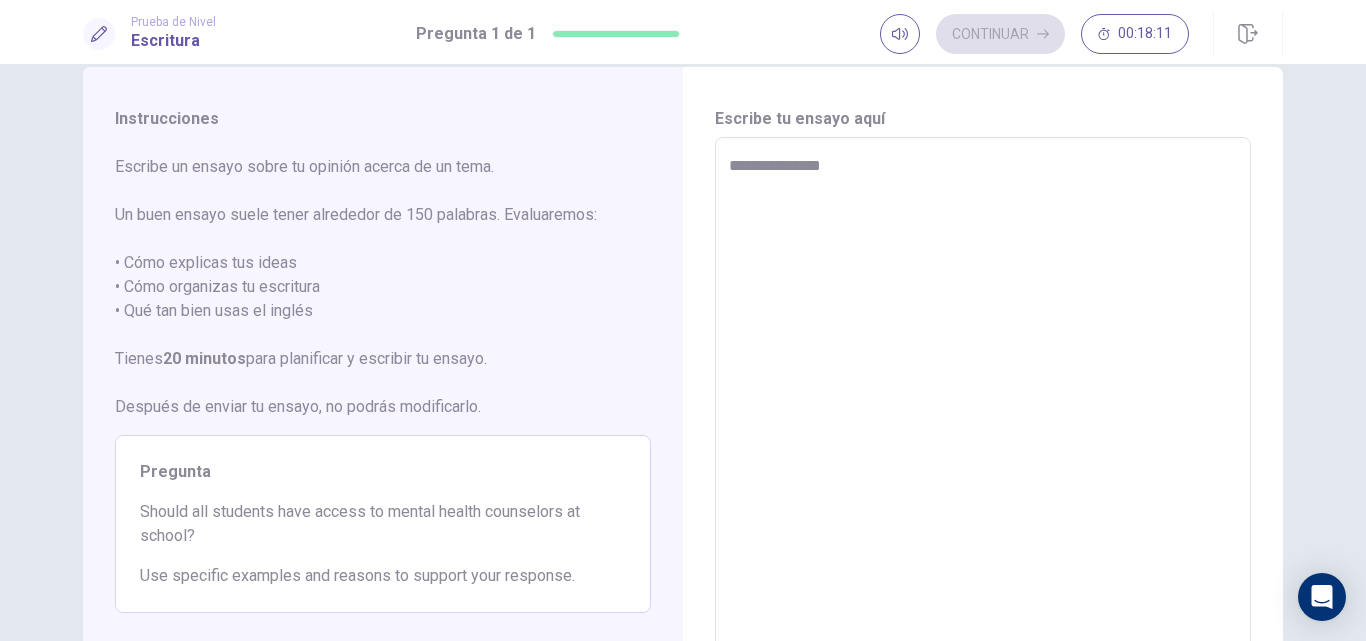 type on "**********" 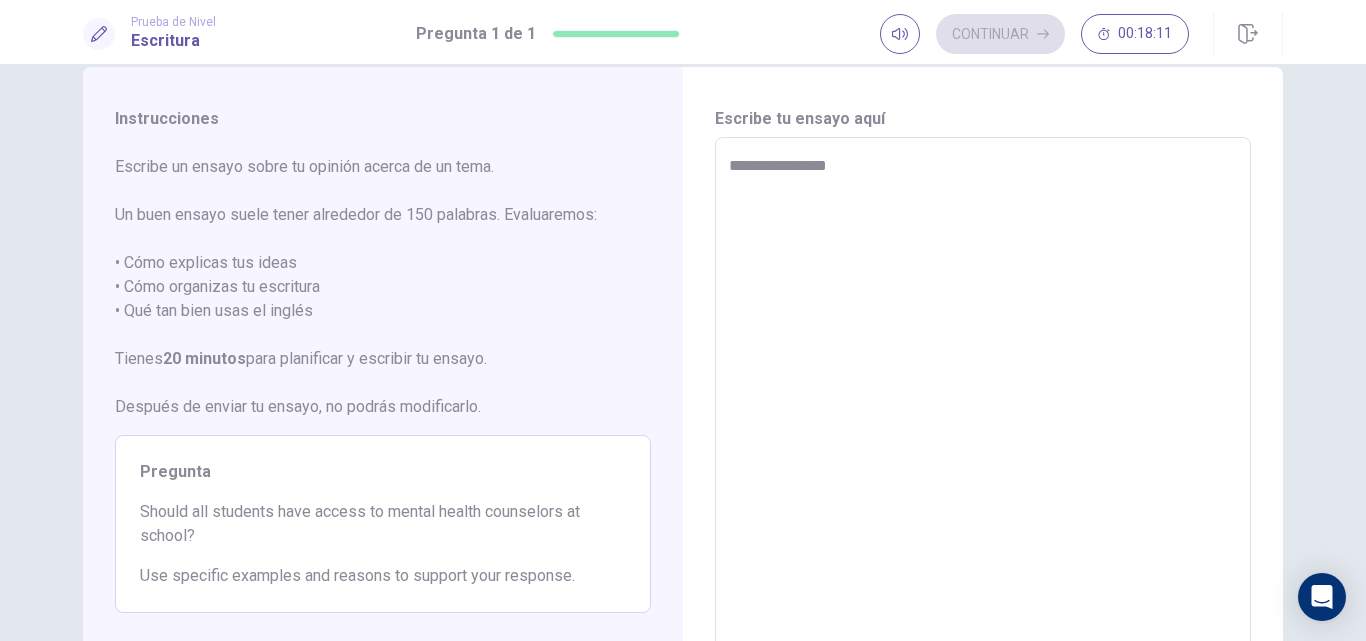 type on "*" 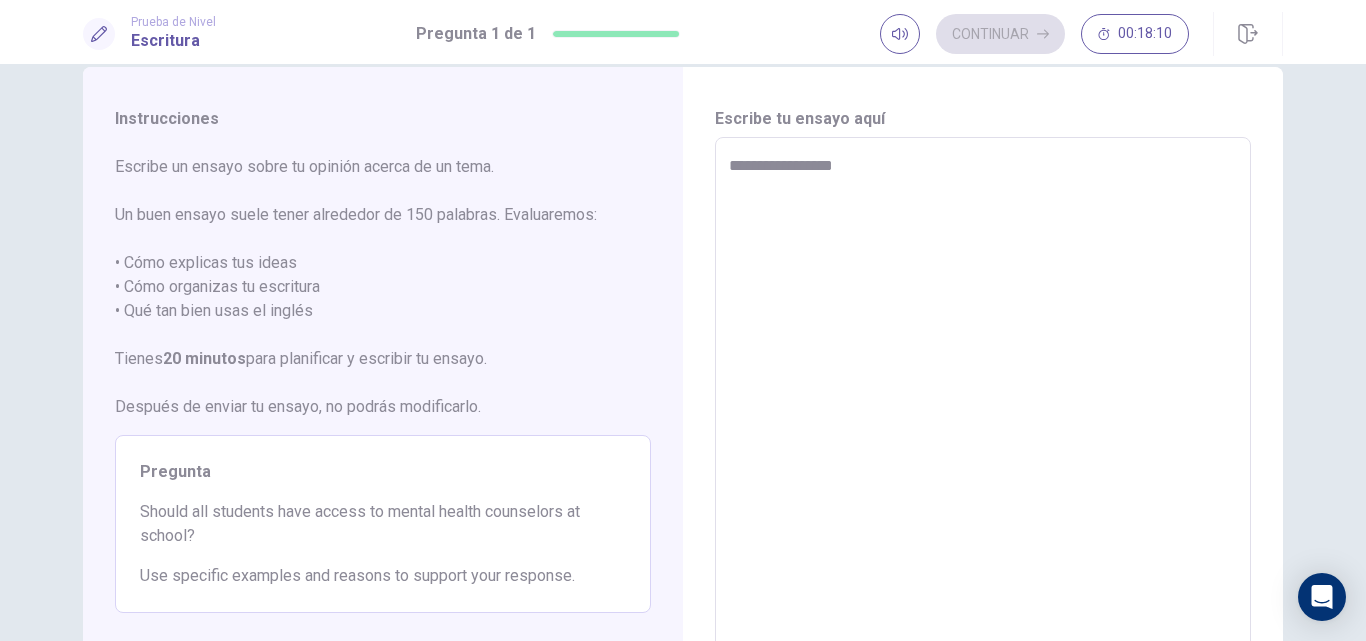 type on "*" 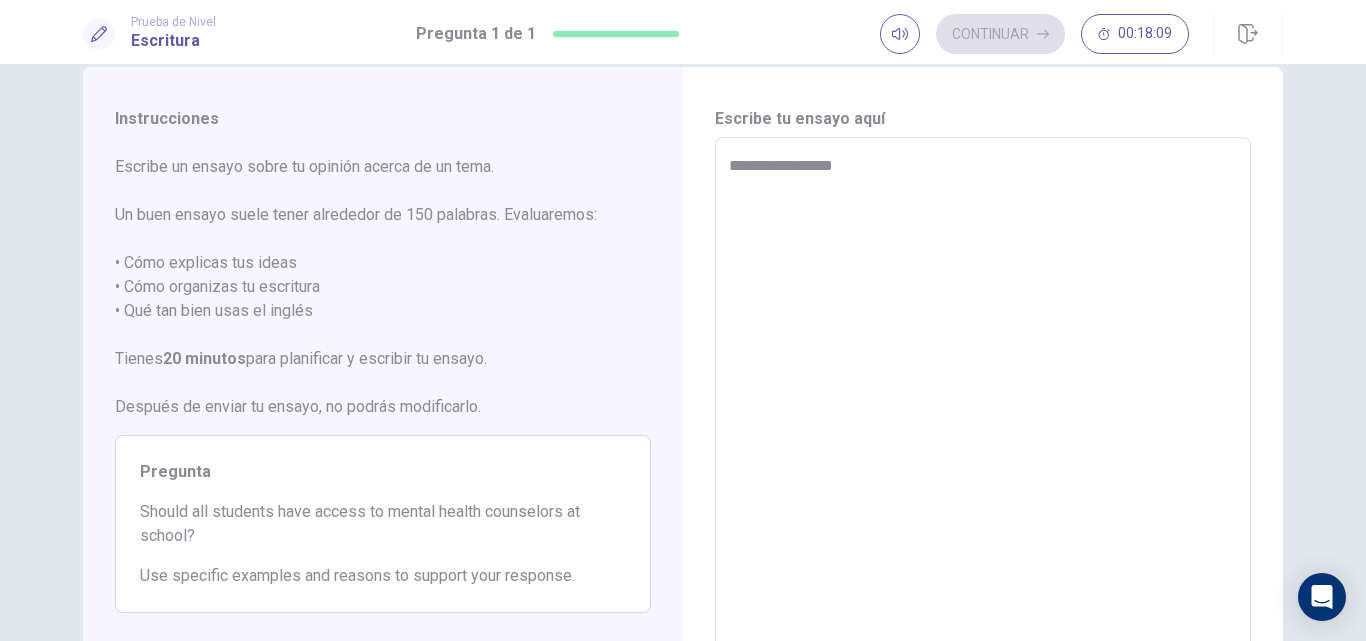 type on "**********" 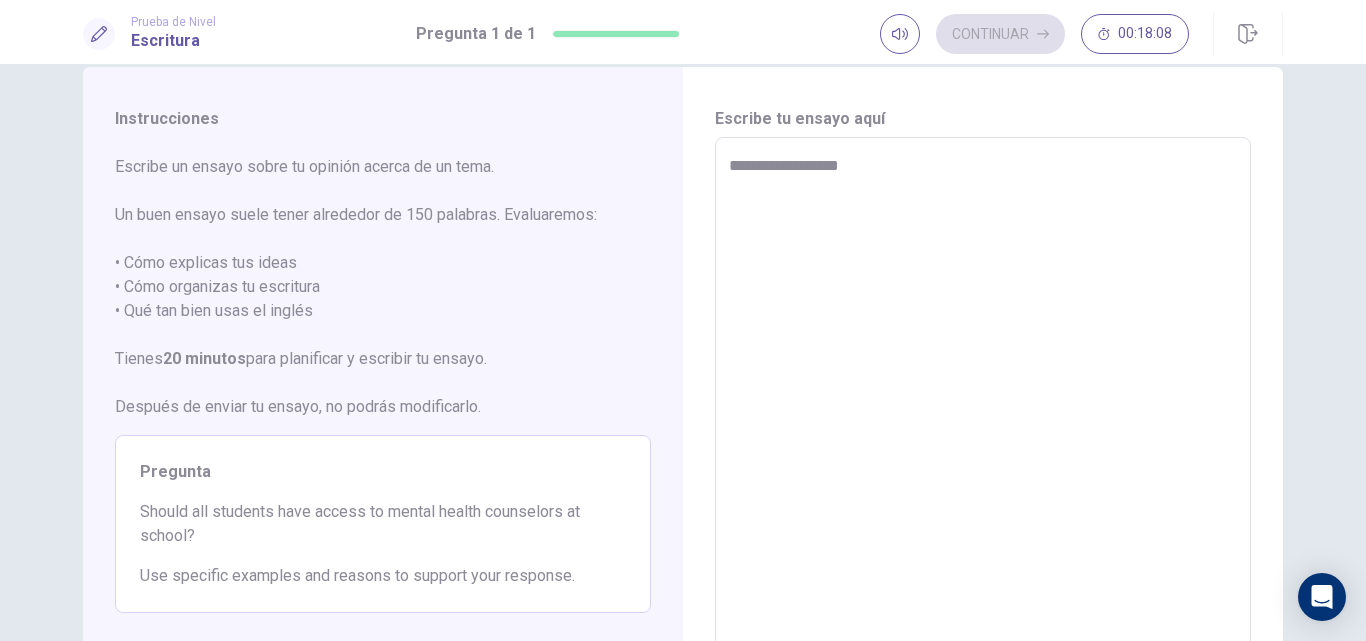 type on "*" 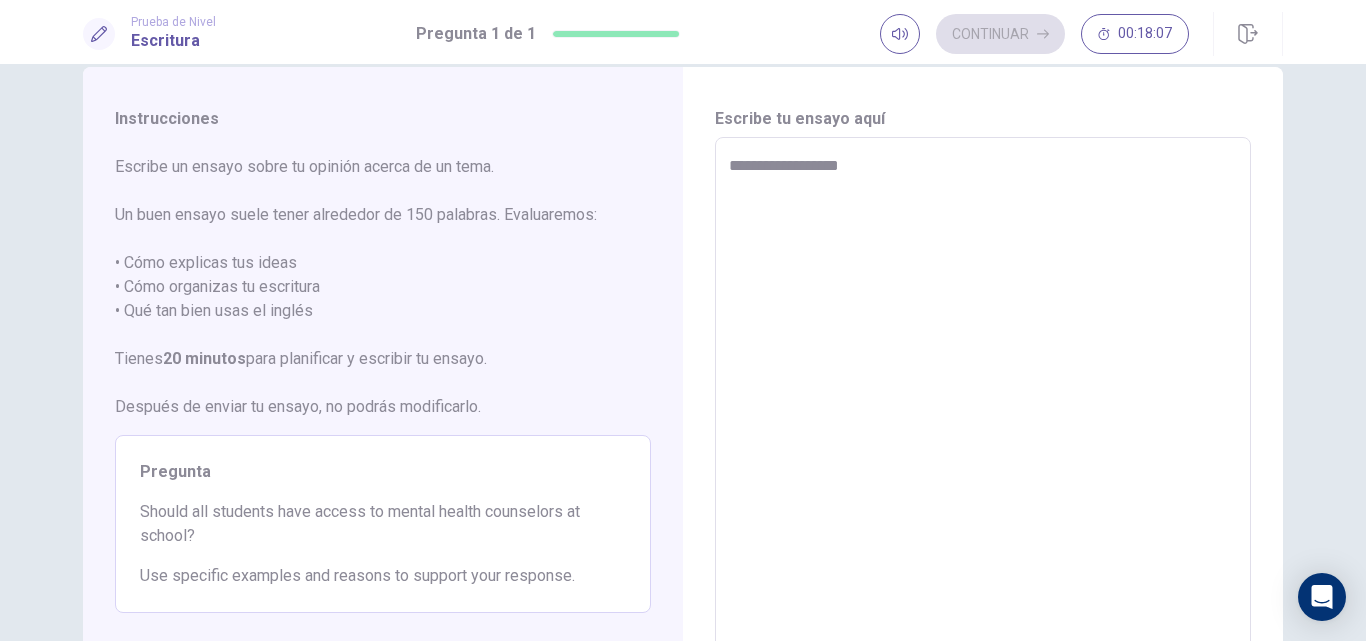 type on "**********" 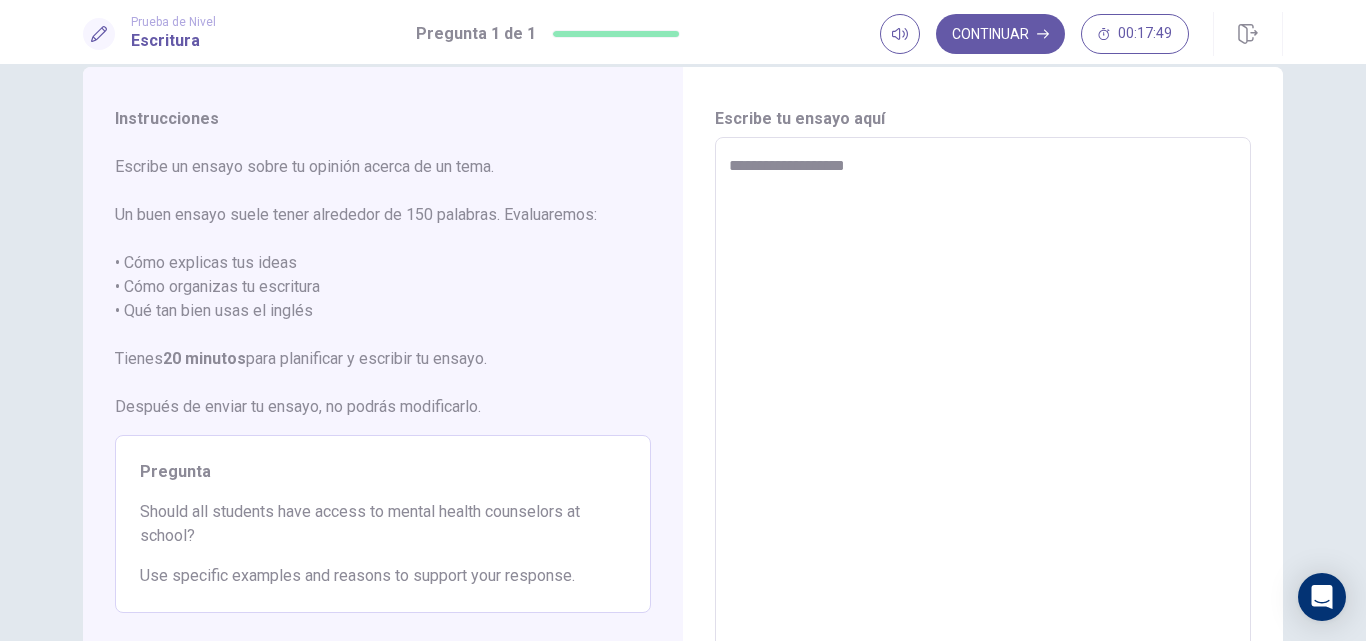 type on "*" 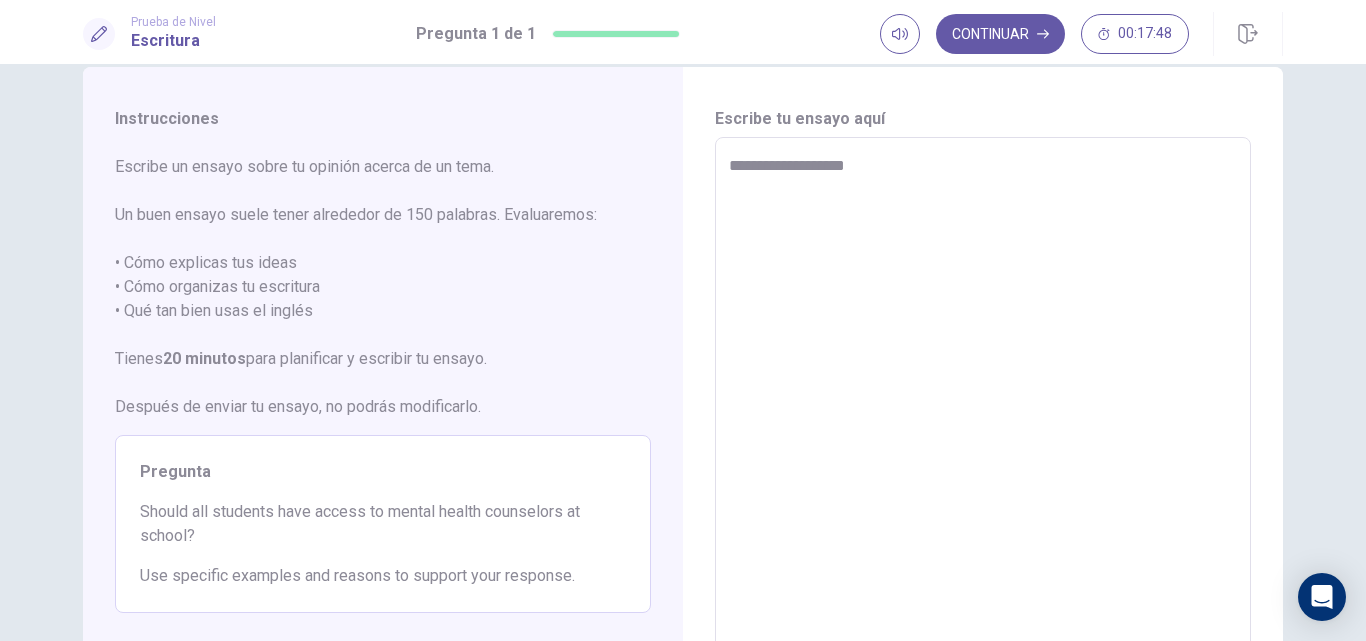 type on "**********" 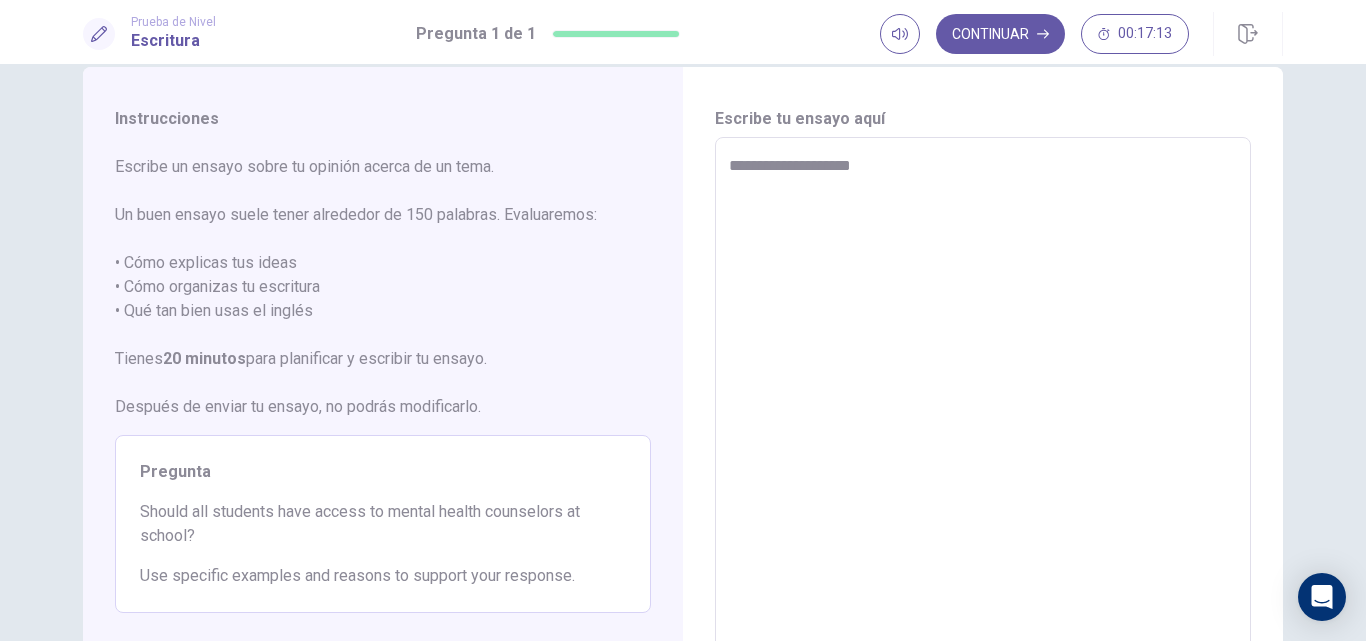 type on "*" 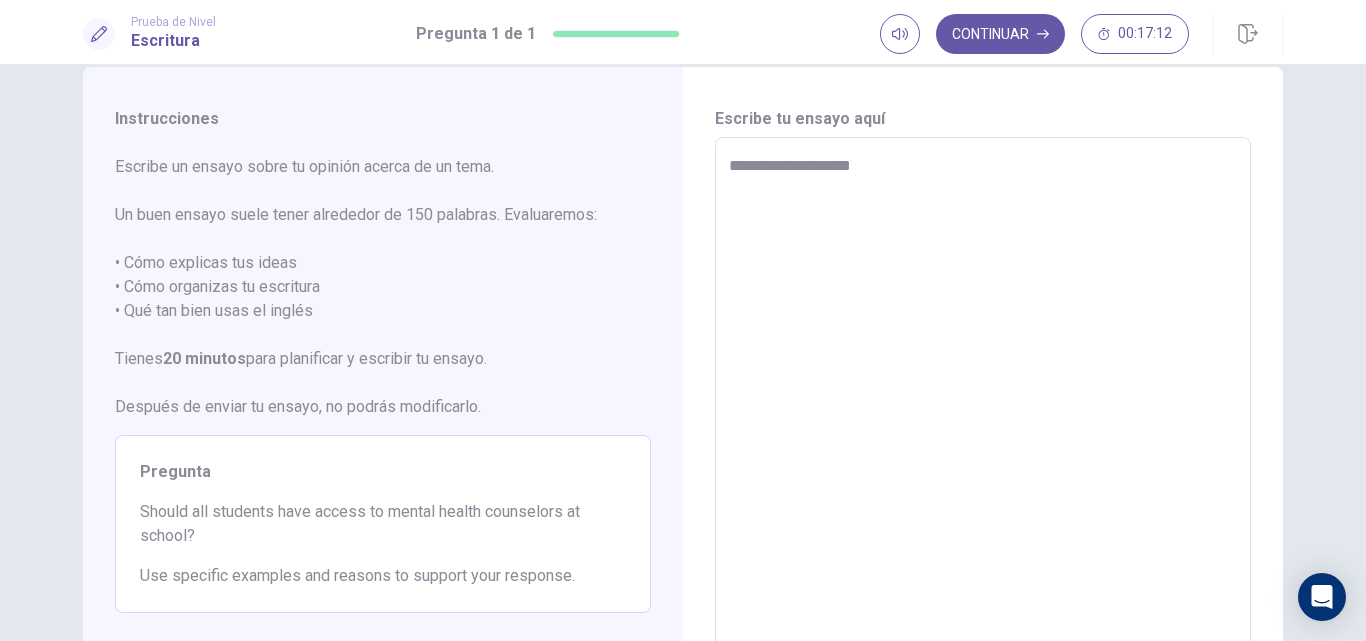 type on "**********" 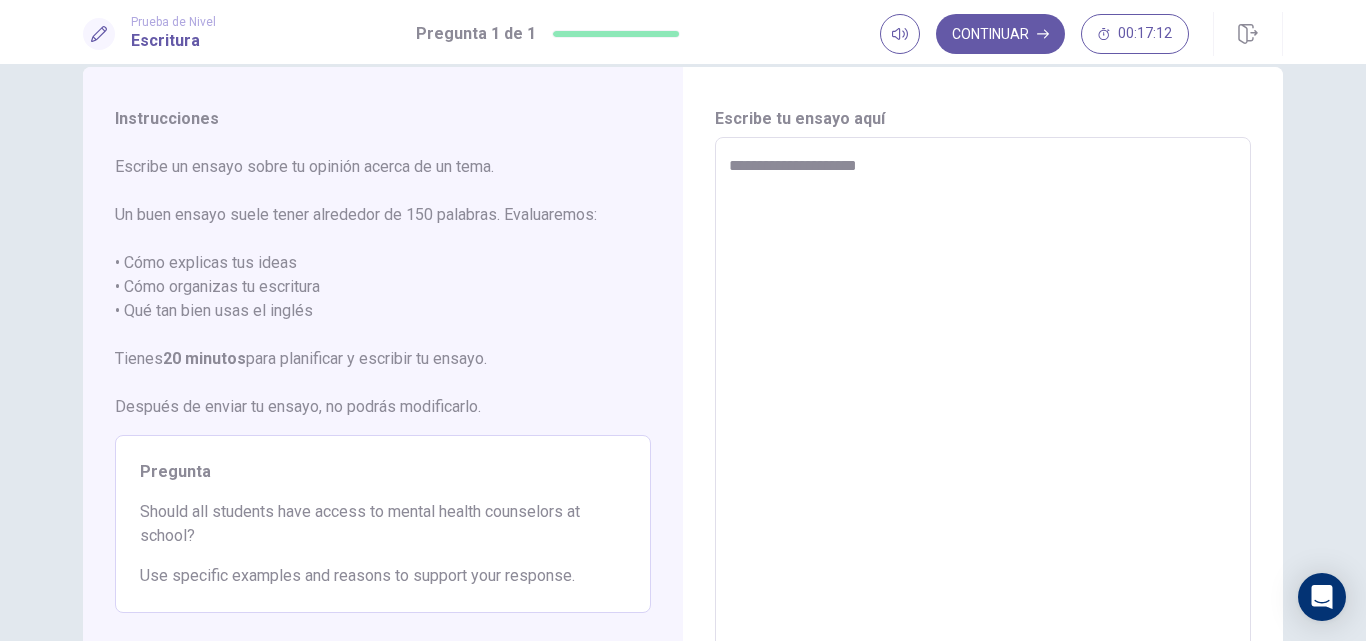 type on "*" 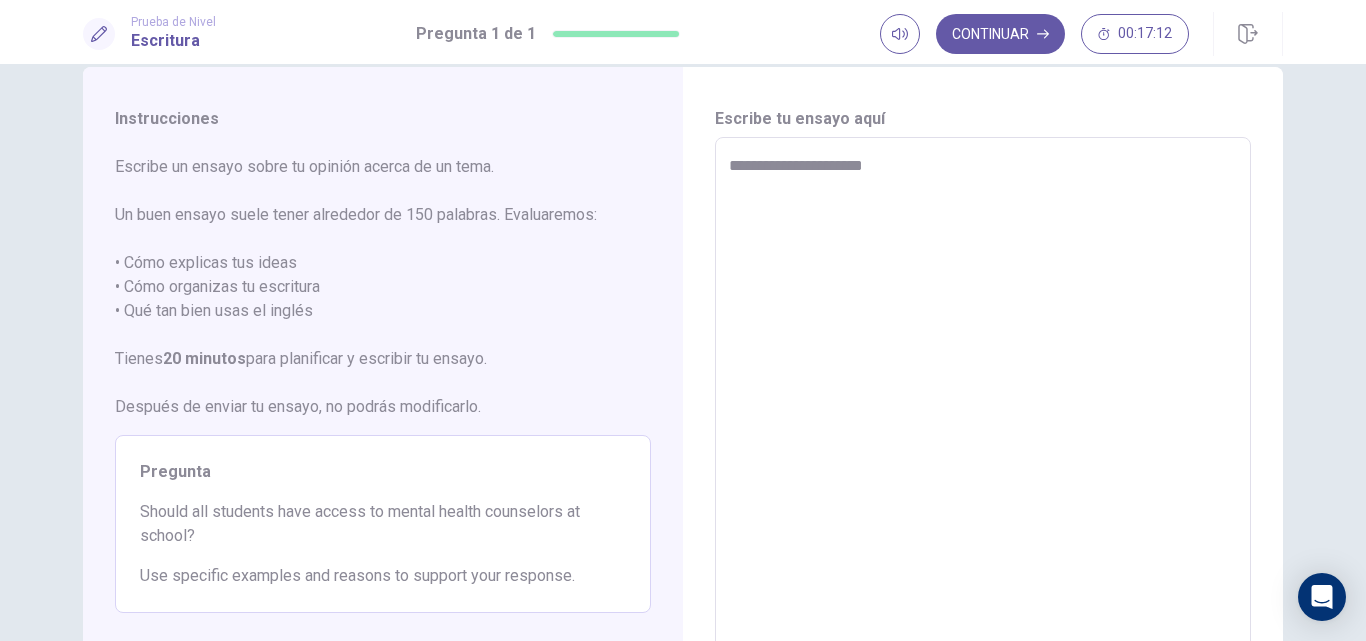 type on "*" 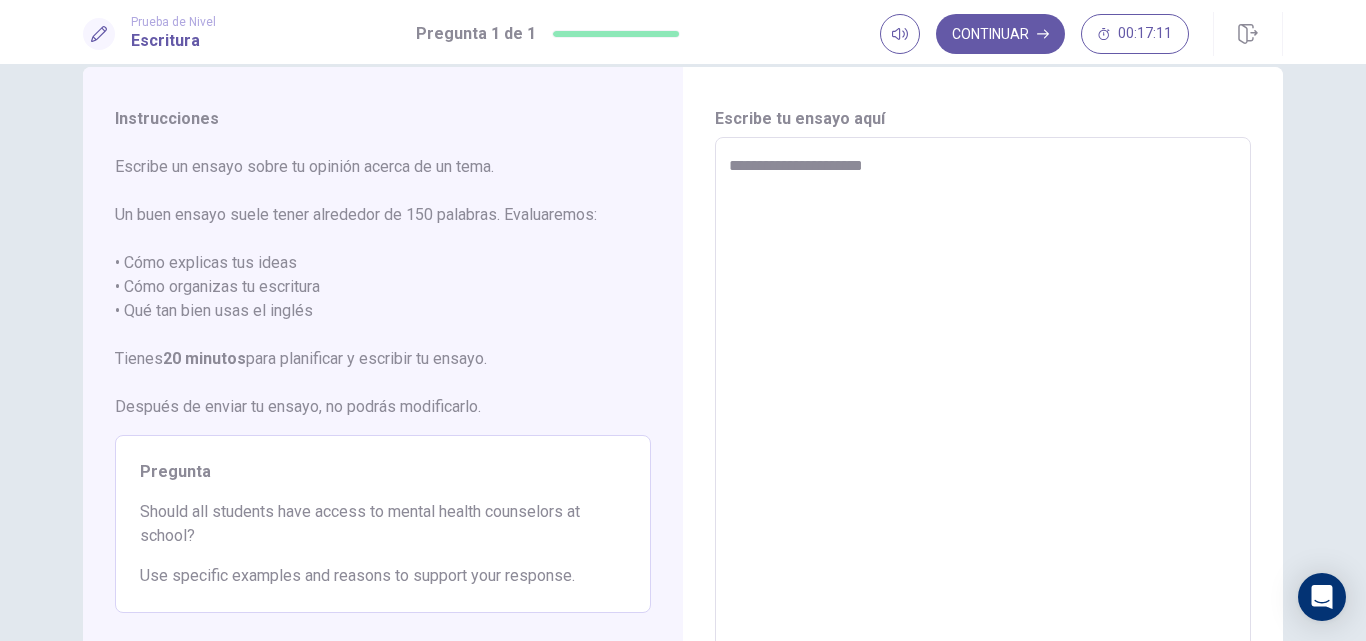 type on "**********" 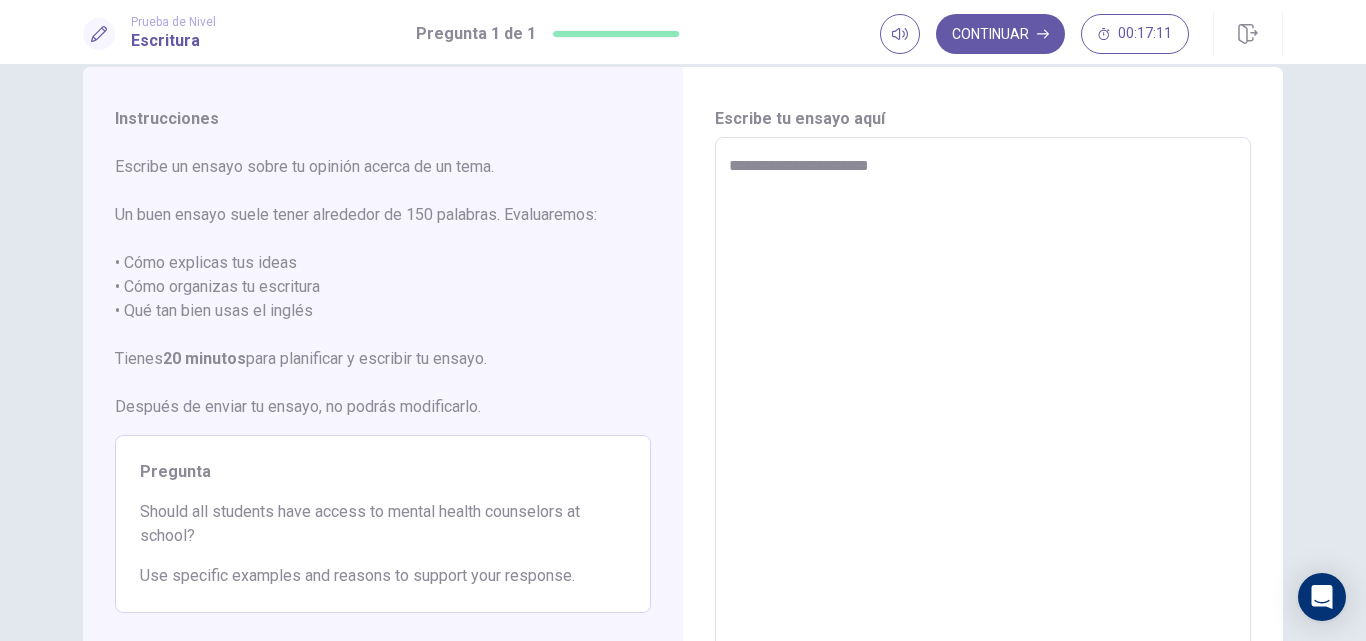 type on "*" 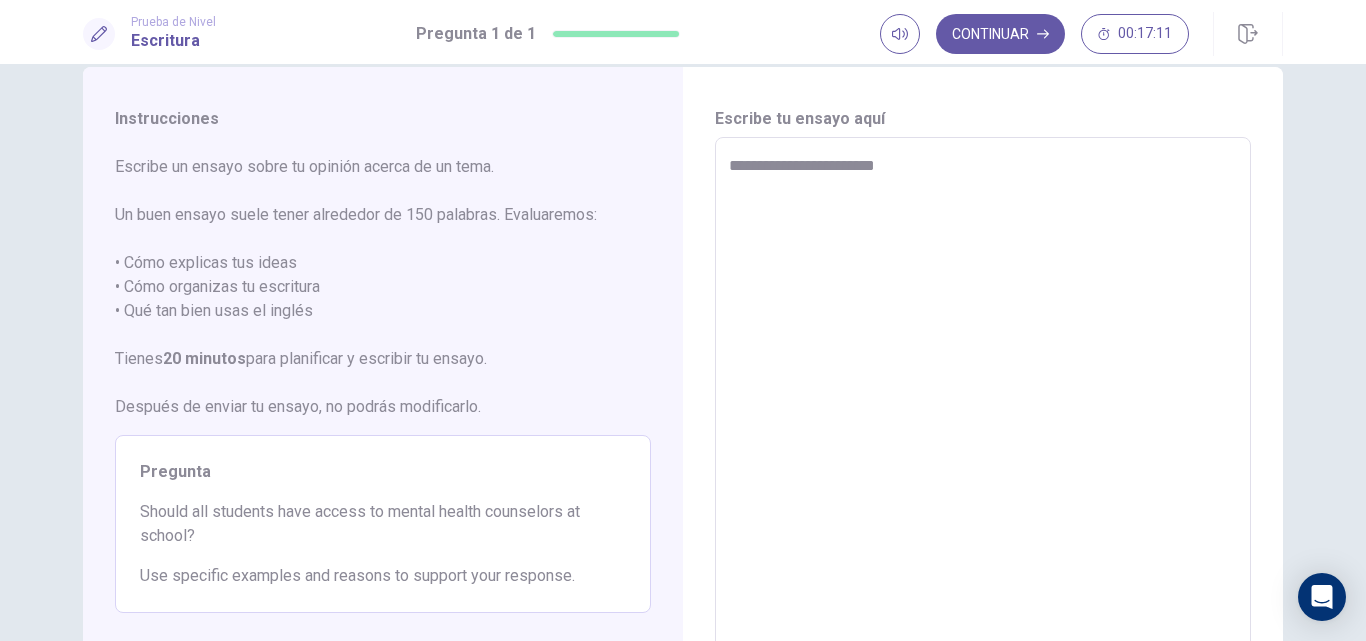 type on "*" 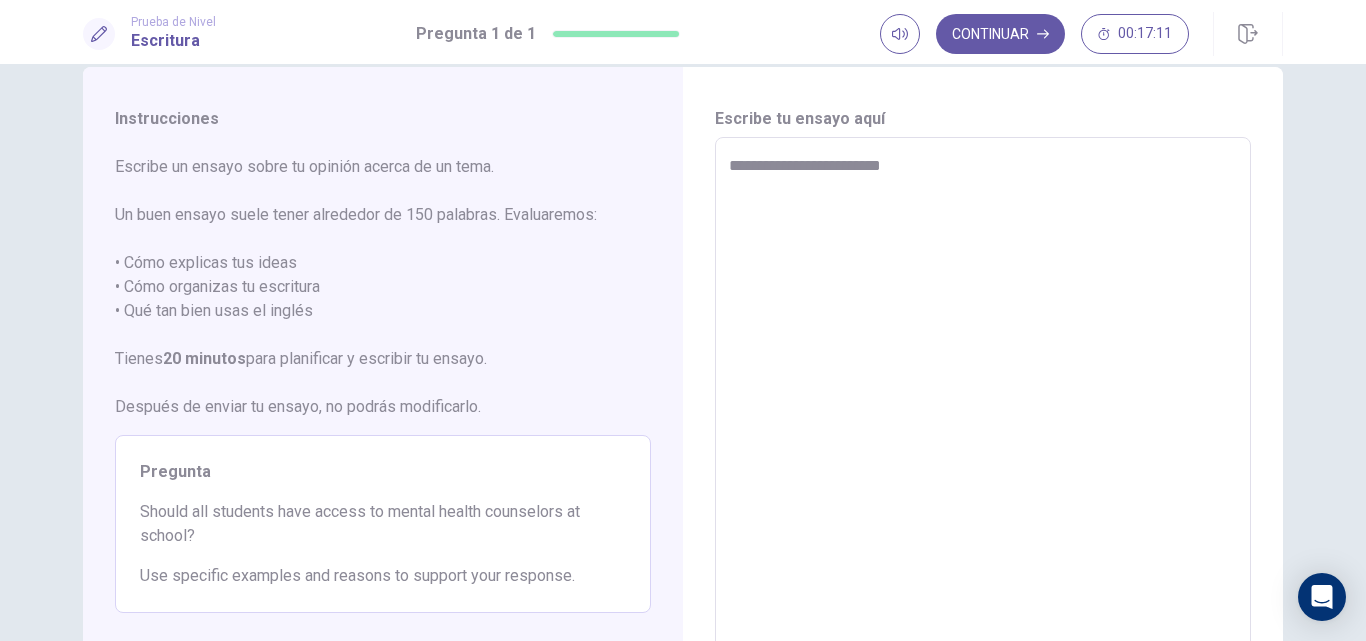 type on "*" 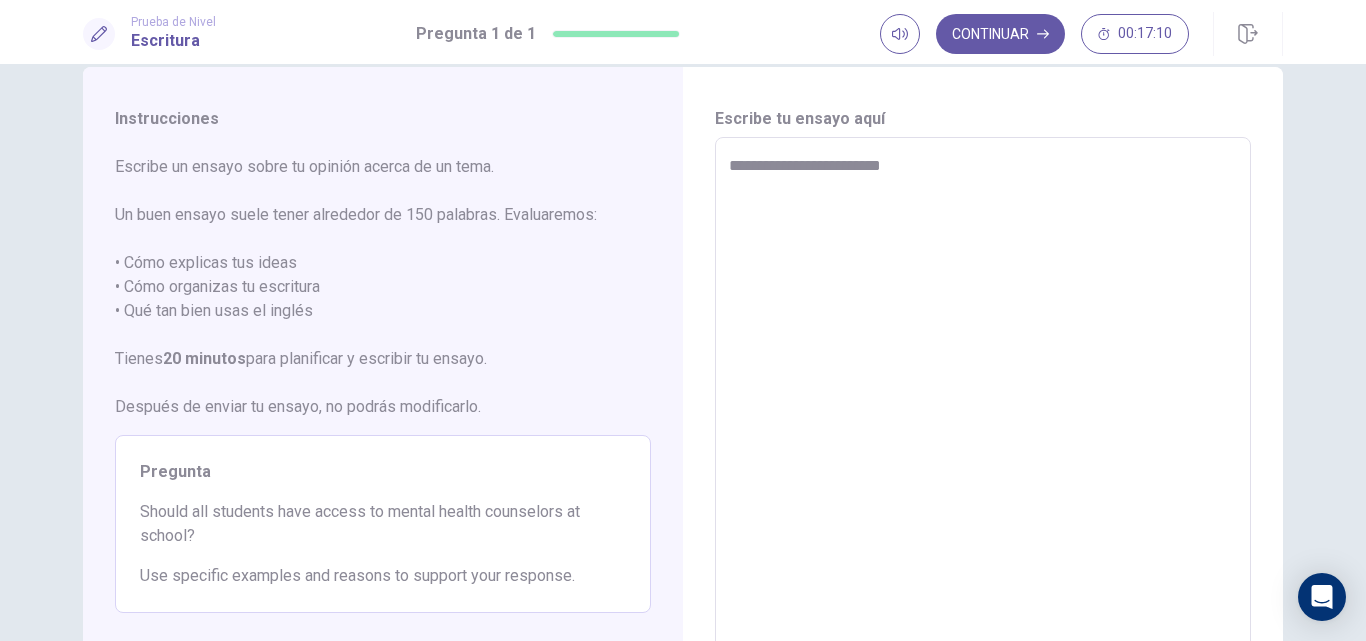 type on "**********" 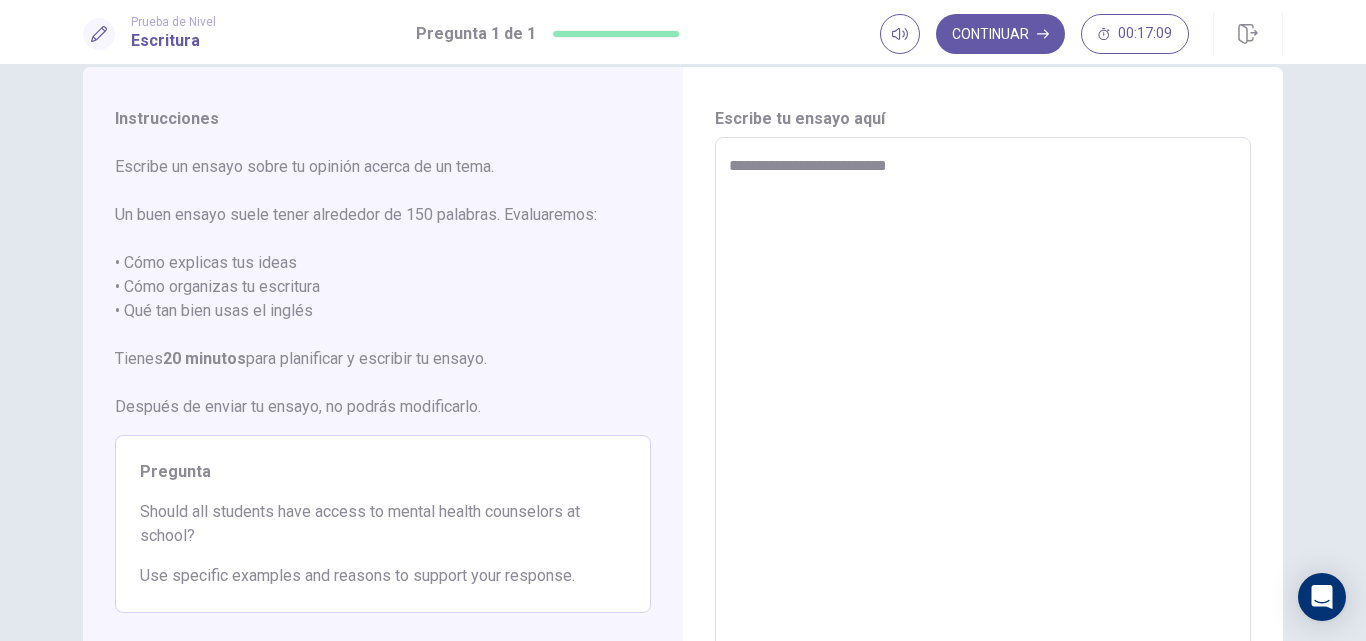 type on "*" 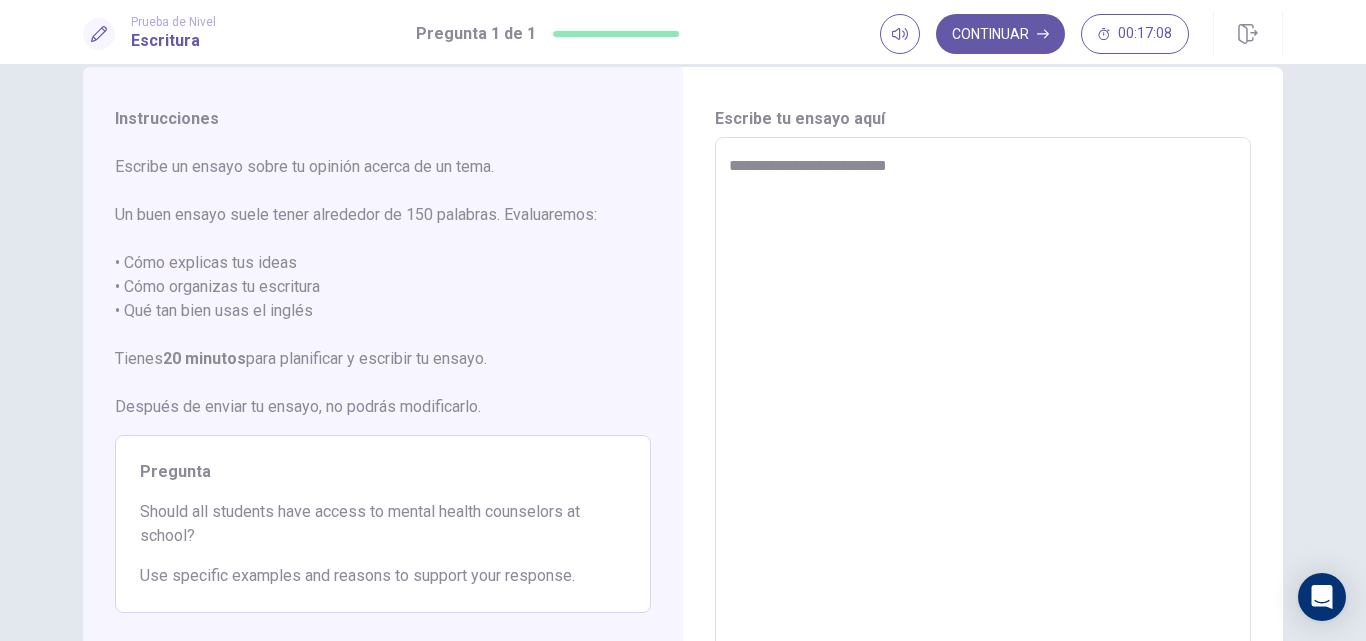 type on "**********" 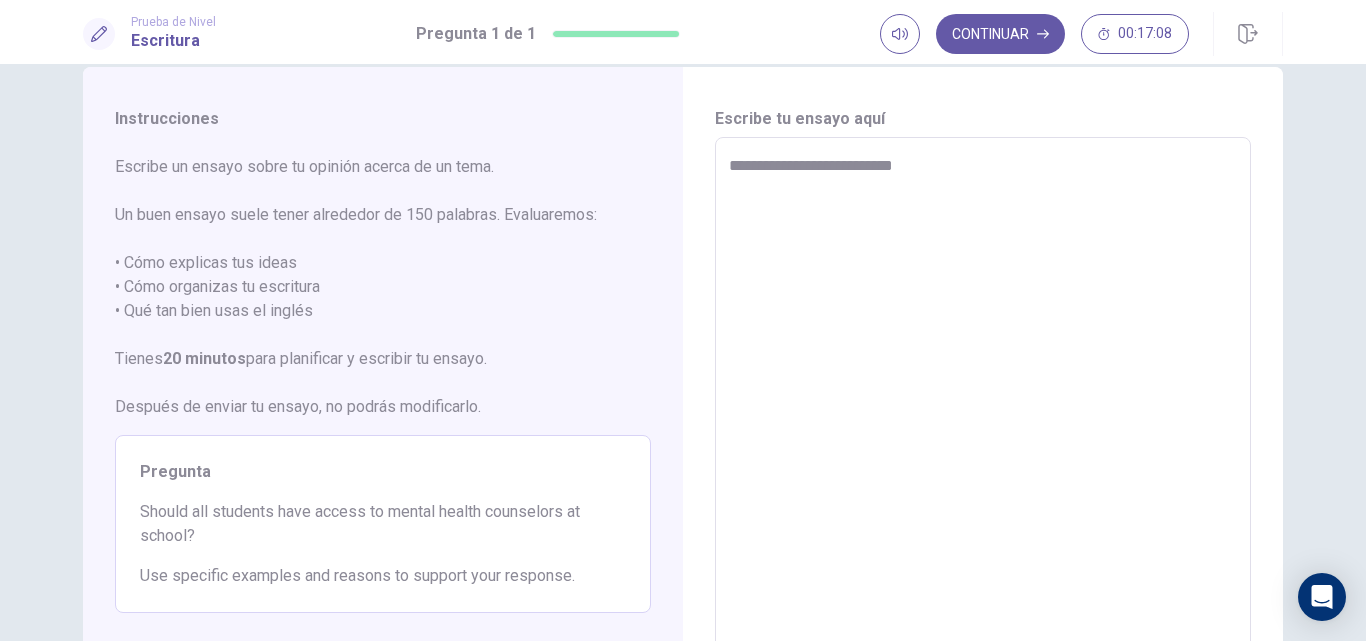 type on "*" 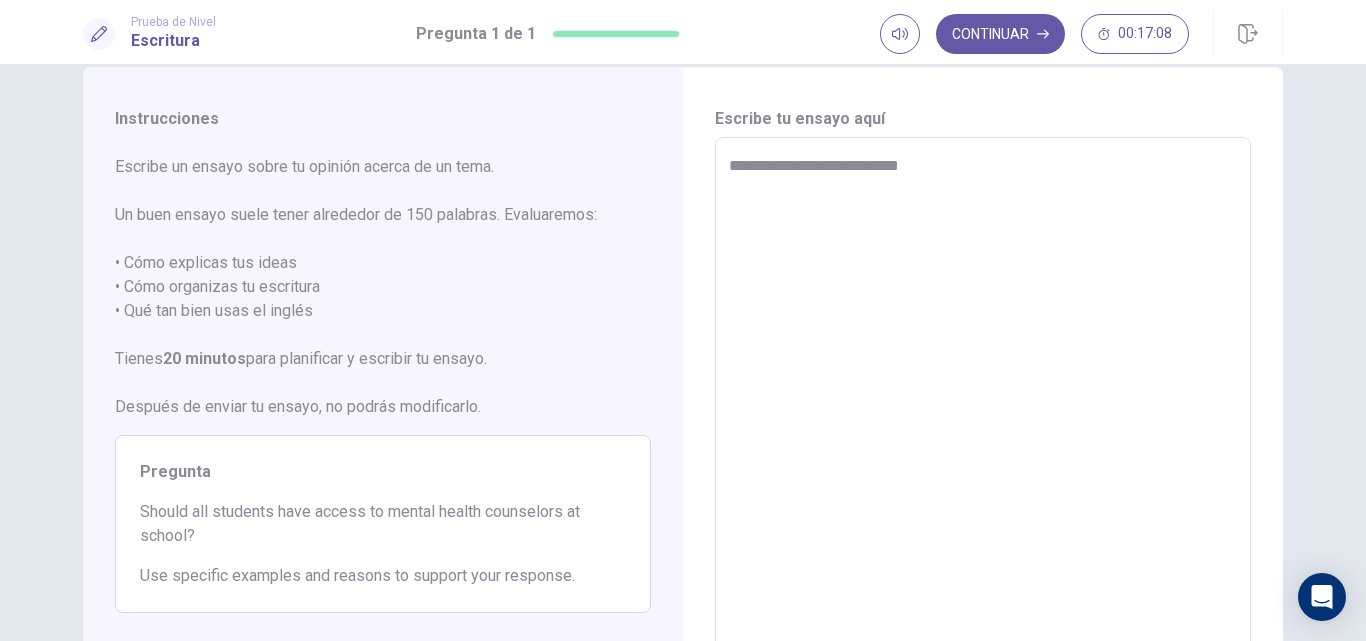 type on "*" 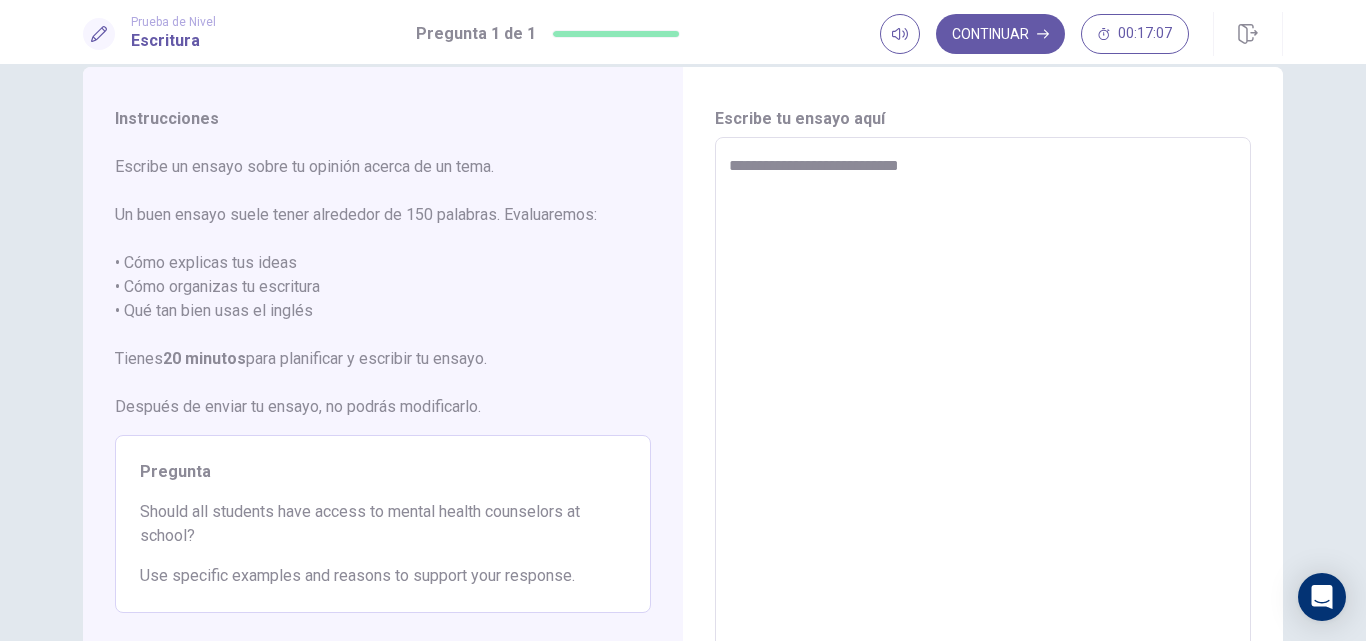 type on "**********" 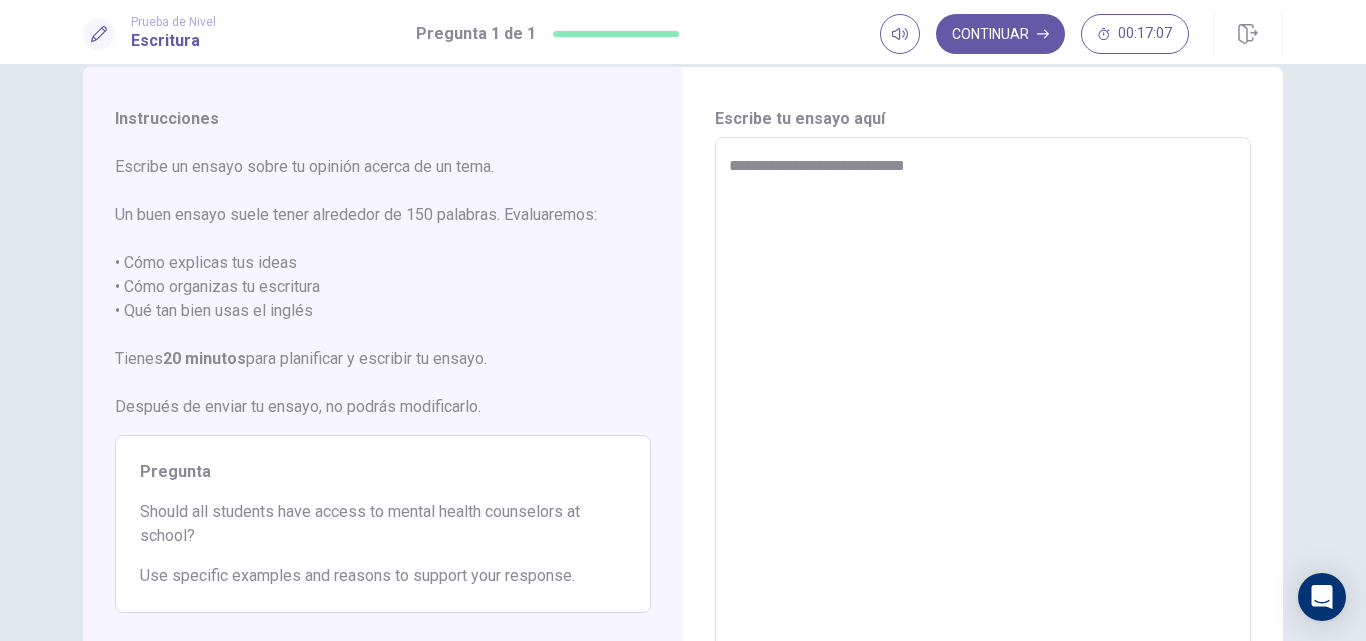 type on "*" 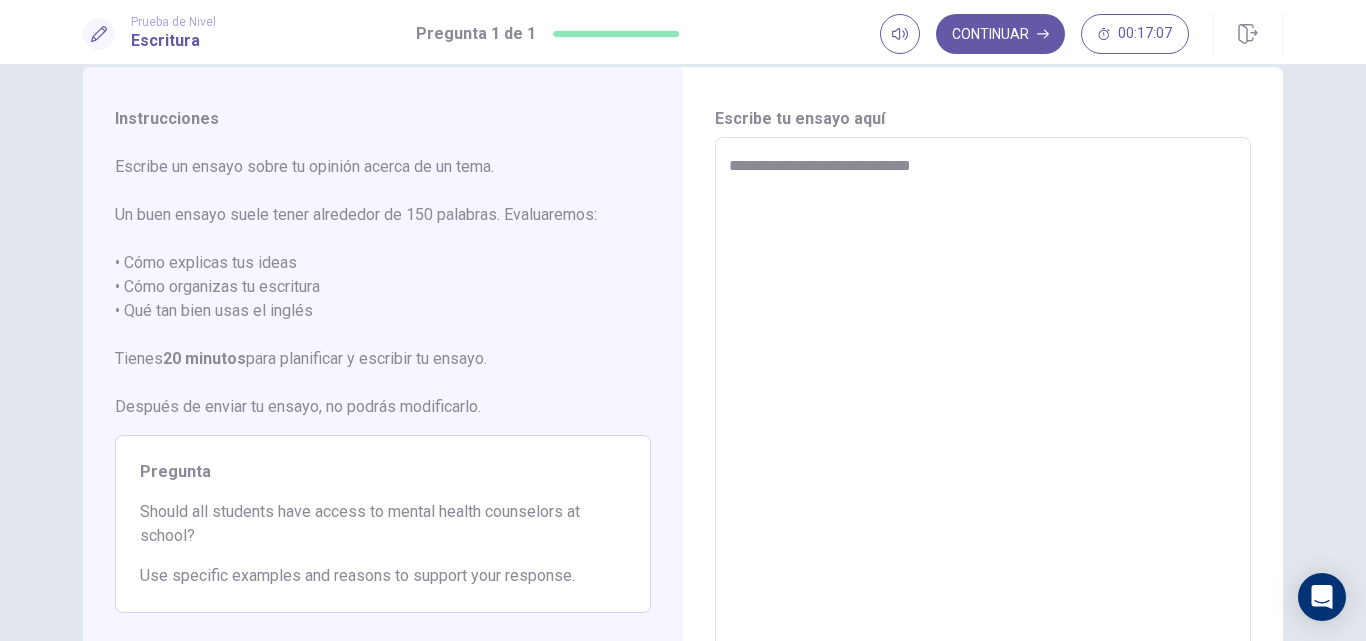 type on "*" 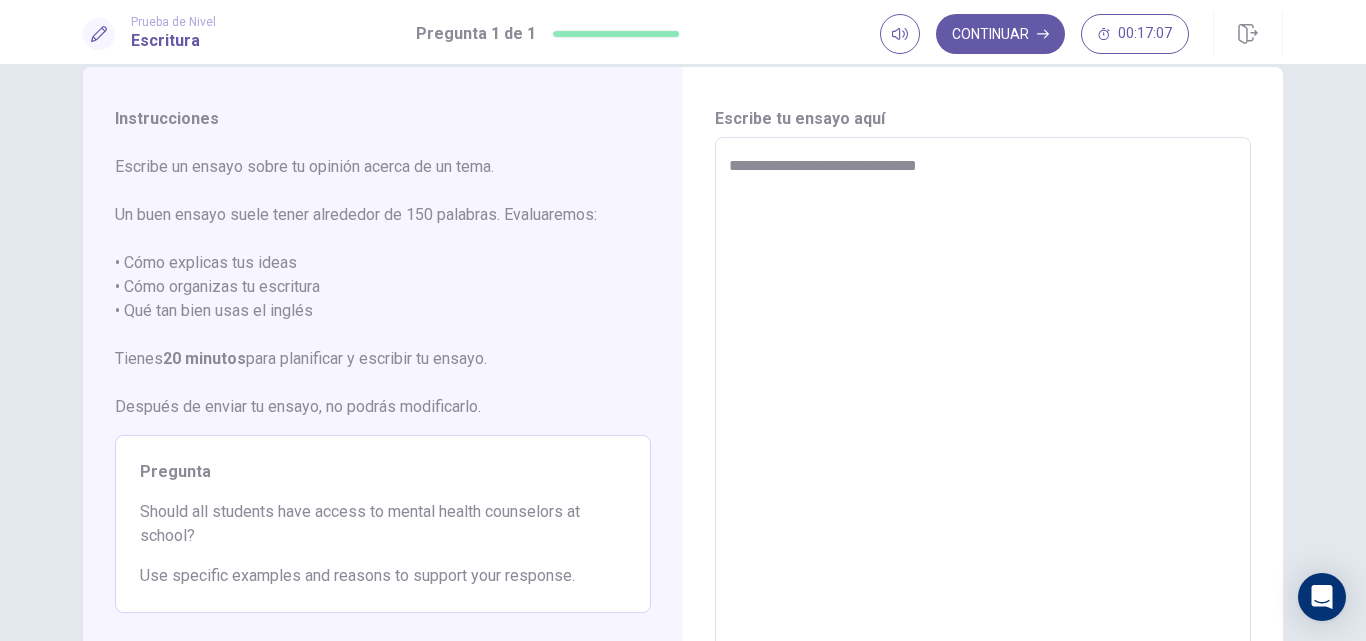 type on "*" 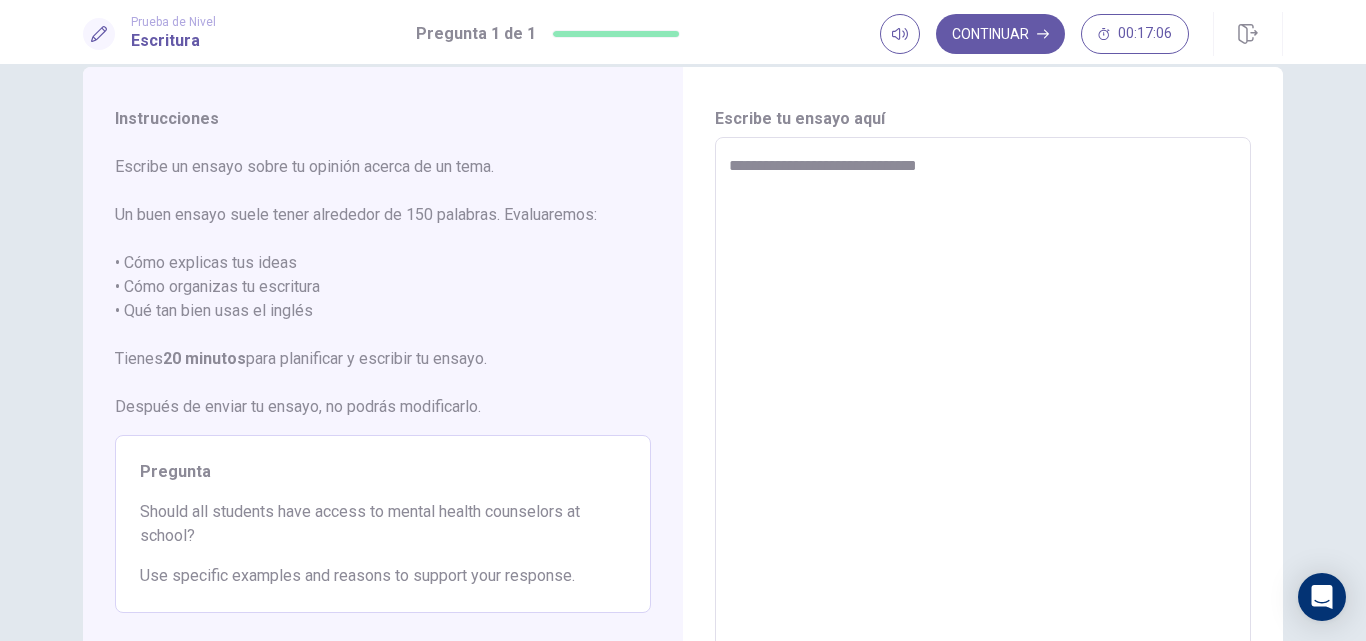 type on "**********" 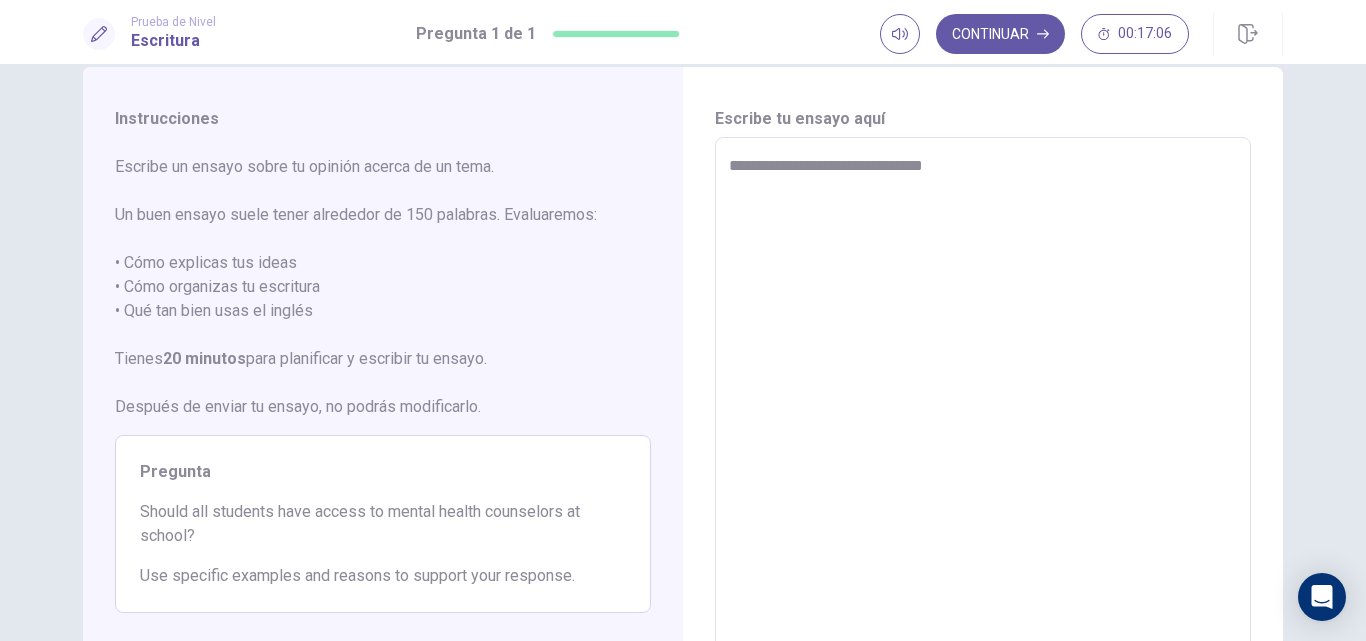 type on "*" 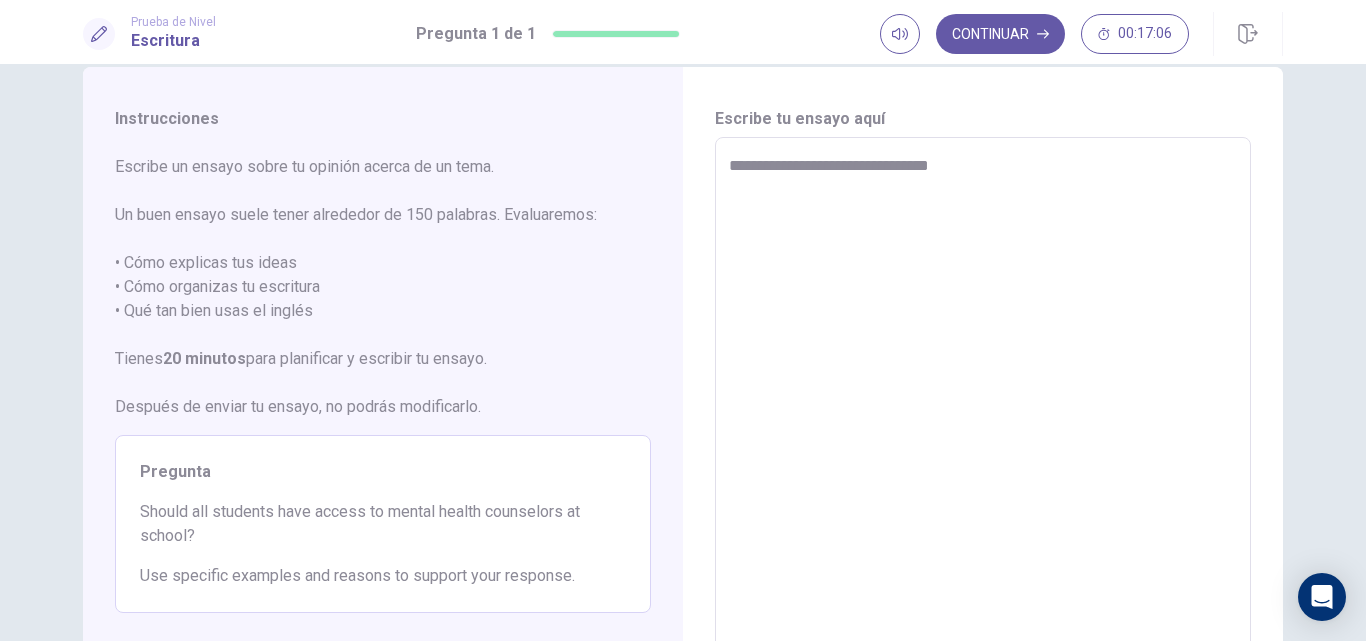 type on "*" 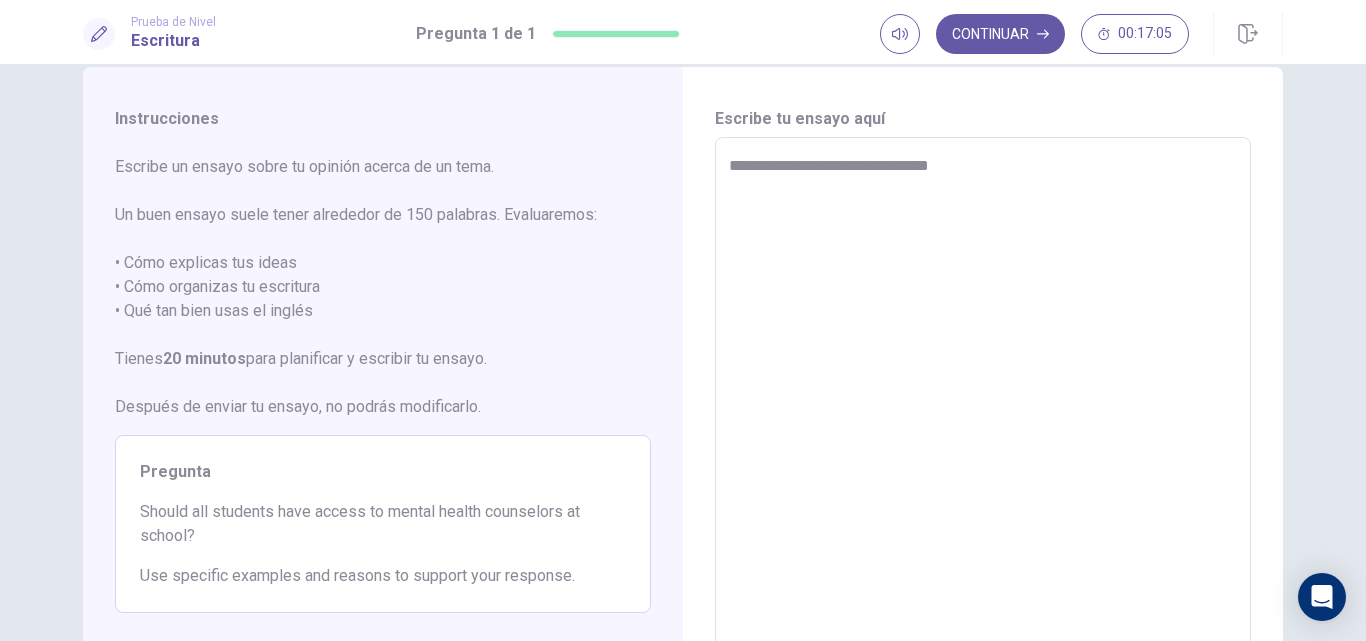 type on "**********" 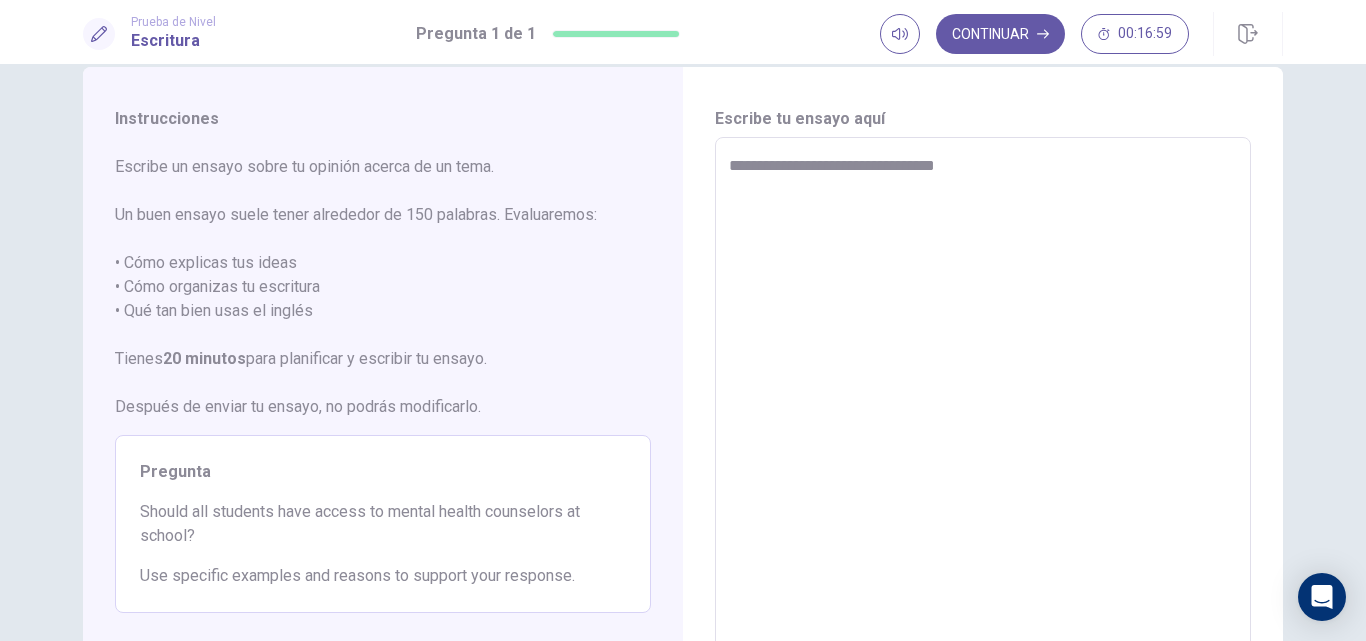 type on "*" 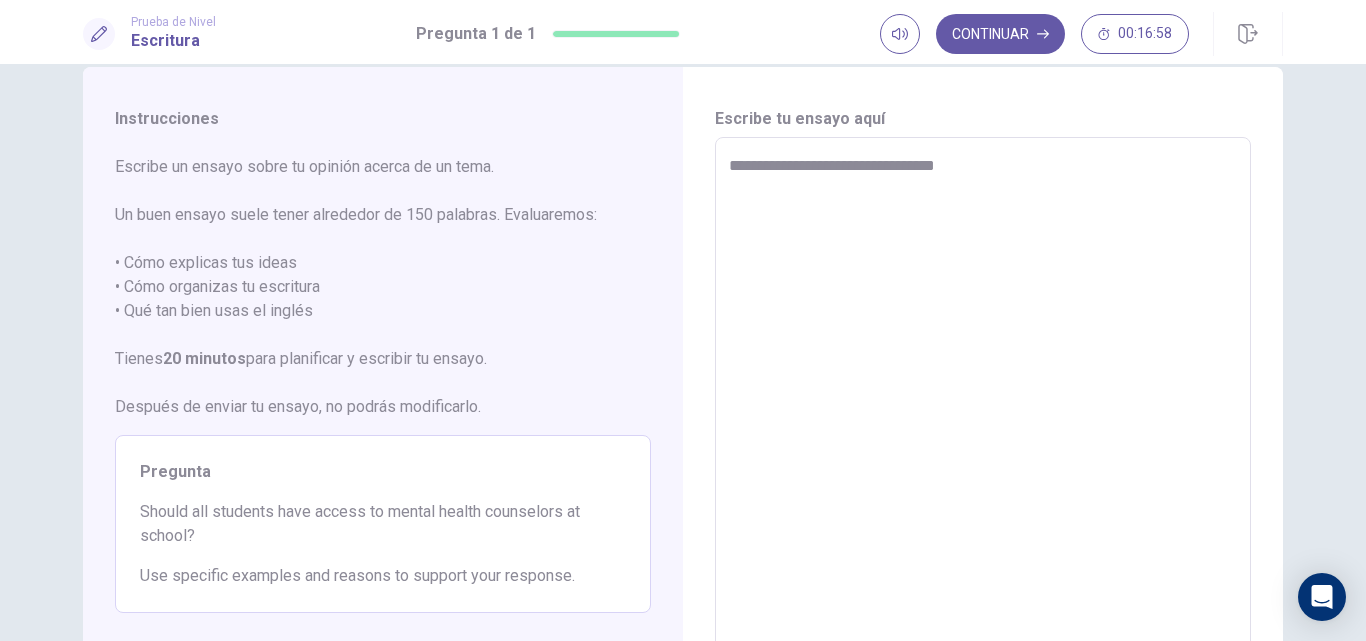 type on "**********" 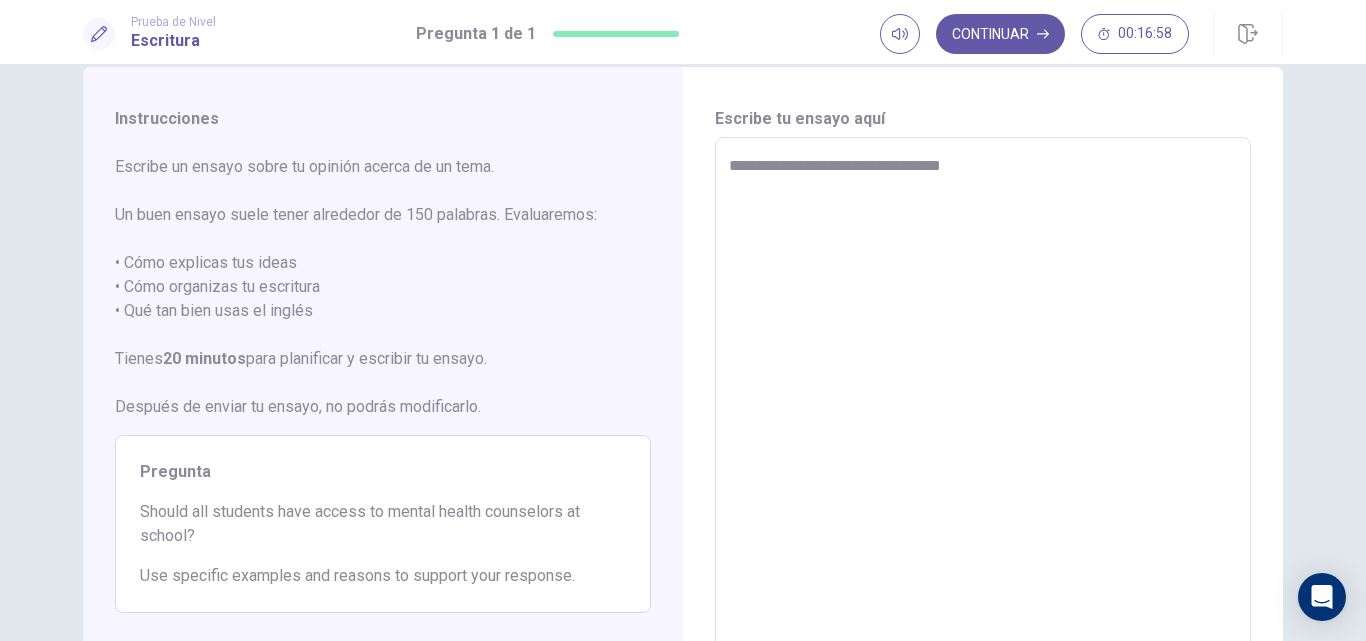 type on "*" 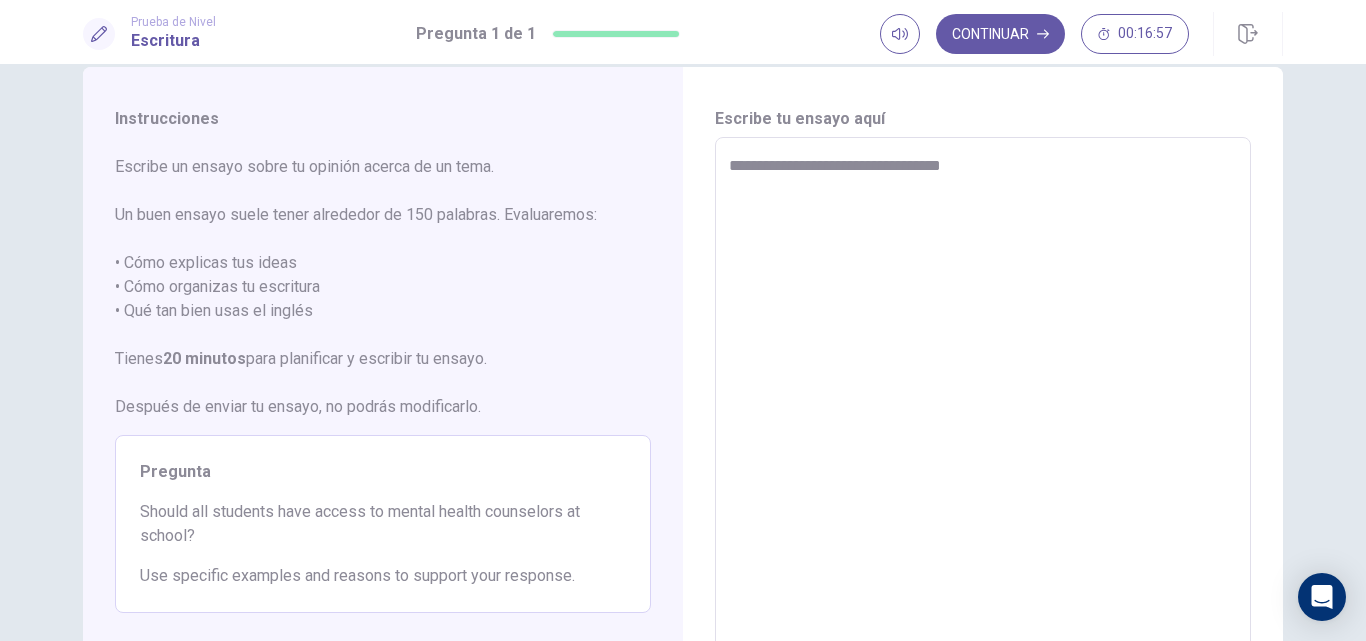 type on "**********" 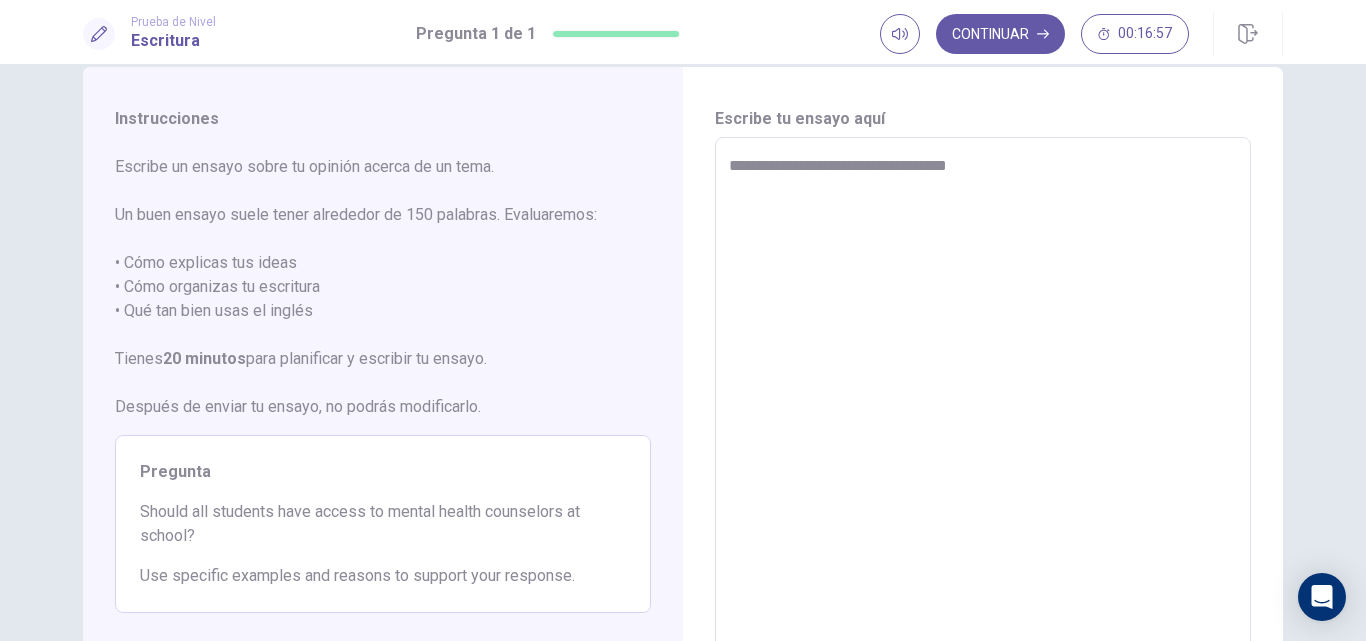 type on "*" 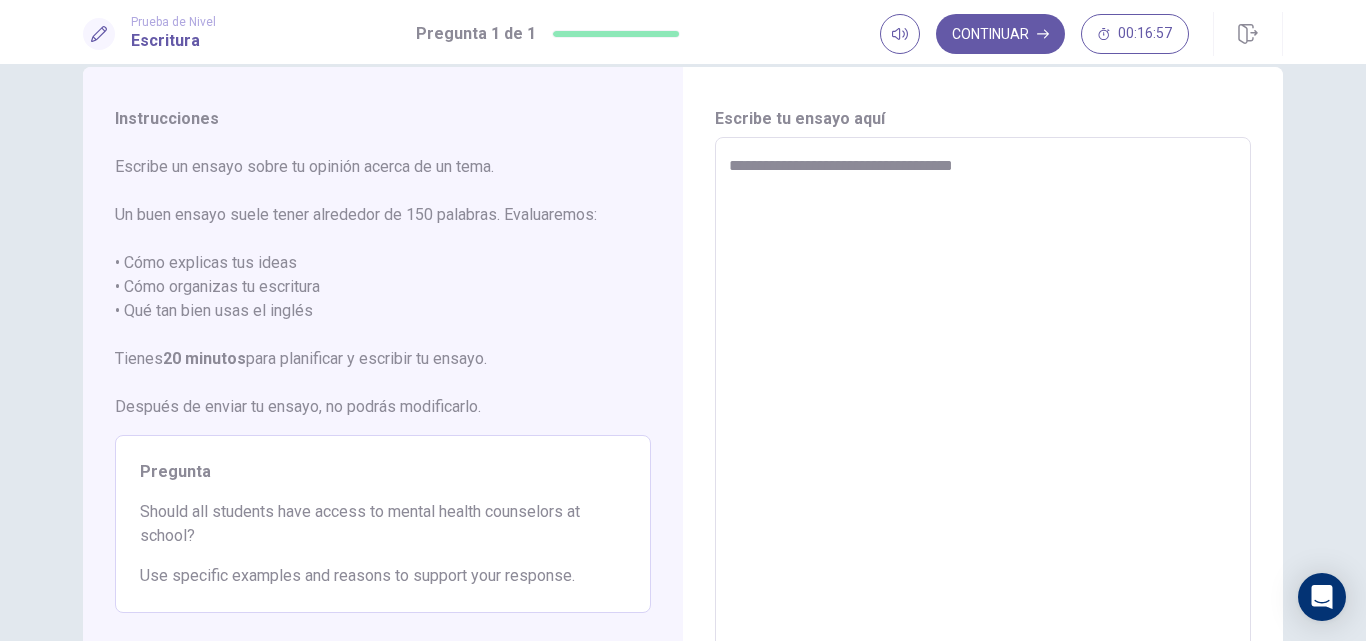 type on "*" 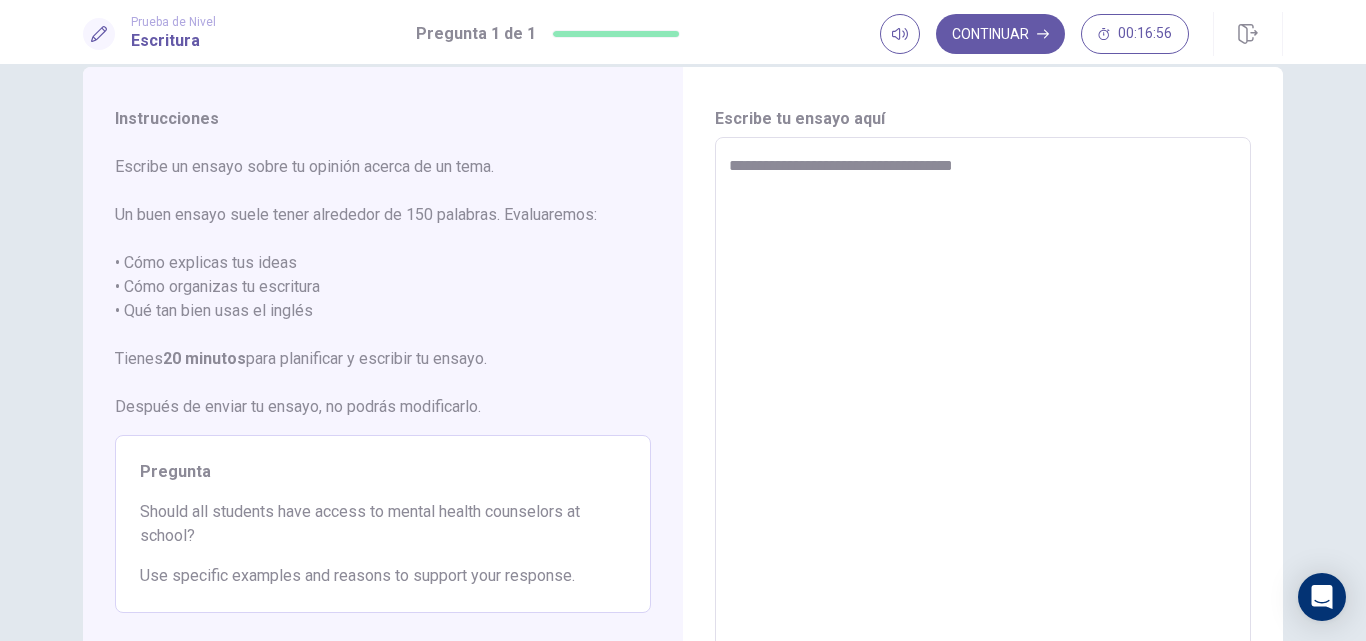 type on "**********" 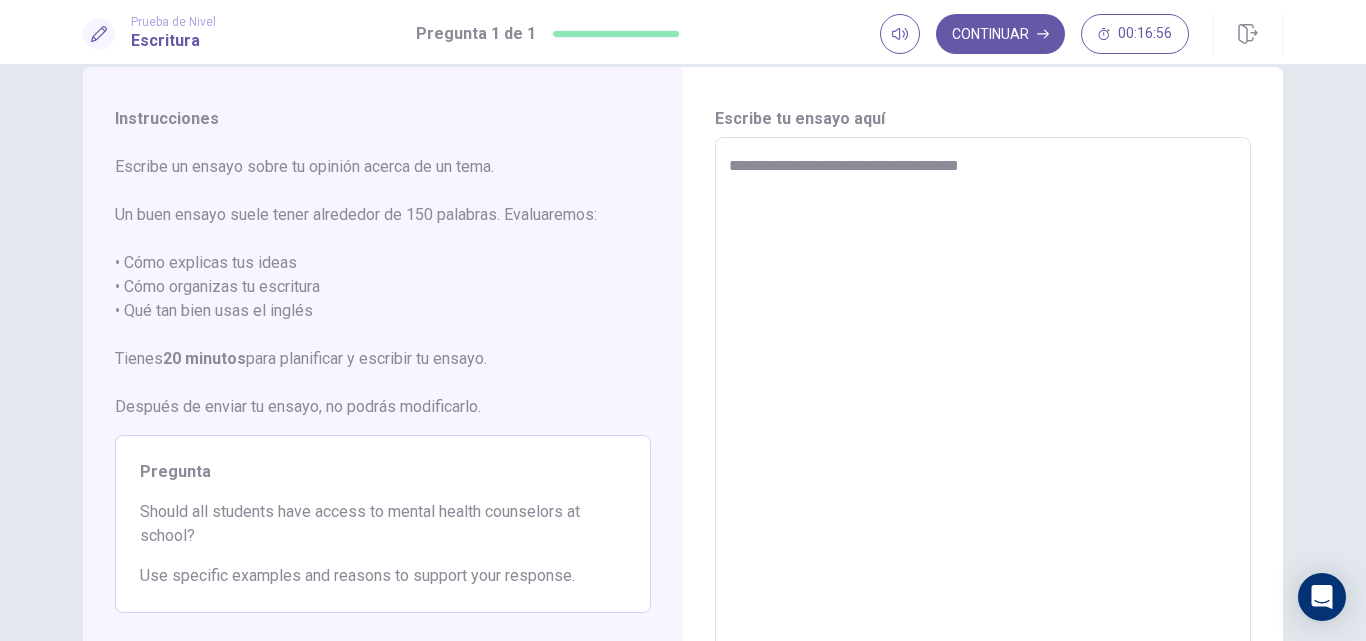 type on "*" 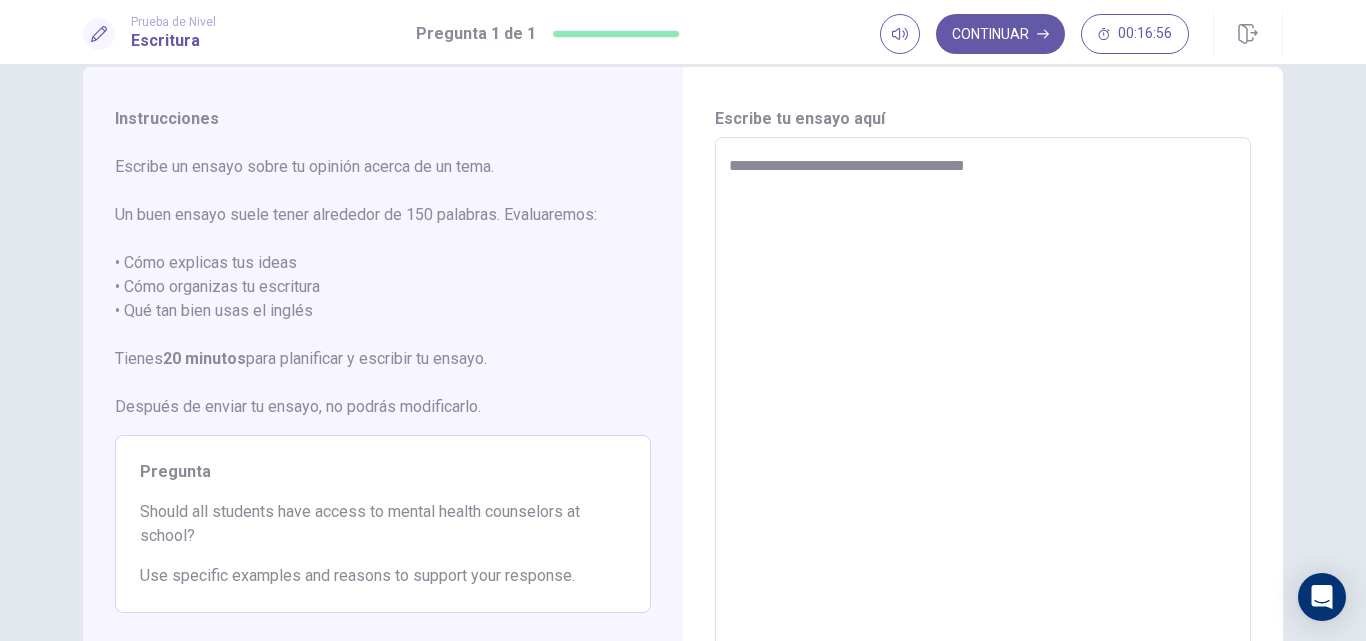 type on "*" 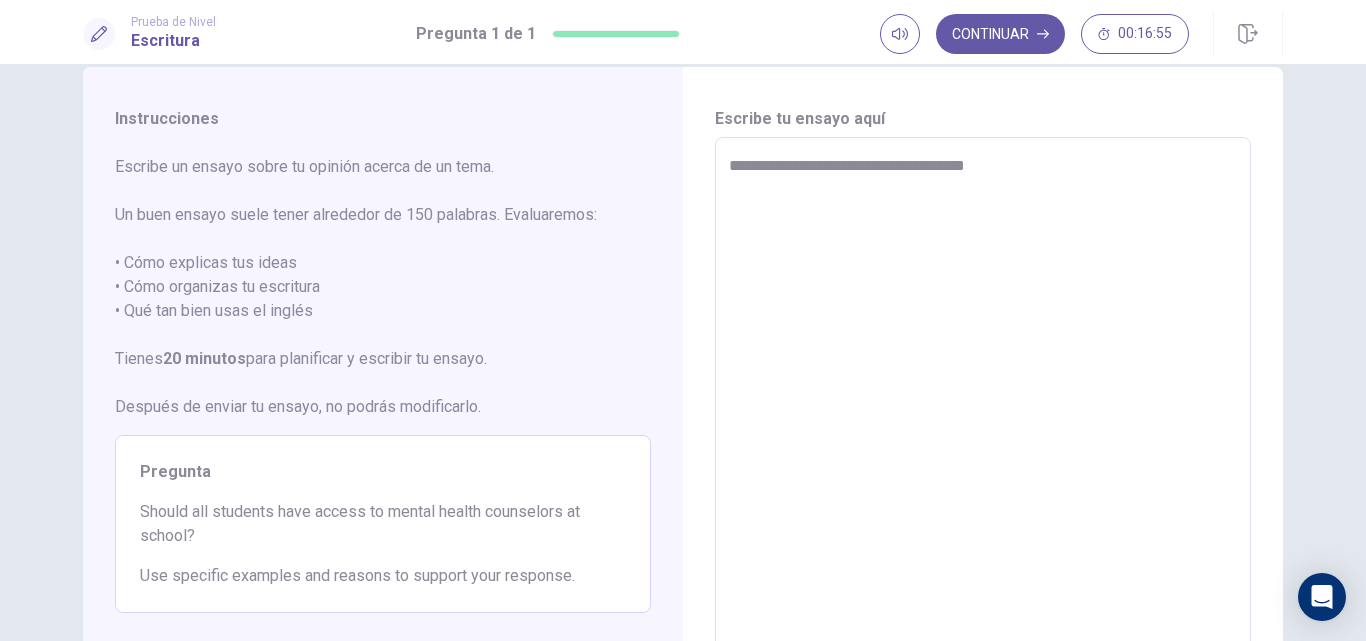 type on "**********" 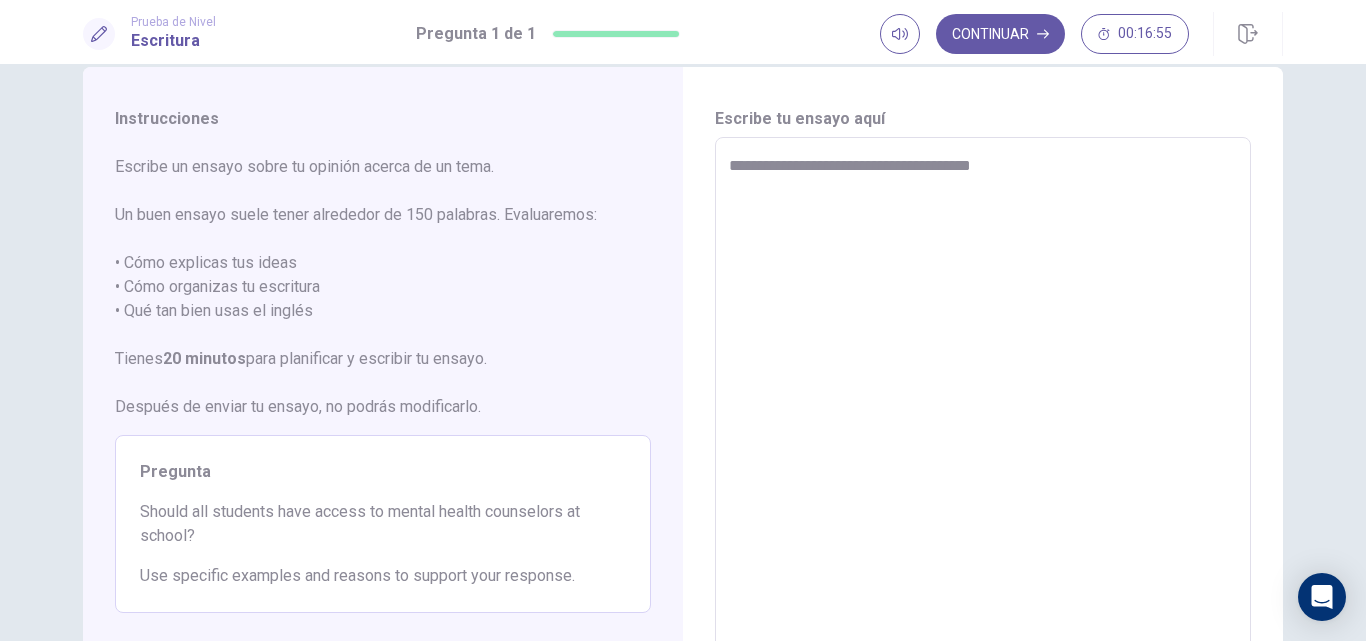 type on "*" 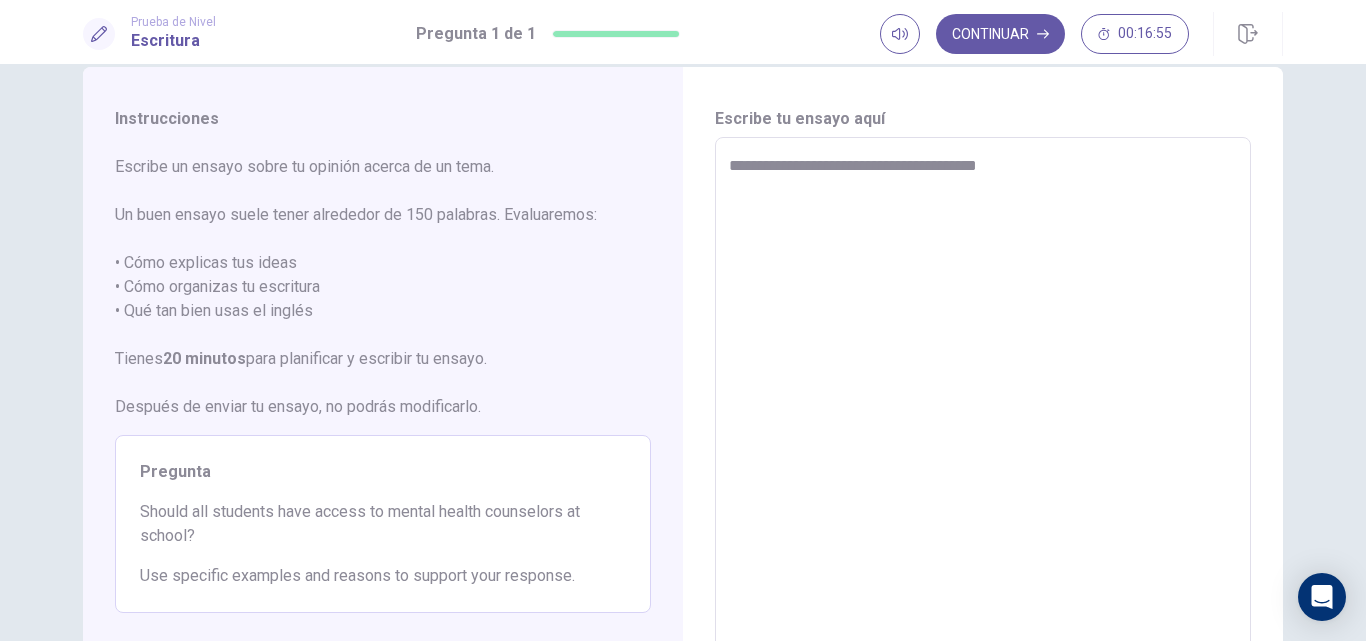 type on "*" 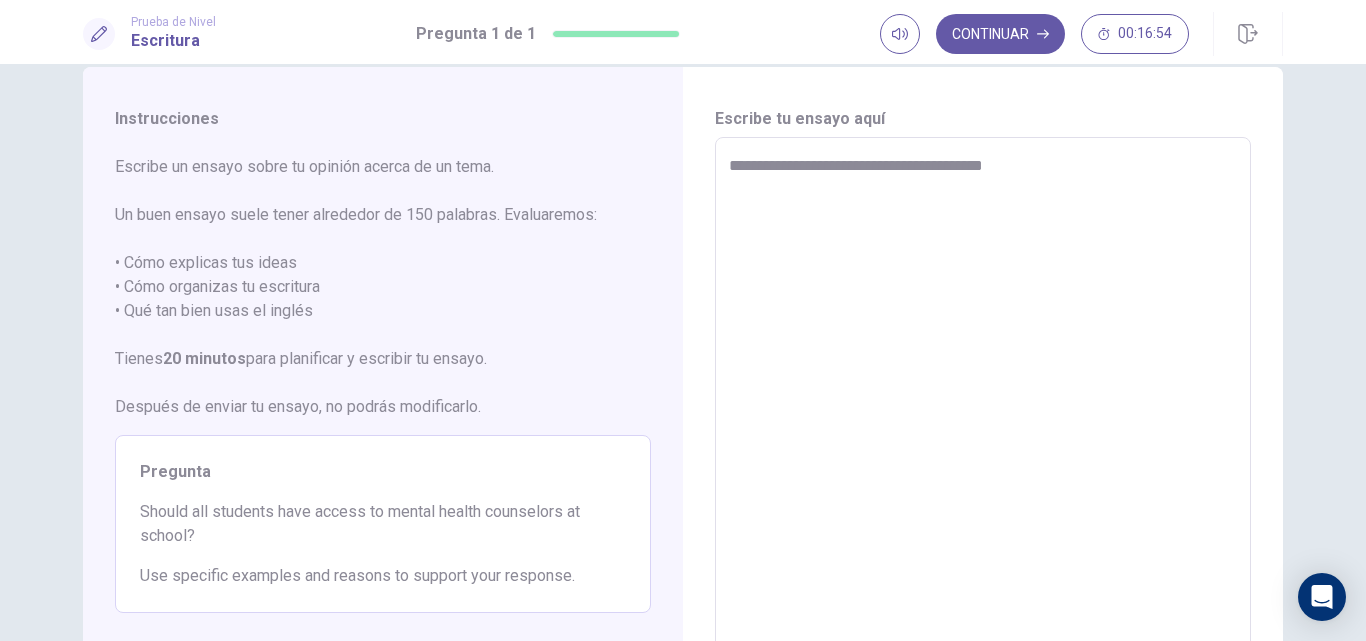 type on "*" 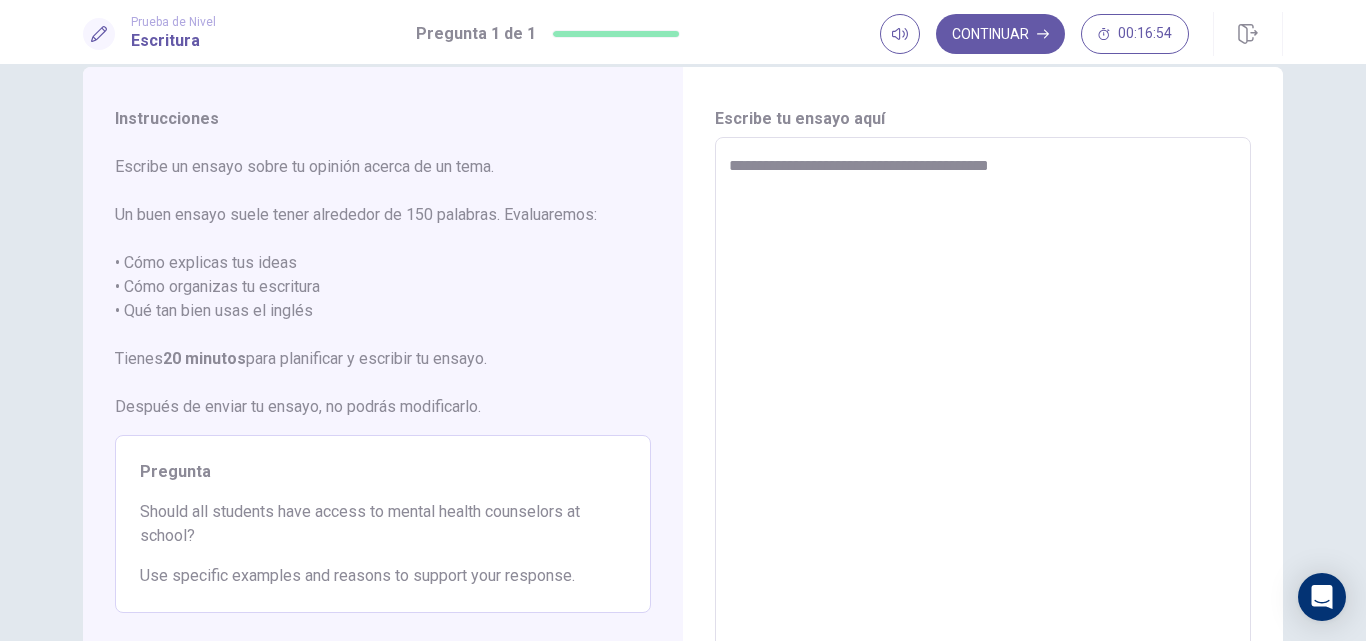 type on "*" 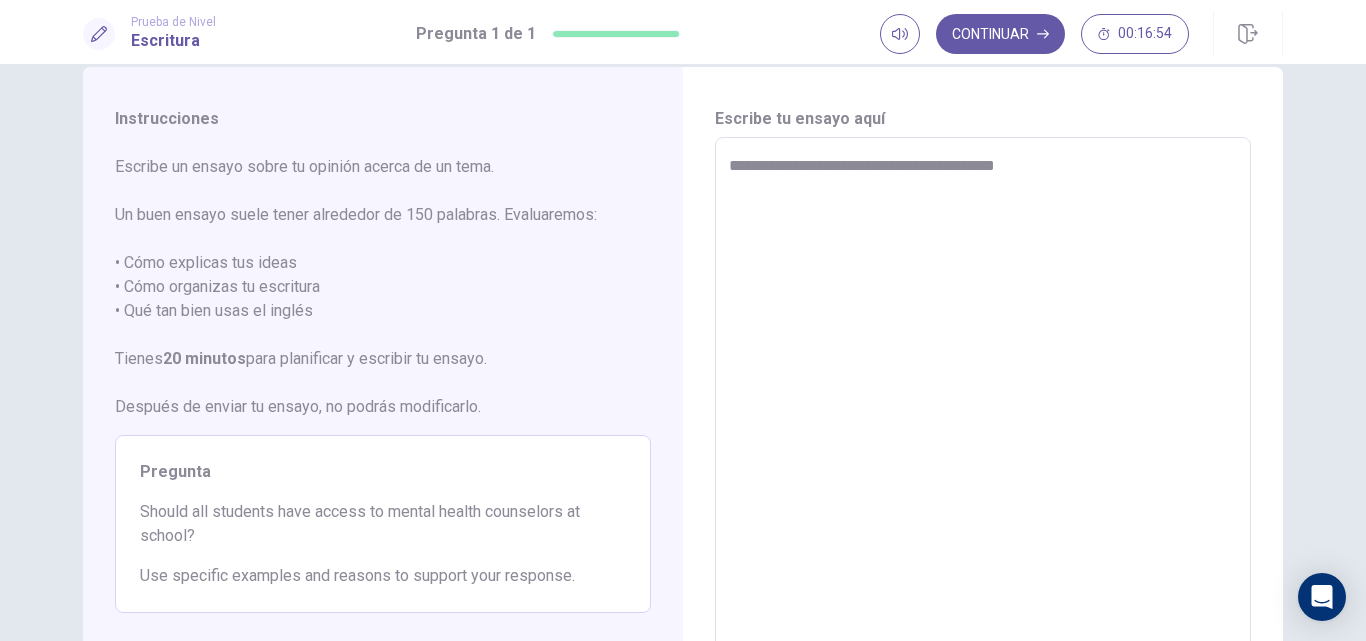 type on "*" 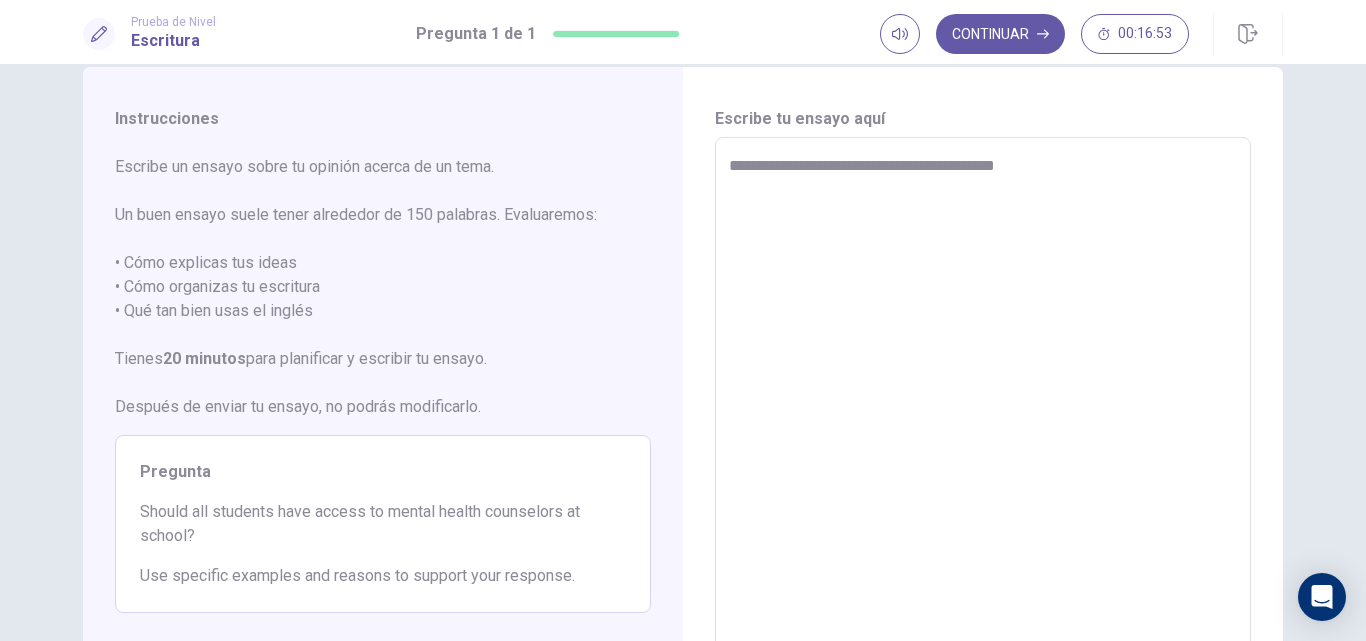 type on "**********" 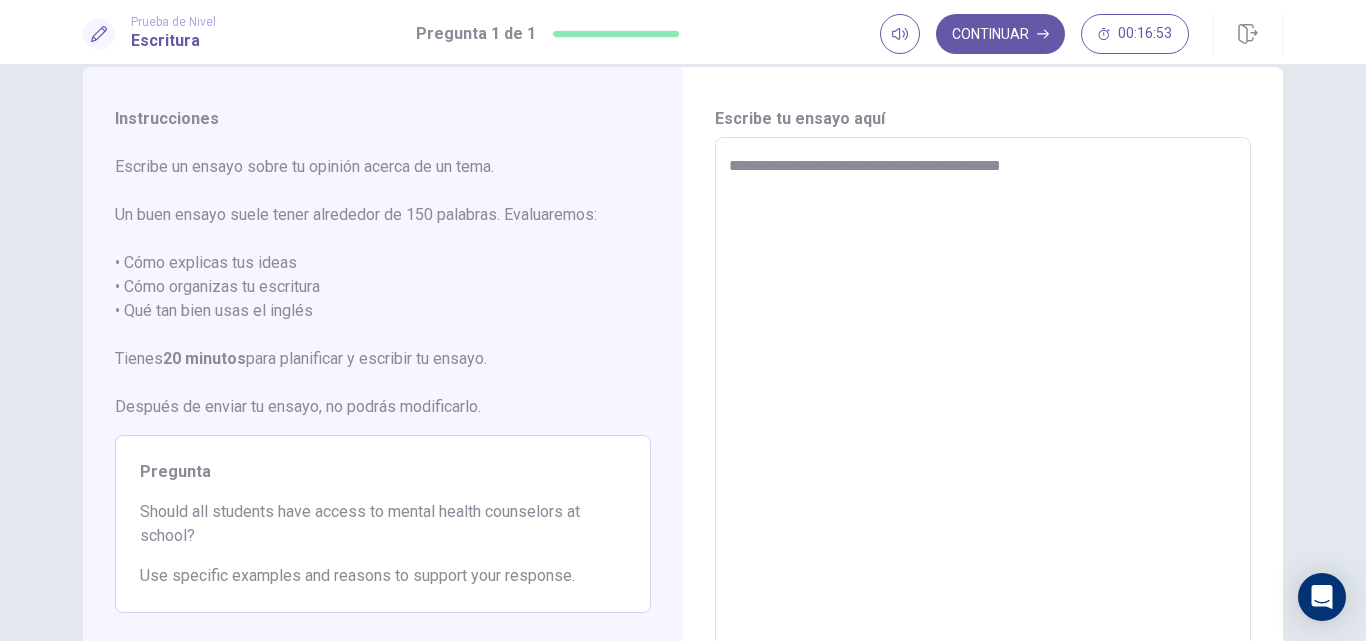 type on "*" 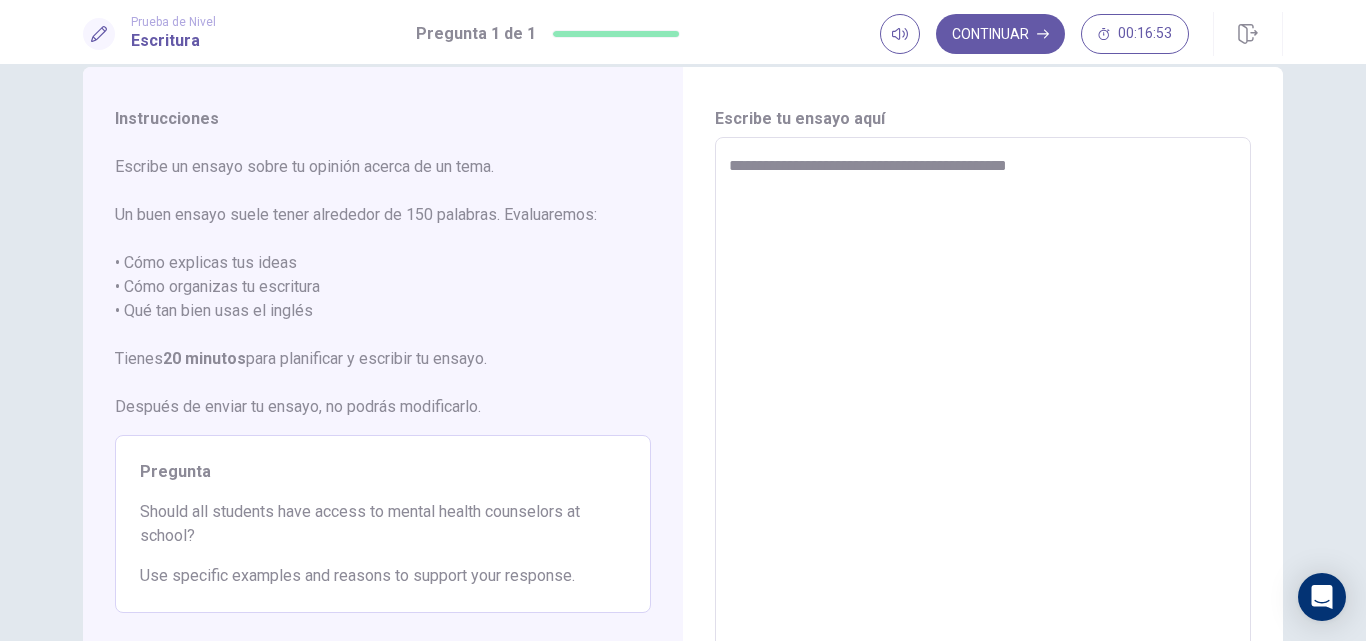 type on "*" 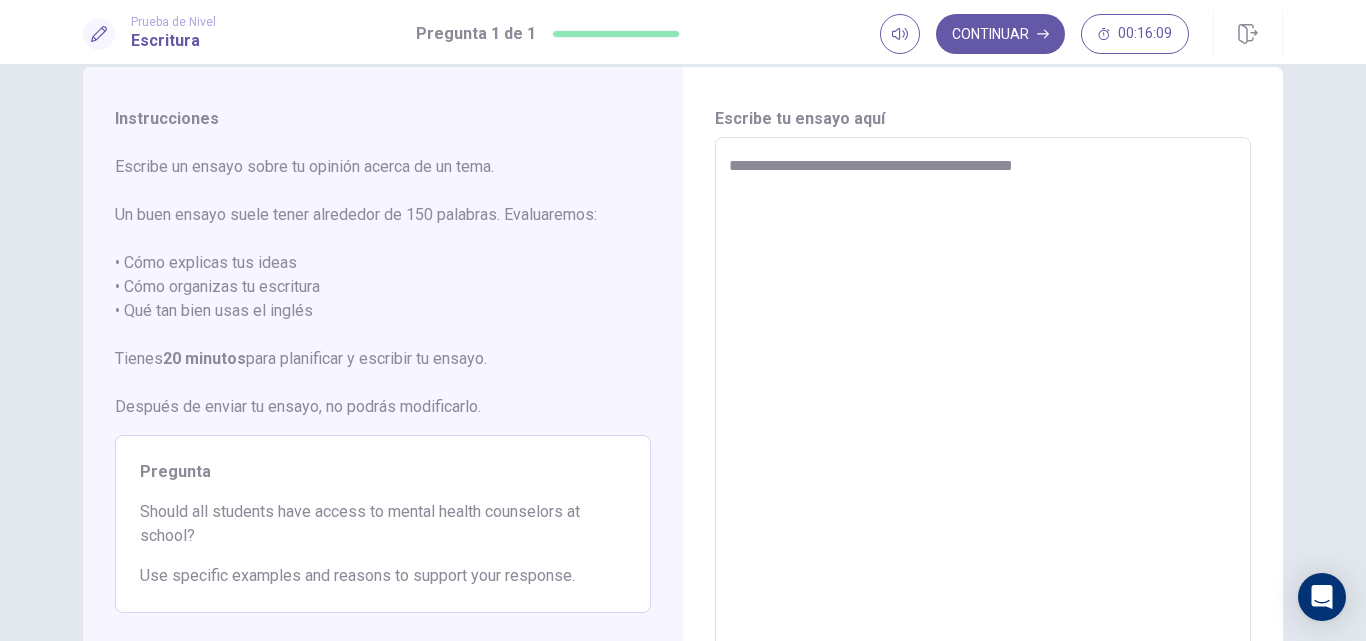 type on "*" 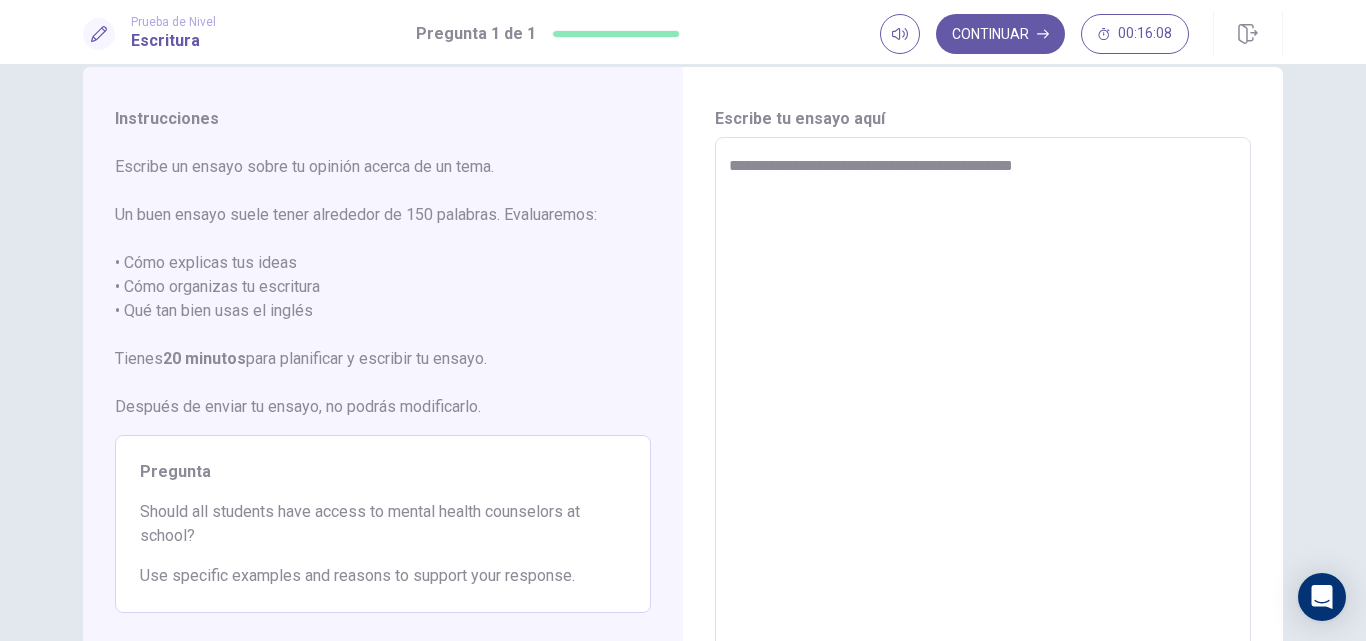 type on "**********" 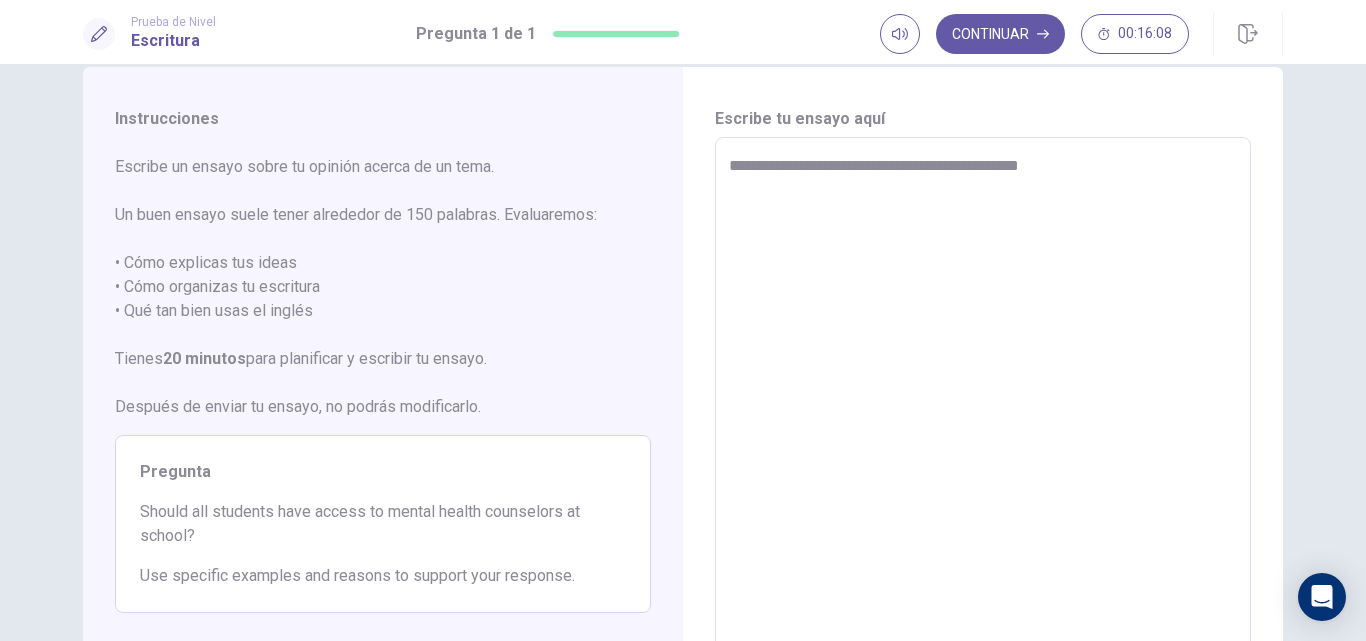 type on "*" 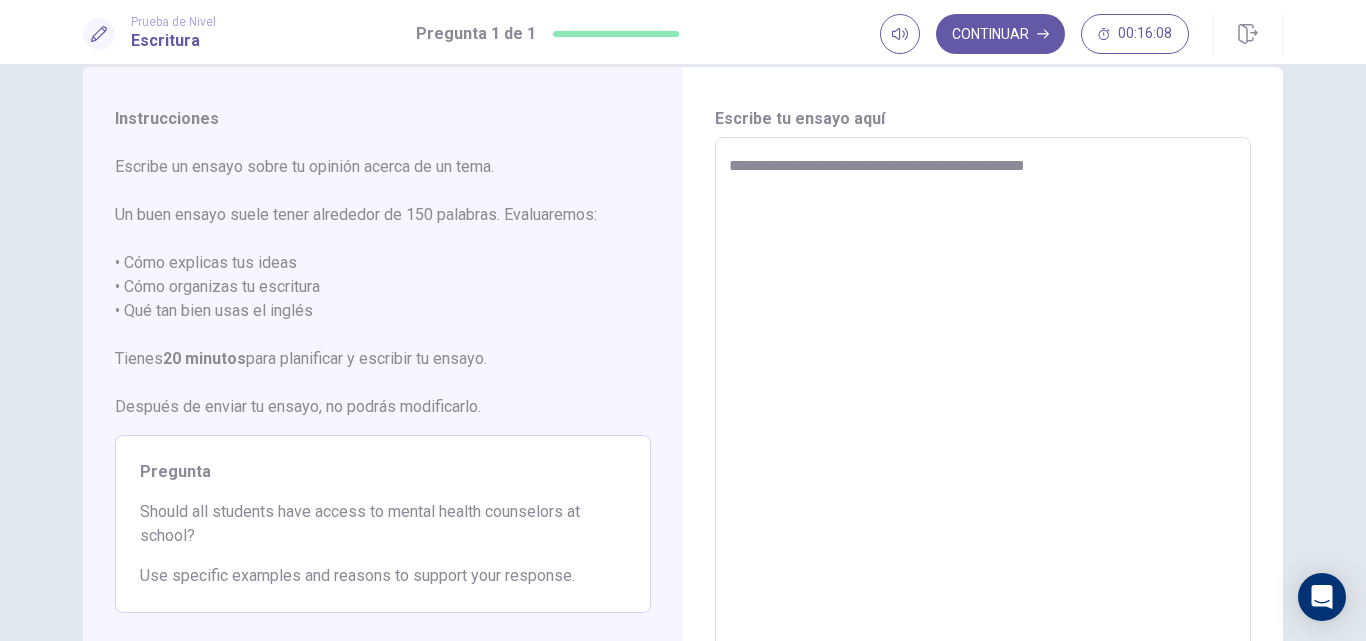 type on "*" 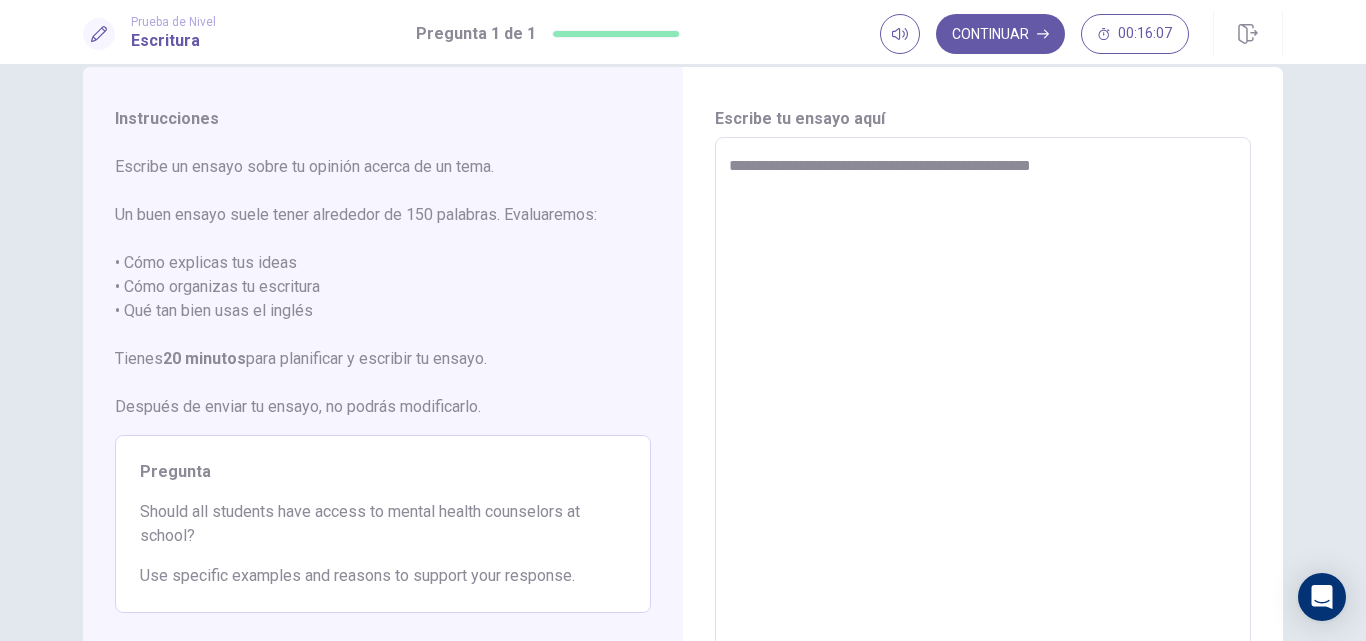 type on "*" 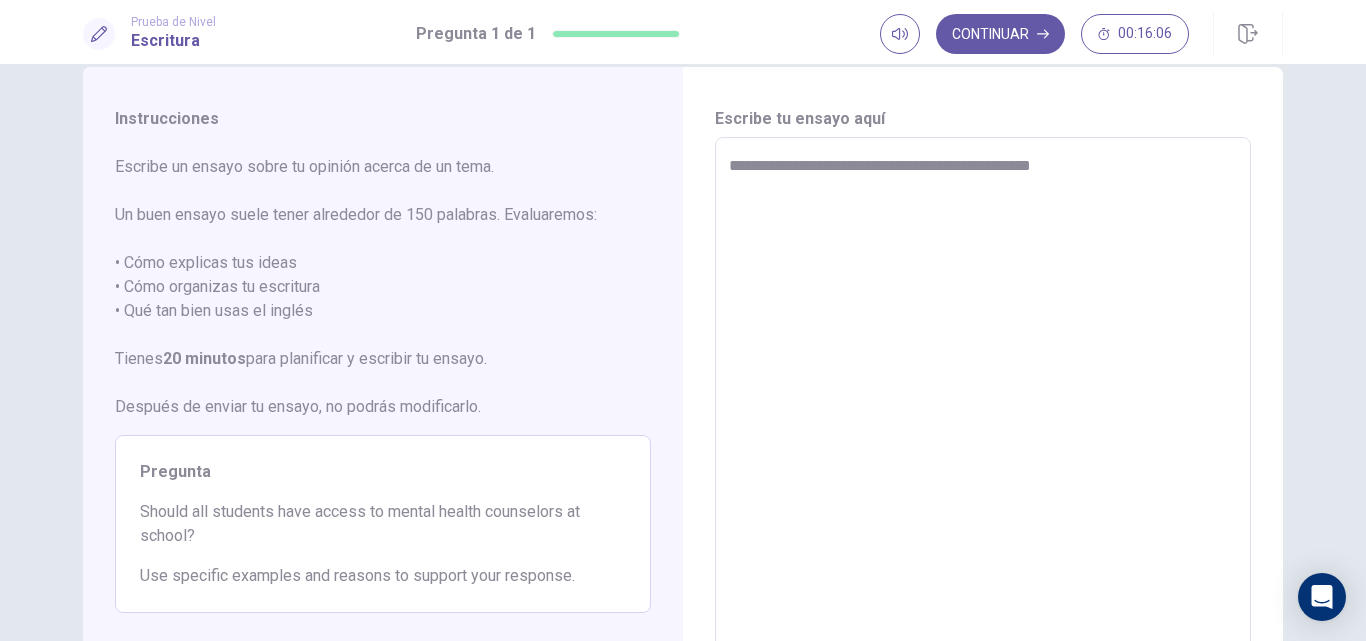 type on "**********" 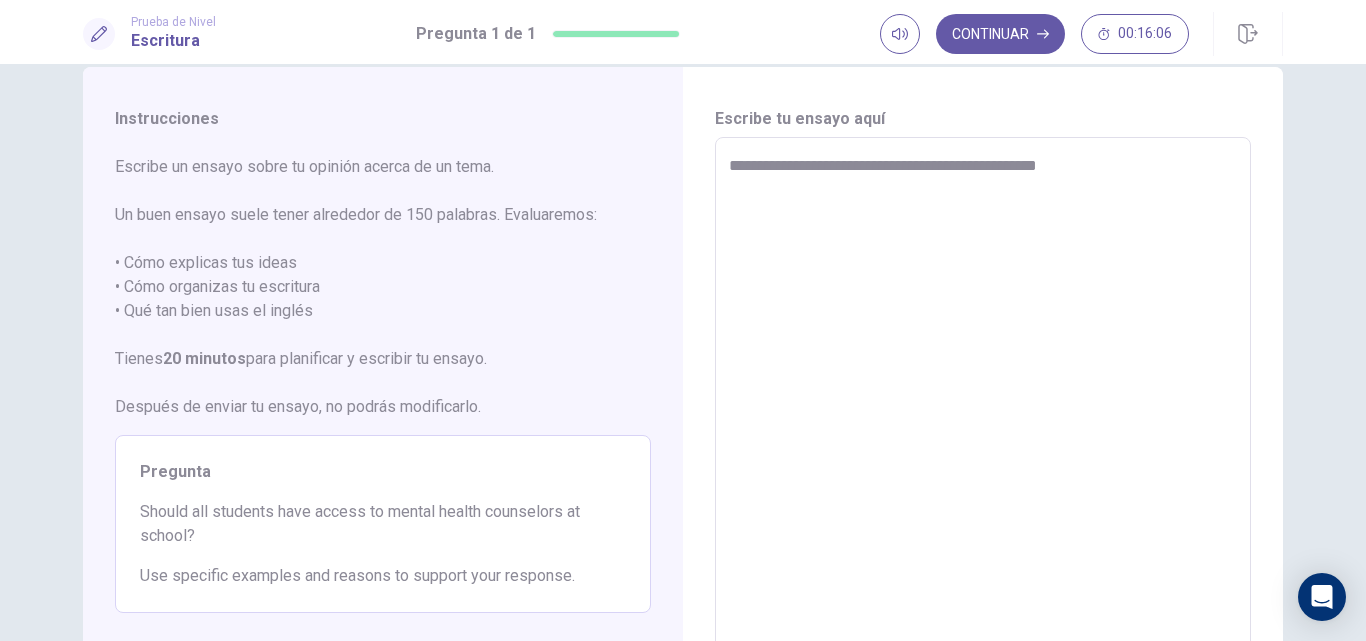 type on "*" 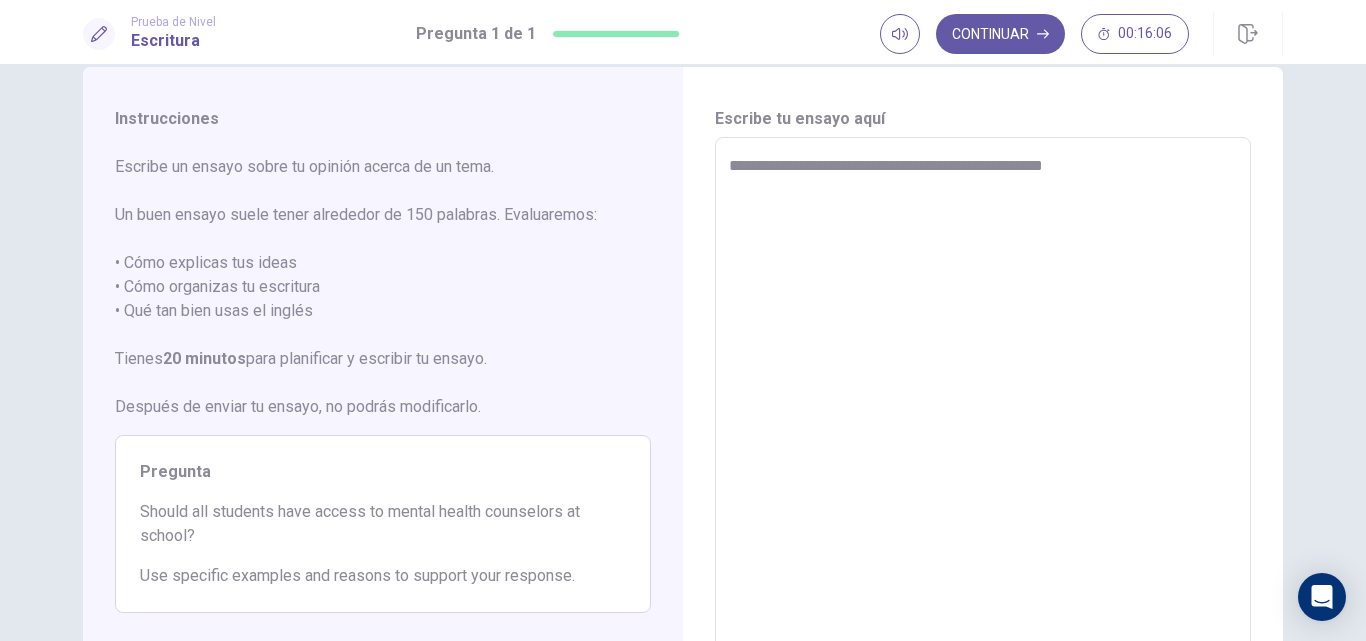 type on "*" 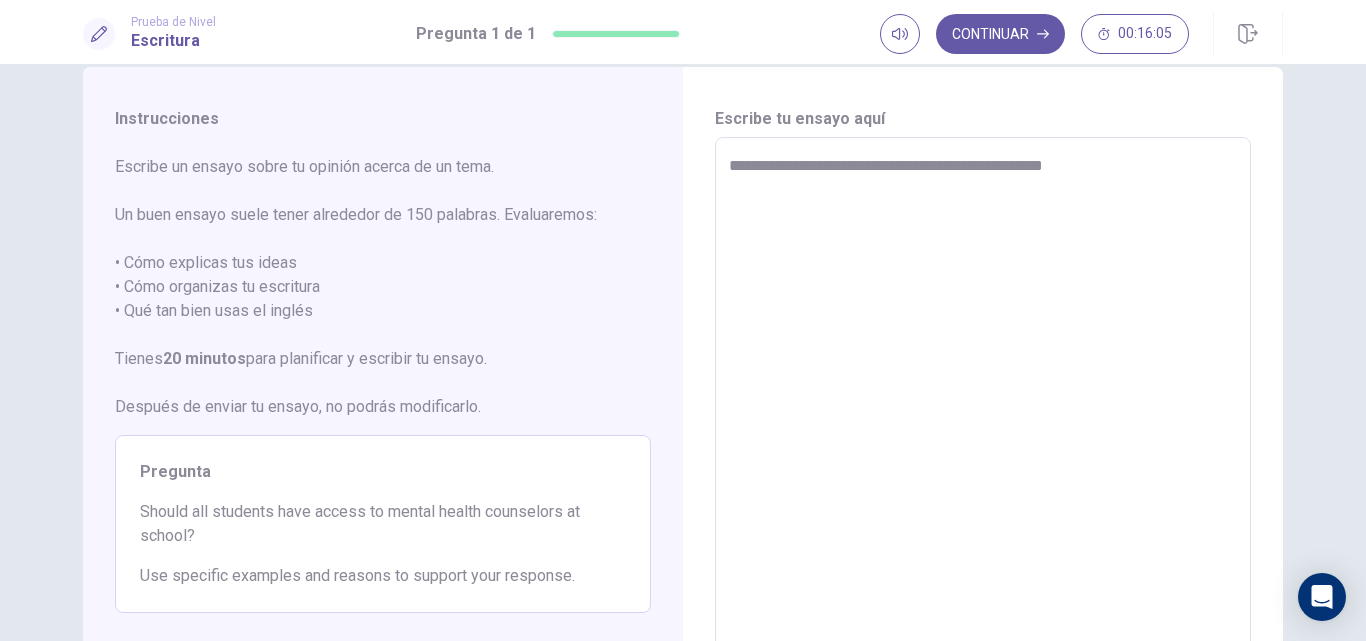 type on "**********" 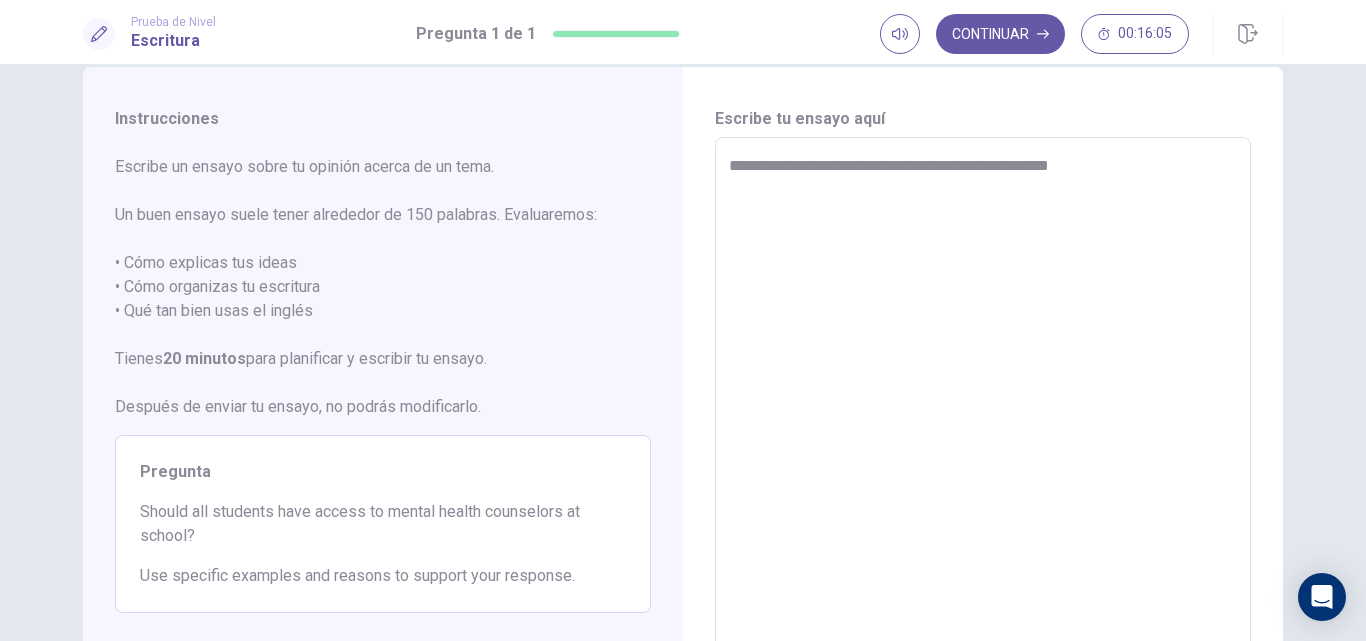 type on "*" 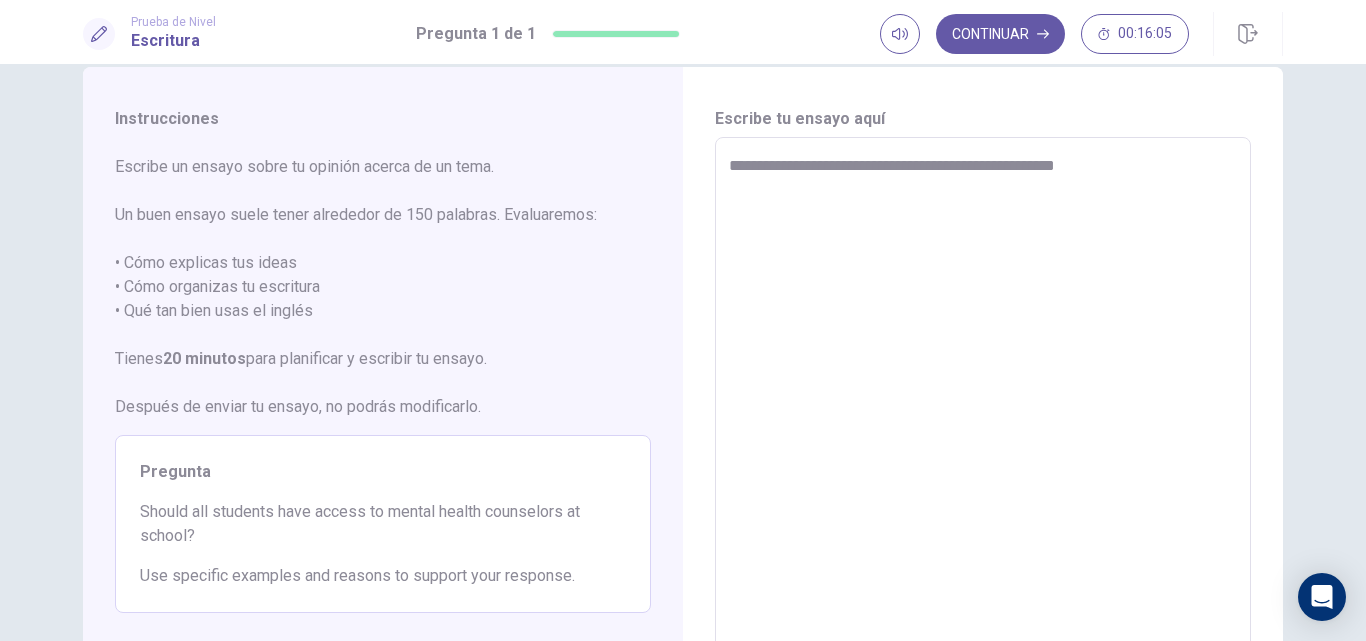 type on "*" 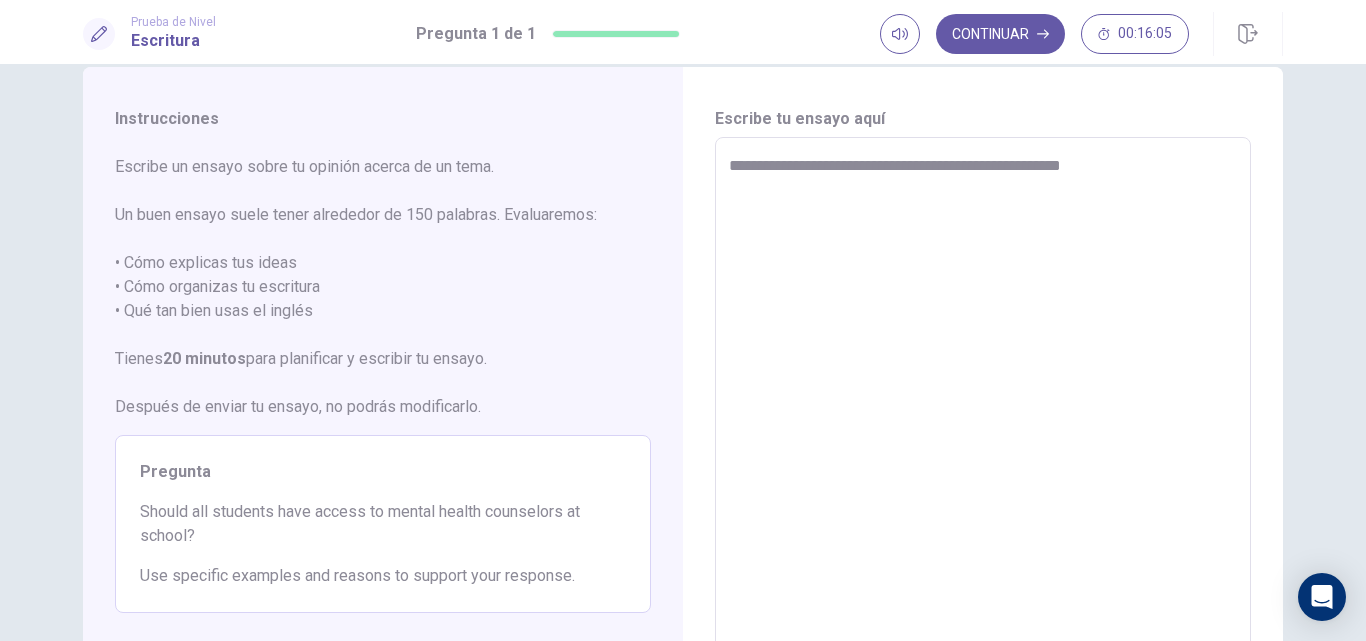 type on "*" 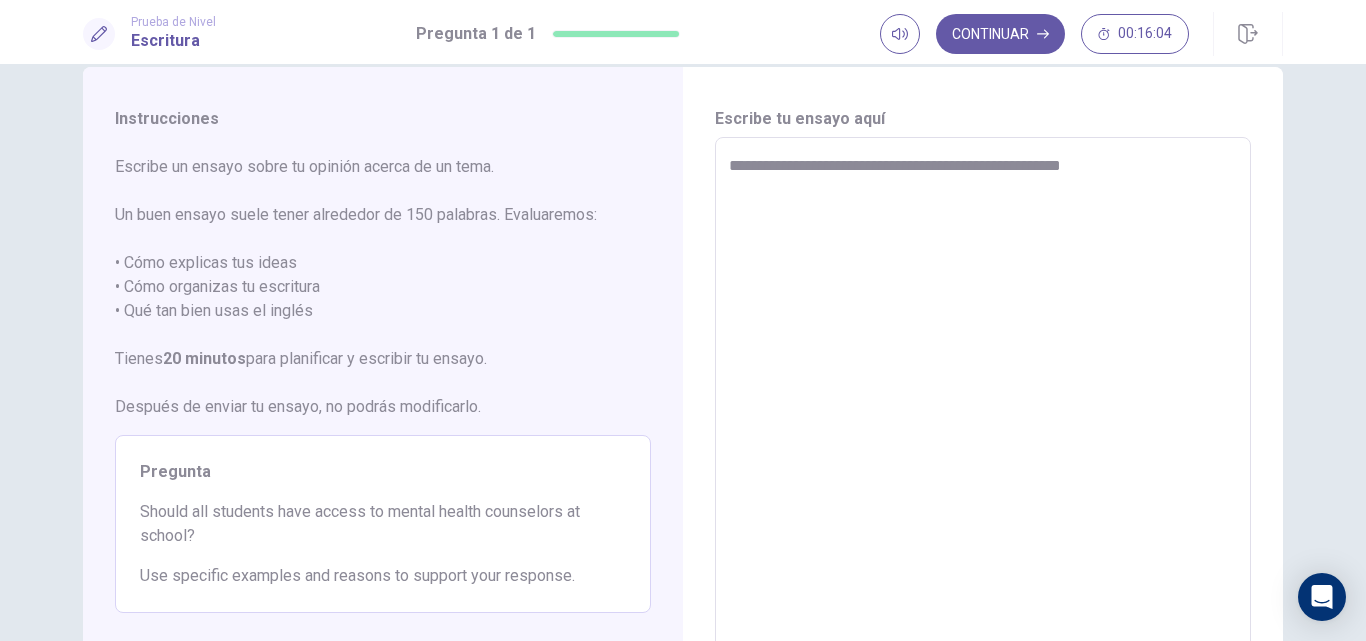 type on "**********" 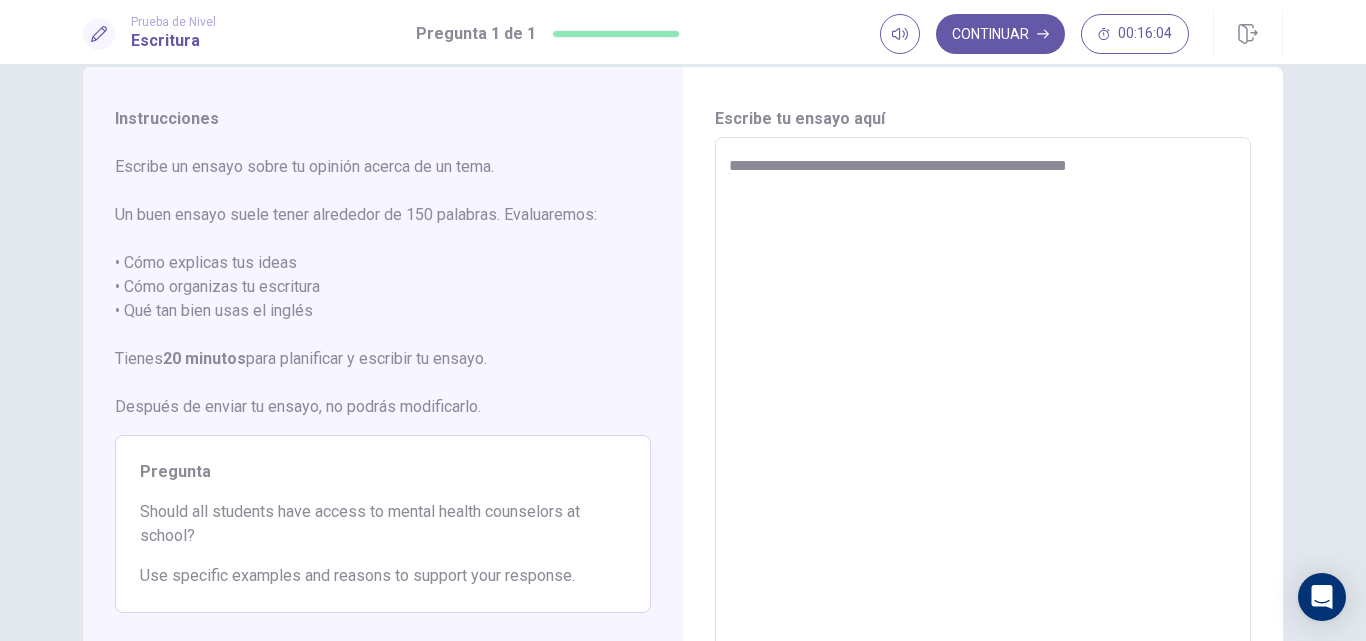 type on "*" 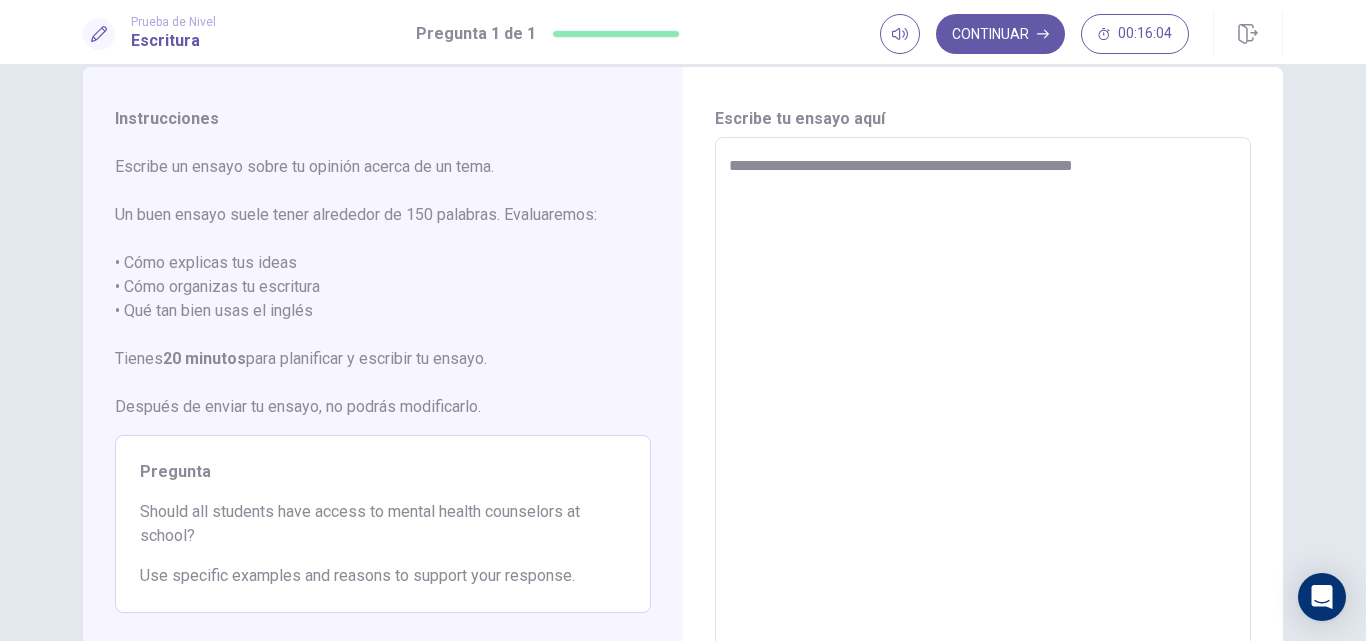 type on "*" 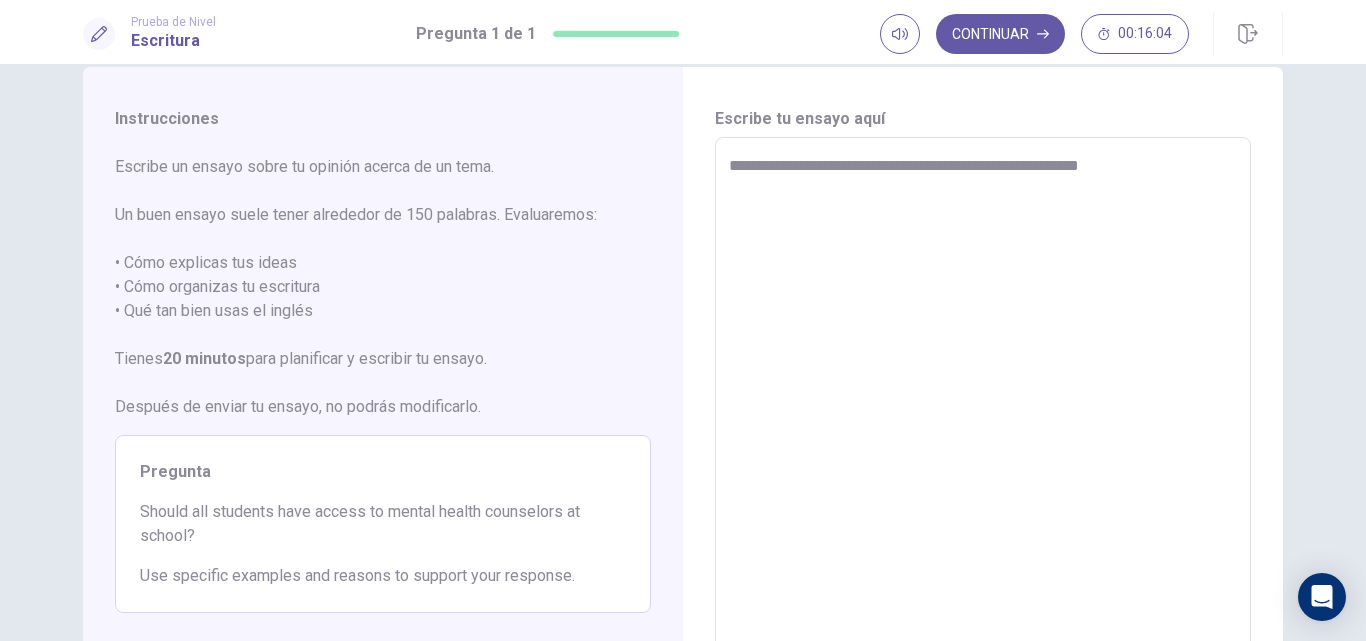 type on "*" 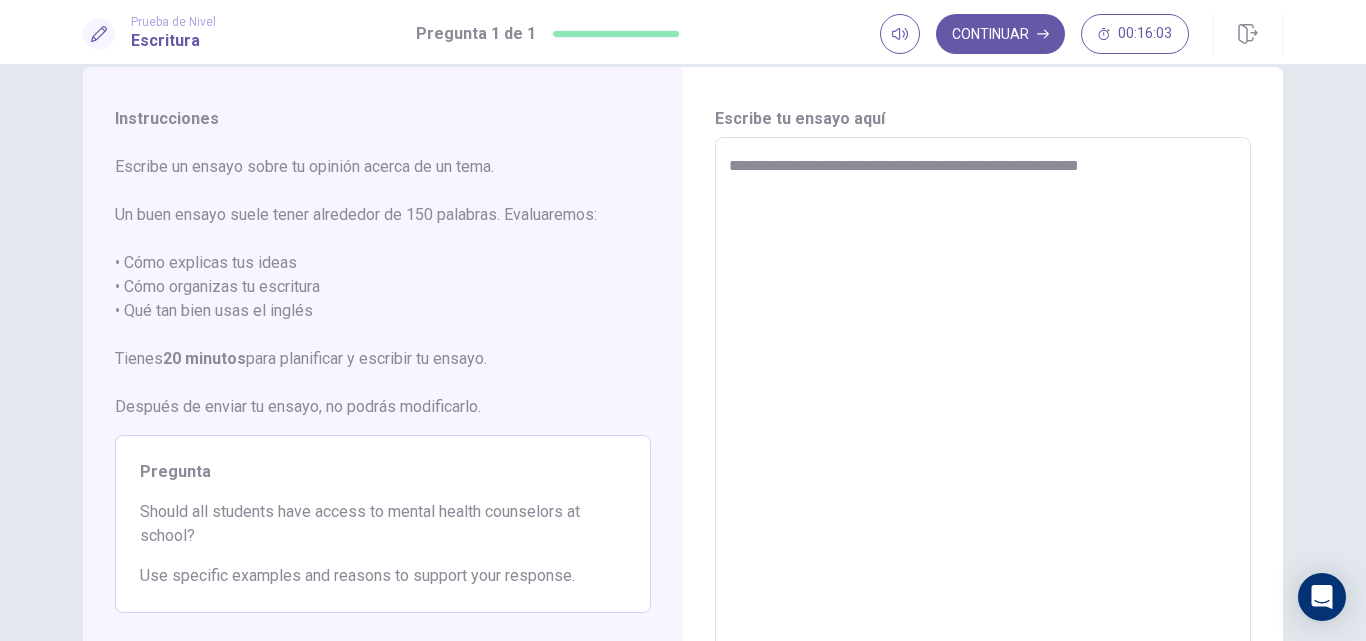 type on "**********" 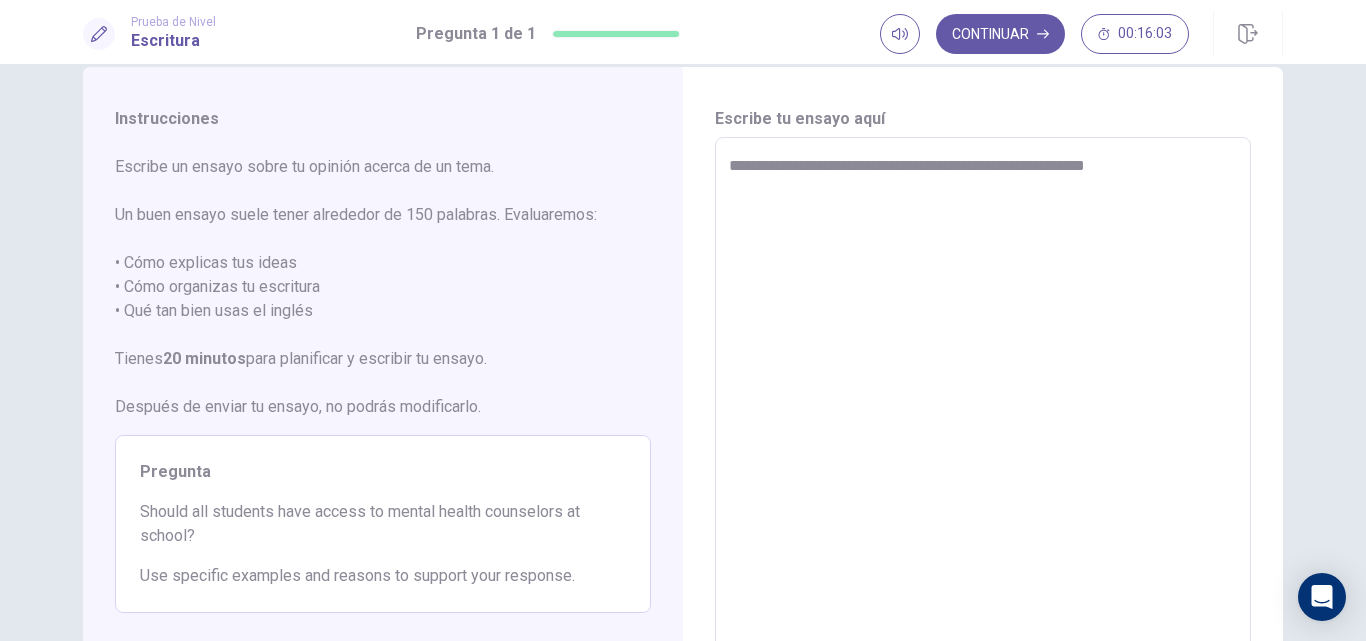 type on "*" 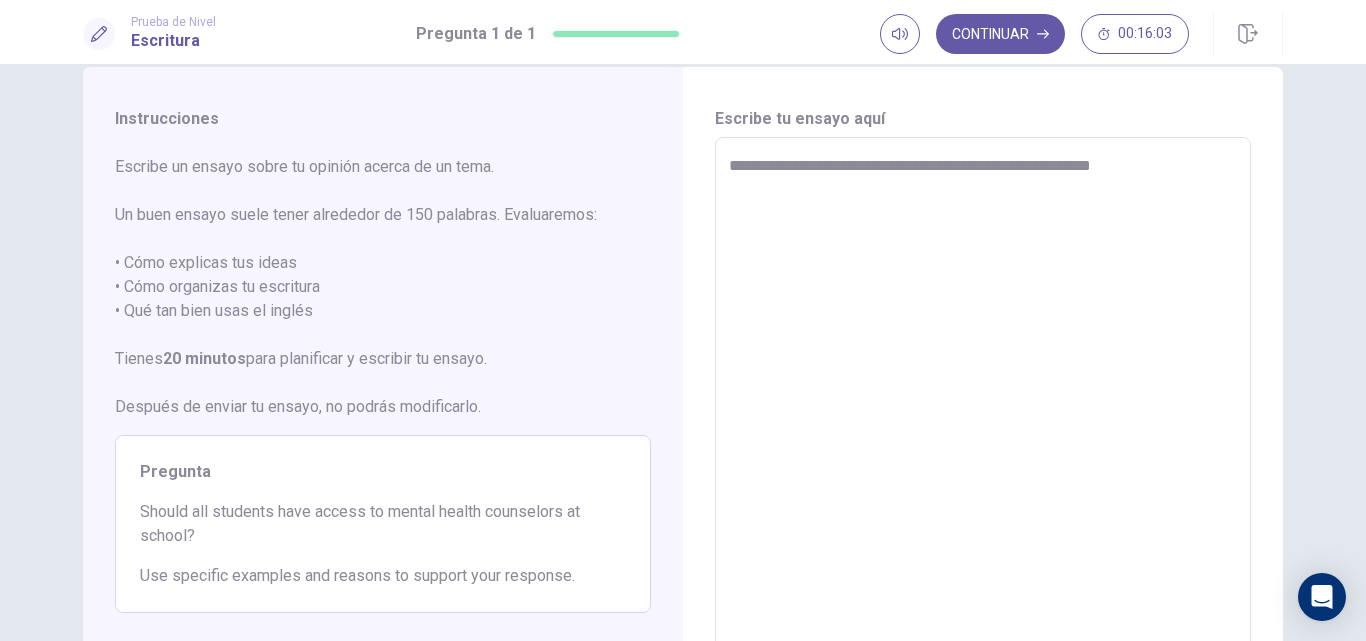 type on "*" 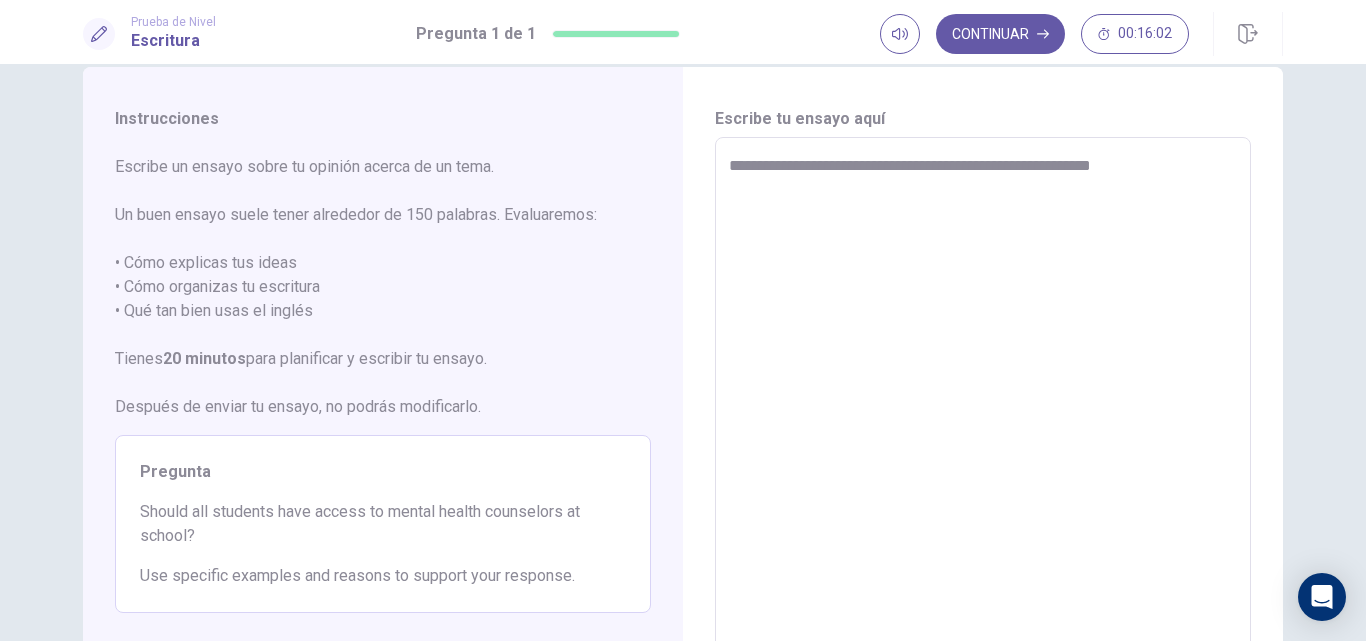 type on "**********" 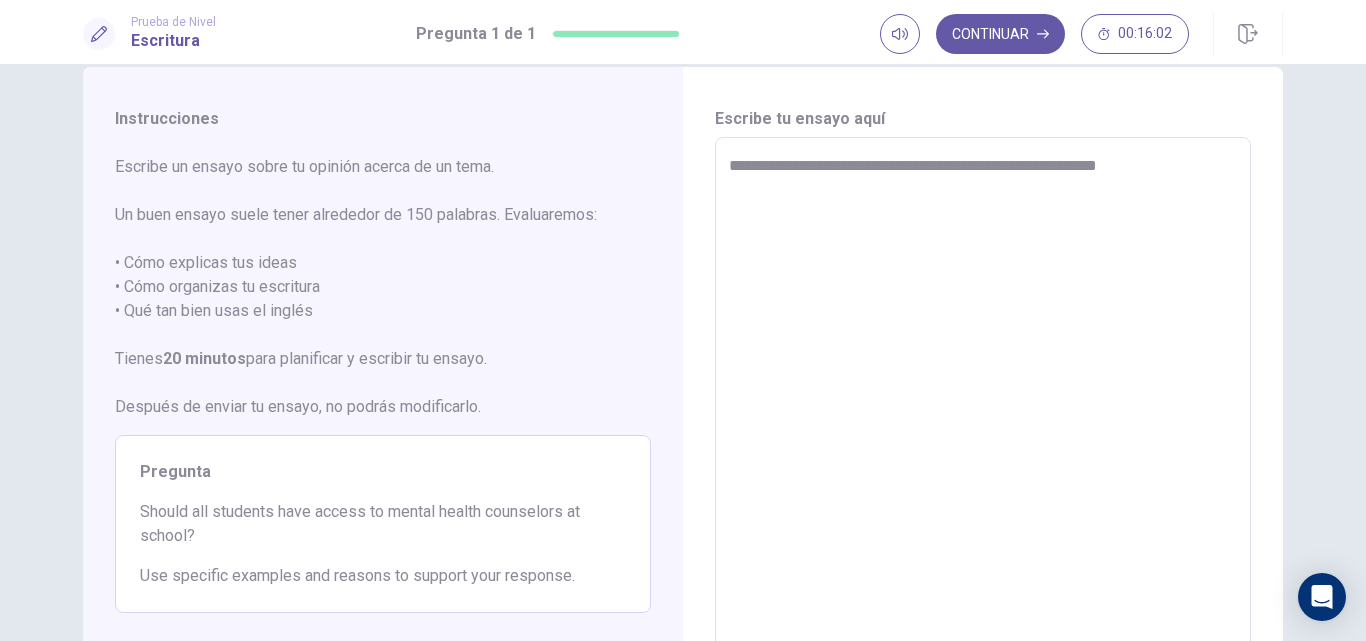type on "*" 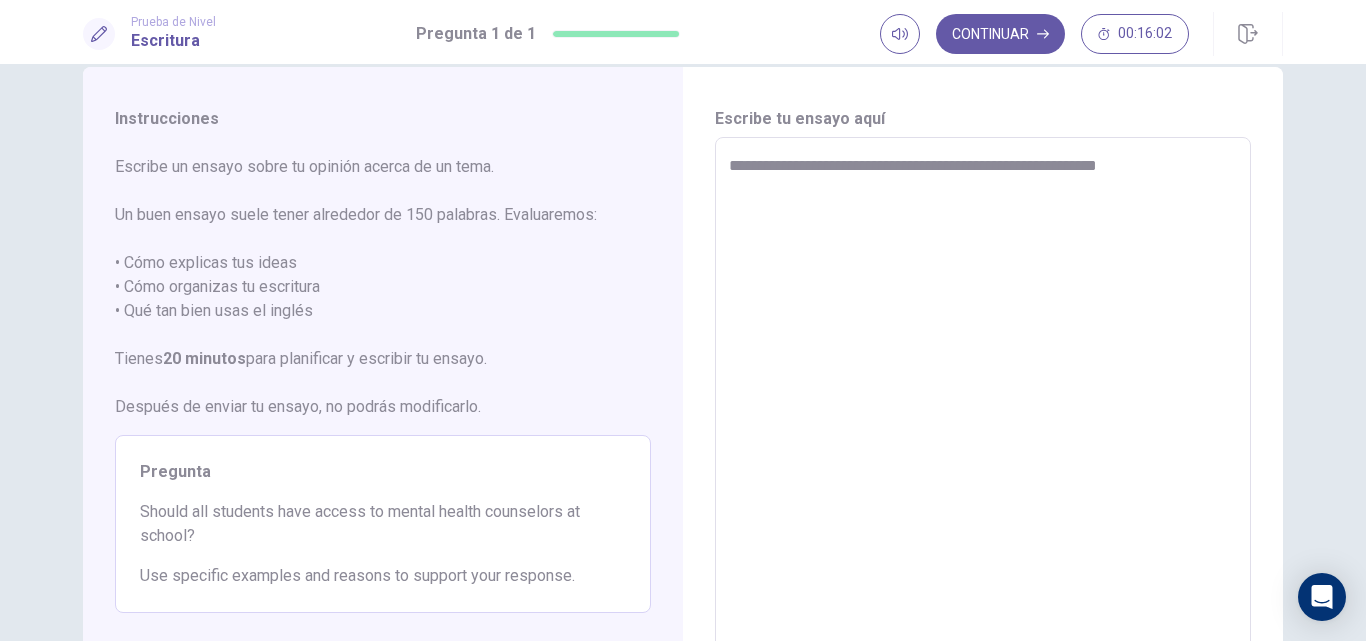 type on "**********" 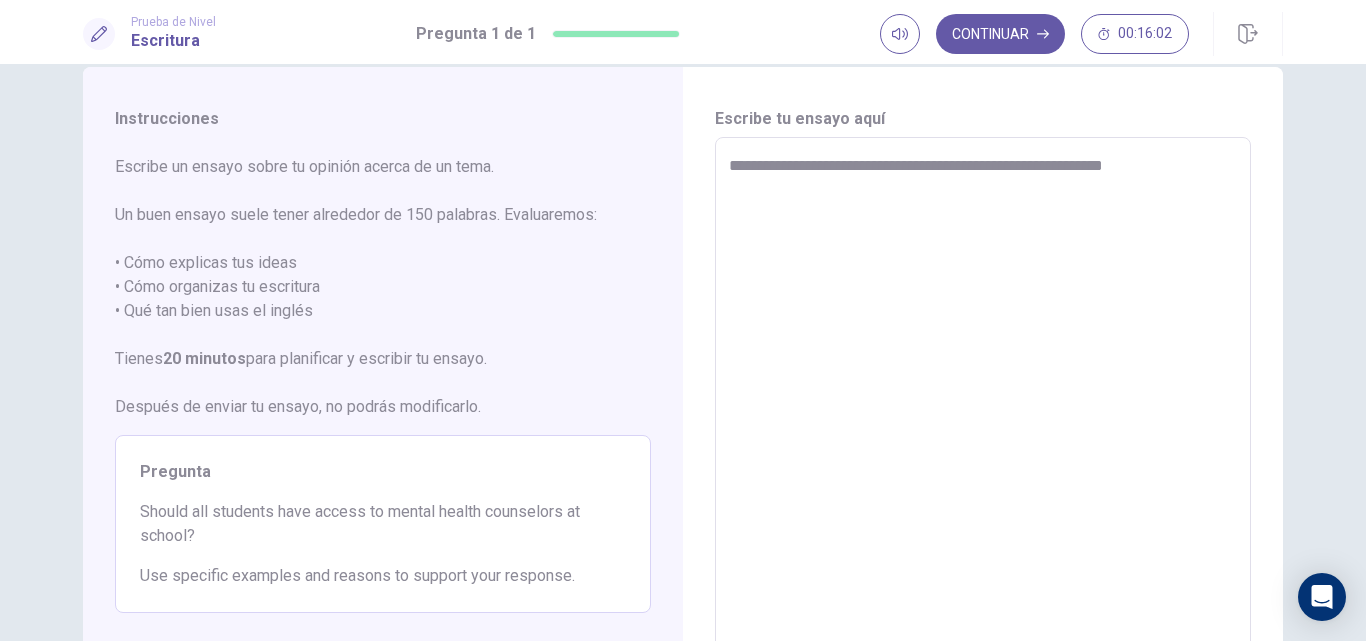 type on "*" 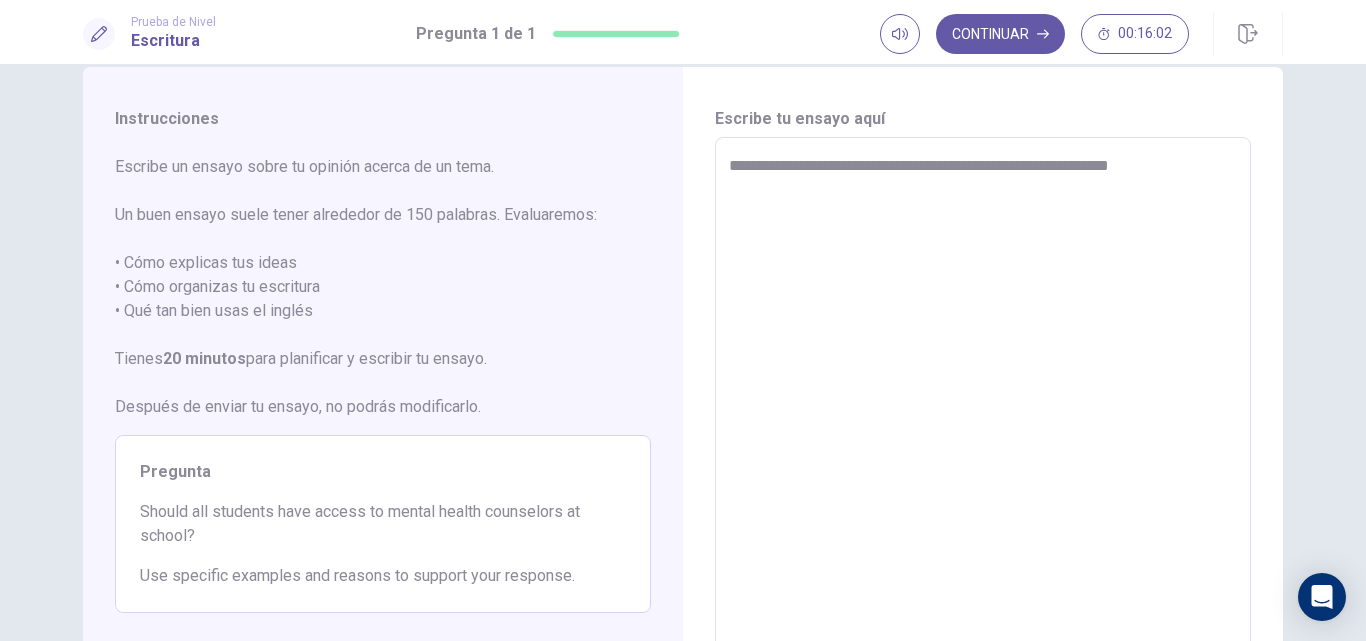 type on "*" 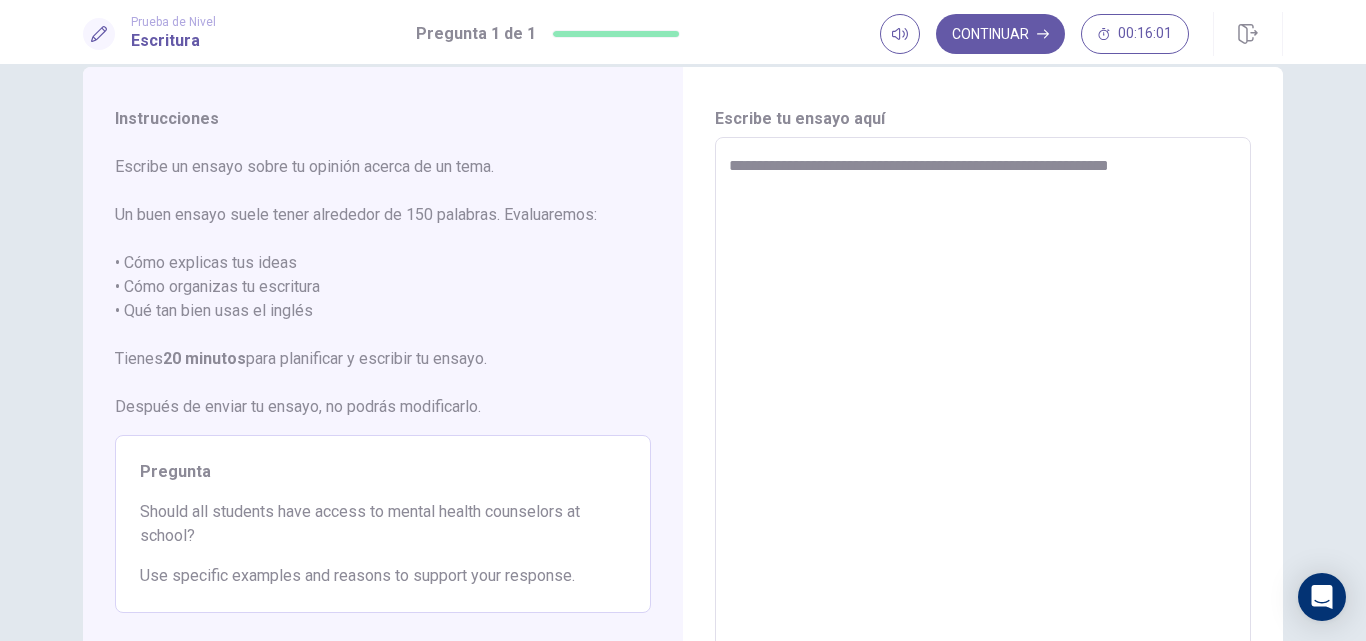 type on "**********" 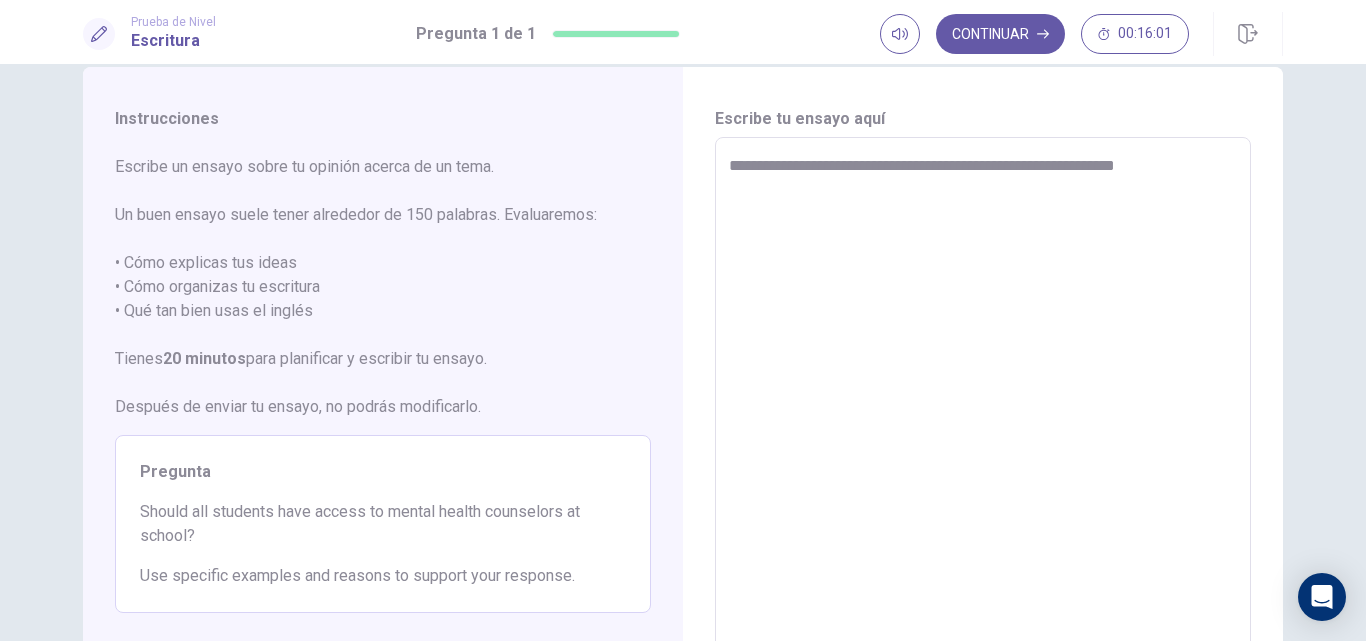 type on "*" 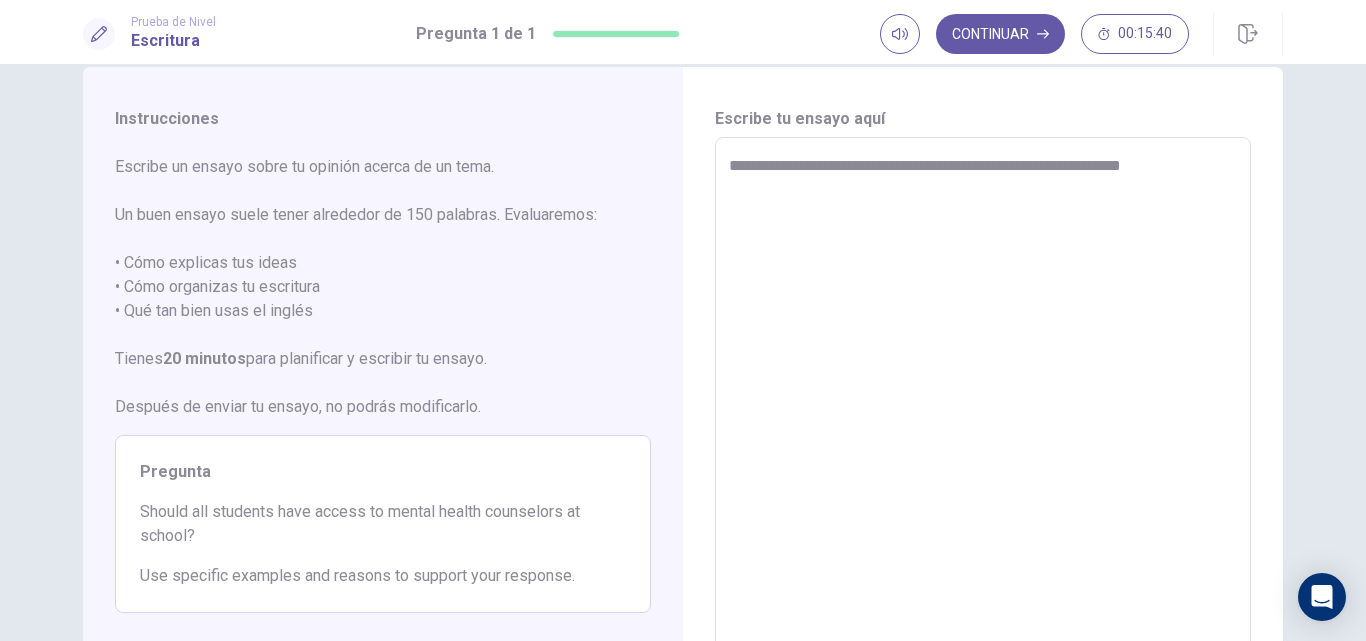 type on "*" 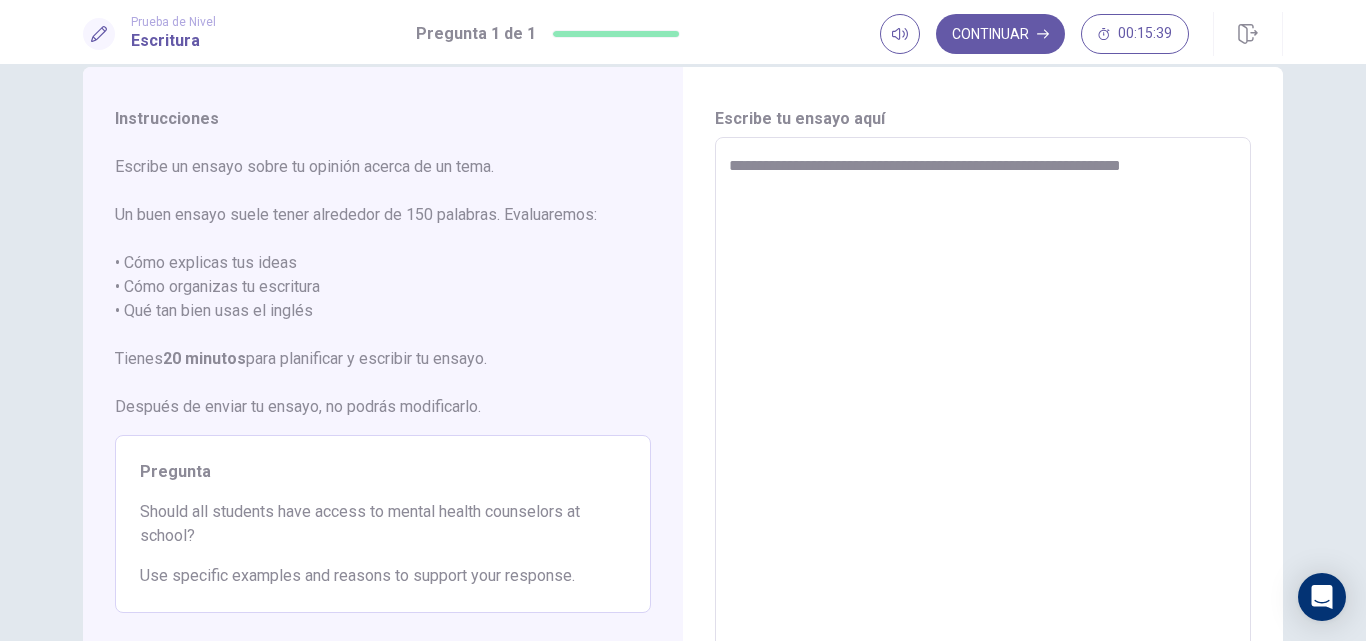 type on "**********" 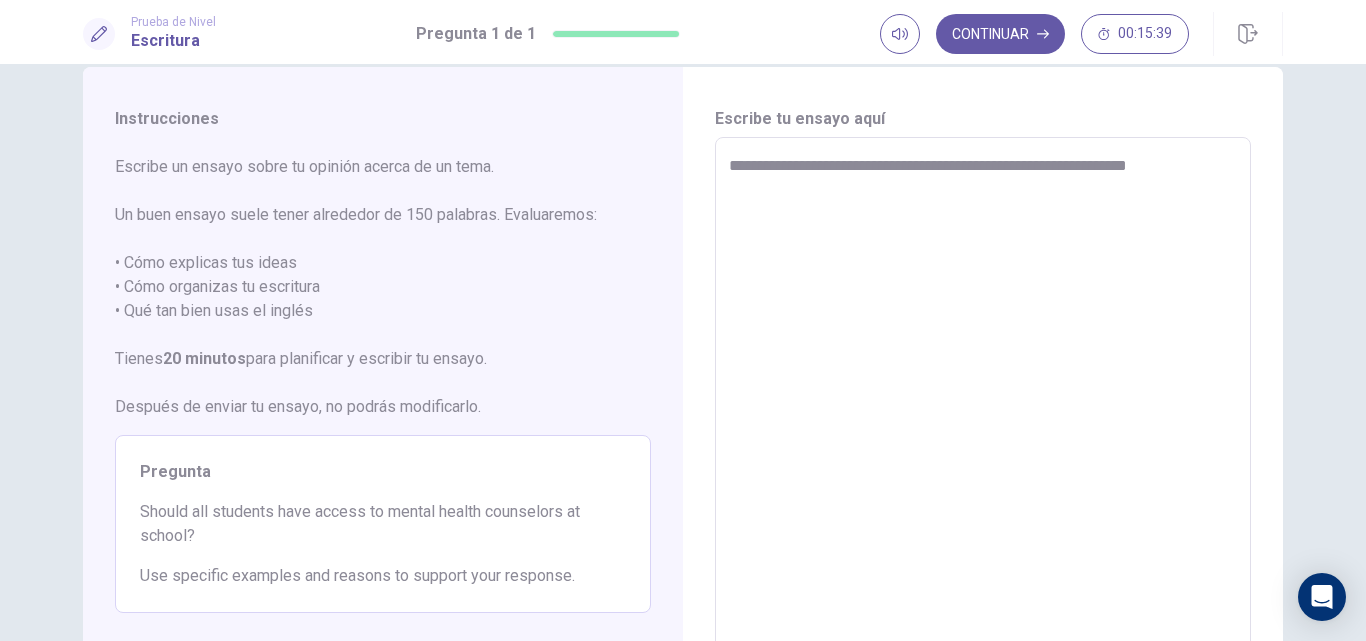type on "*" 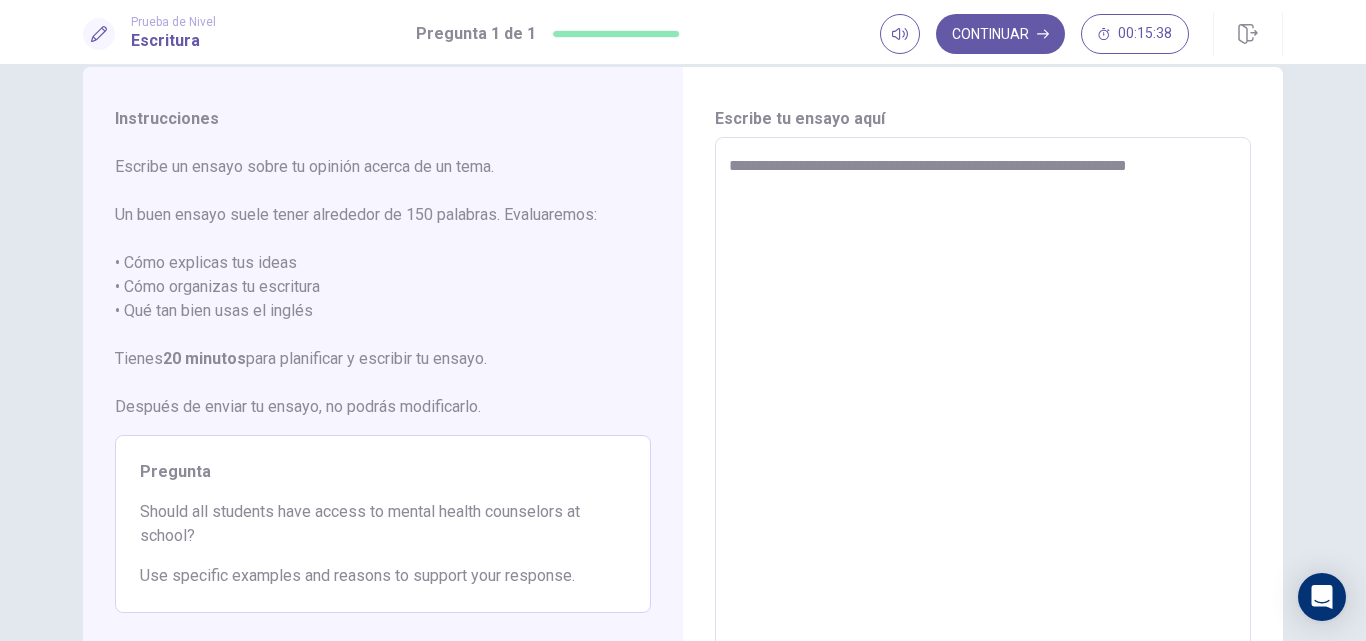 type on "**********" 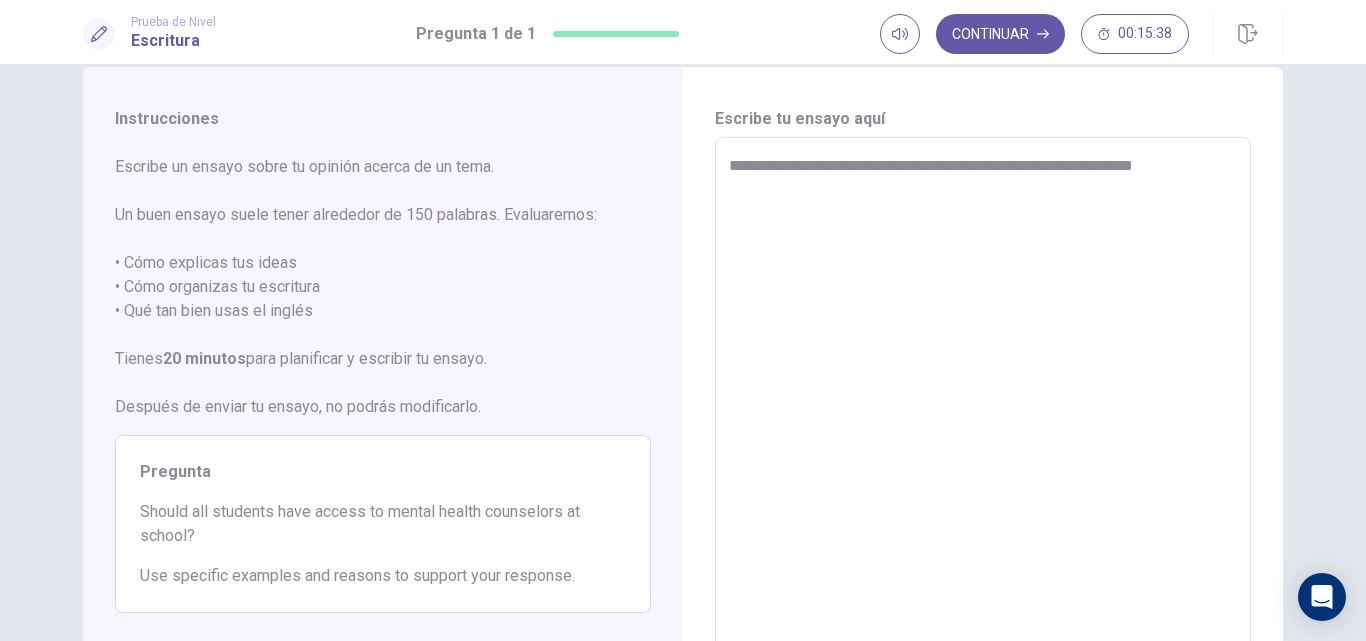 type on "*" 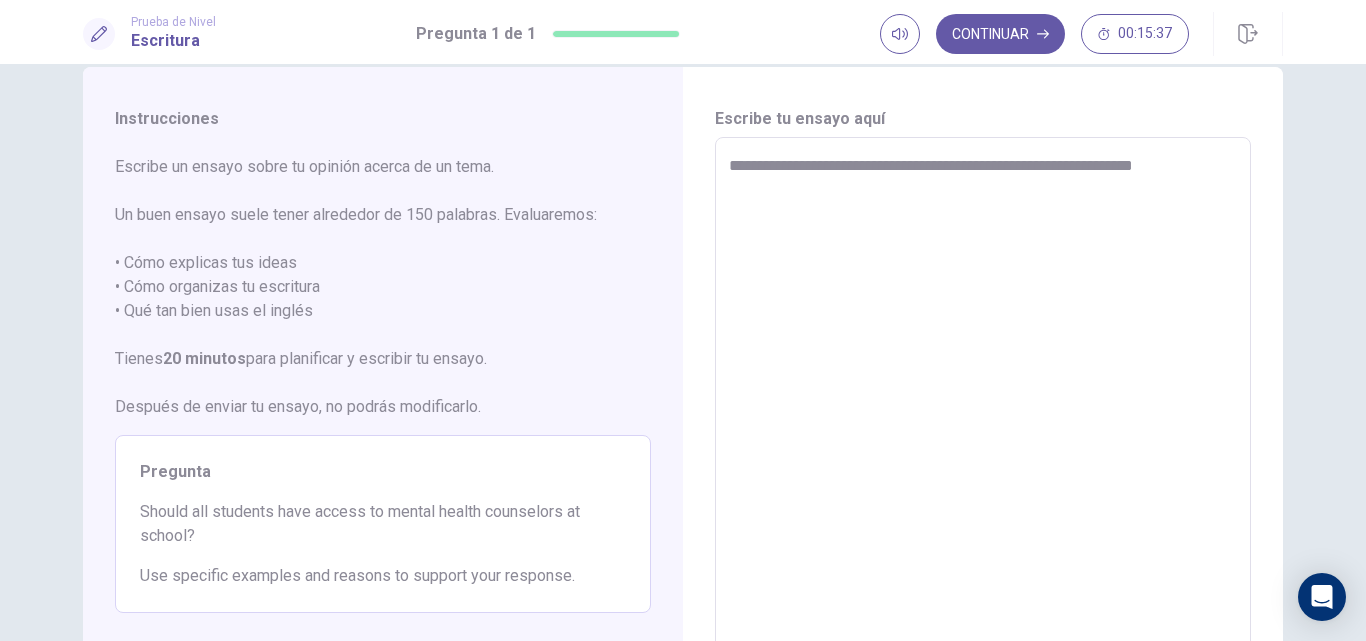 type on "**********" 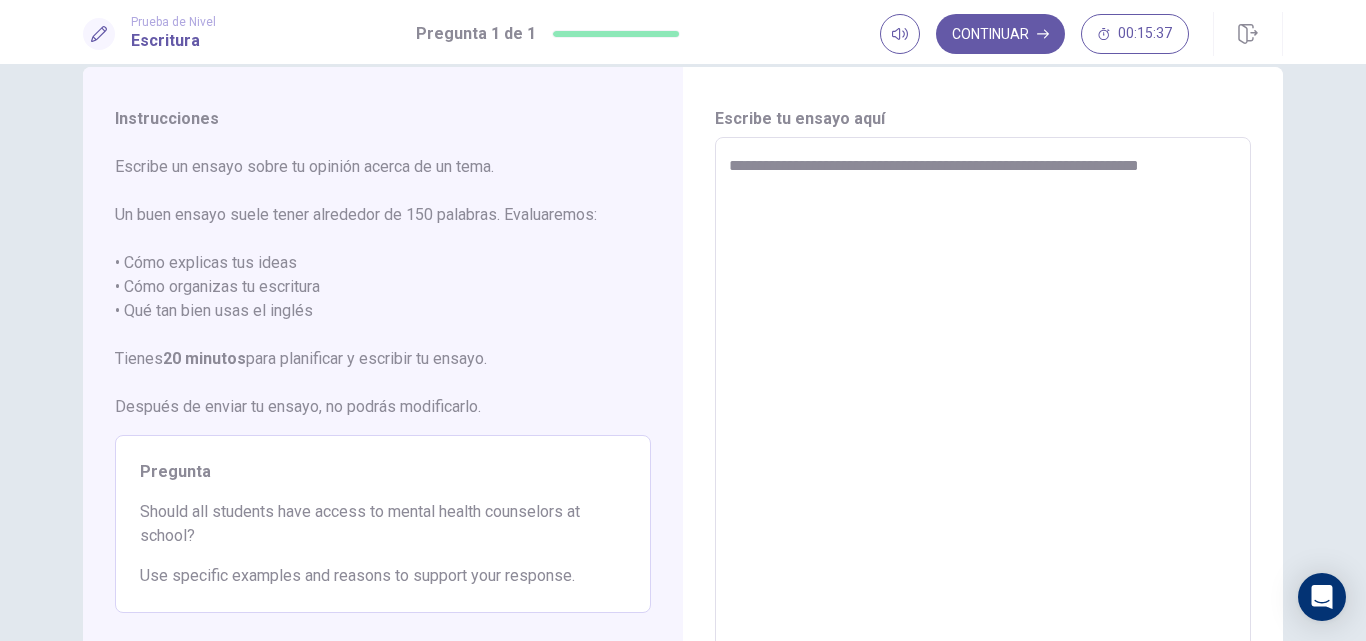 type on "*" 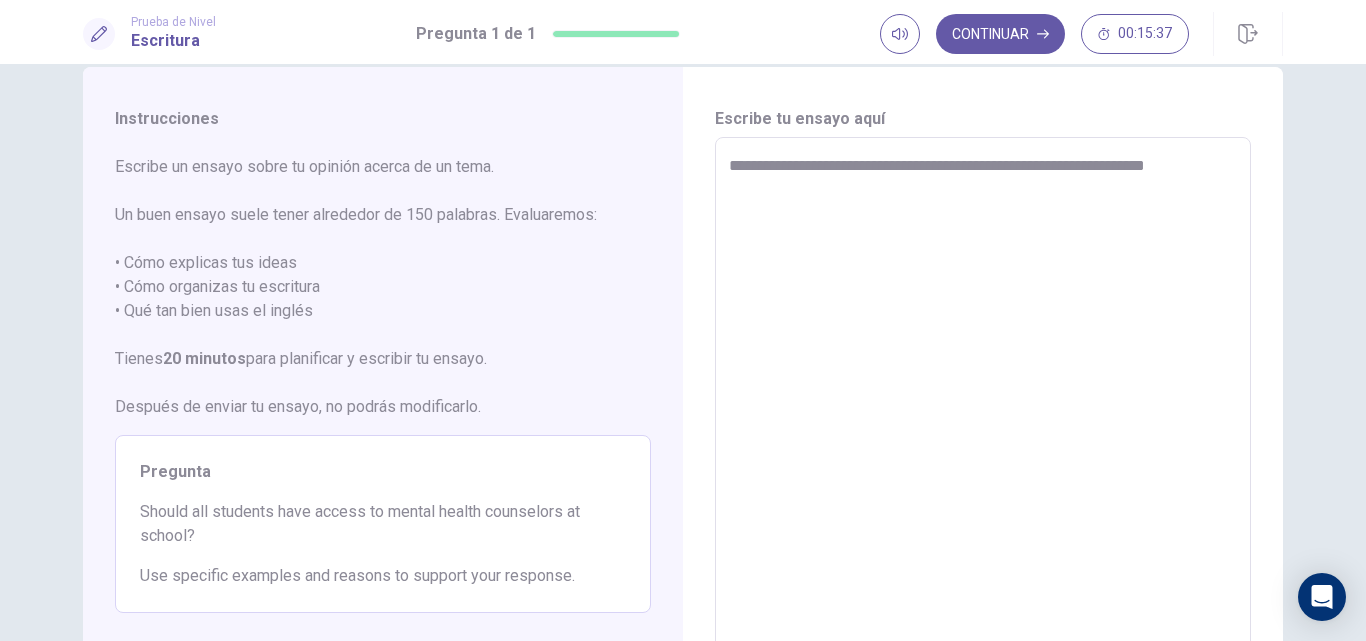 type on "*" 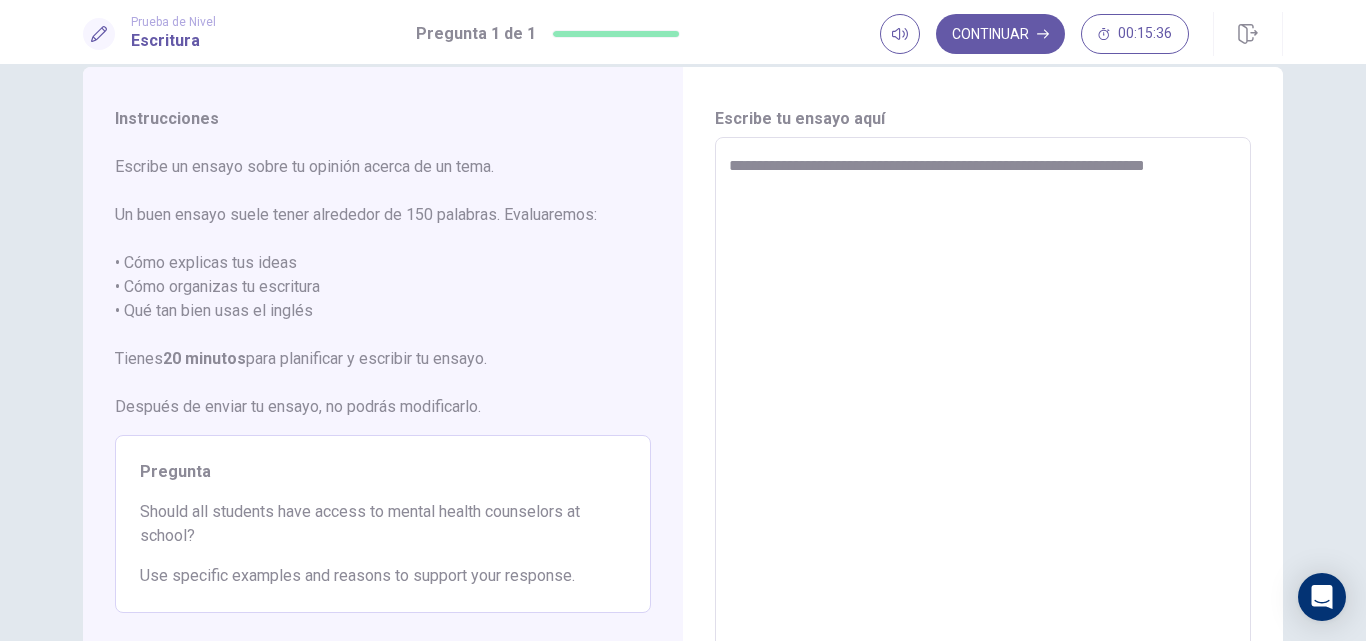 type on "**********" 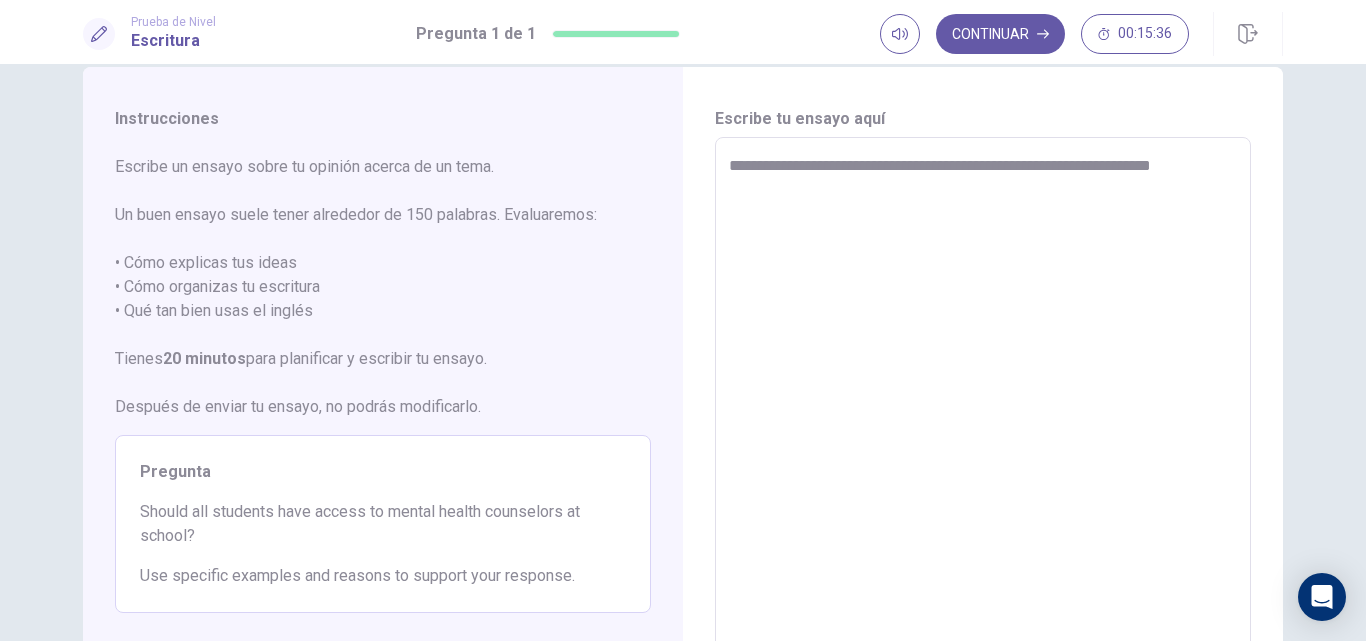 type on "*" 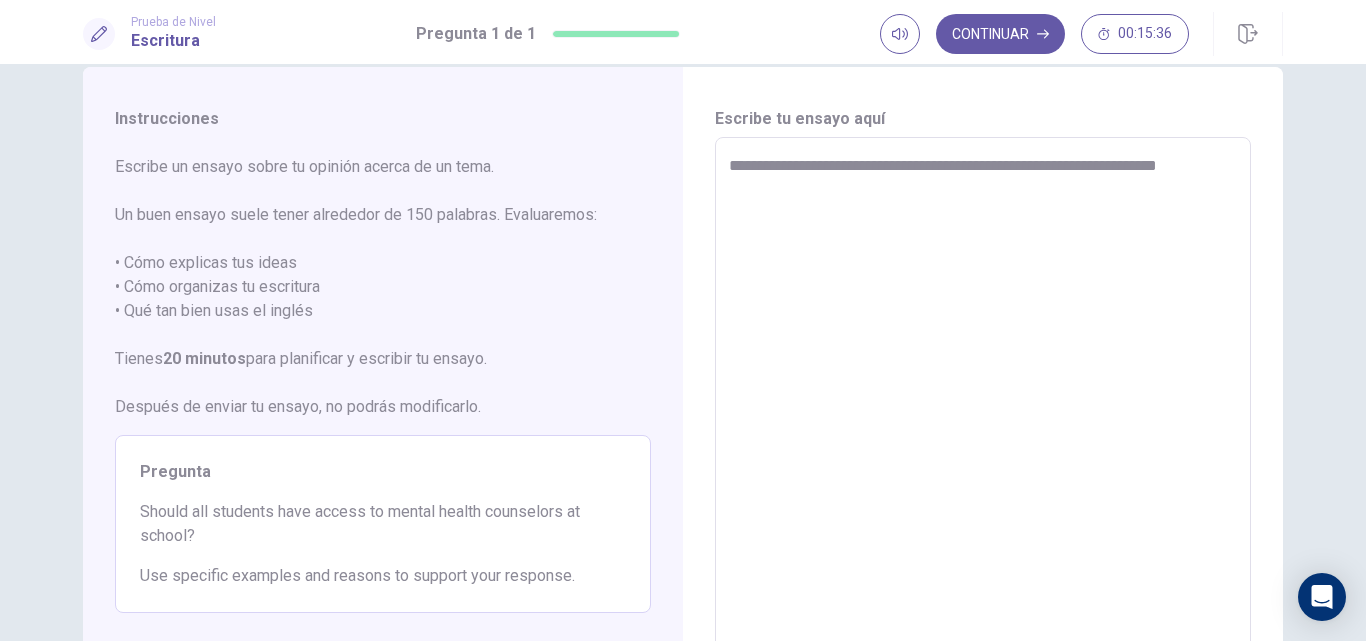 type on "*" 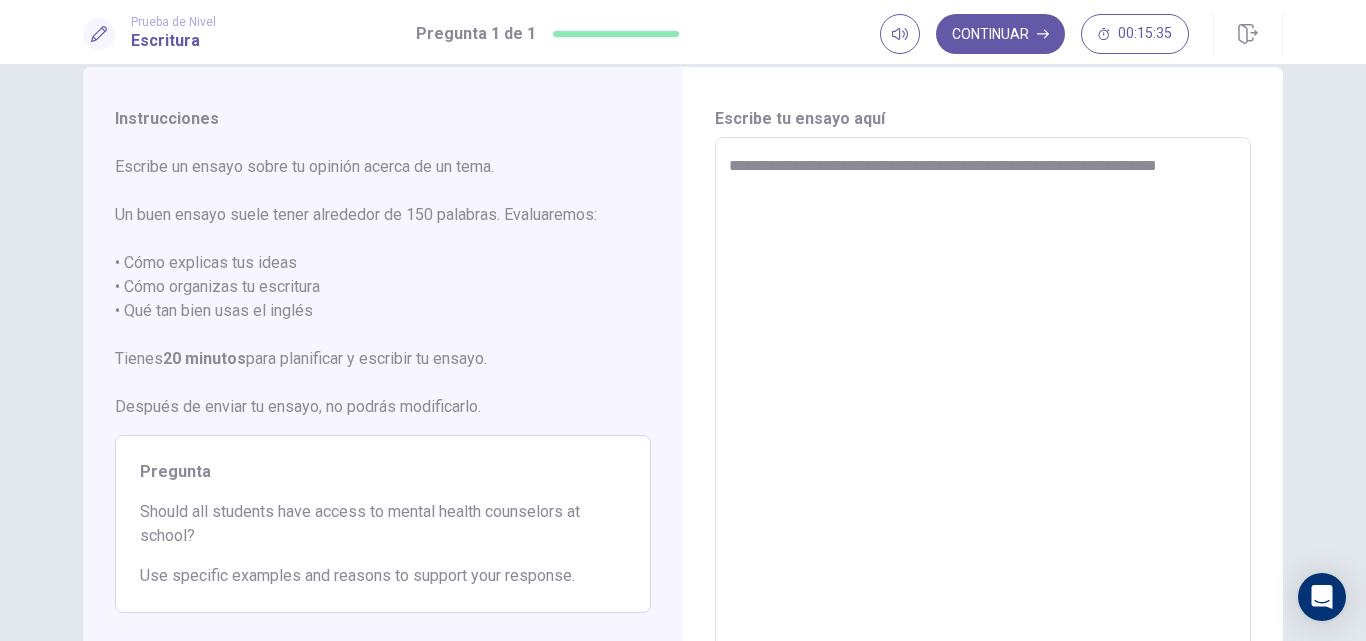 type on "**********" 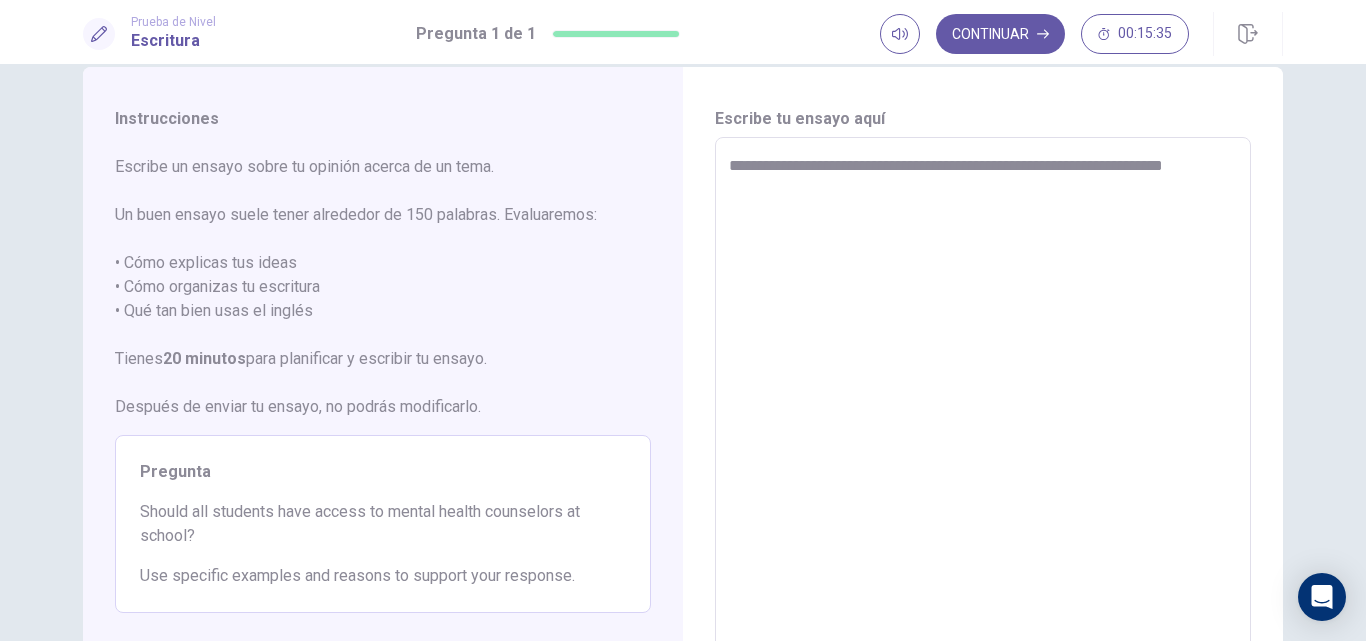 type on "*" 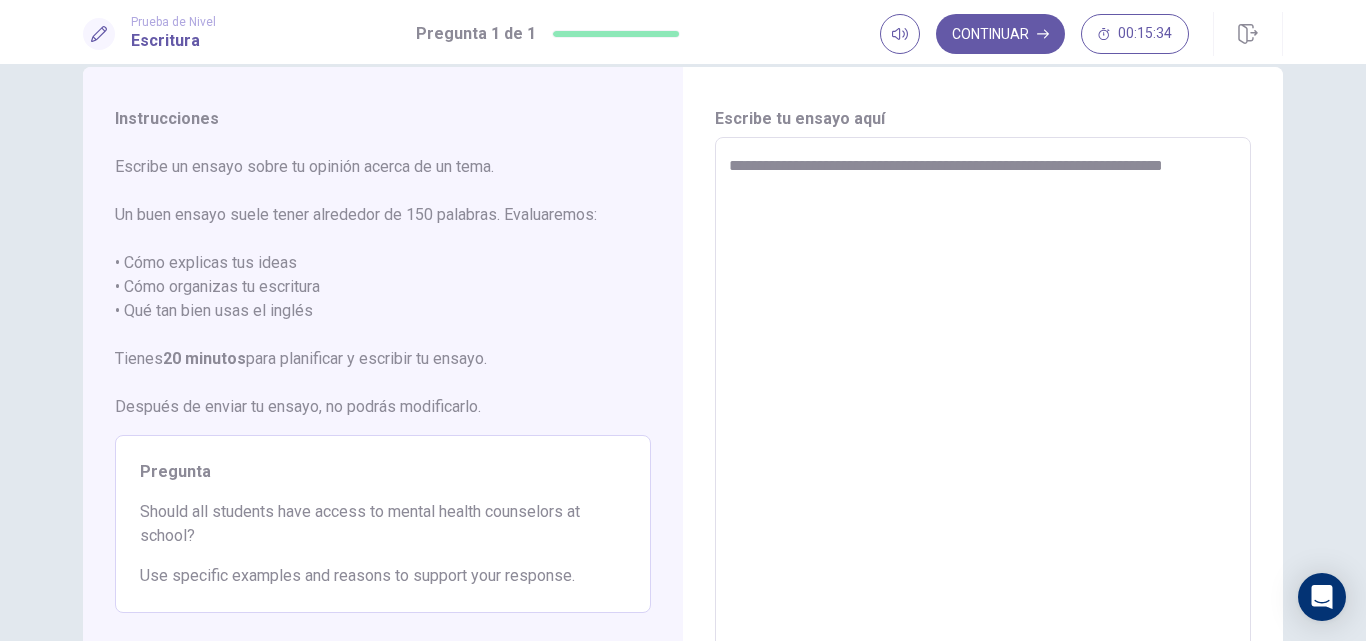 type on "**********" 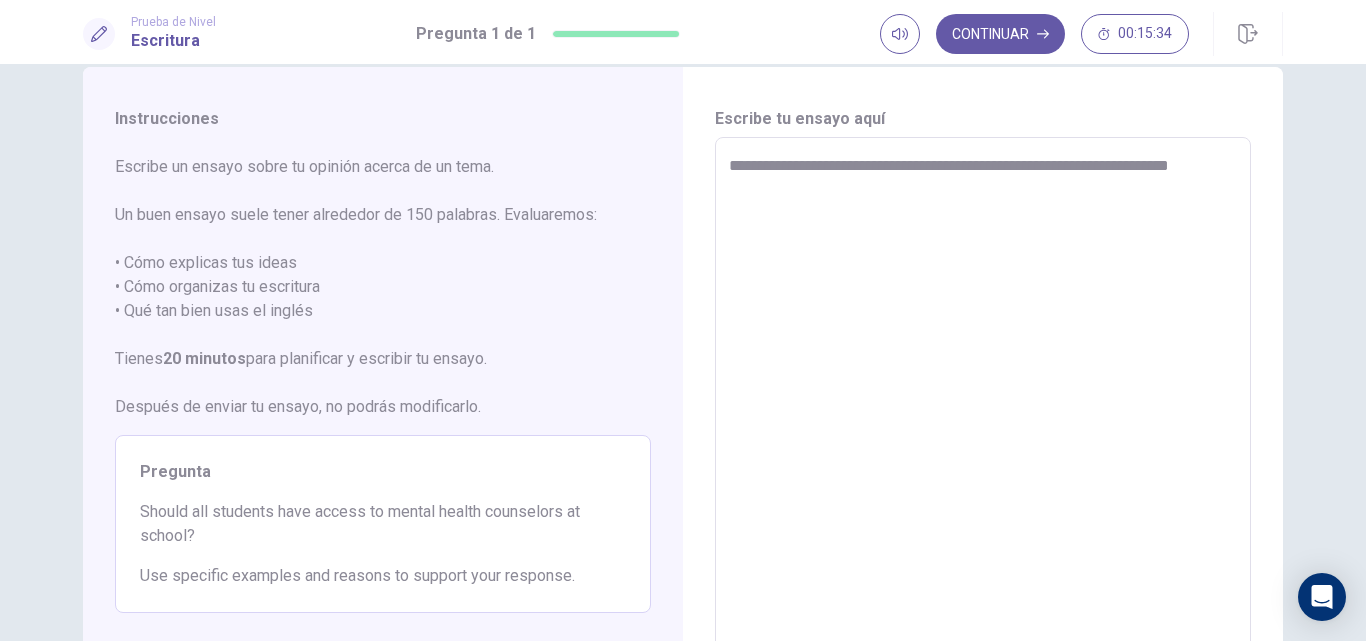 type on "*" 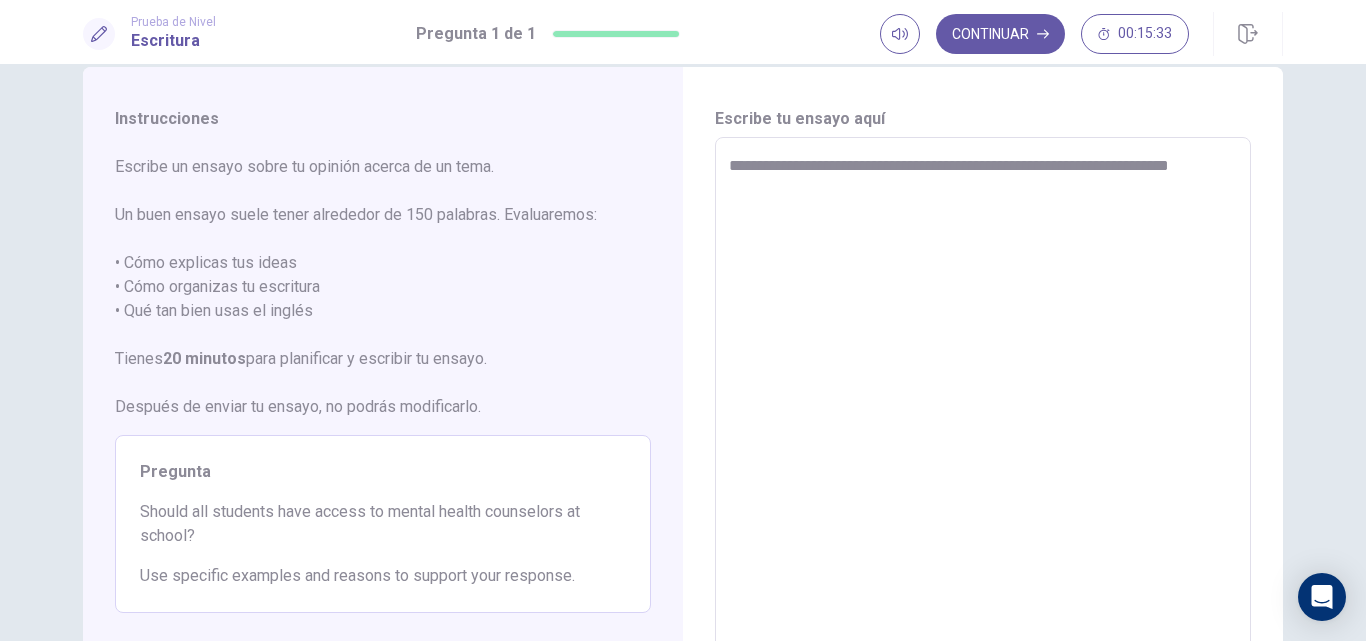 type on "**********" 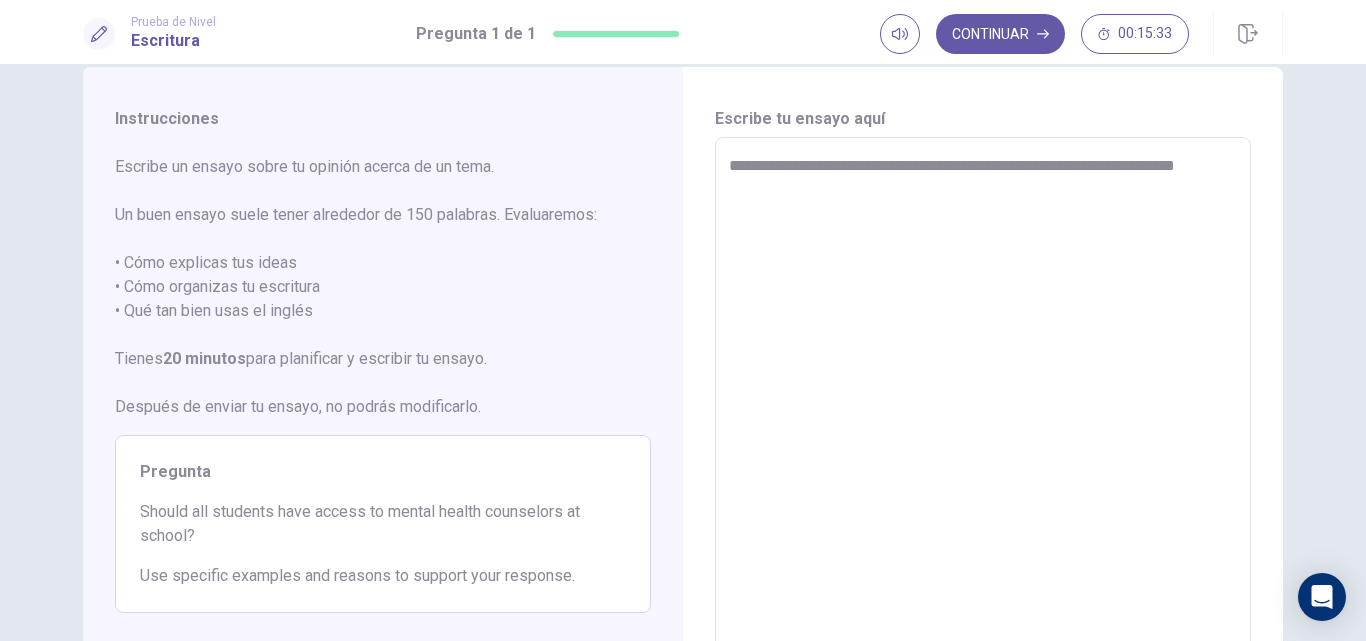 type on "*" 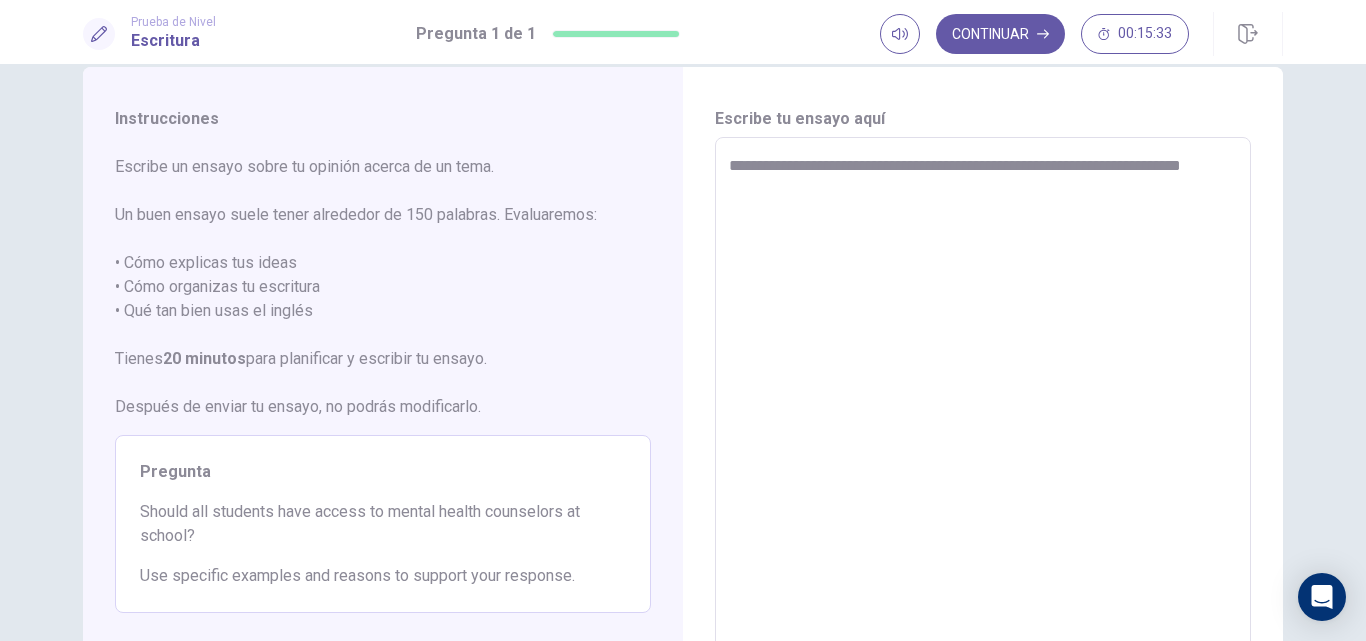 type on "*" 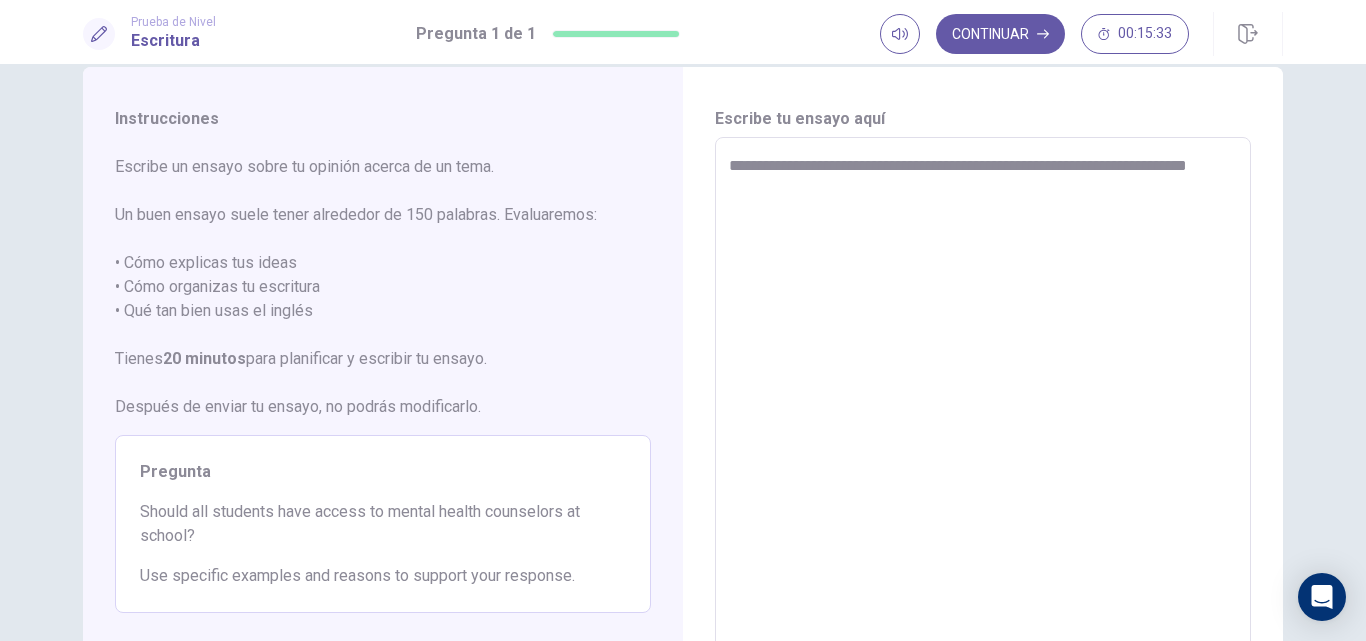 type on "*" 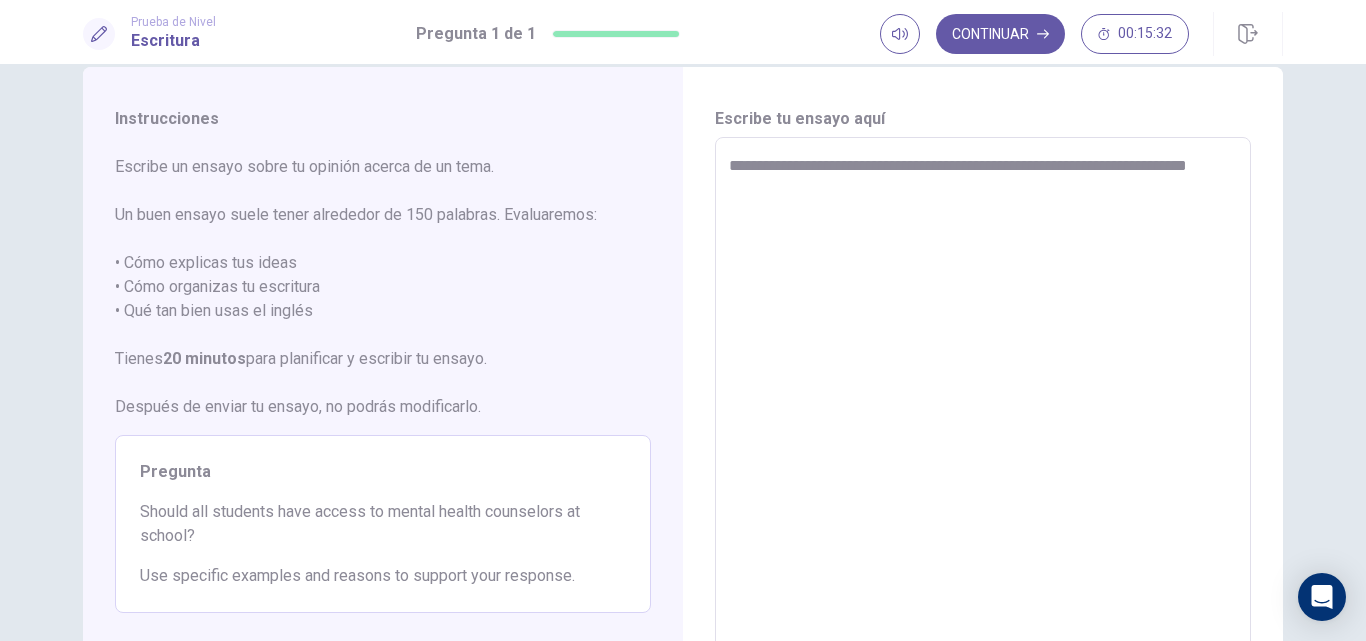 type on "**********" 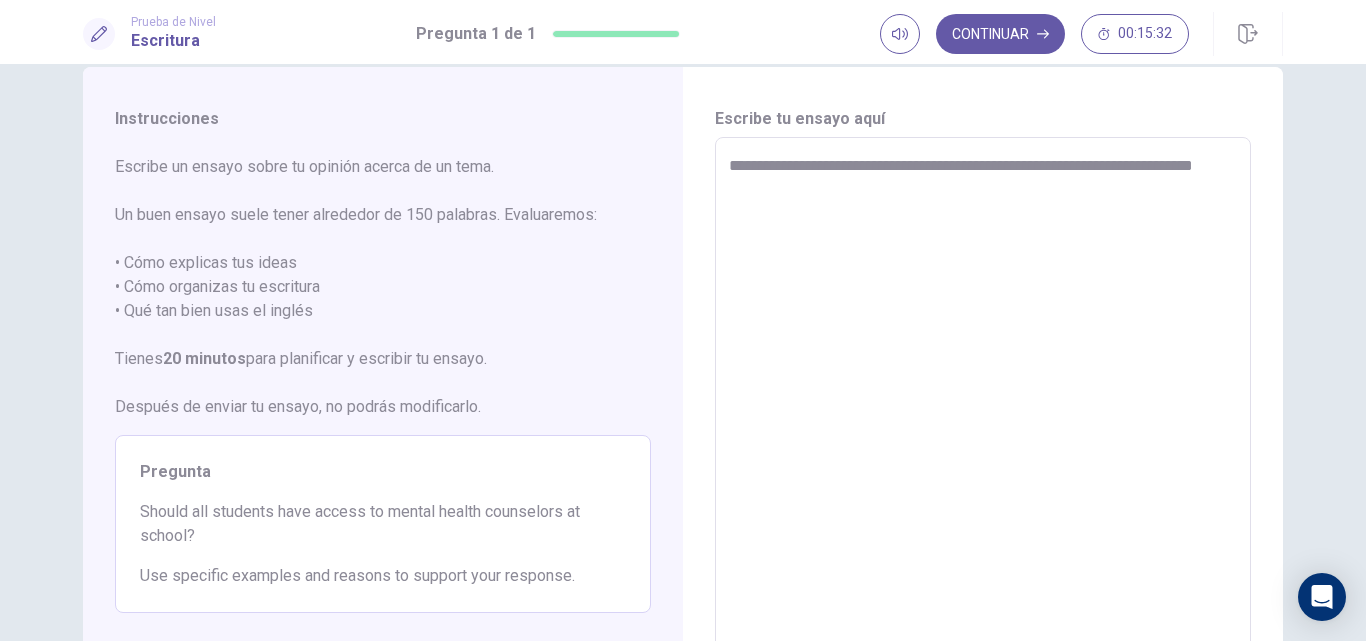 type on "*" 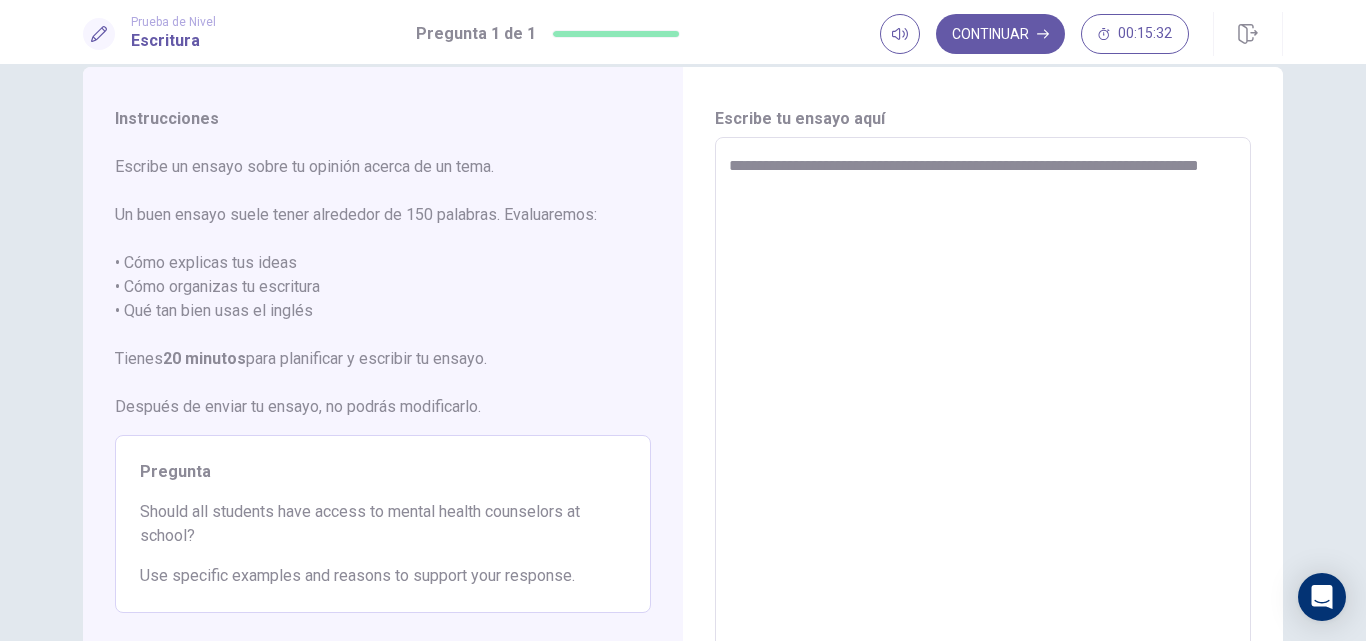 type on "*" 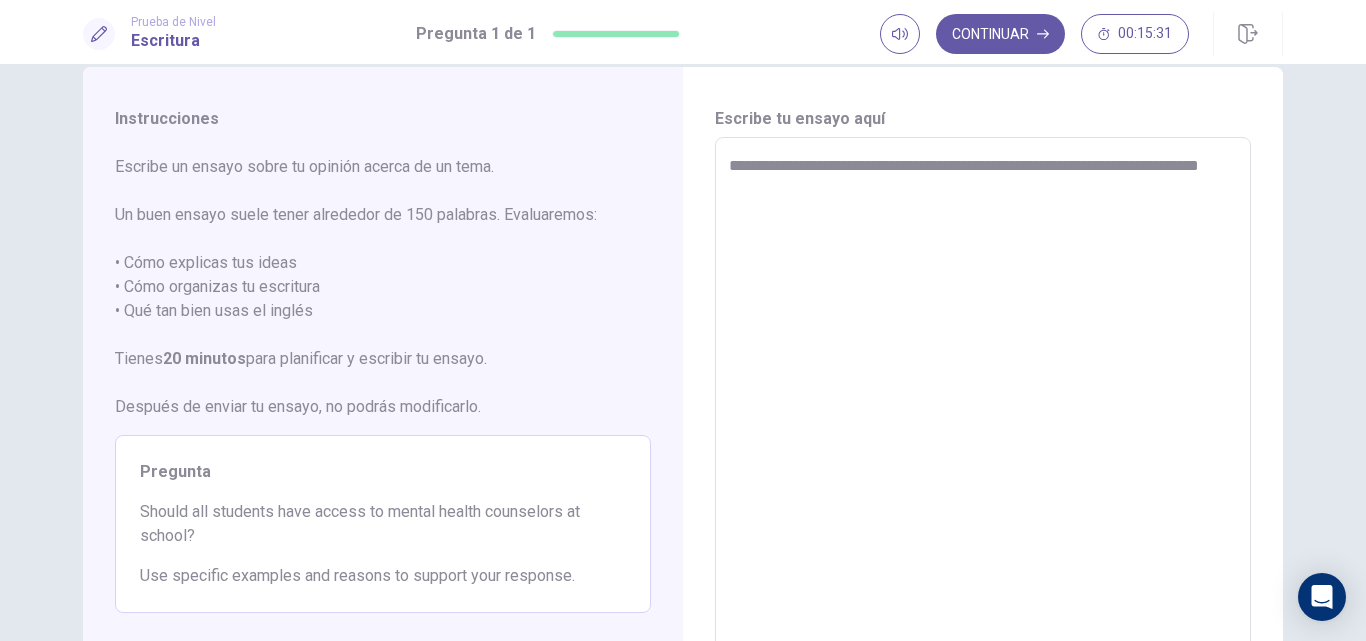 type on "**********" 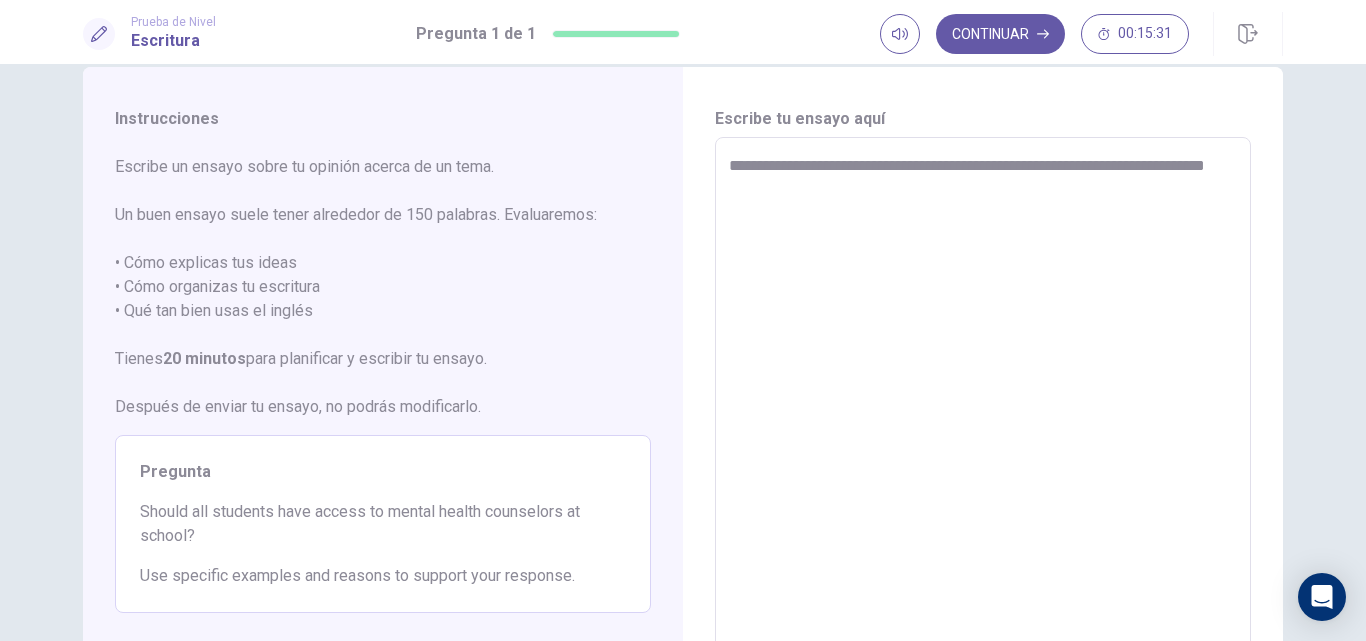 type on "*" 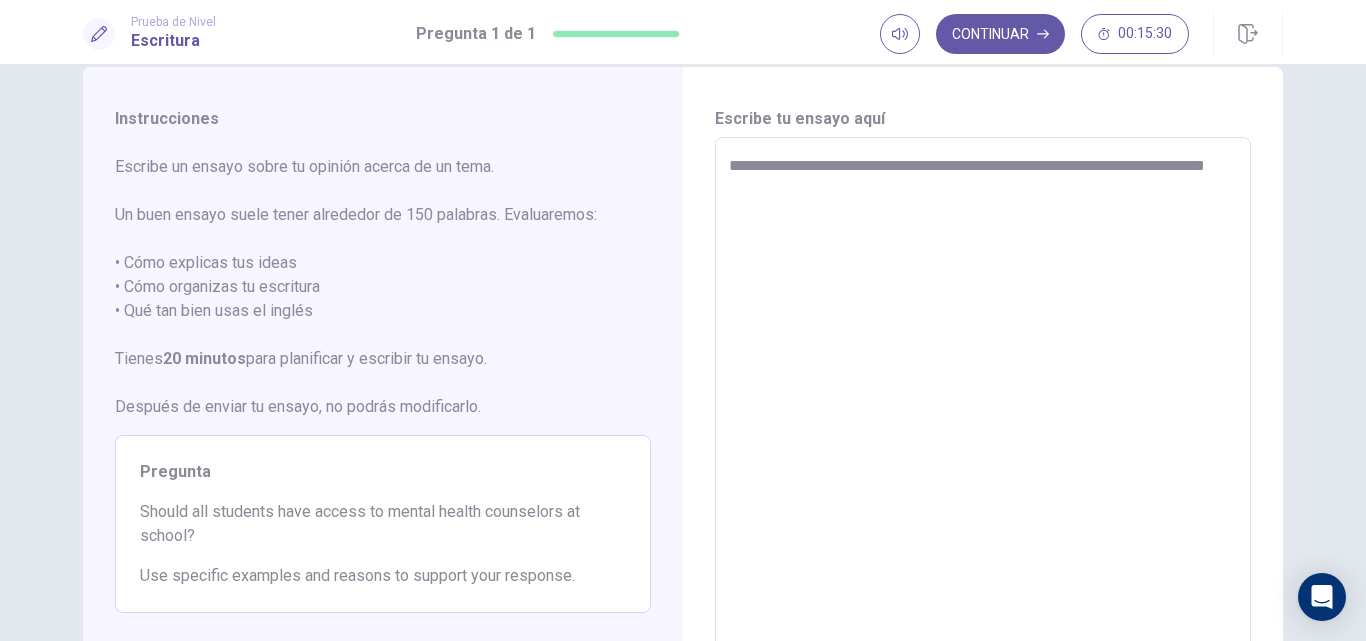 type on "**********" 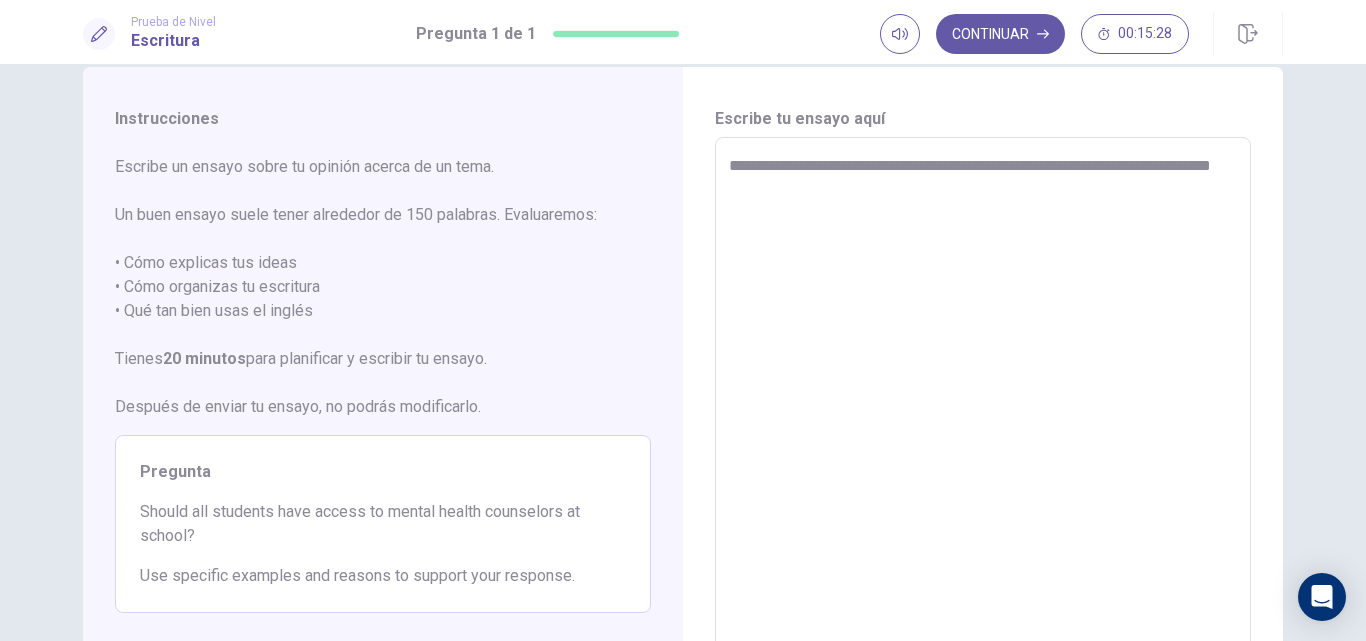 type on "*" 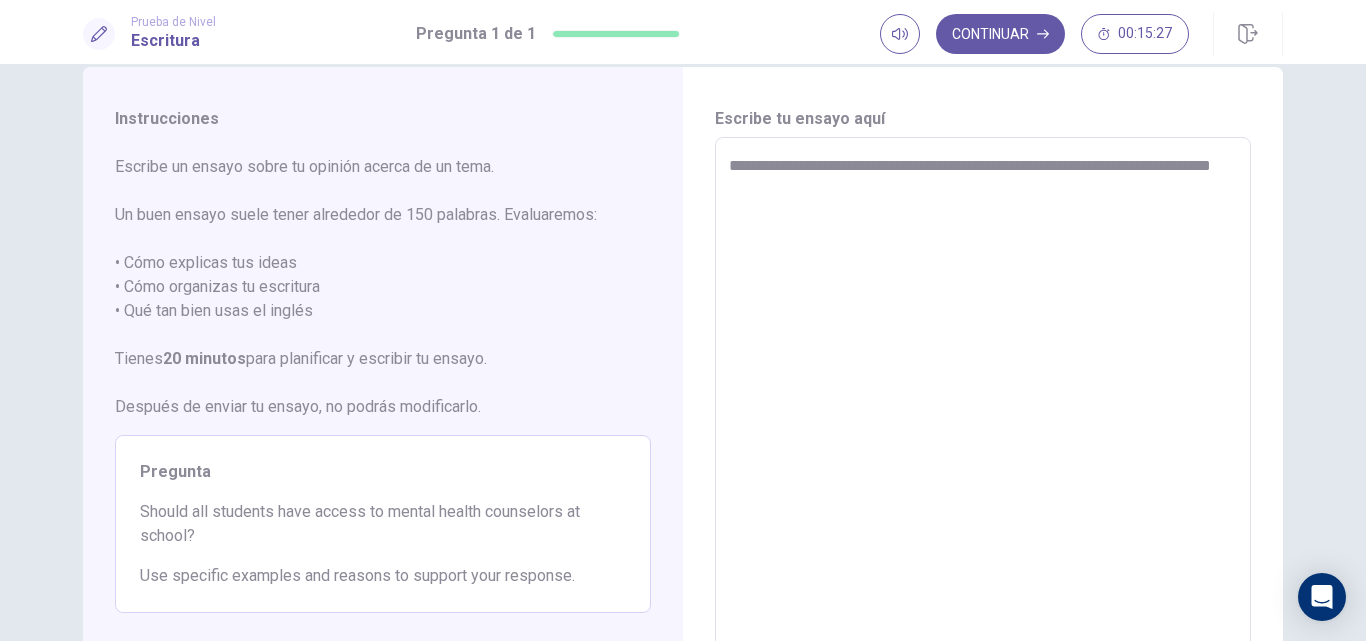 type on "**********" 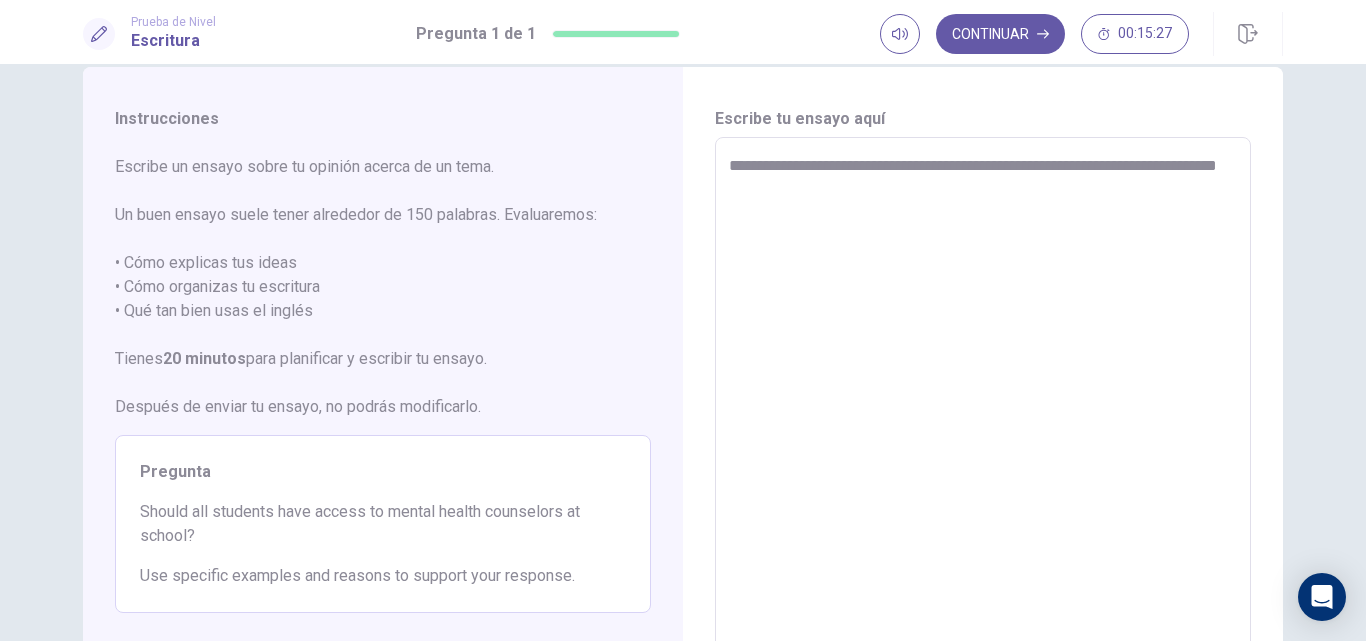 type on "*" 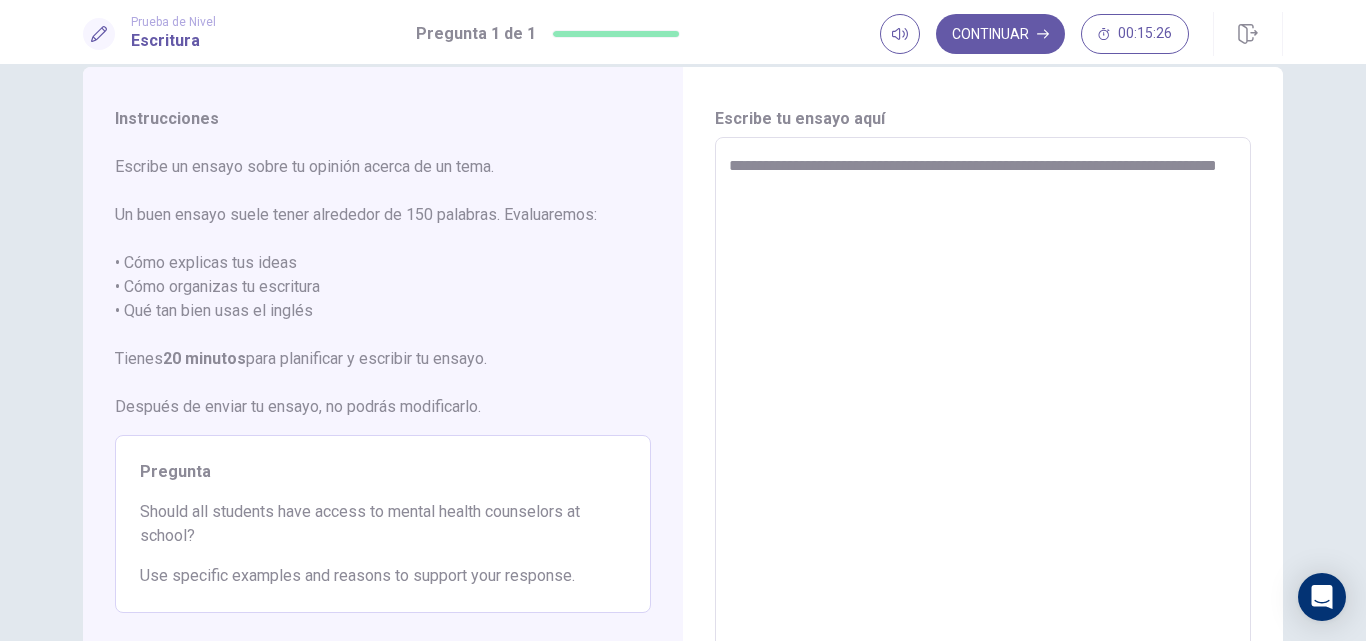 type on "**********" 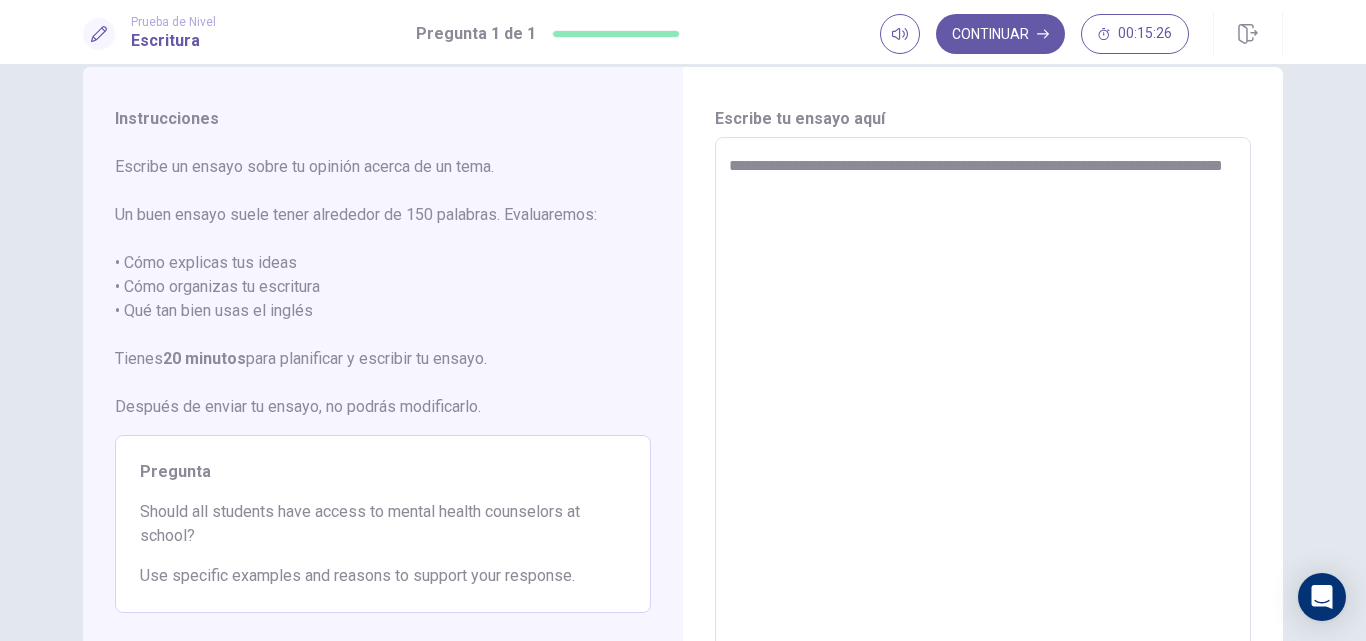 type on "*" 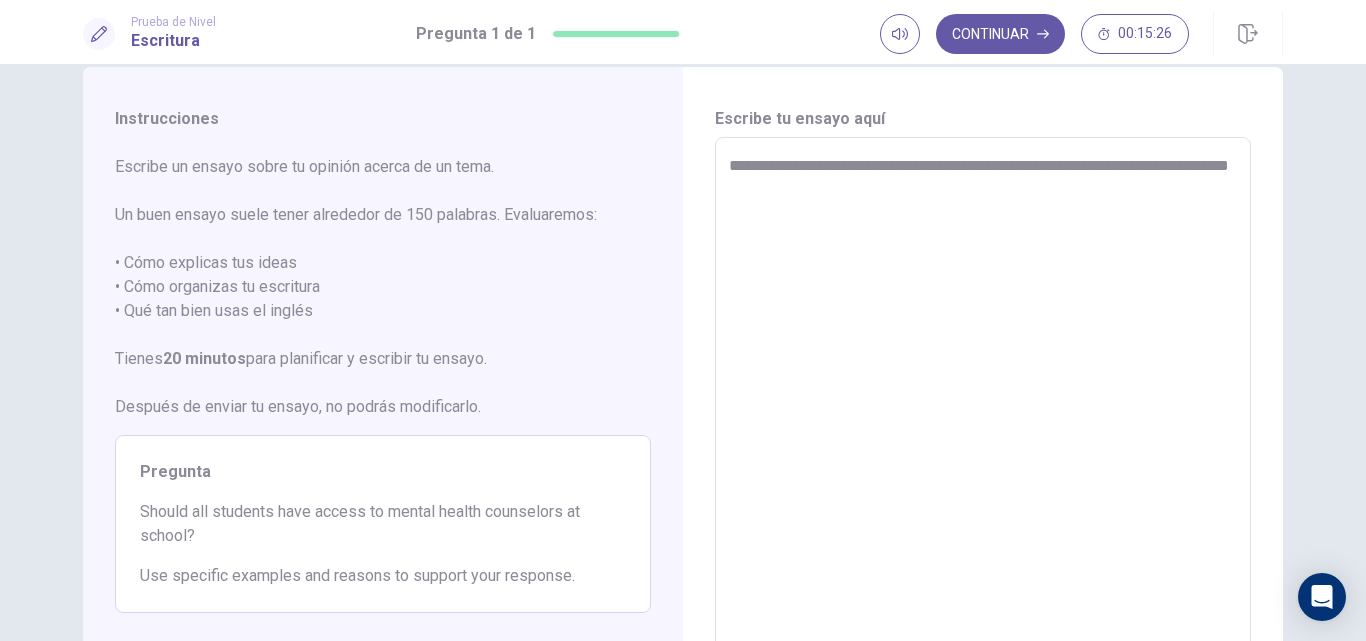 type on "*" 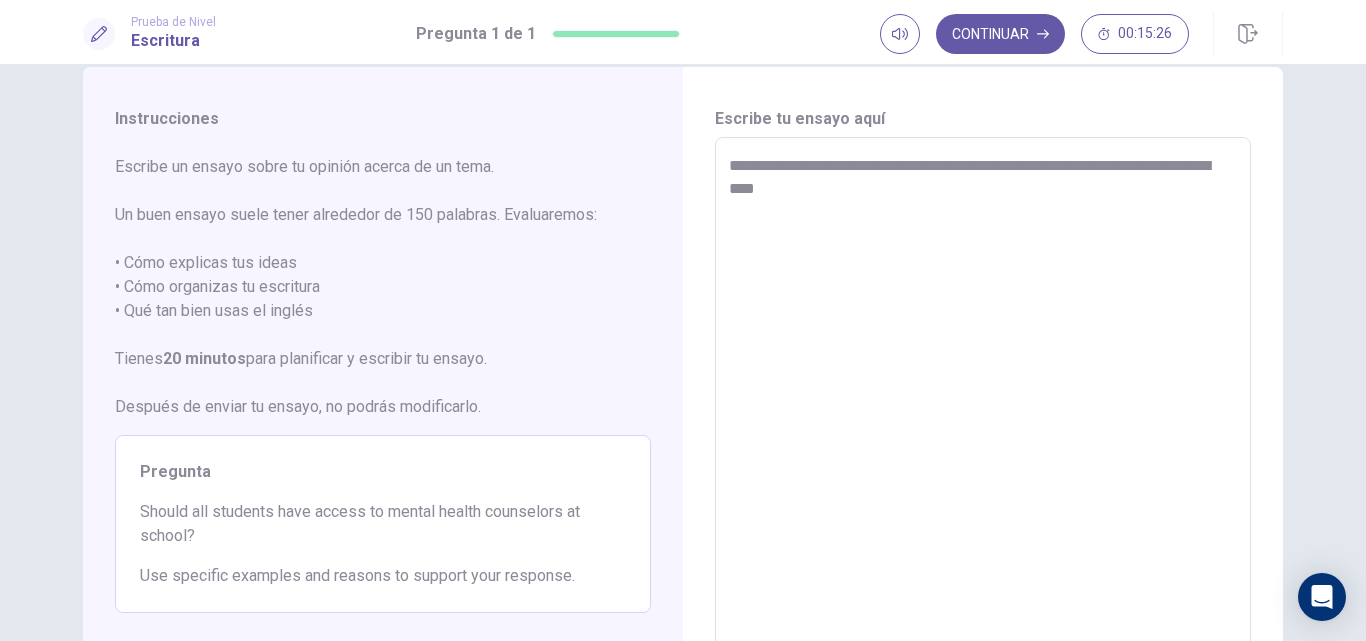 type on "*" 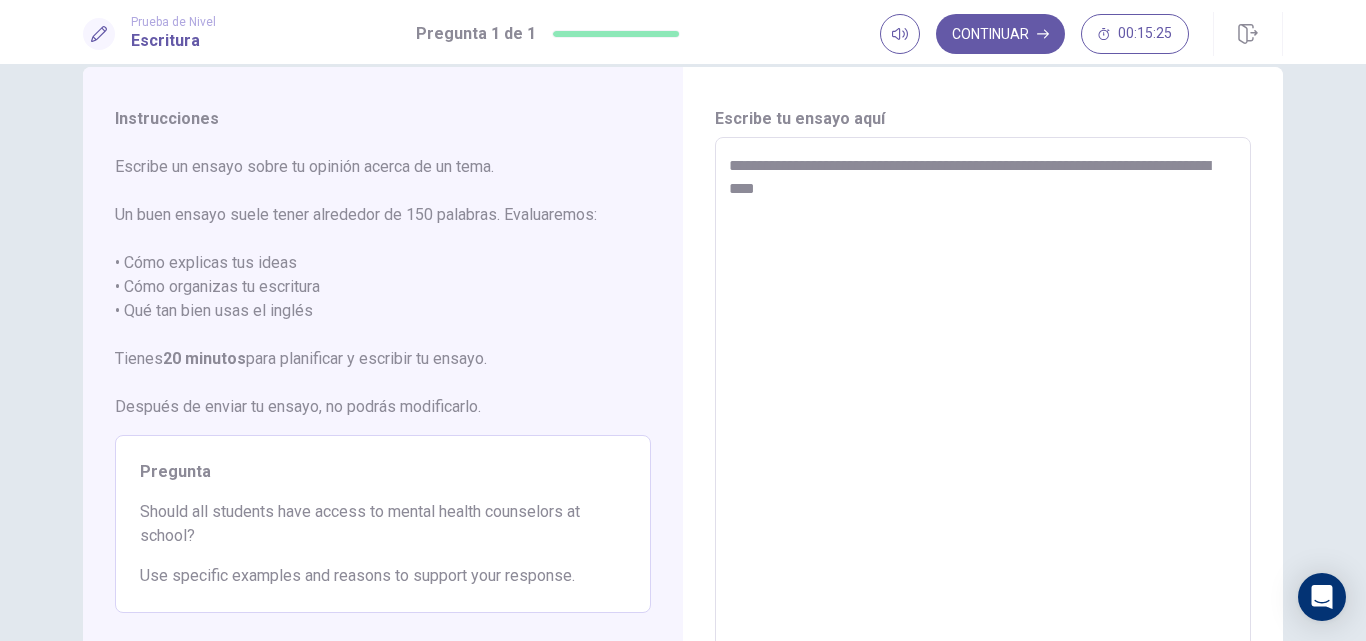 type on "**********" 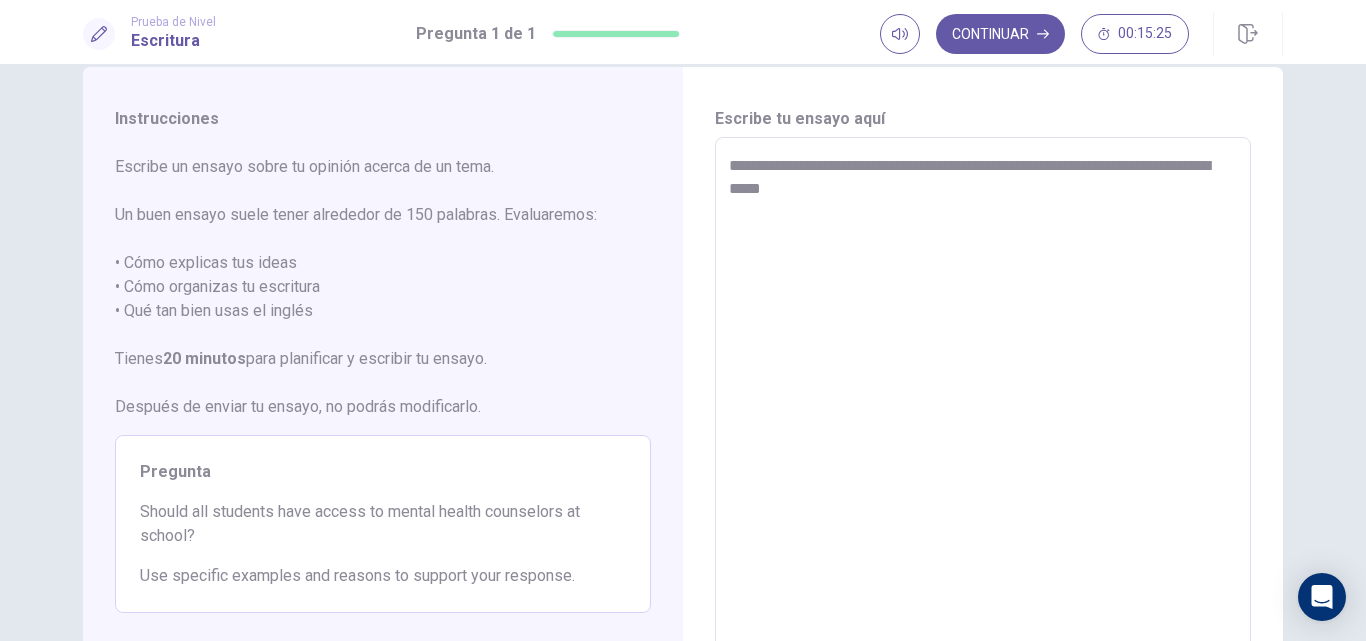 type on "*" 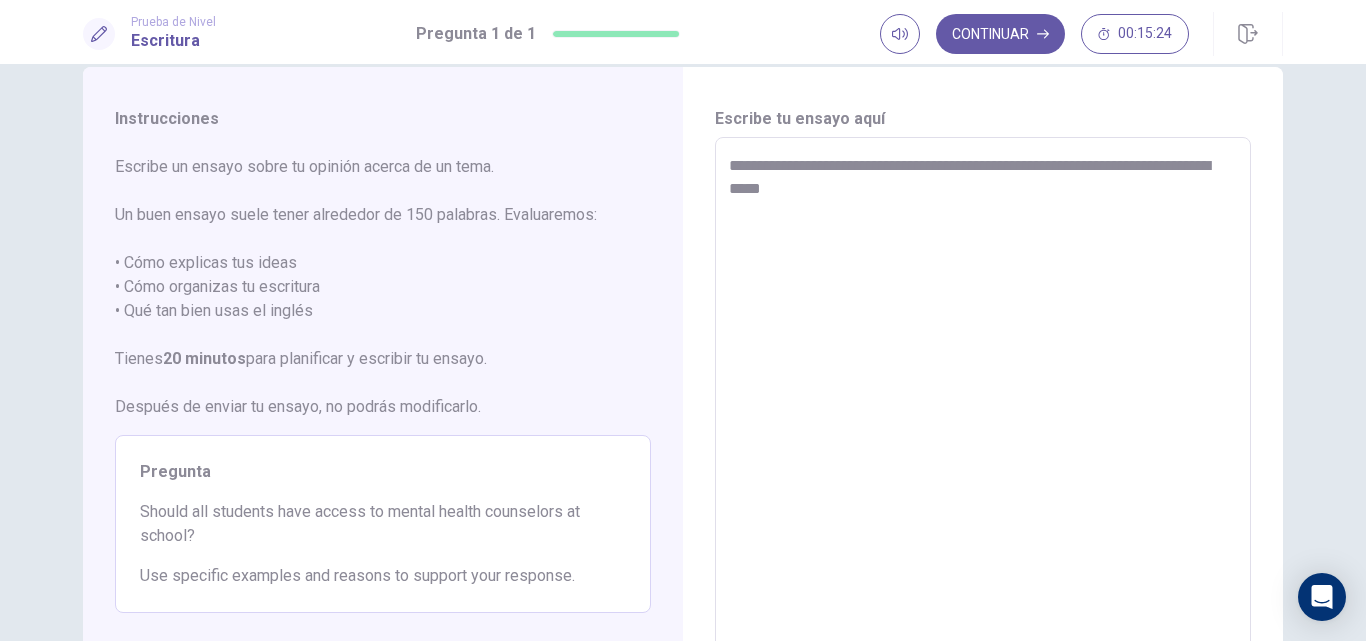 type on "**********" 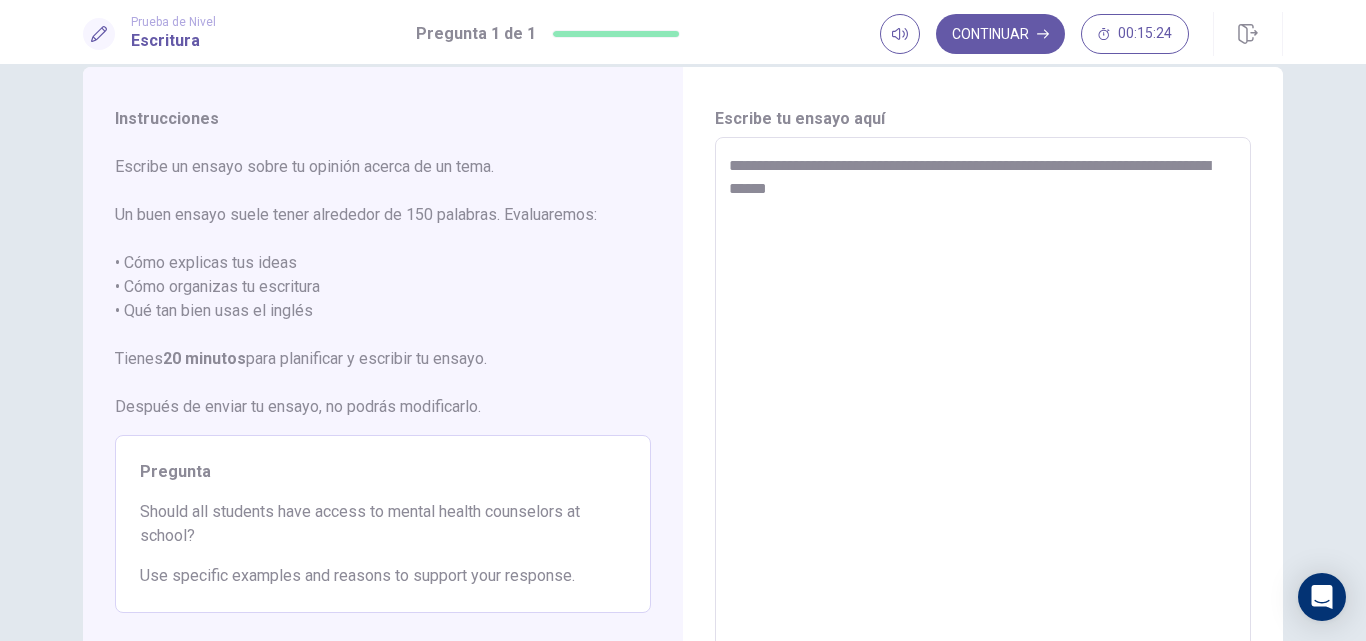 type on "*" 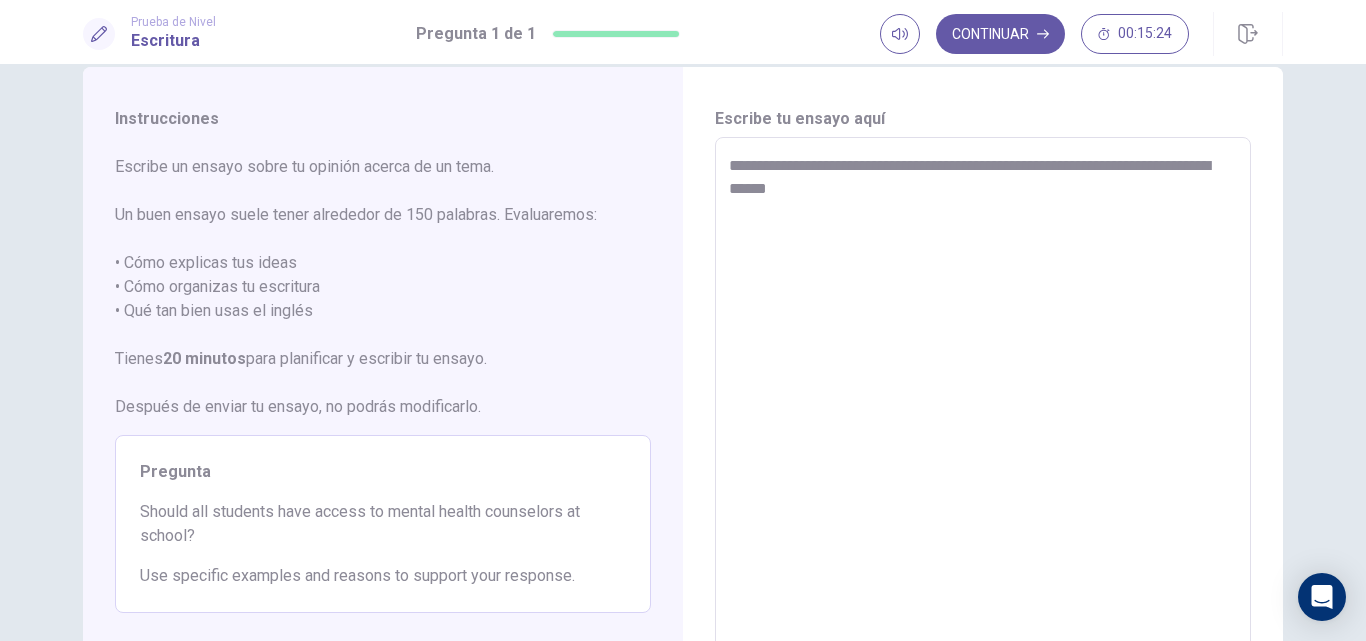 type on "**********" 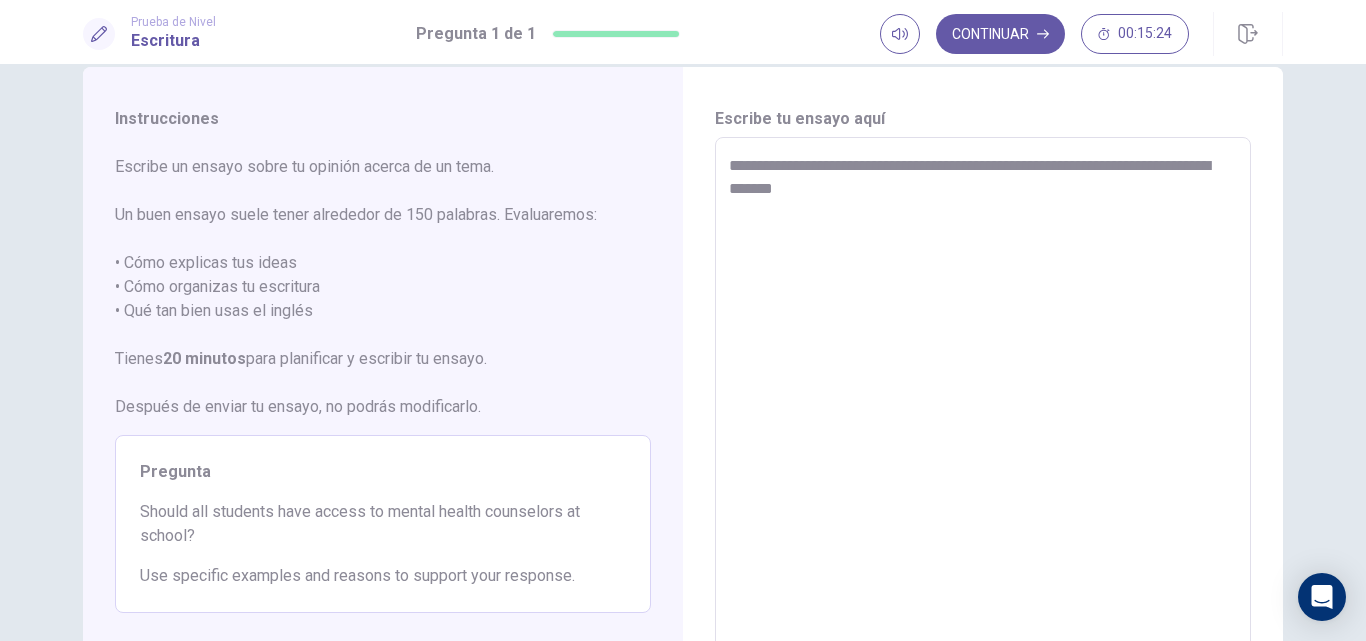 type on "*" 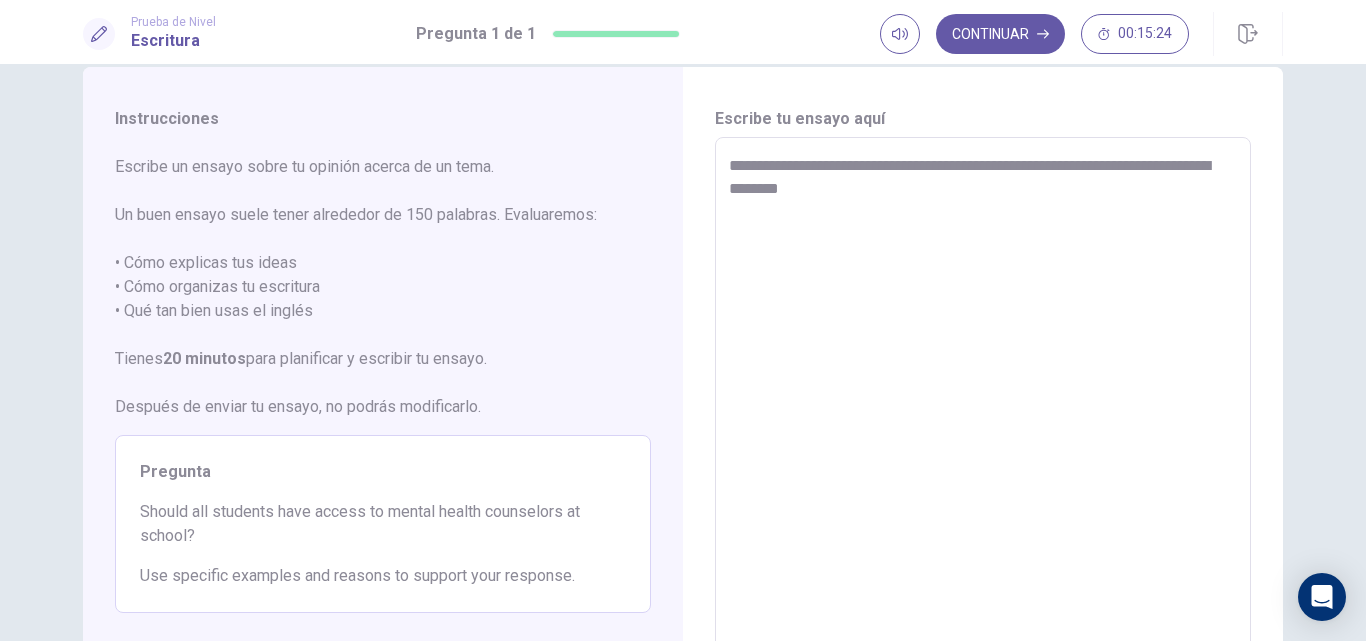 type on "*" 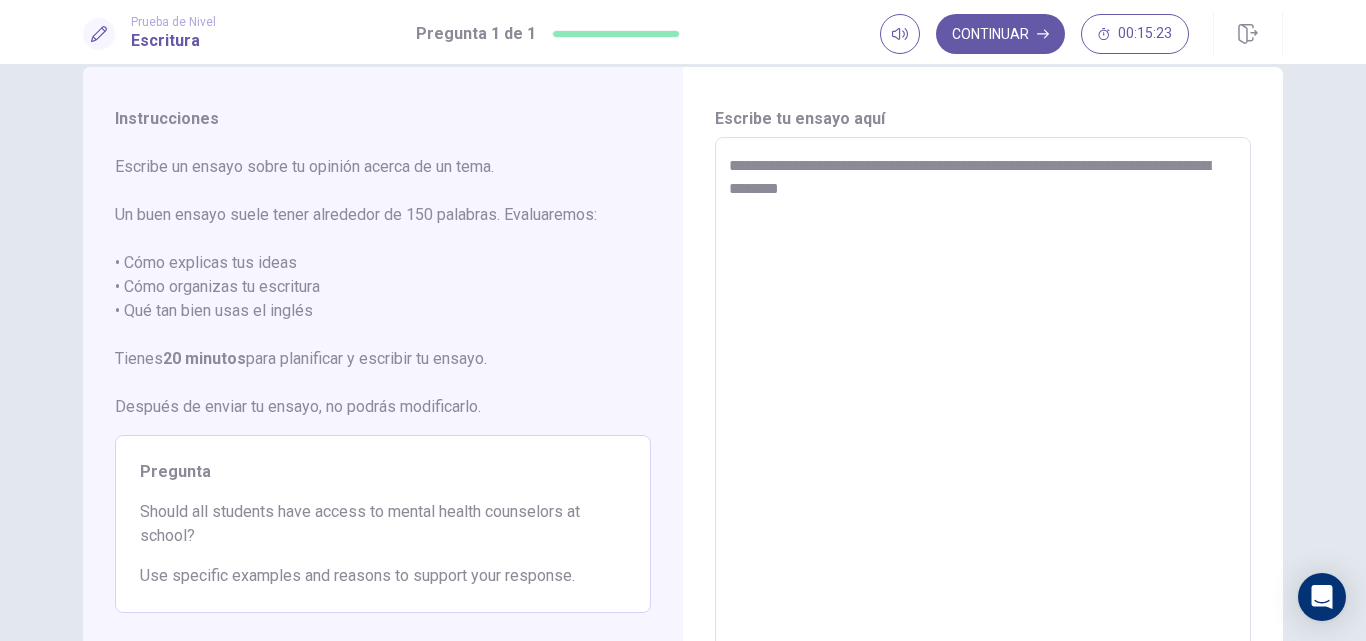 type on "**********" 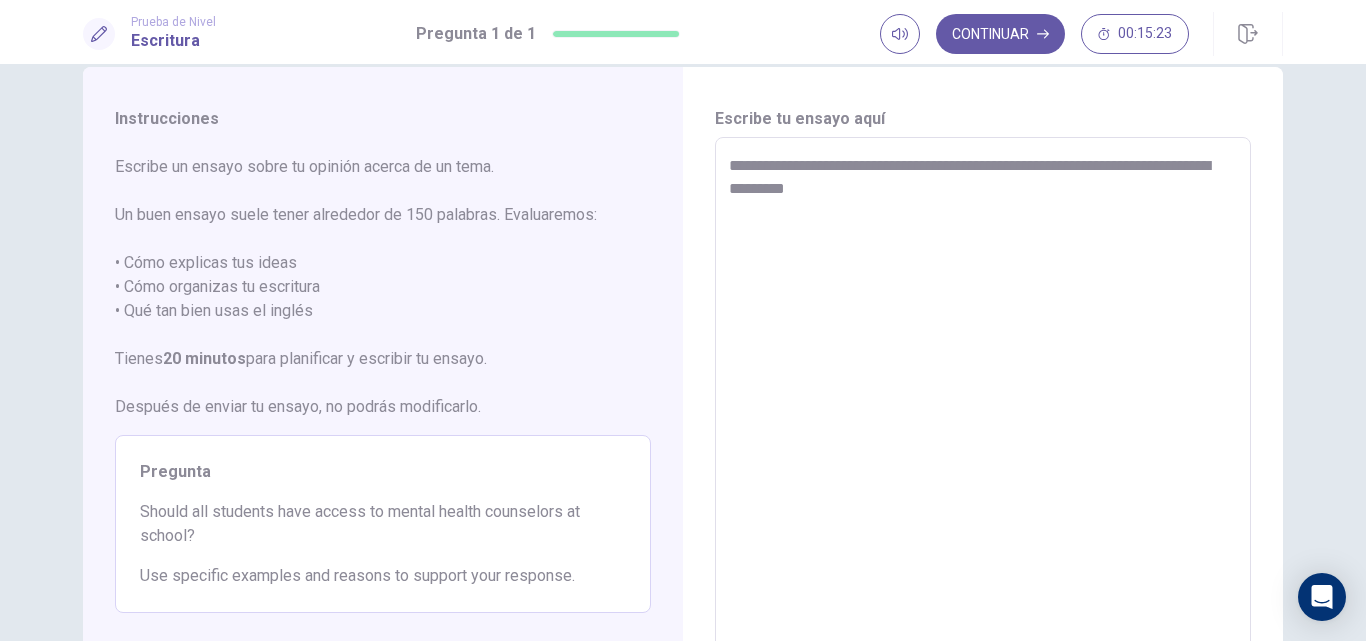 type on "*" 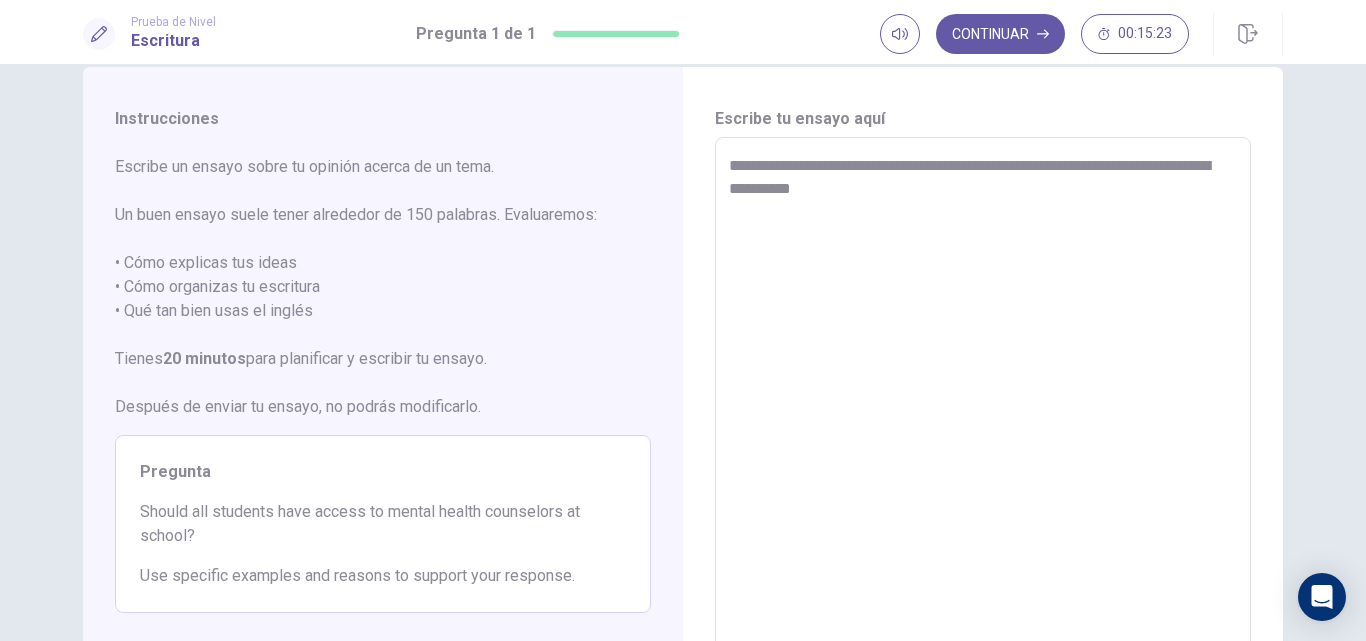 type on "*" 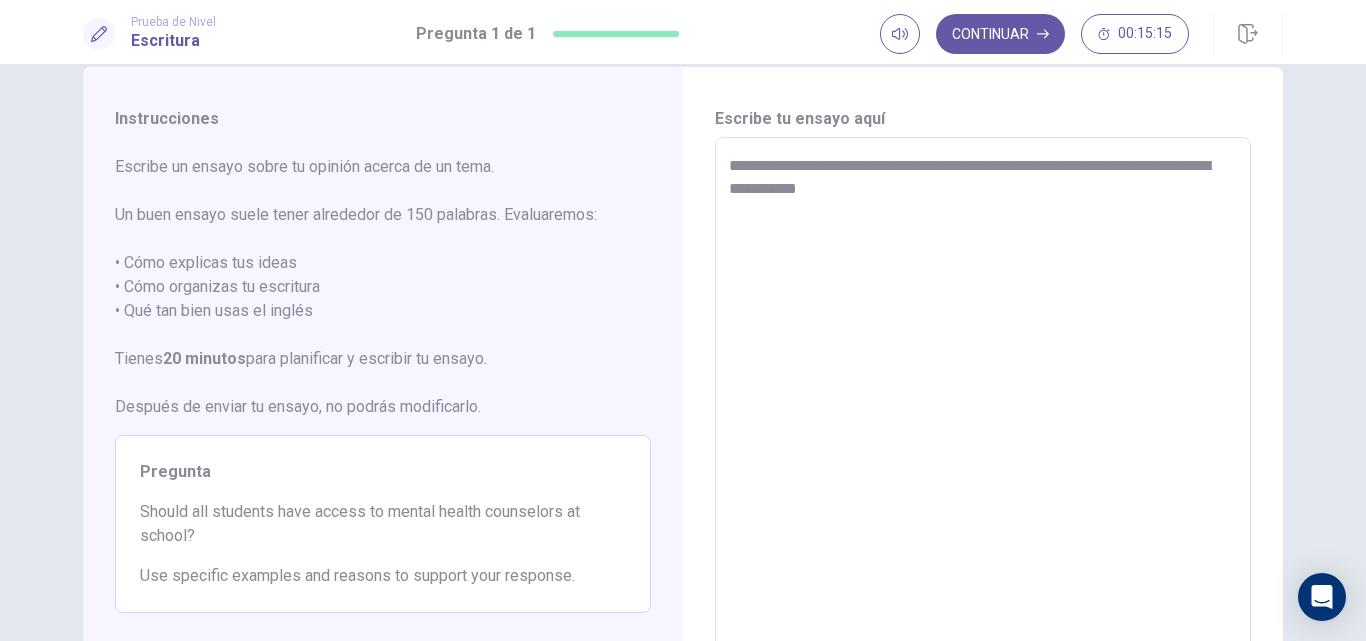 type on "*" 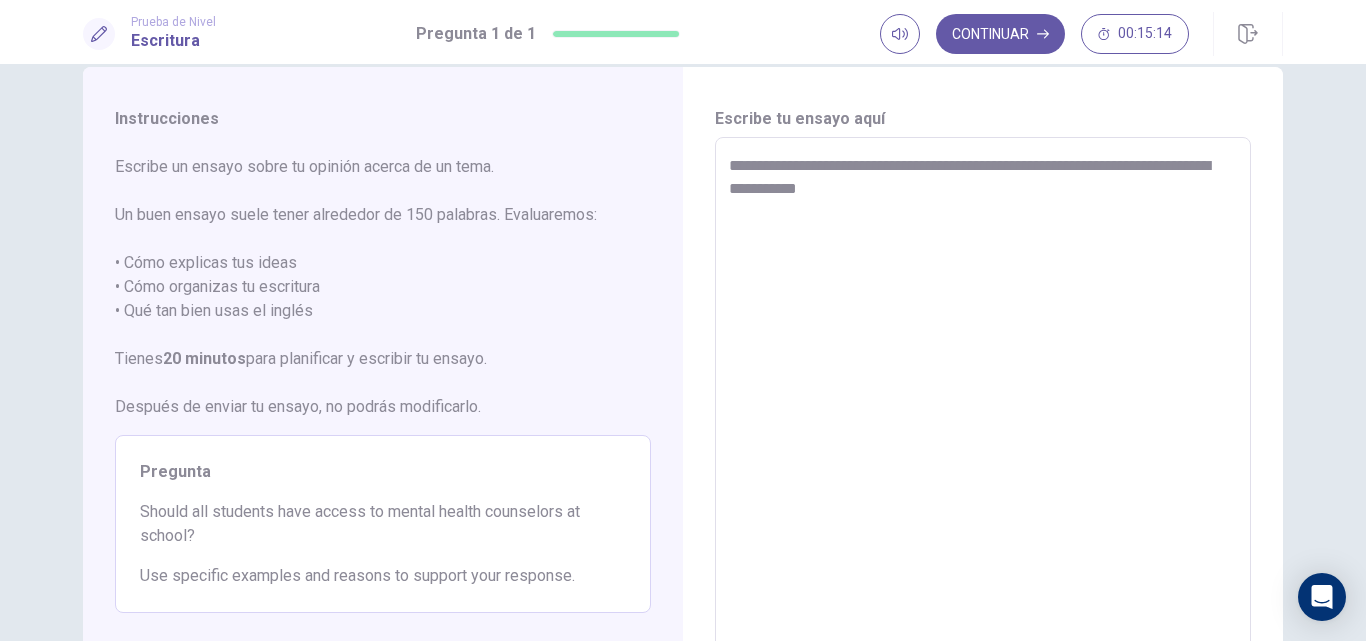 type on "**********" 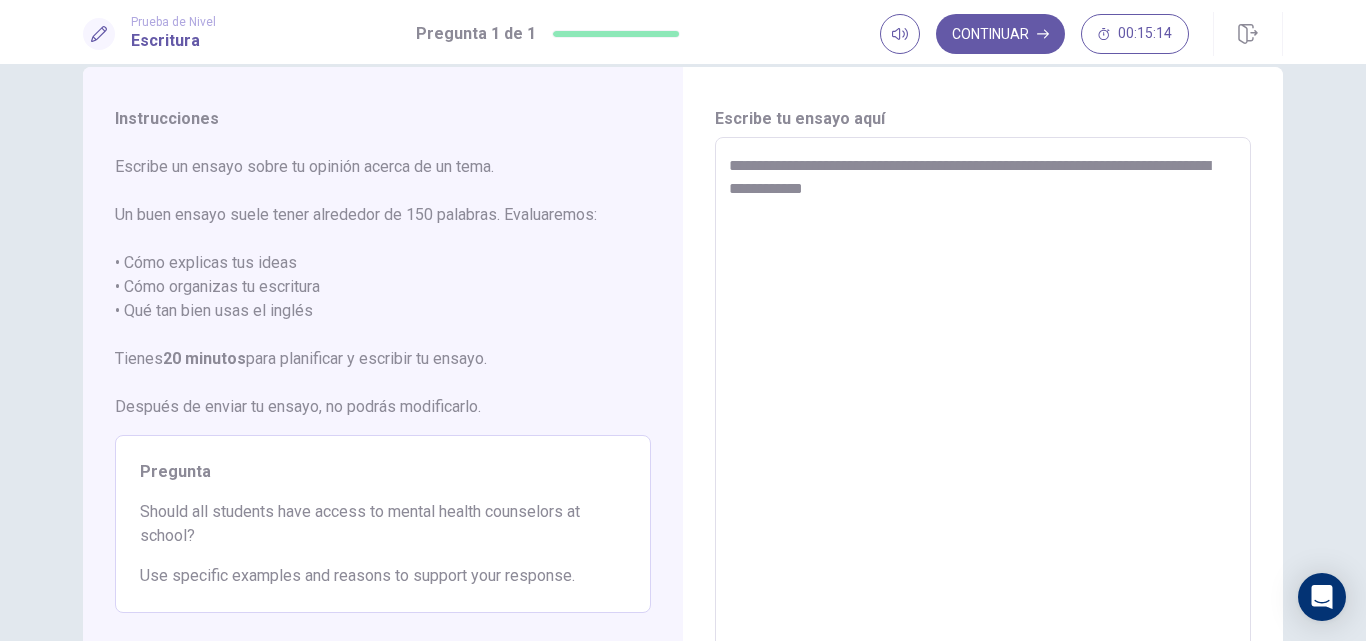 type on "*" 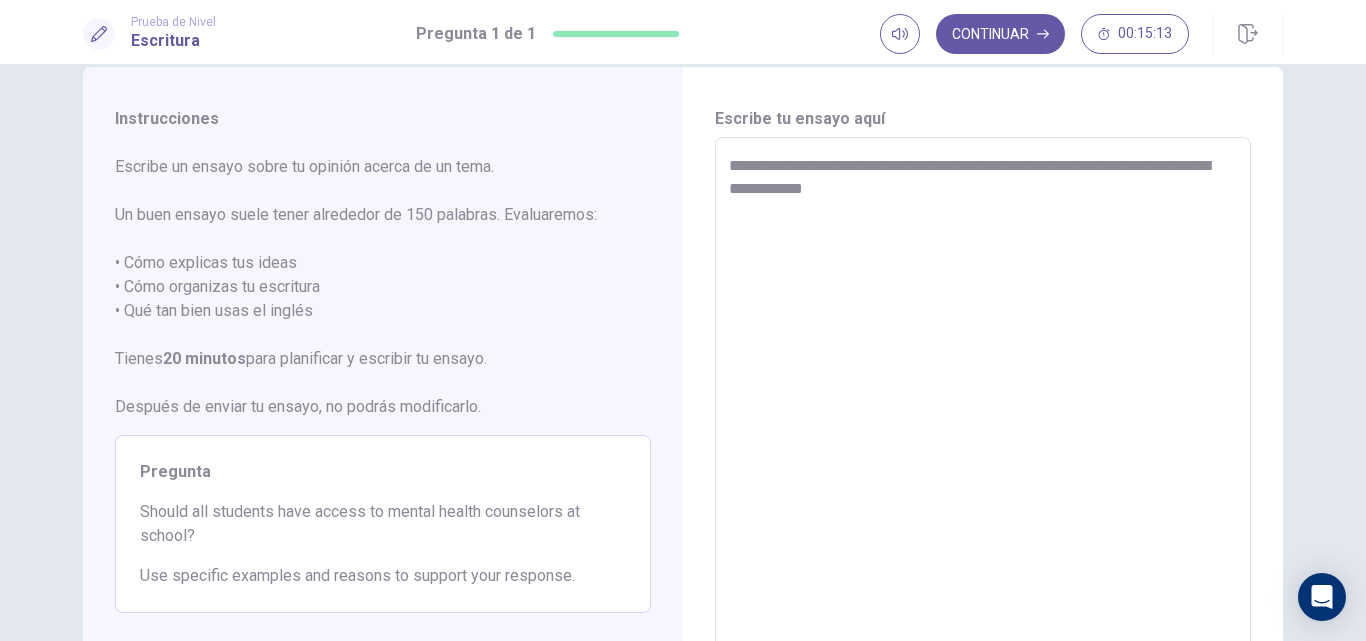 type on "**********" 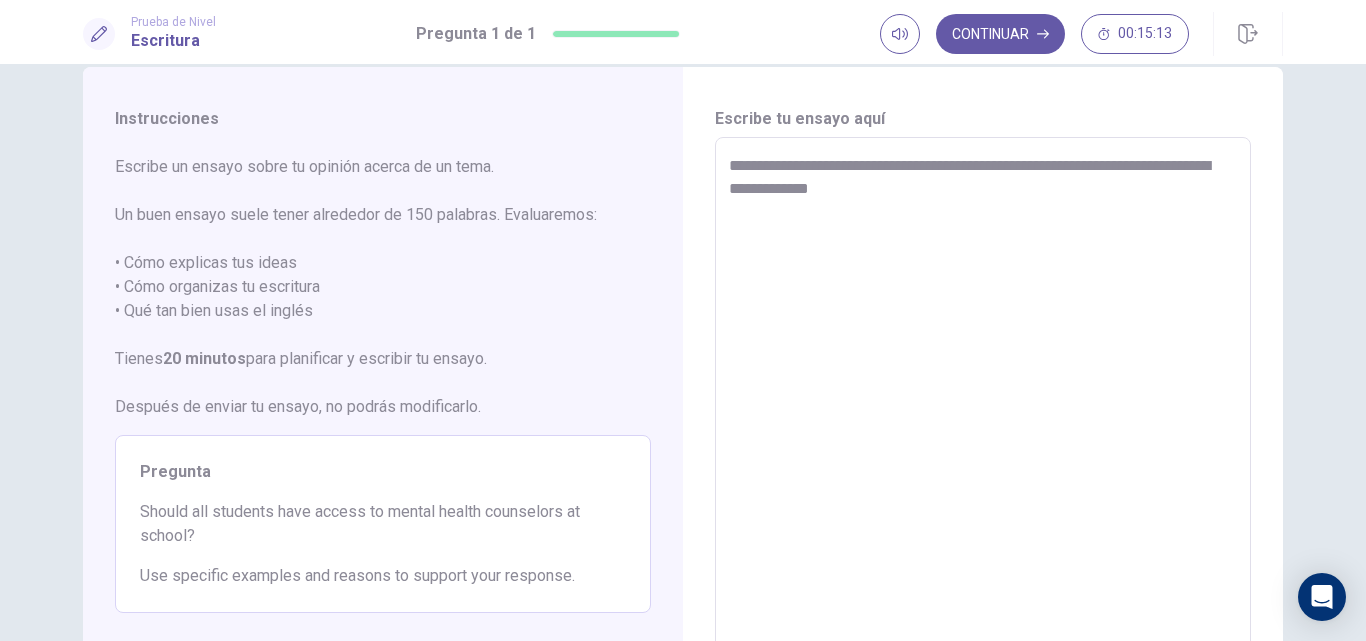 type on "*" 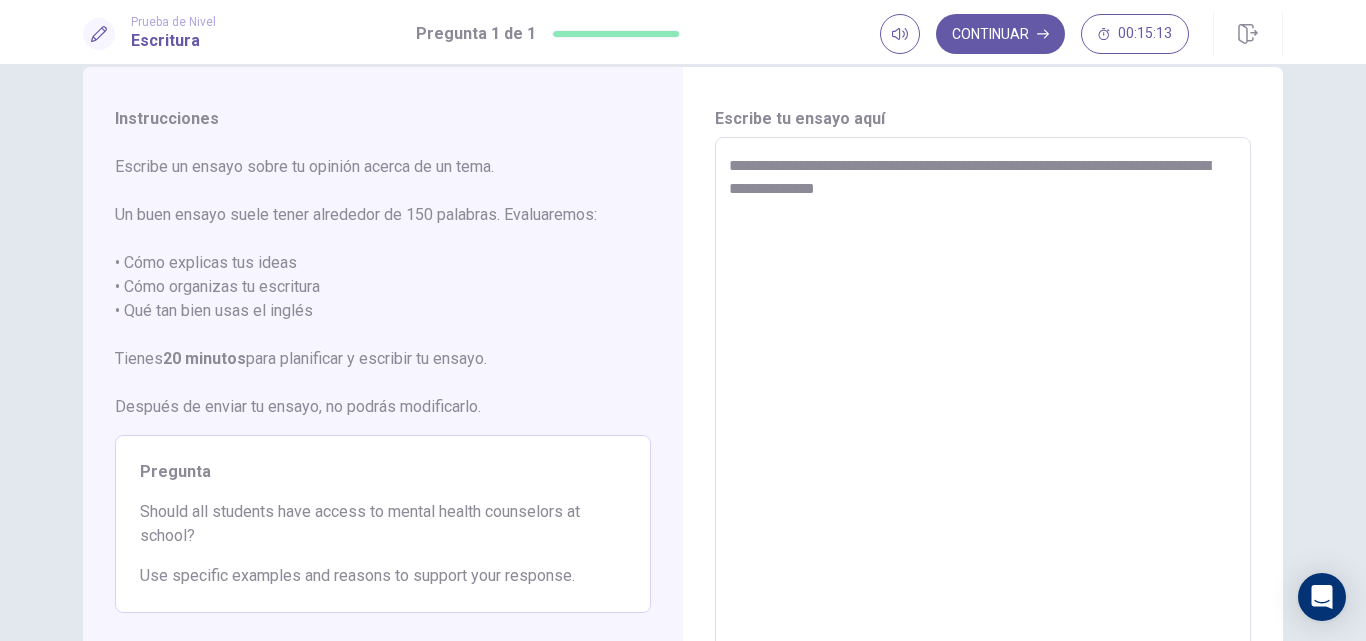 type on "*" 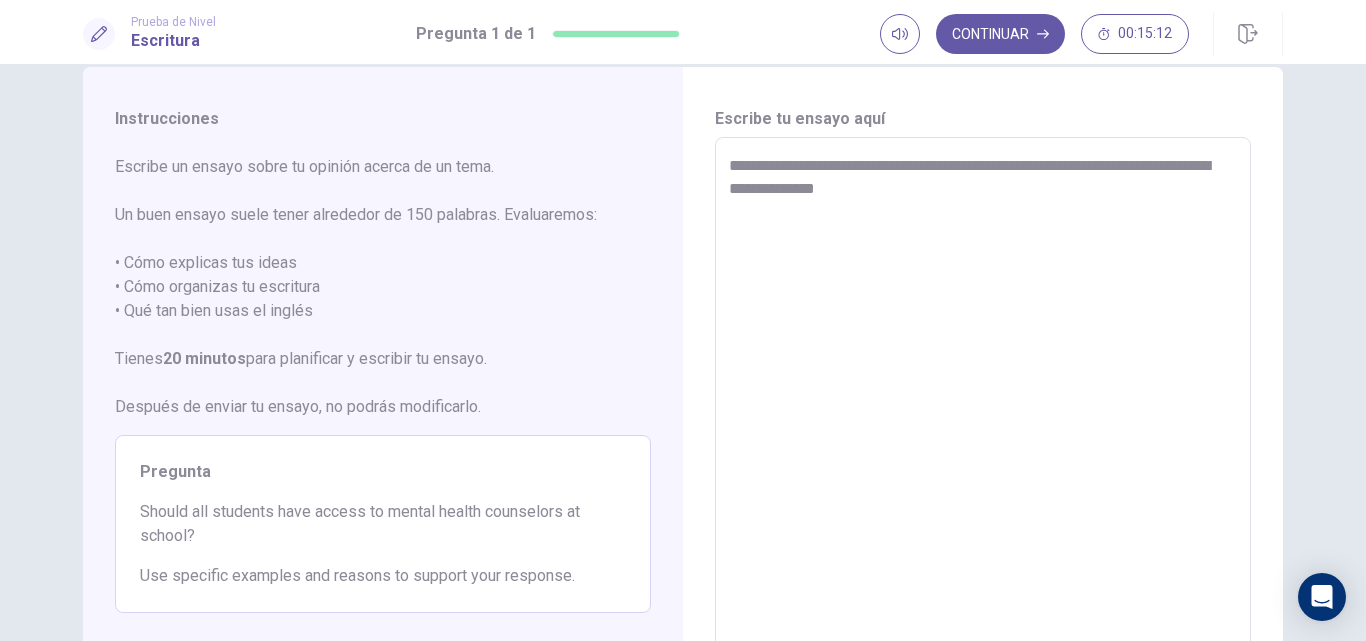 type on "**********" 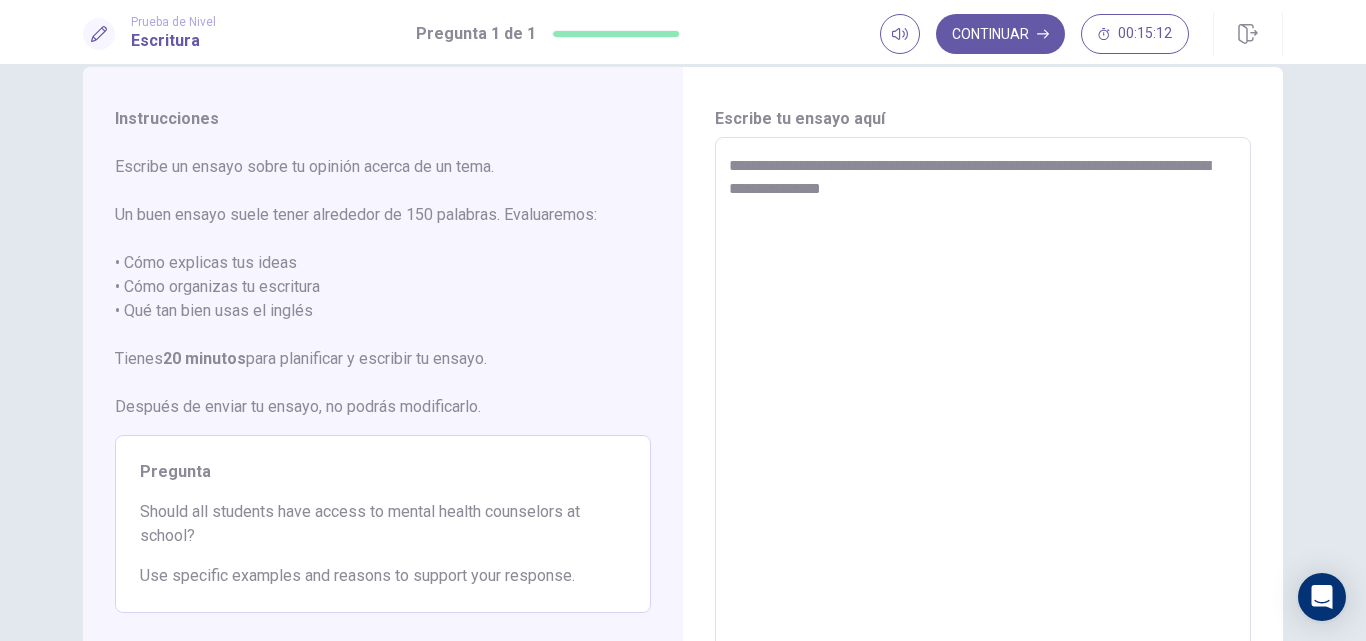 type on "*" 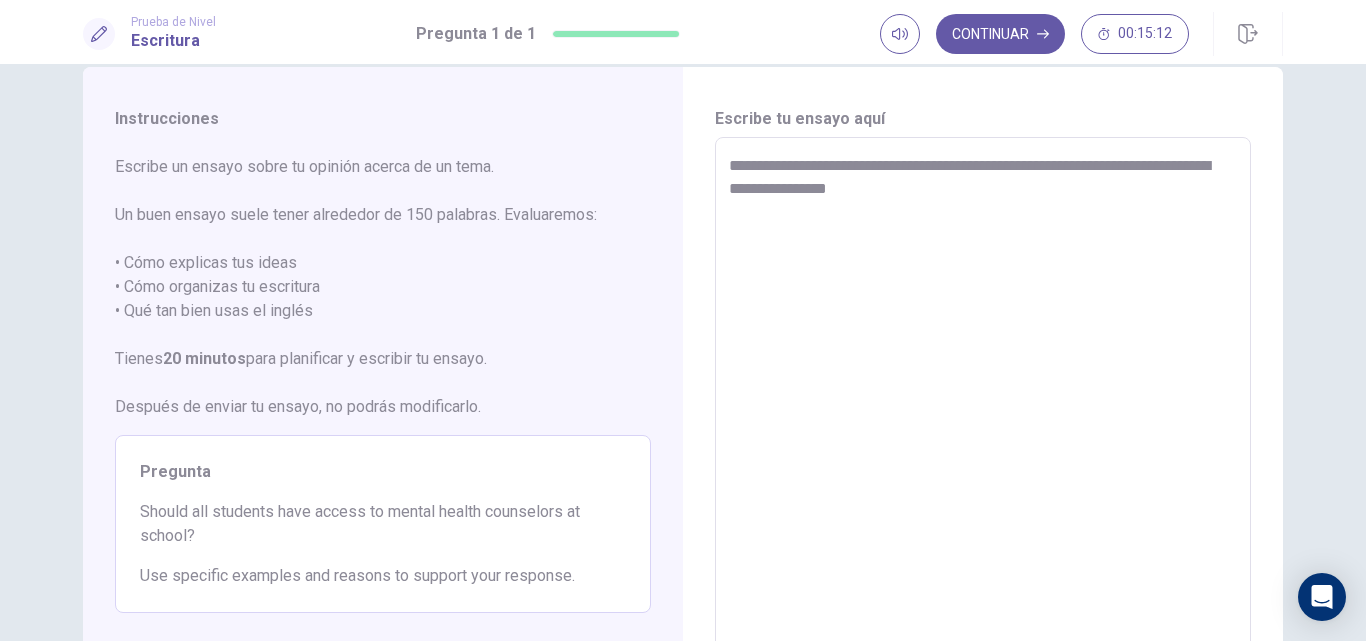 type on "*" 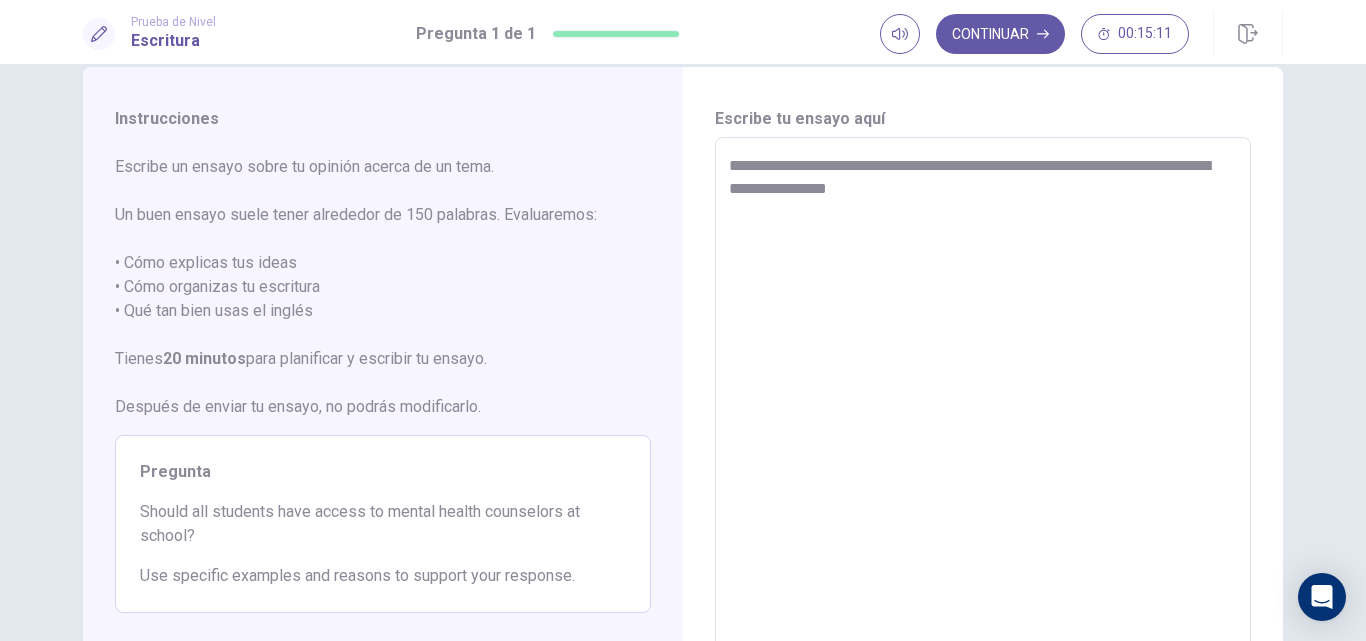 type on "**********" 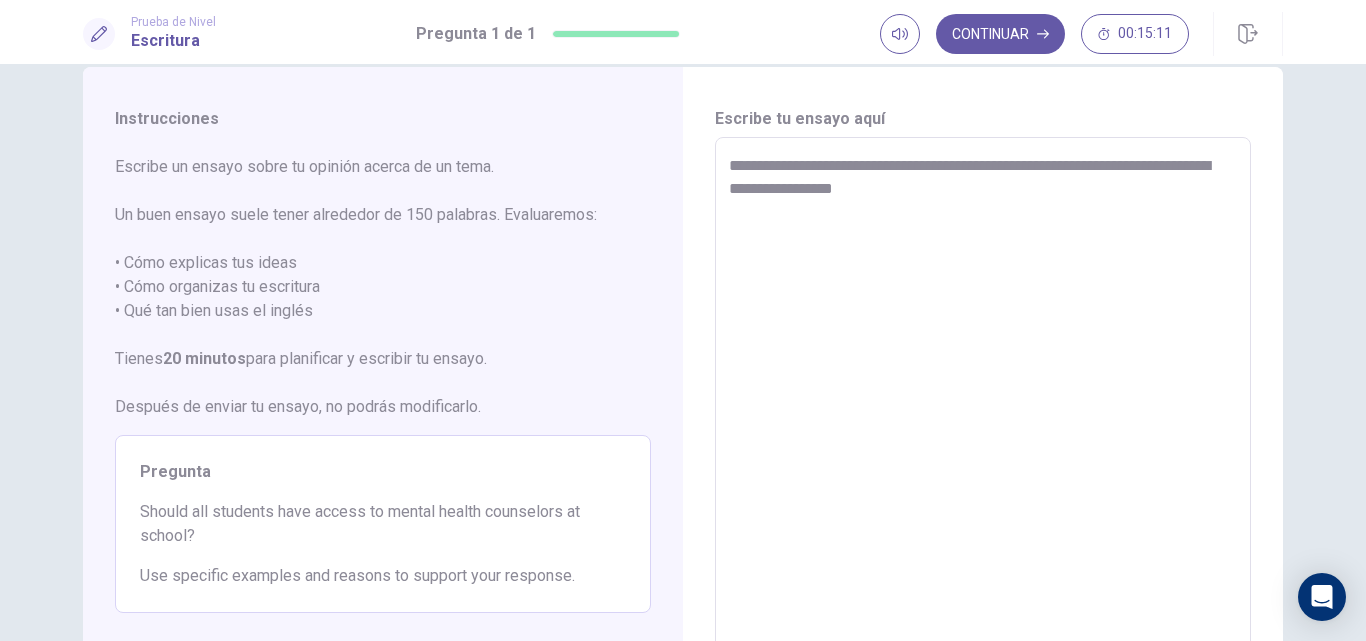 type on "*" 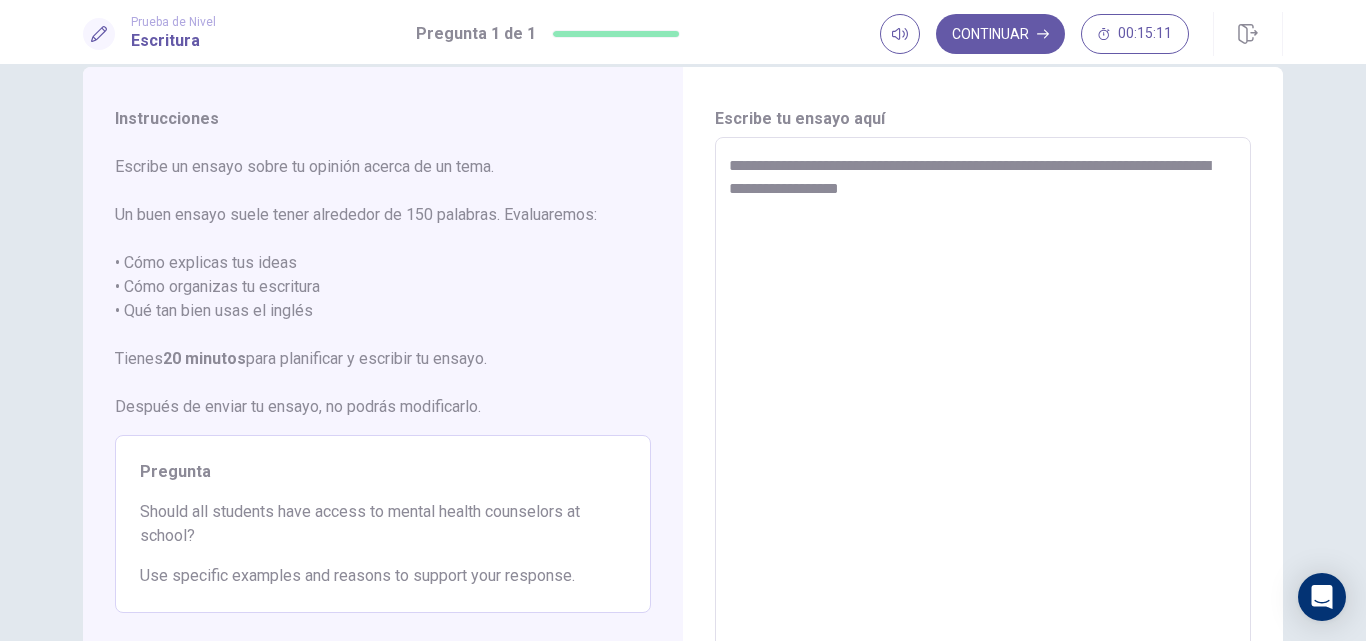 type on "*" 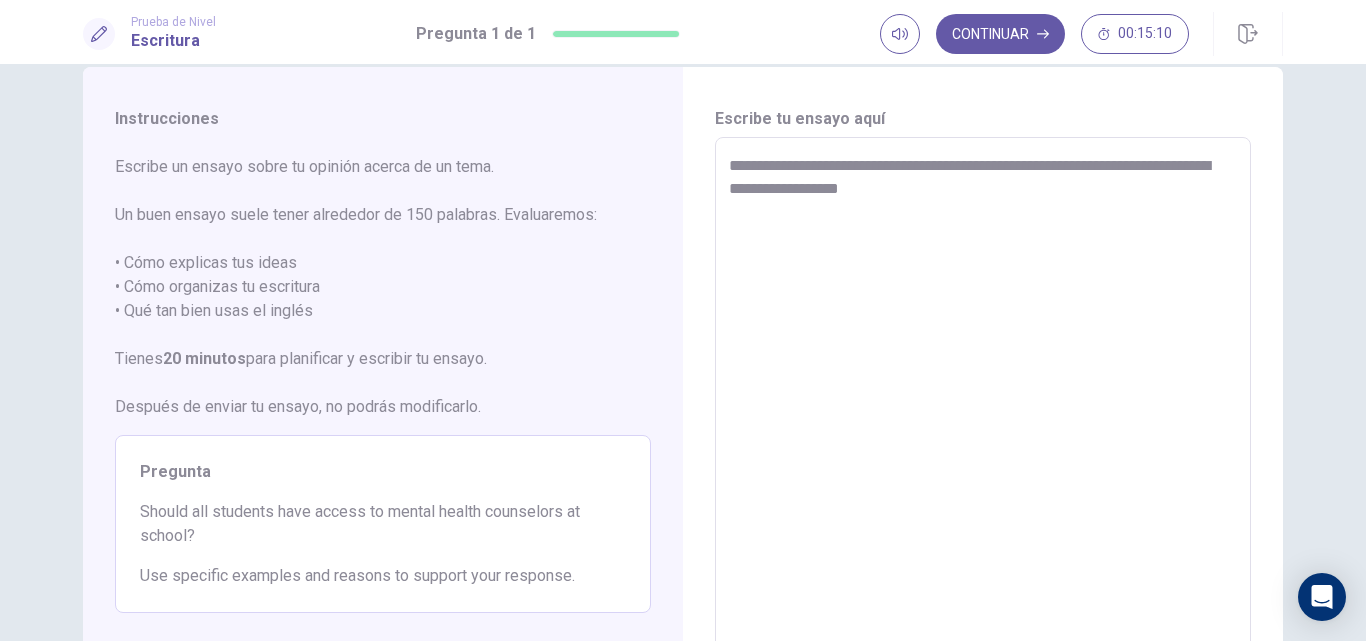 type on "**********" 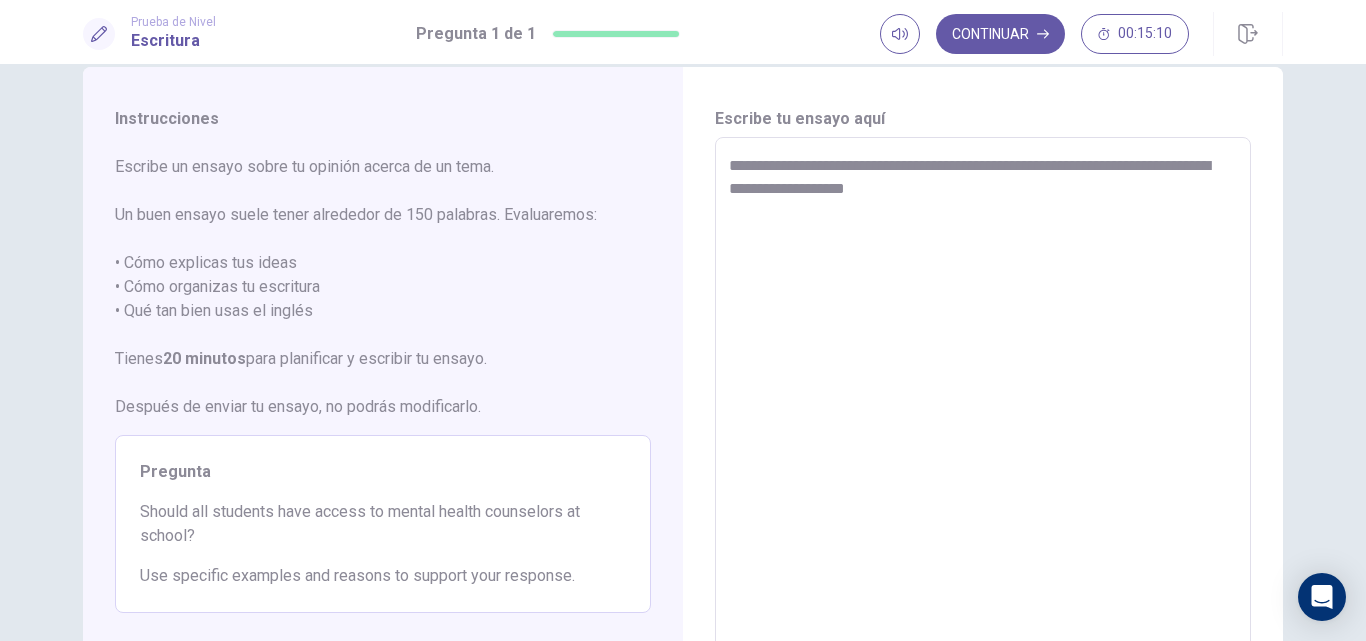 type on "*" 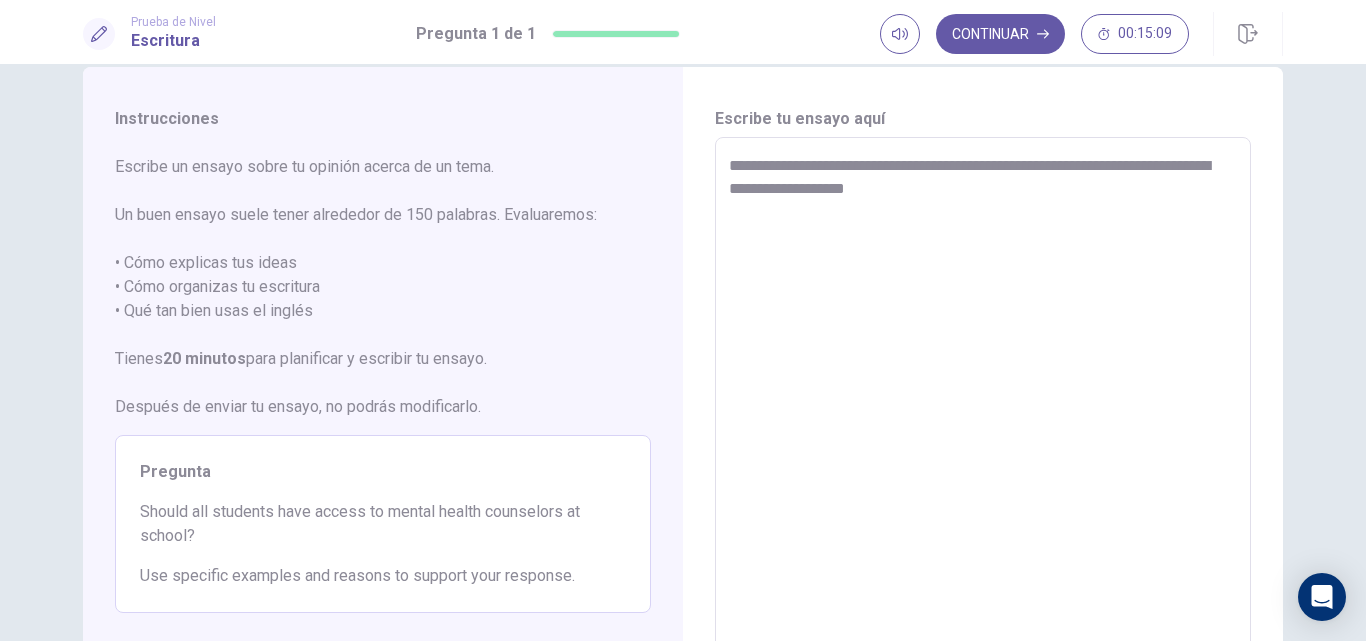 type on "**********" 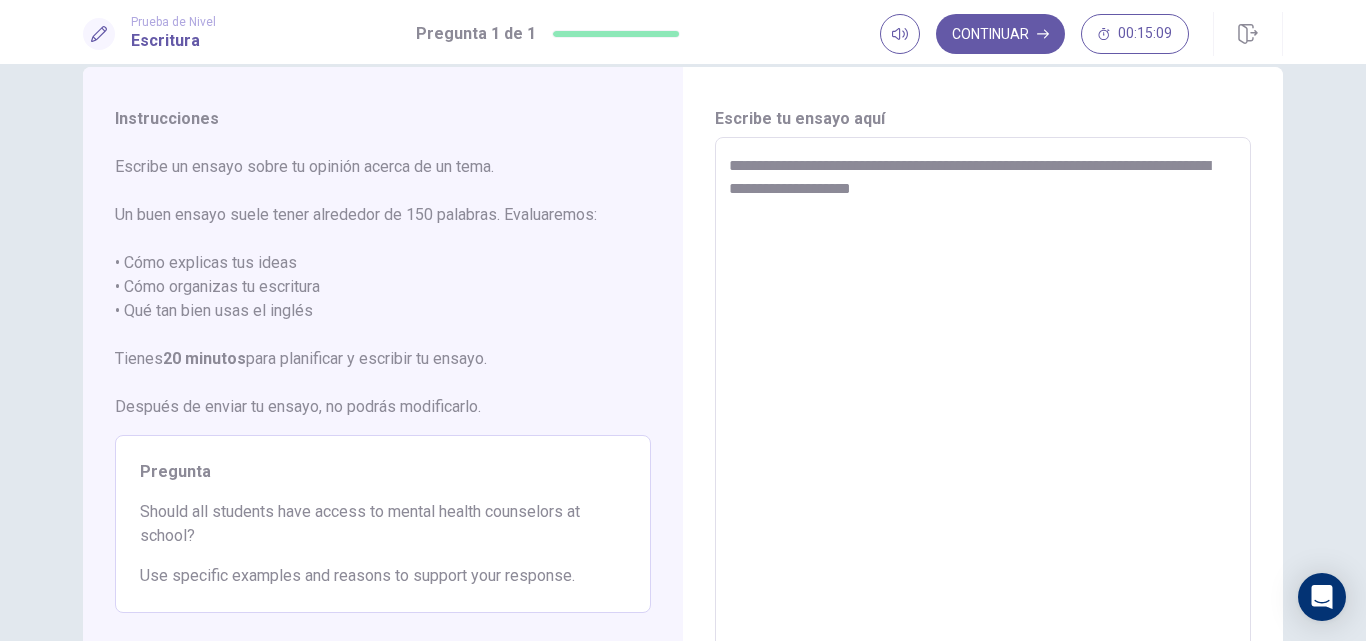 type on "*" 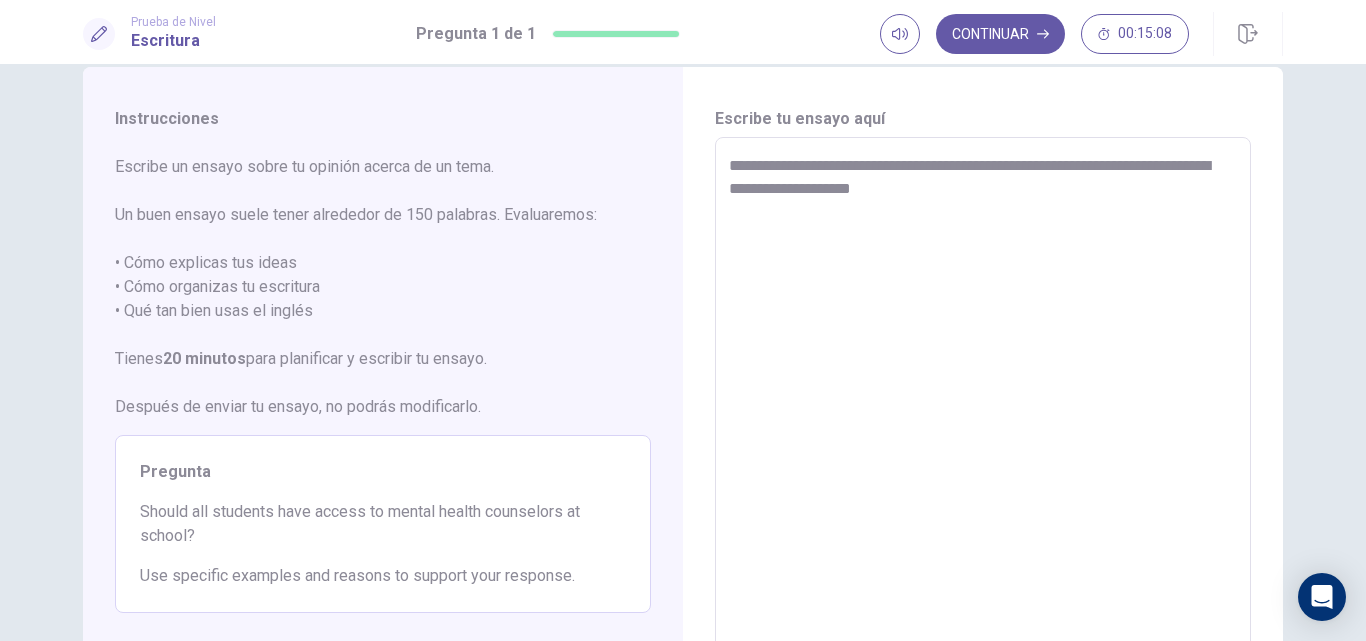 type 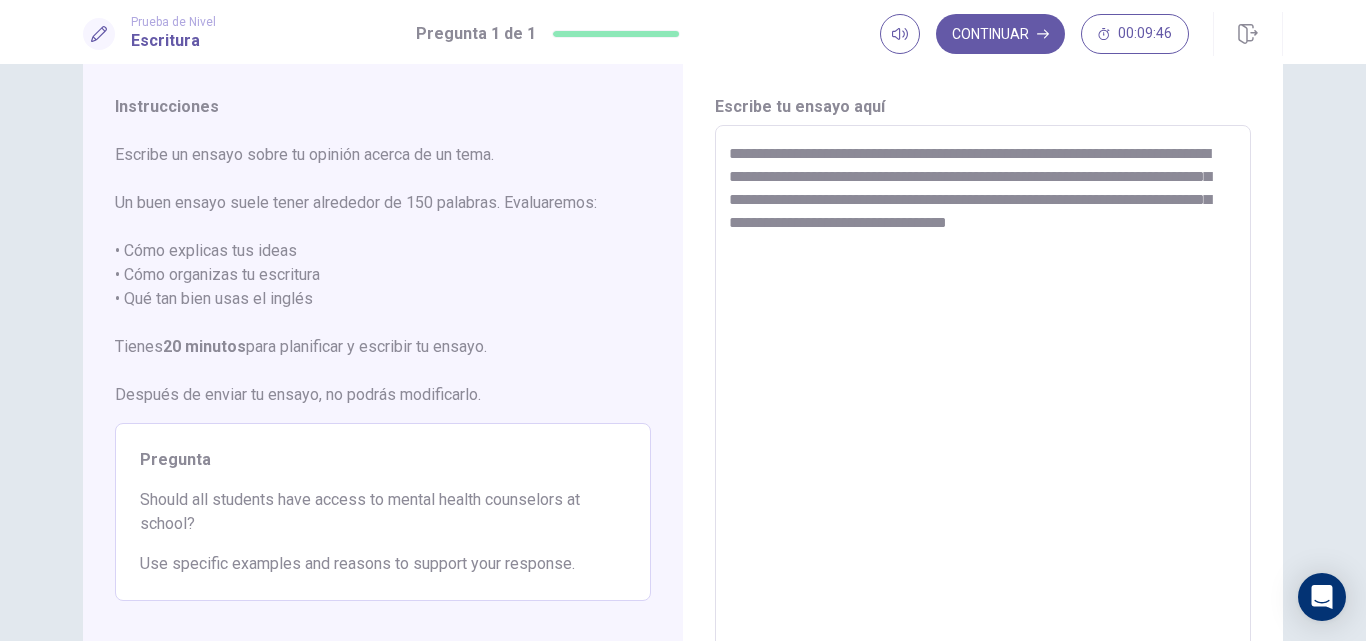 scroll, scrollTop: 47, scrollLeft: 0, axis: vertical 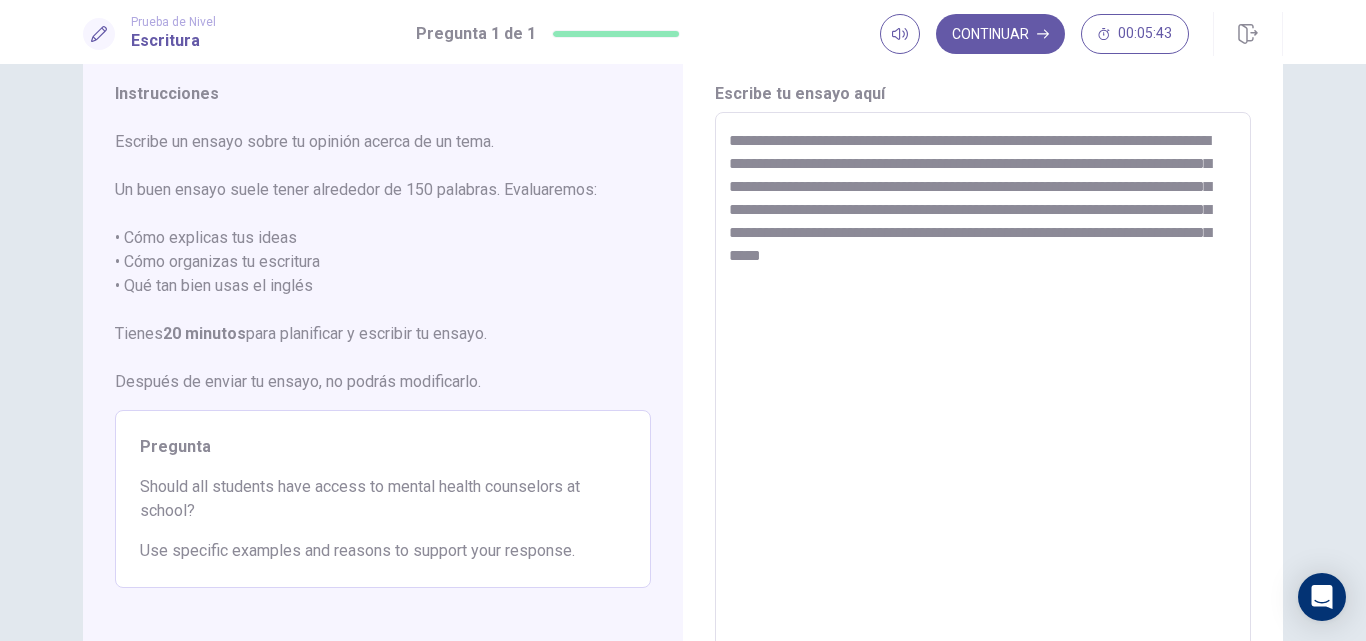 drag, startPoint x: 1159, startPoint y: 257, endPoint x: 1162, endPoint y: 333, distance: 76.05919 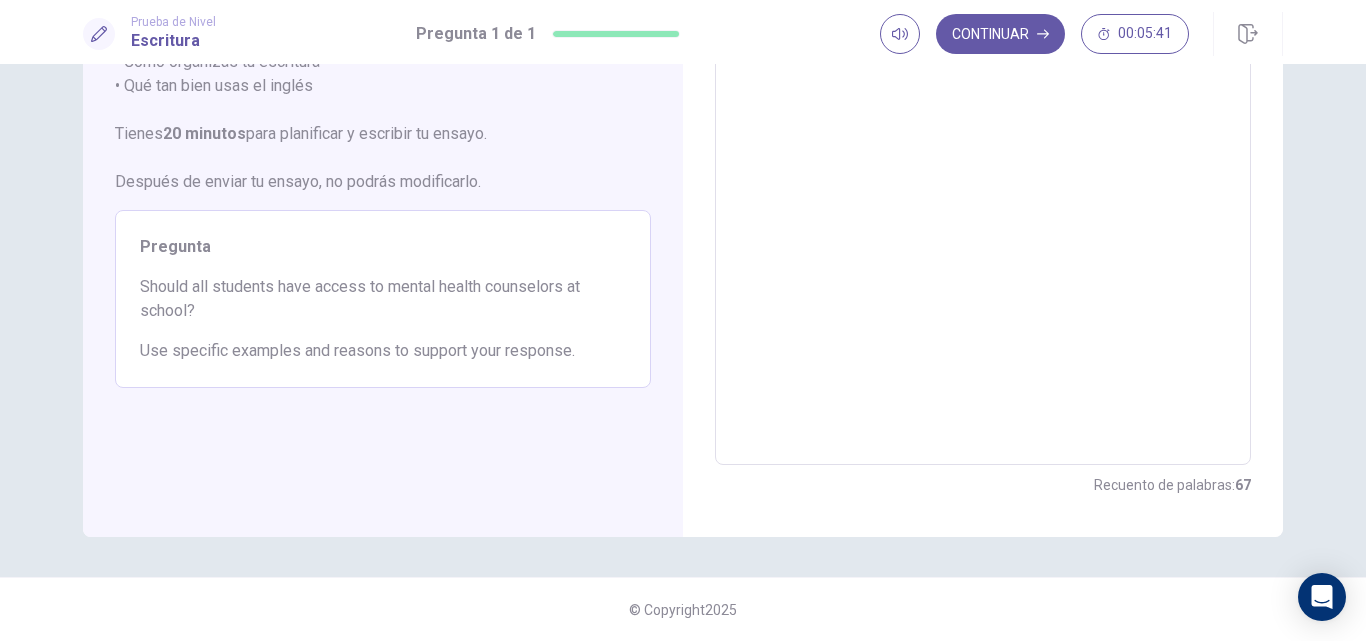 scroll, scrollTop: 44, scrollLeft: 0, axis: vertical 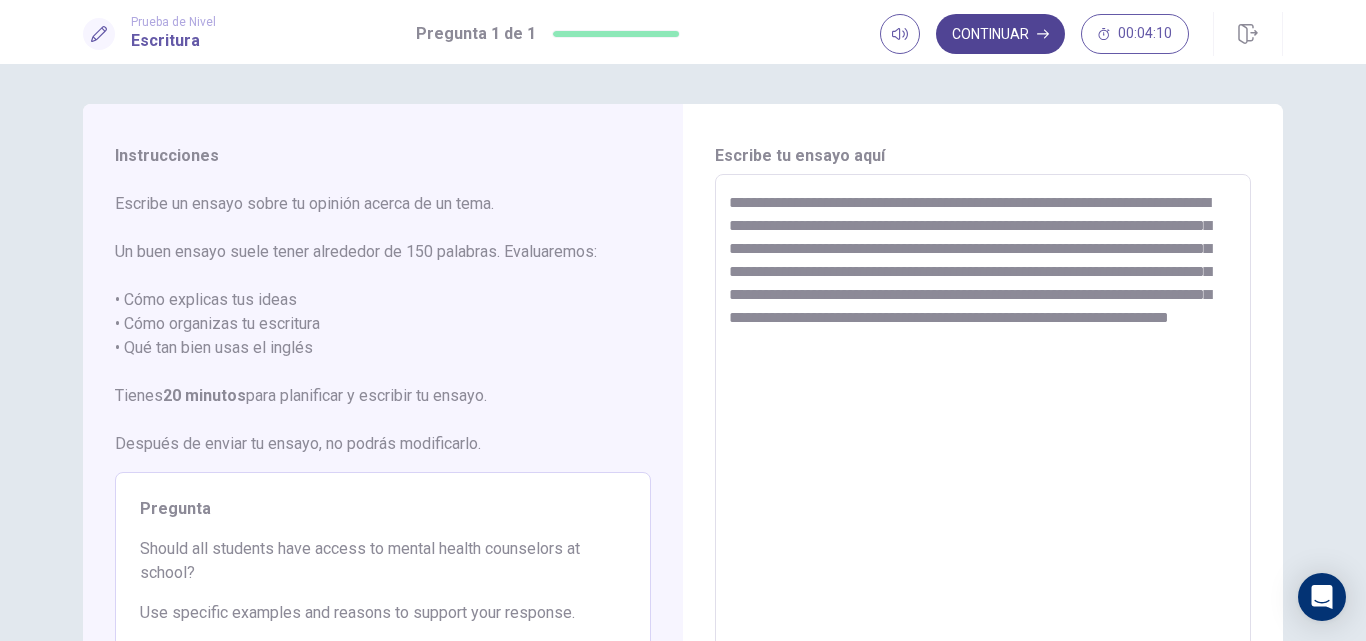click 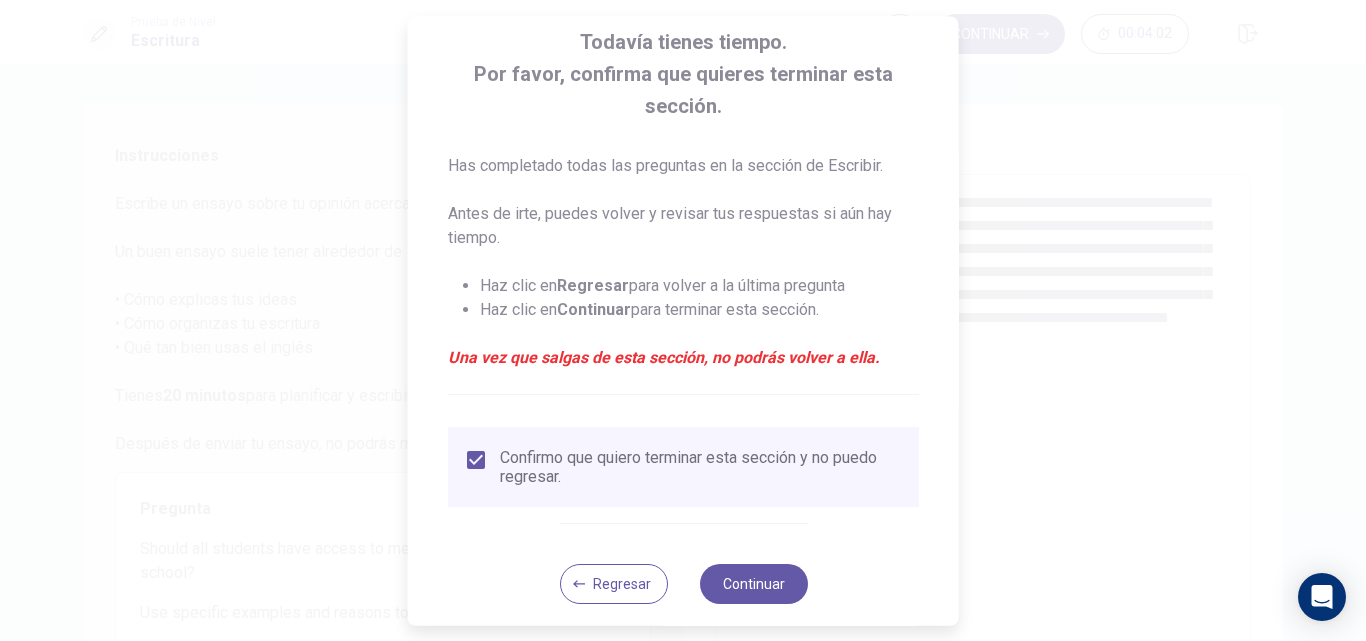 scroll, scrollTop: 119, scrollLeft: 0, axis: vertical 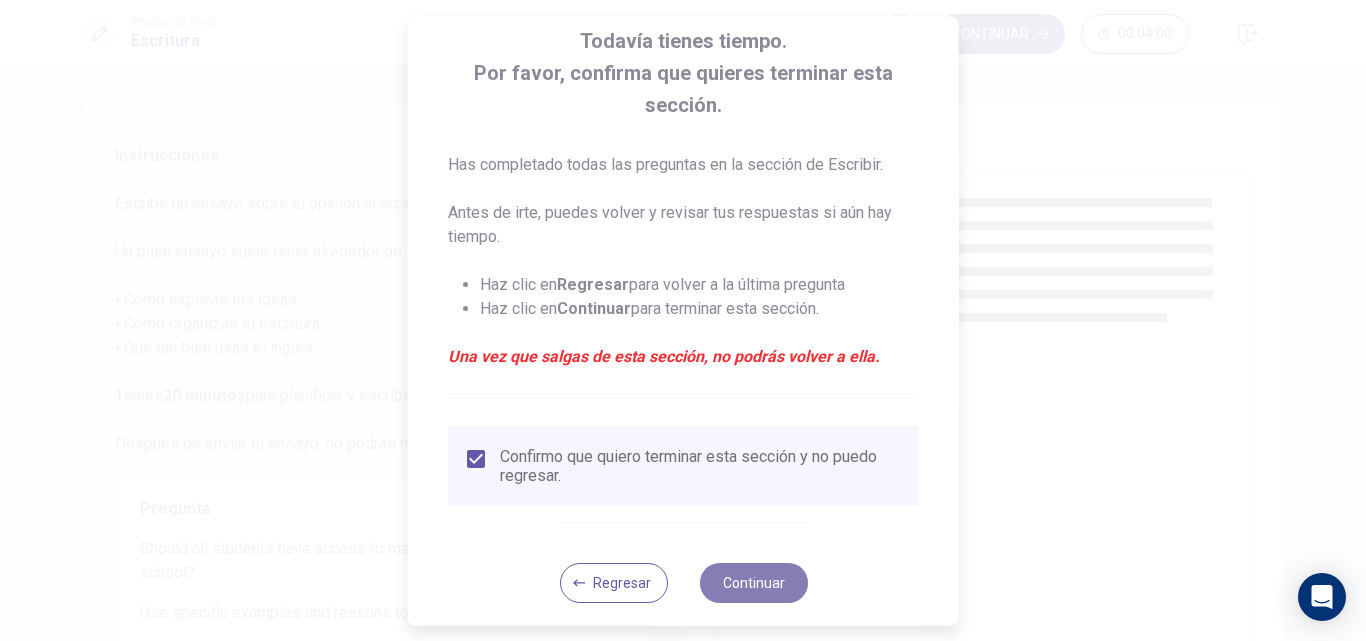 click on "Continuar" at bounding box center [753, 583] 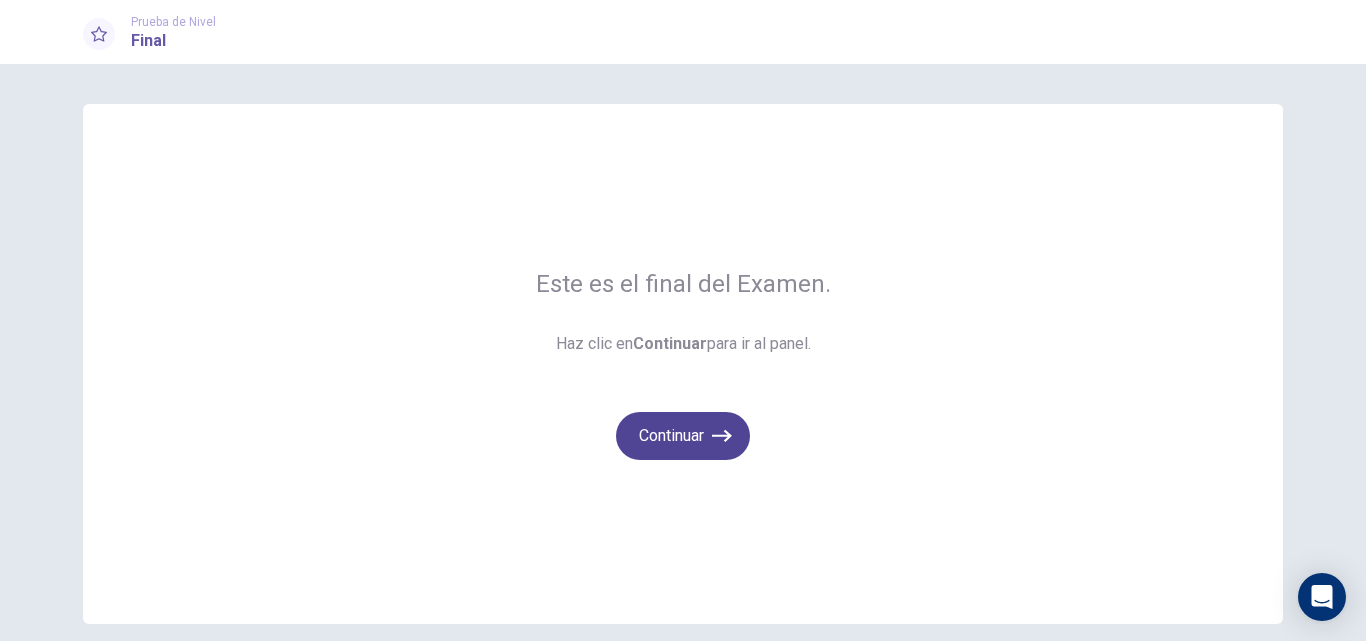 click on "Continuar" at bounding box center (683, 436) 